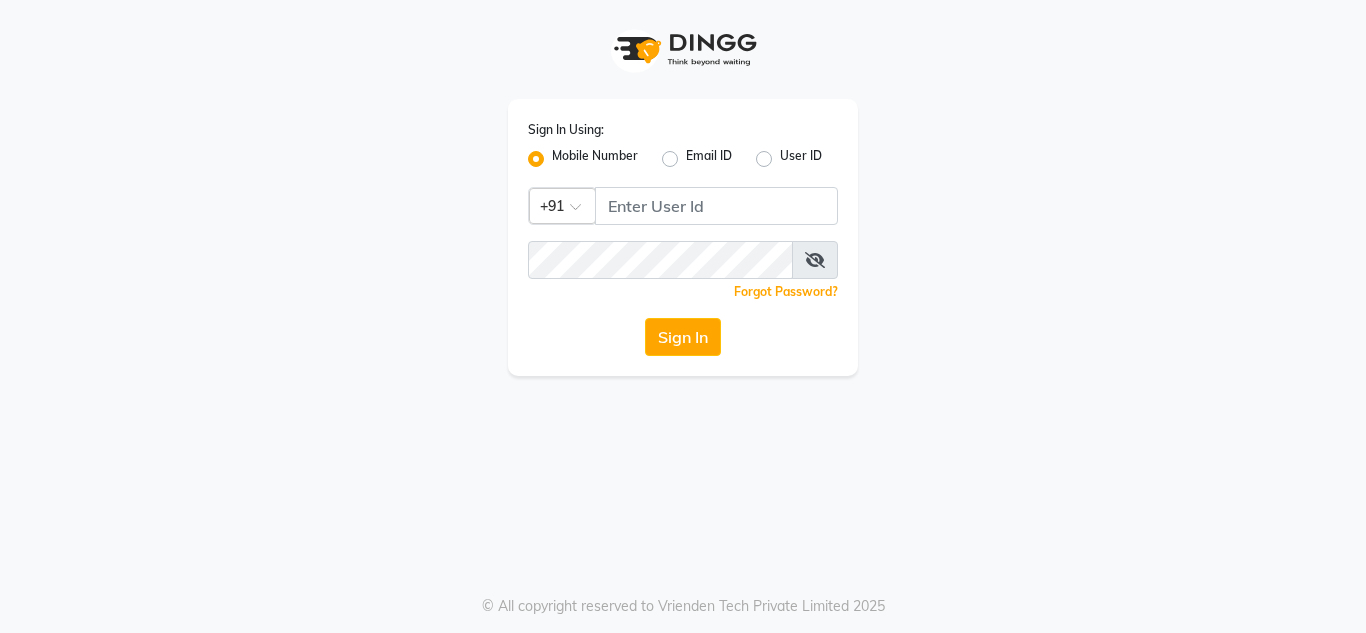scroll, scrollTop: 0, scrollLeft: 0, axis: both 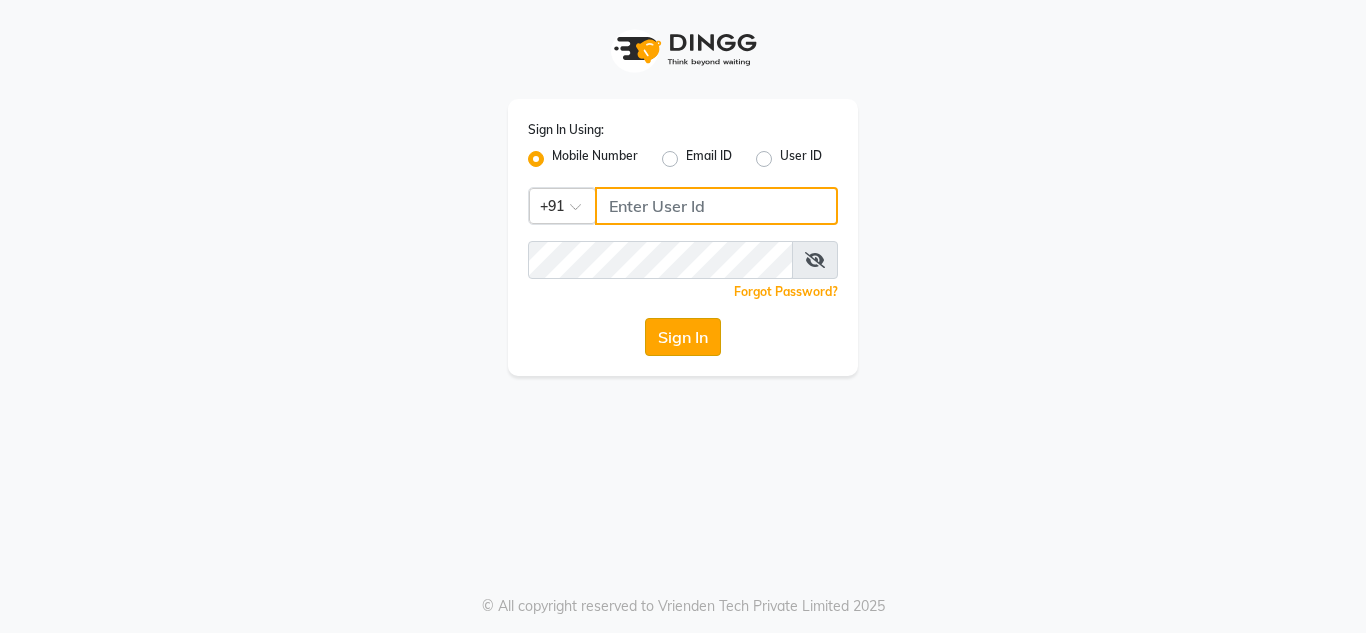 type on "9673060660" 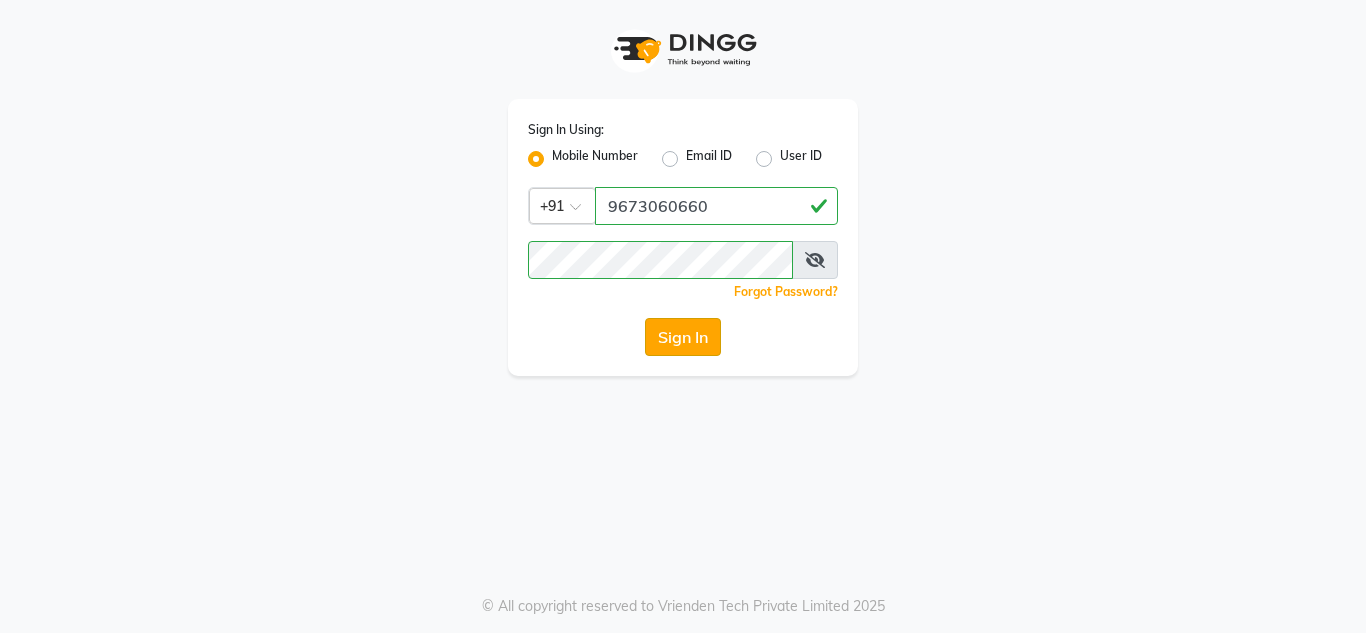 click on "Sign In" 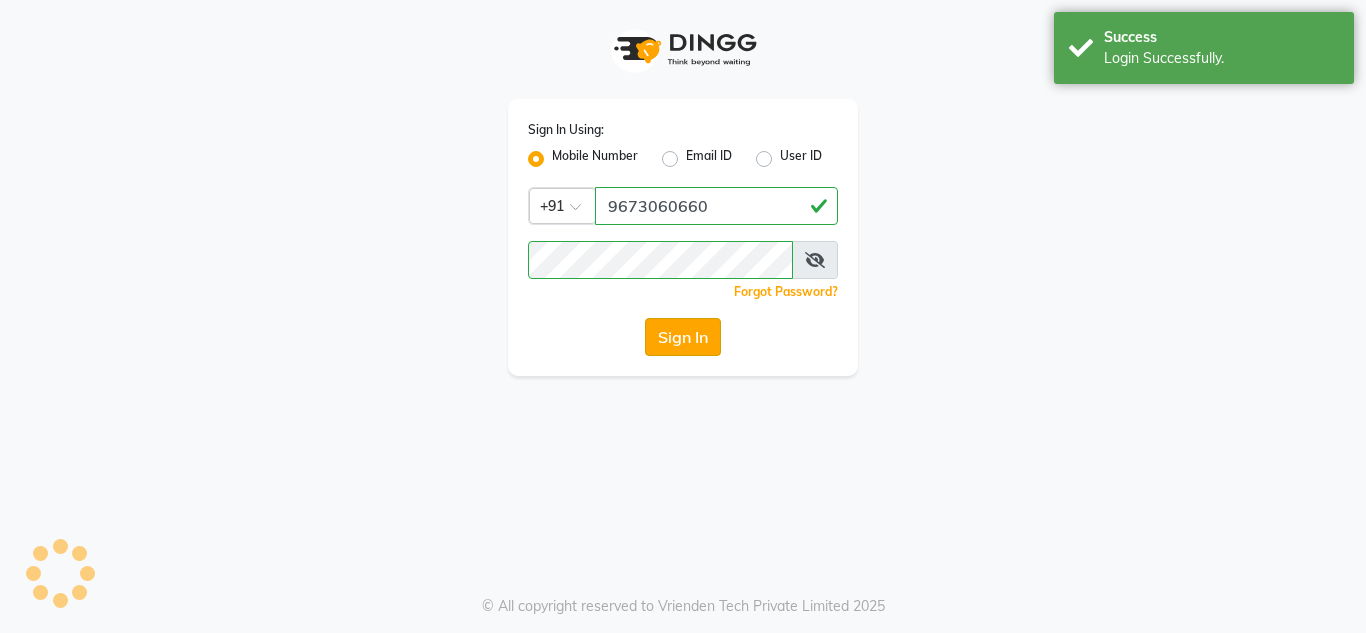 select on "4860" 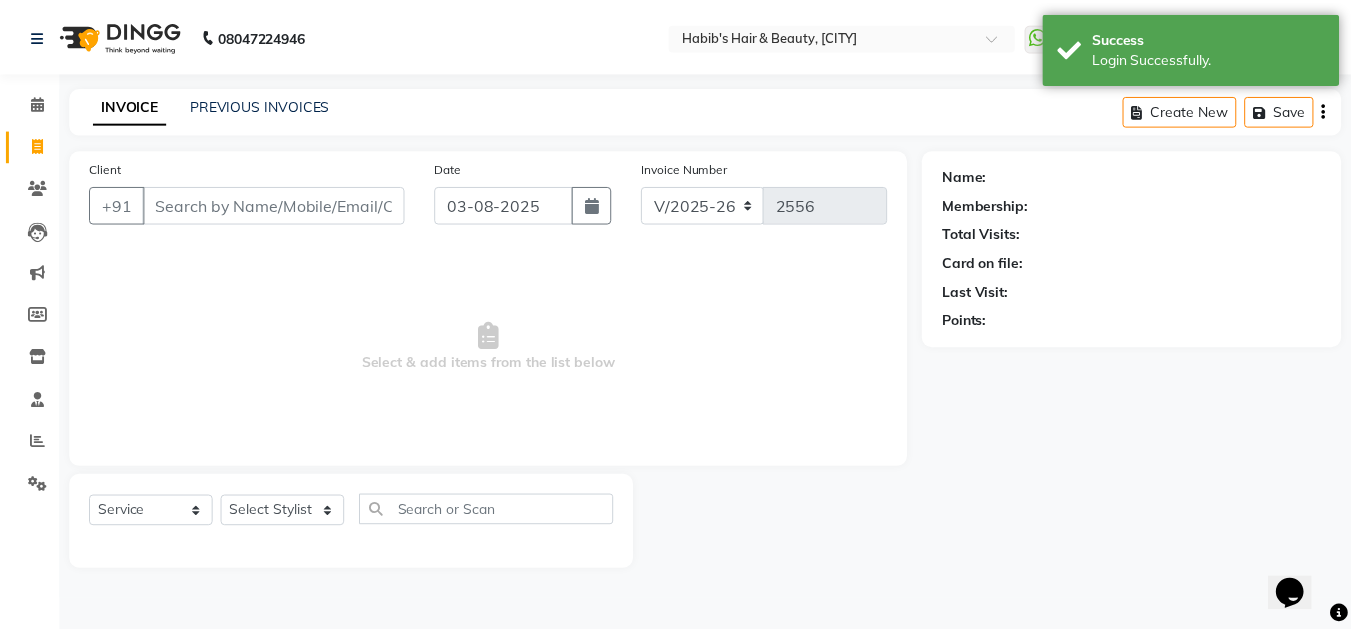 scroll, scrollTop: 0, scrollLeft: 0, axis: both 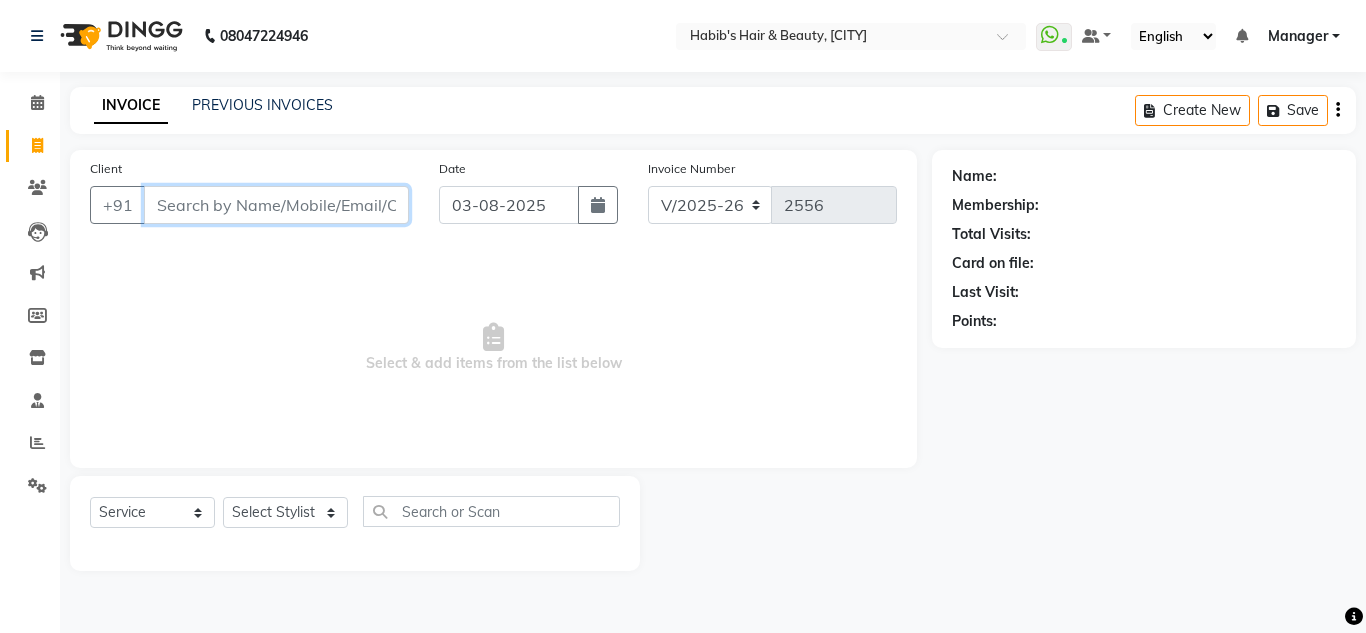 click on "Client" at bounding box center [276, 205] 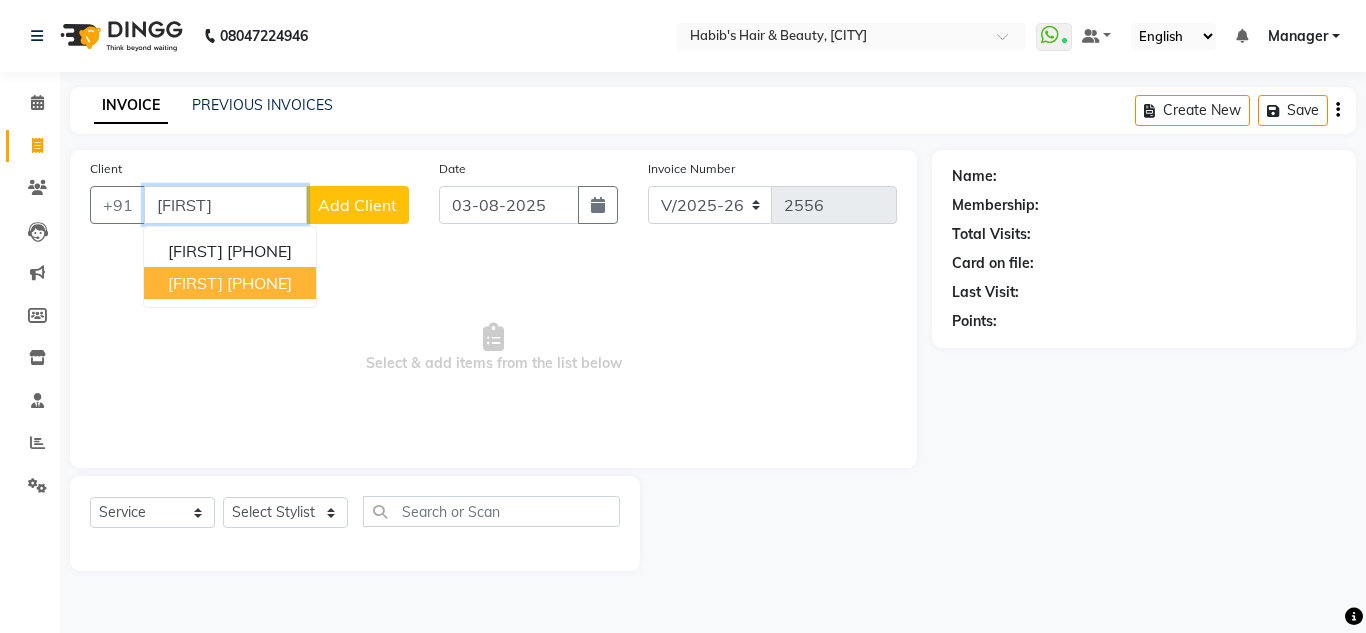 click on "[PHONE]" at bounding box center (259, 283) 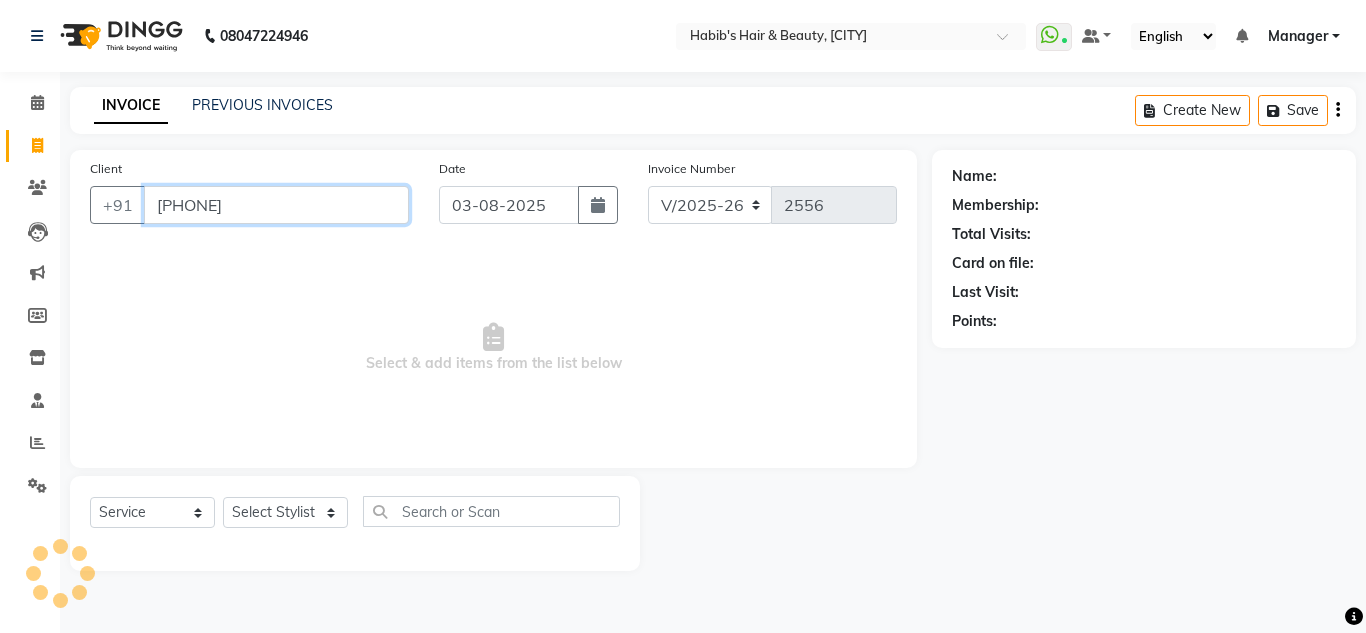 type on "[PHONE]" 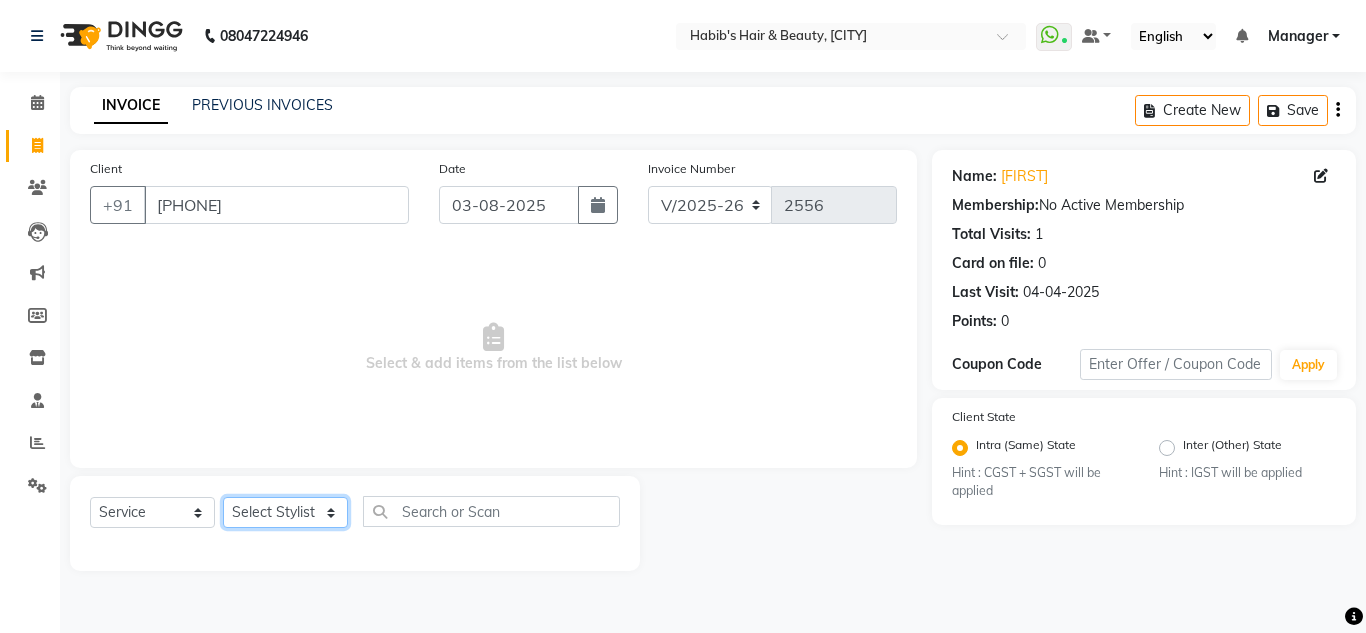 click on "Select Stylist [FIRST] [FIRST] [FIRST] [LAST] [FIRST] Manager [FIRST] [FIRST] [LAST] [FIRST] [LAST] [FIRST] [LAST] [FIRST] [LAST] [FIRST] [LAST]" 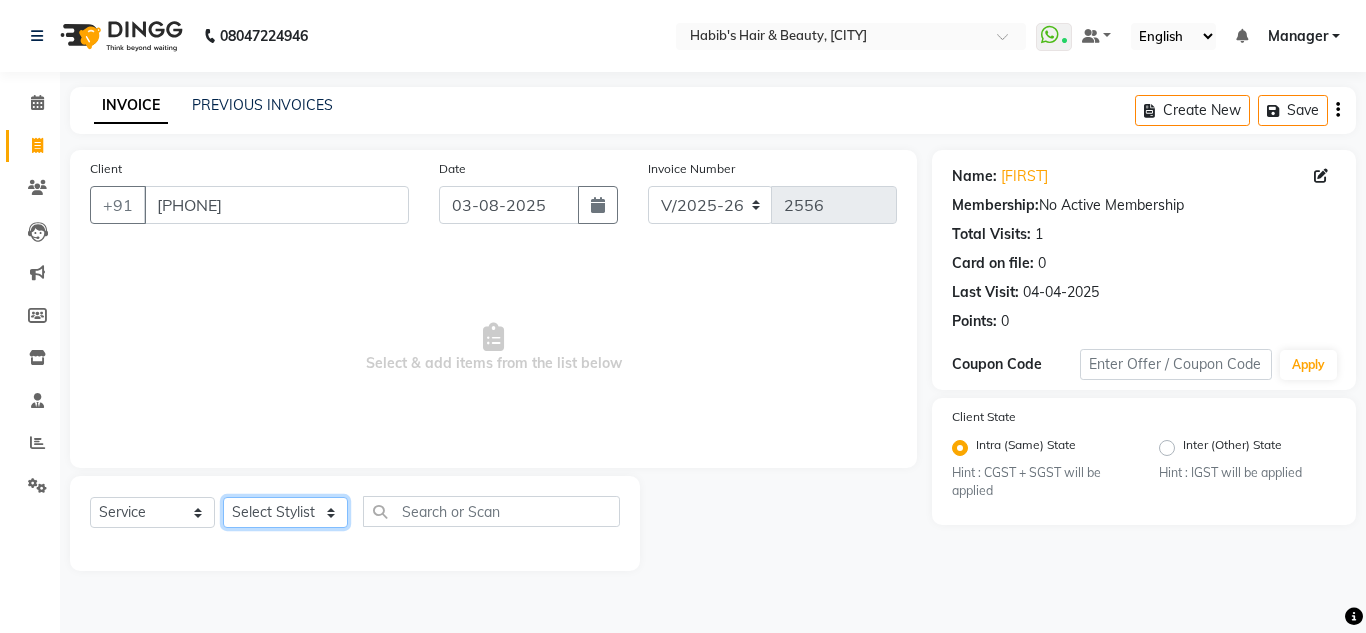 select on "63038" 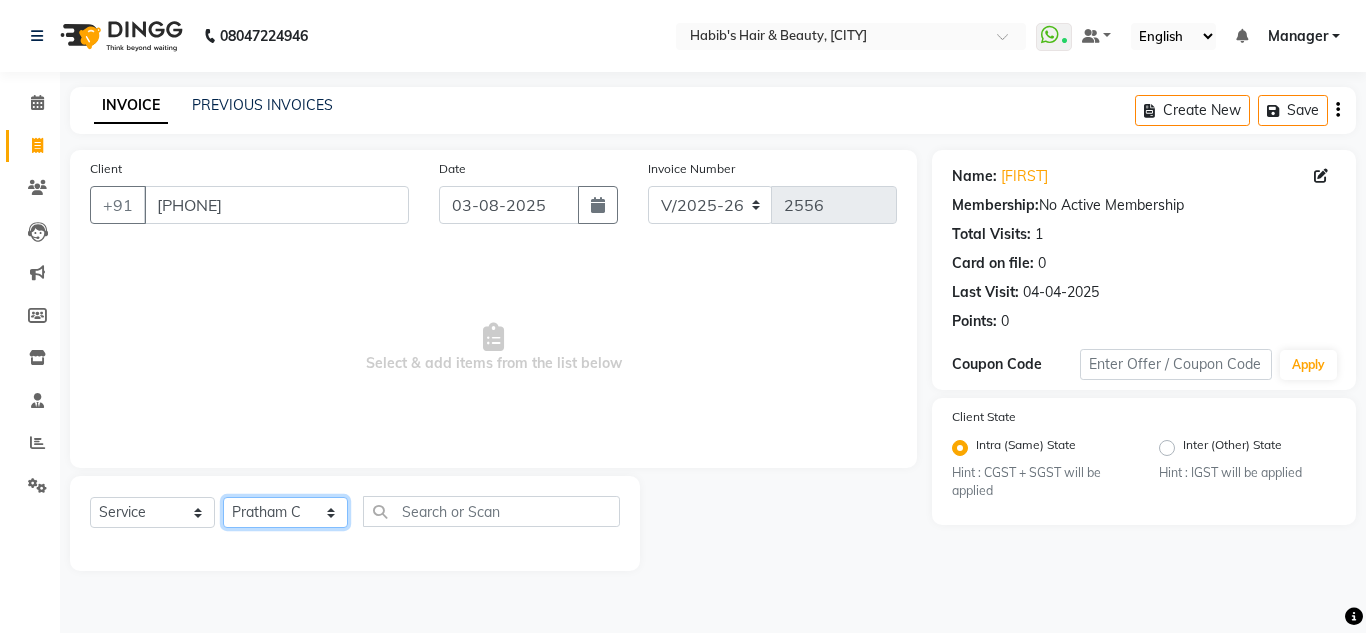 click on "Select Stylist [FIRST] [FIRST] [FIRST] [LAST] [FIRST] Manager [FIRST] [FIRST] [LAST] [FIRST] [LAST] [FIRST] [LAST] [FIRST] [LAST] [FIRST] [LAST]" 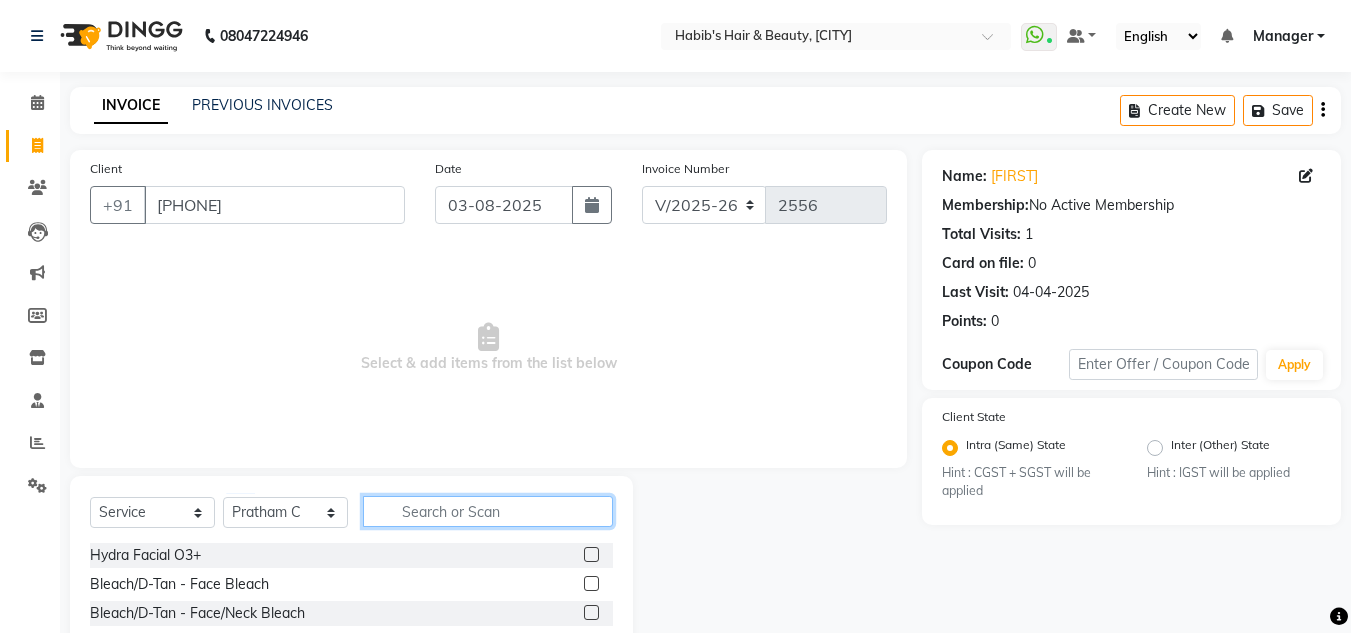 click 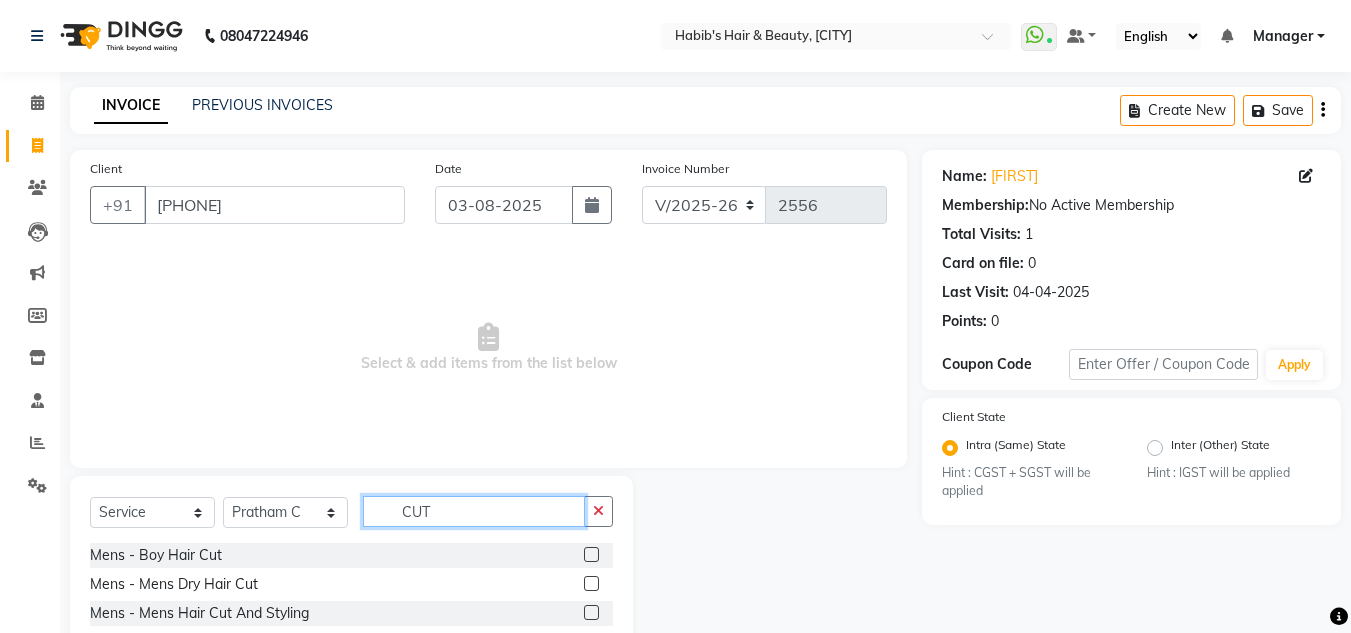 type on "CUT" 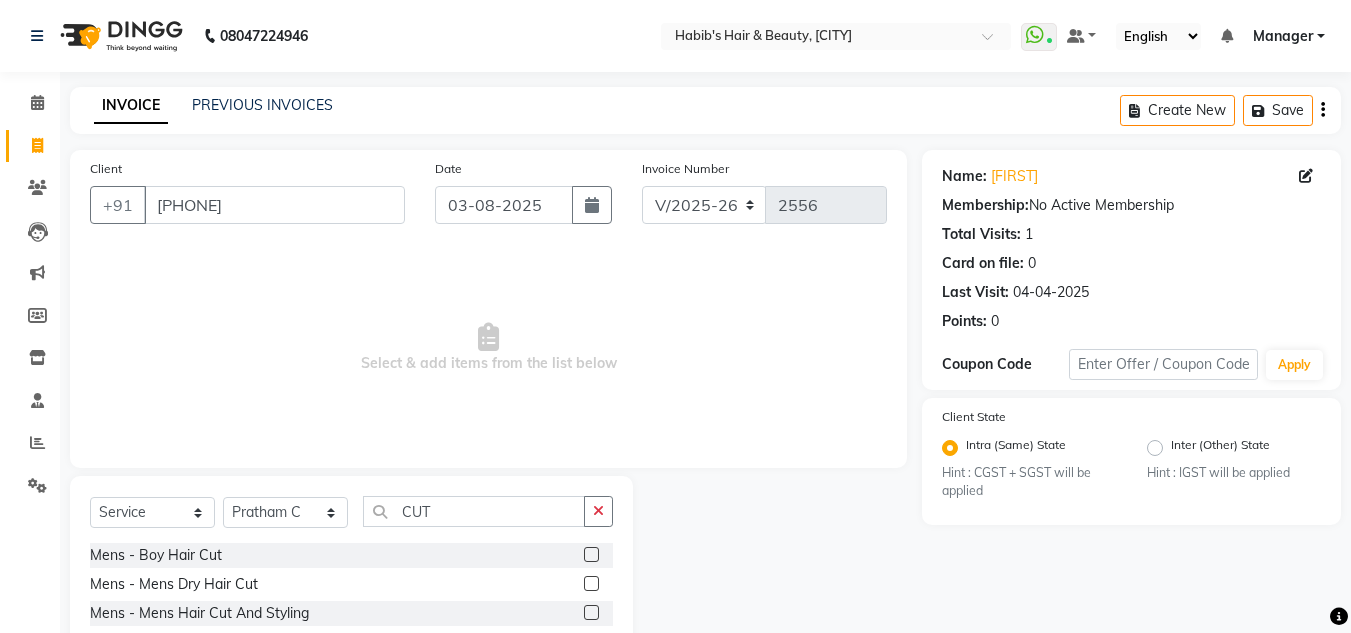 click 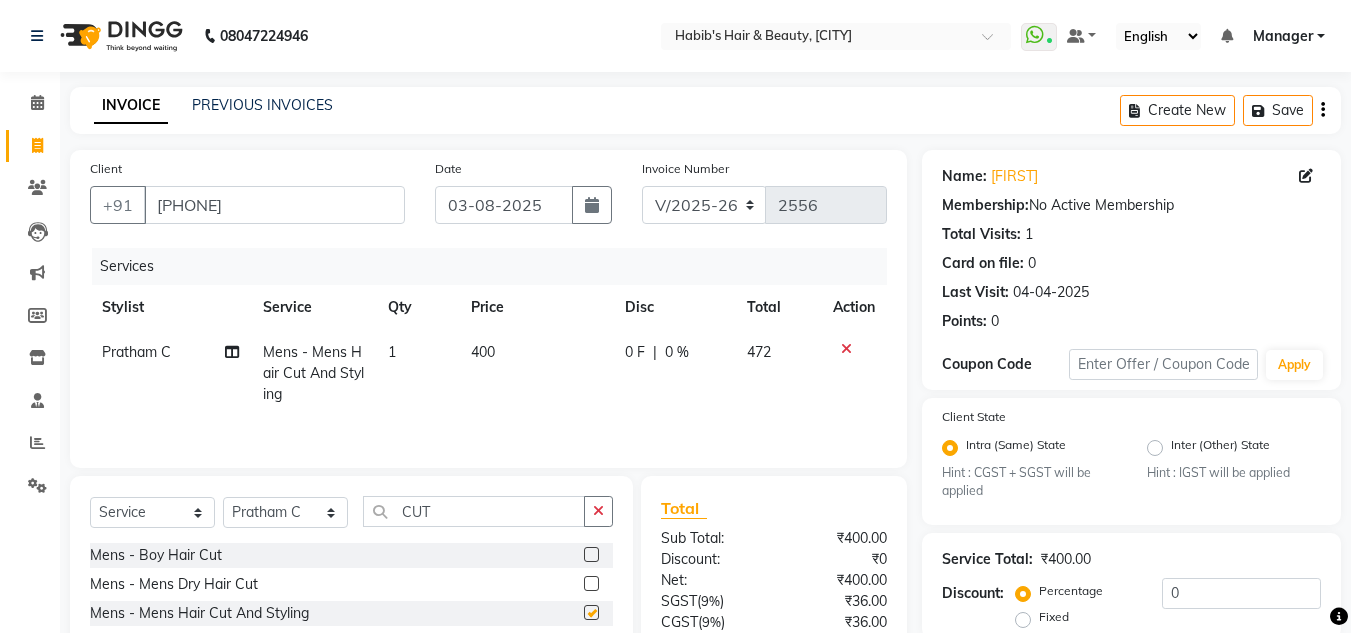 checkbox on "false" 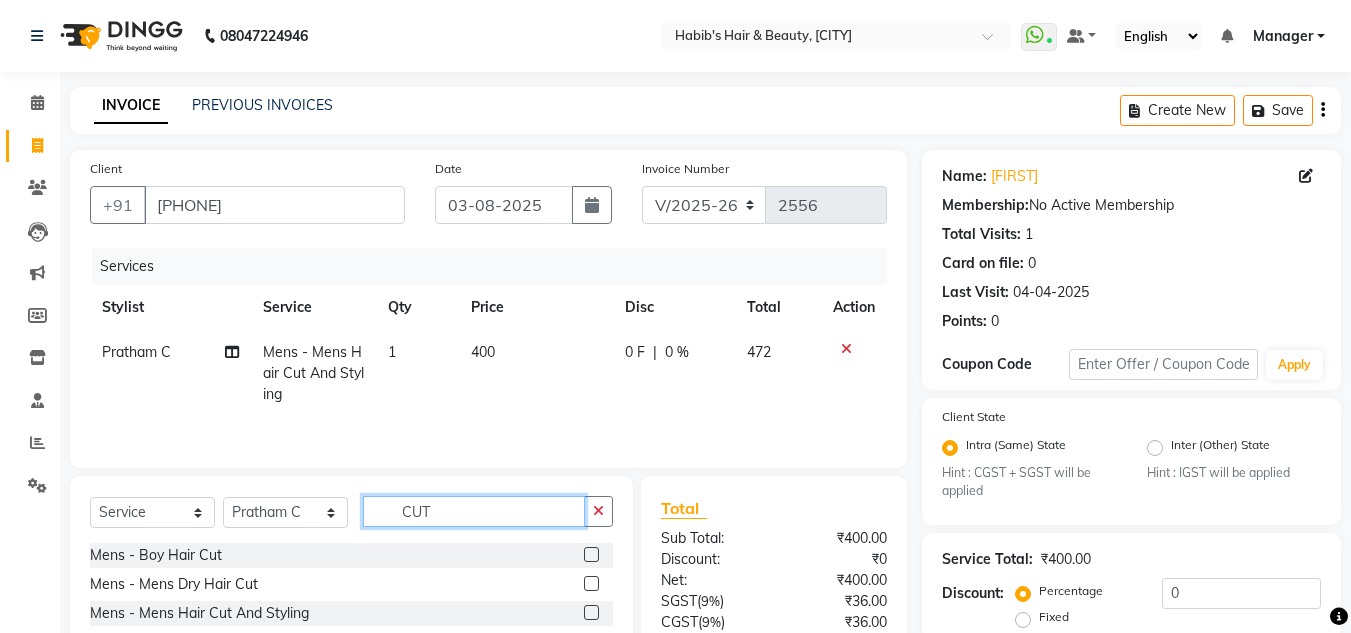 click on "CUT" 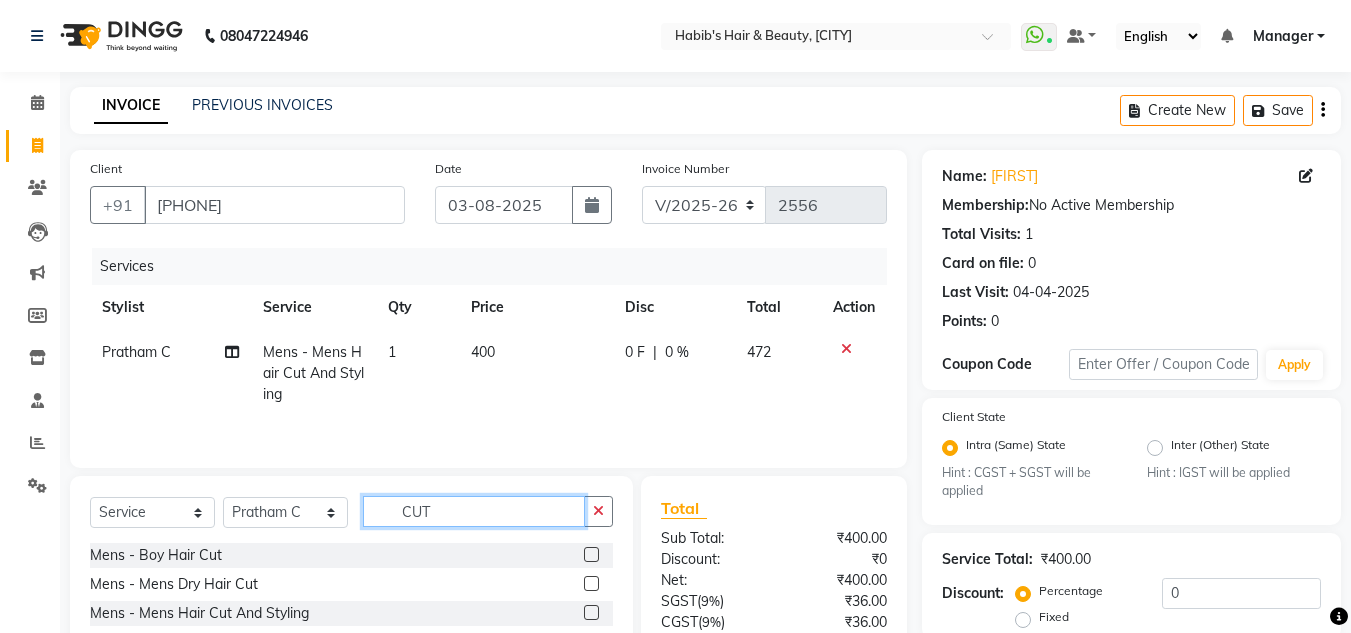 click on "CUT" 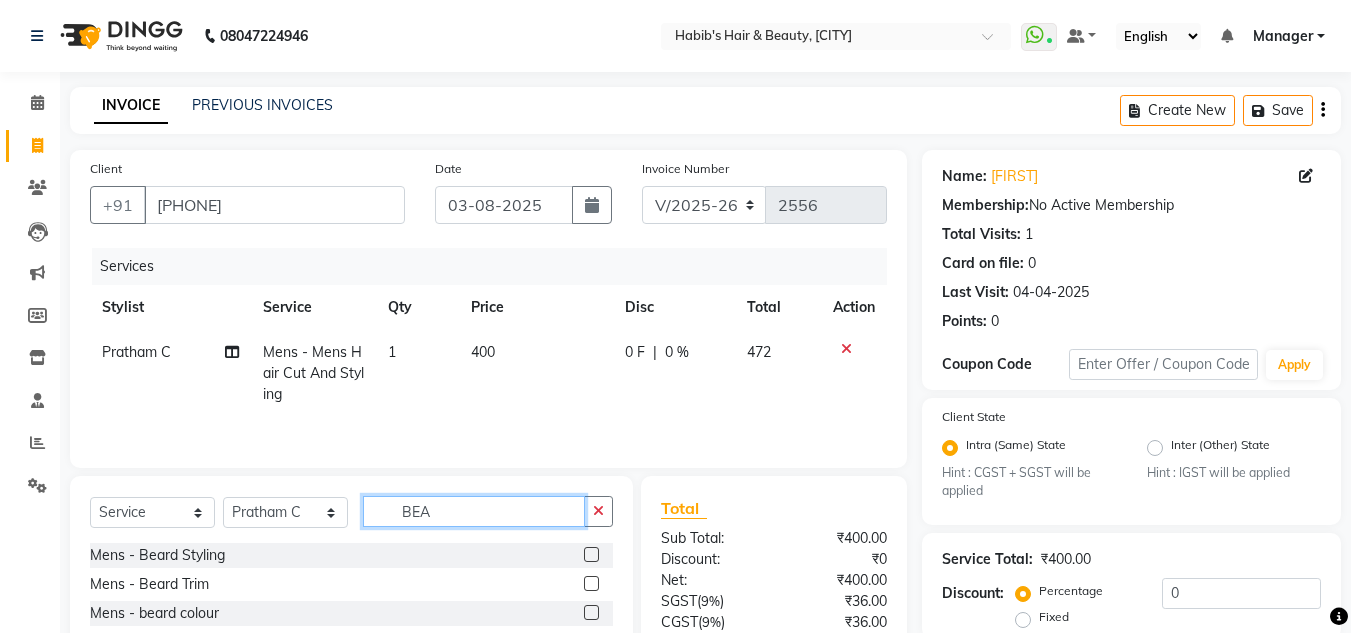 type on "BEA" 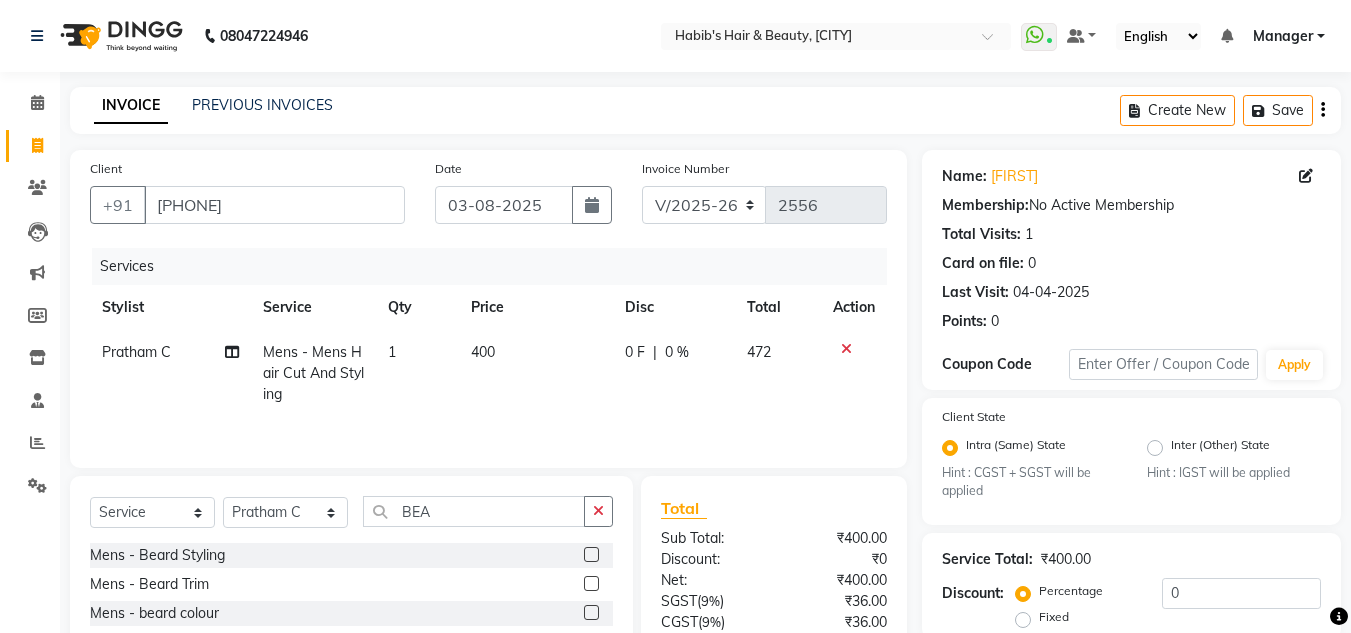 click 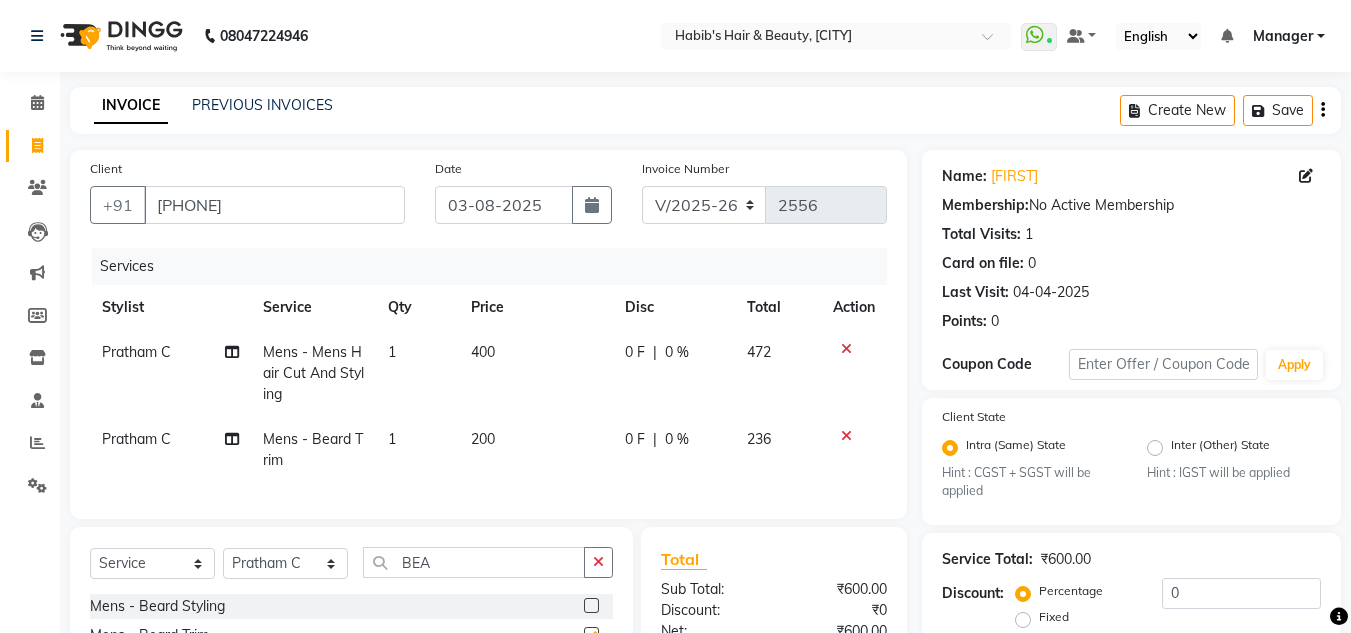 checkbox on "false" 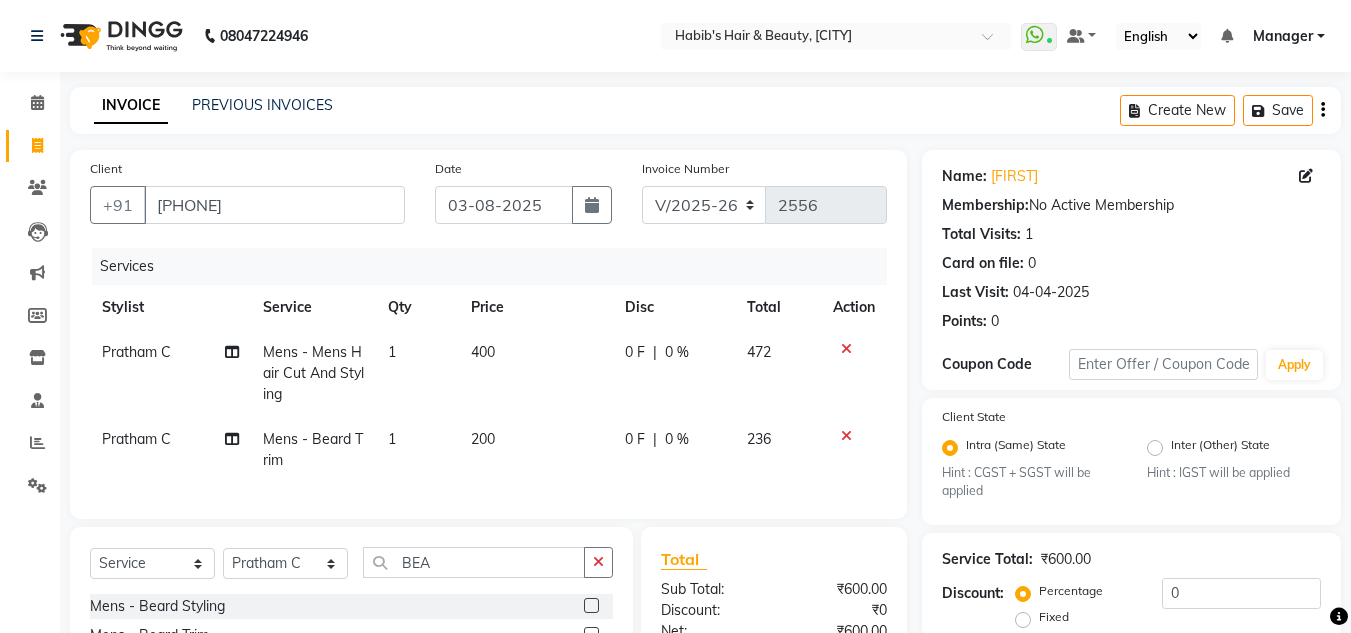 scroll, scrollTop: 233, scrollLeft: 0, axis: vertical 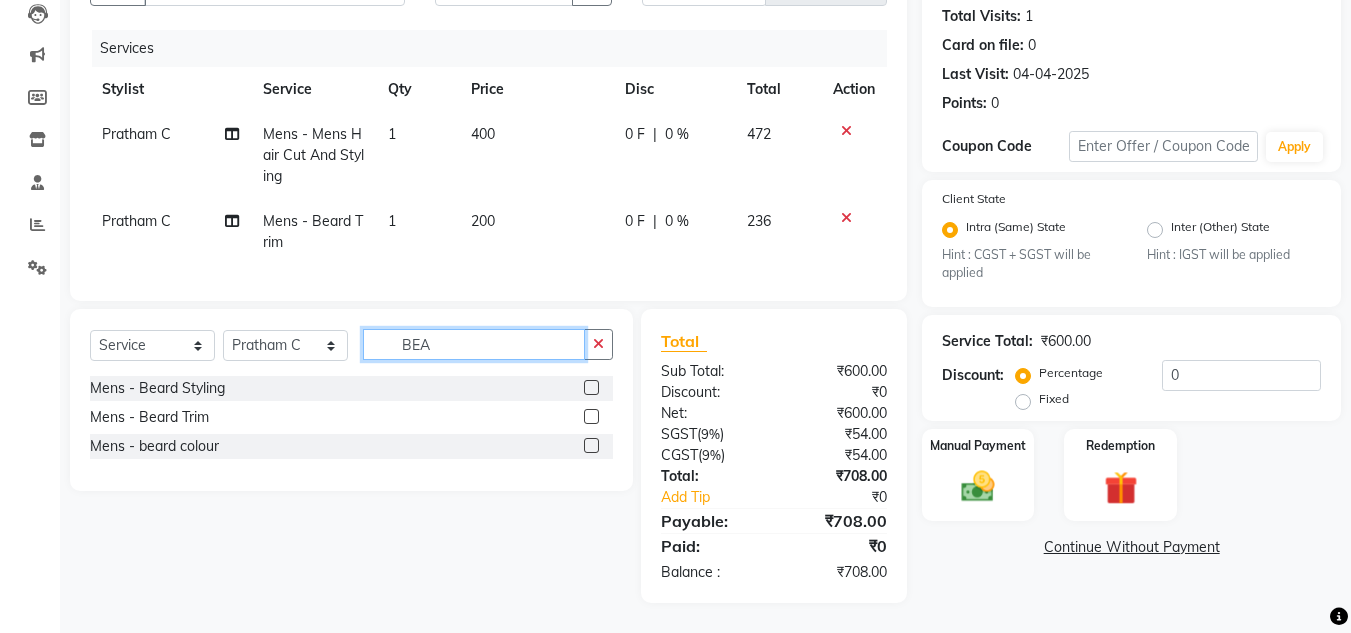 click on "BEA" 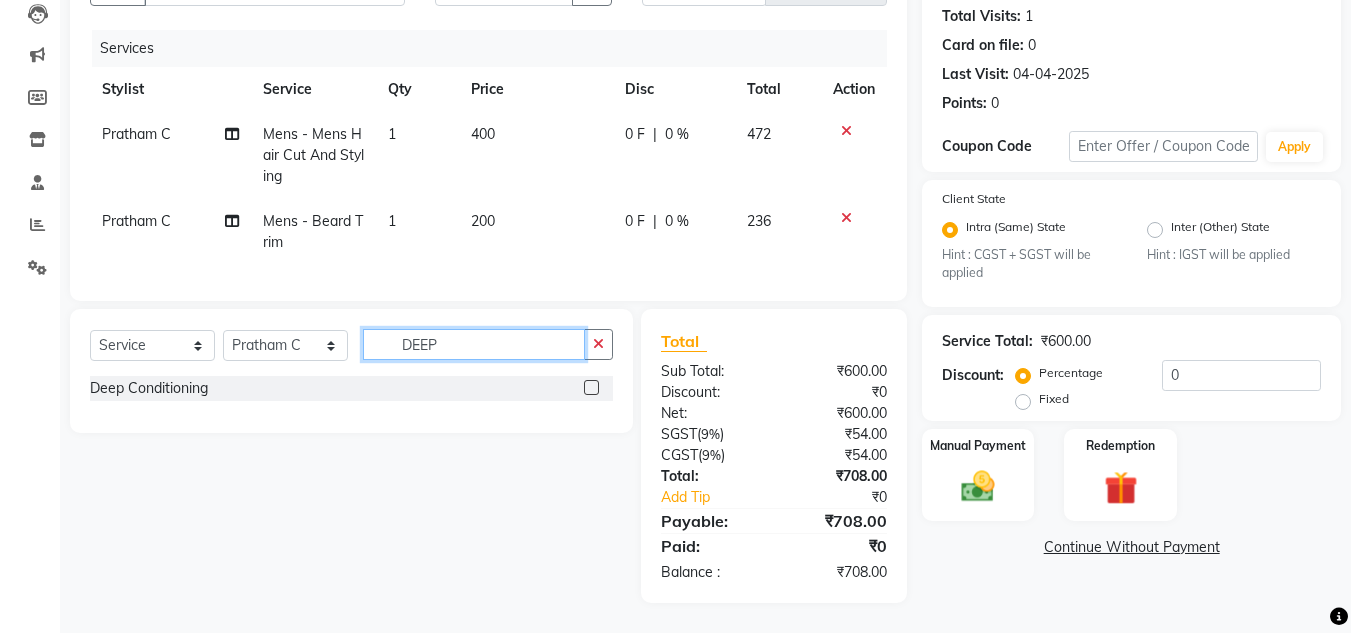 type on "DEEP" 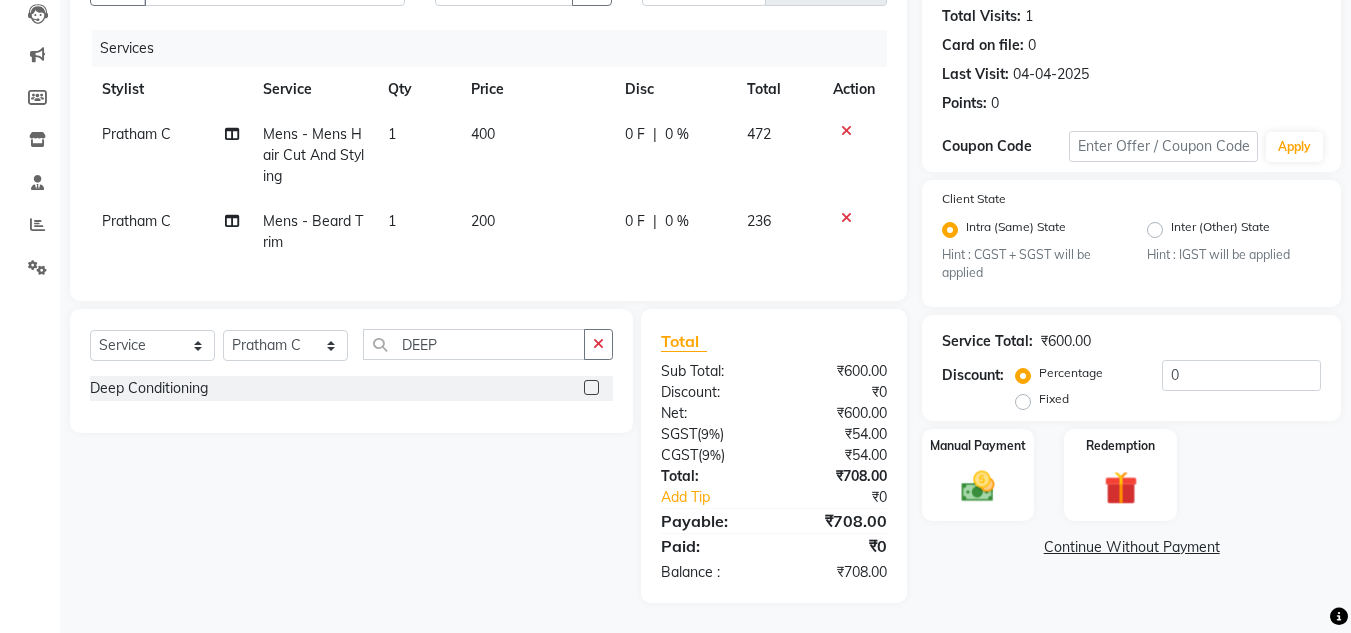 click 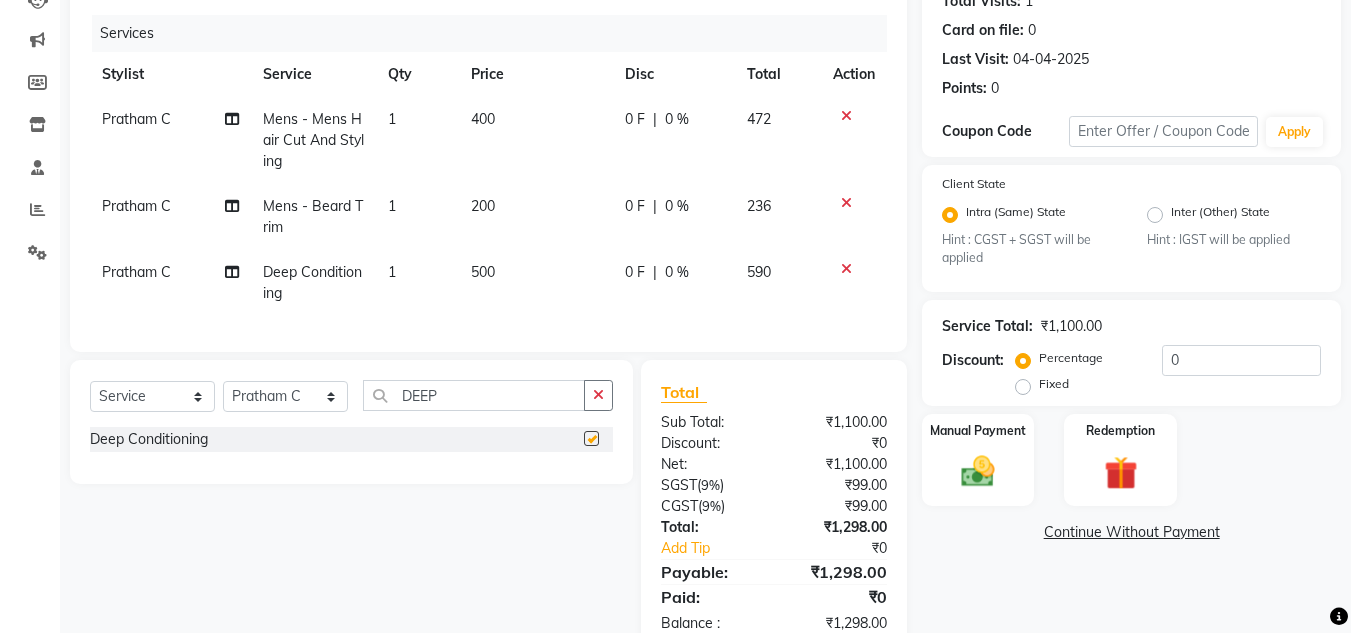 checkbox on "false" 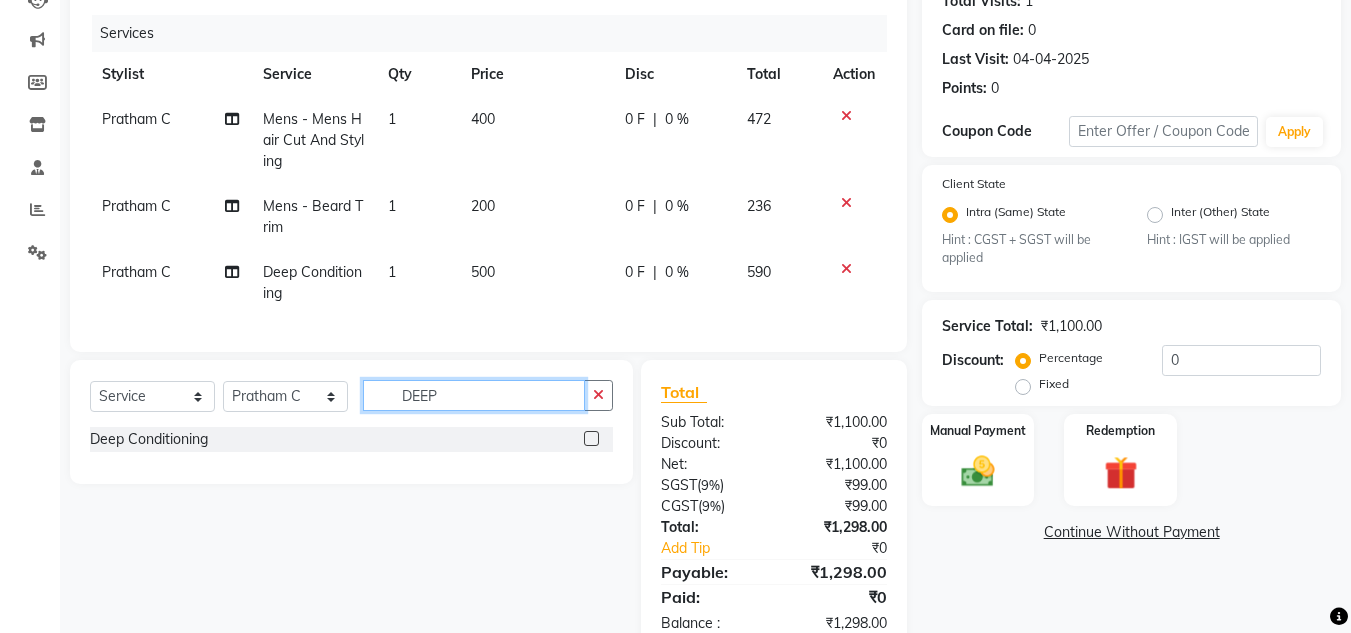 click on "DEEP" 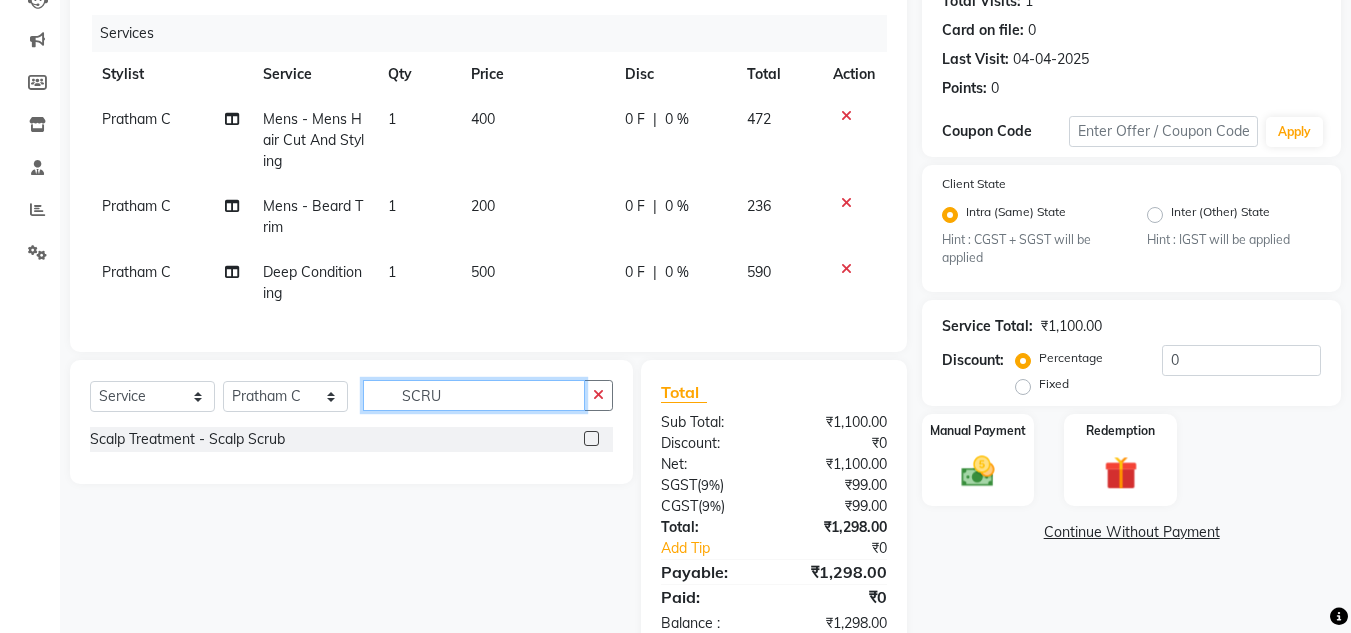 type on "SCRU" 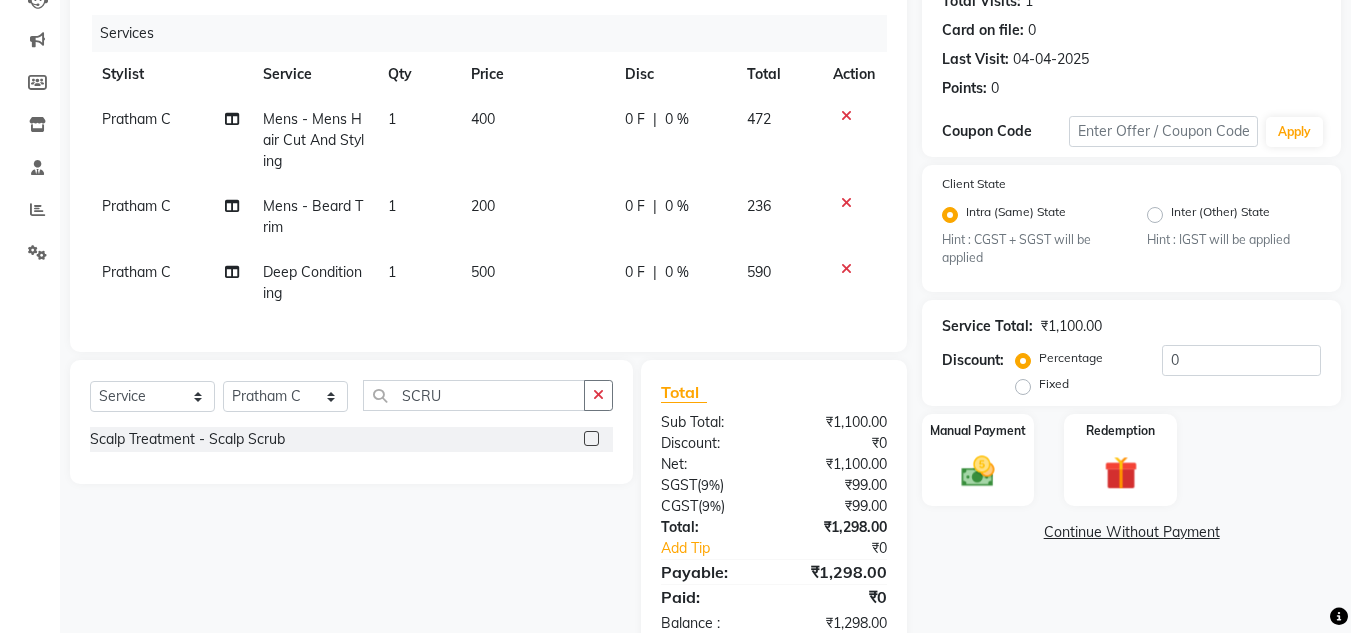 click 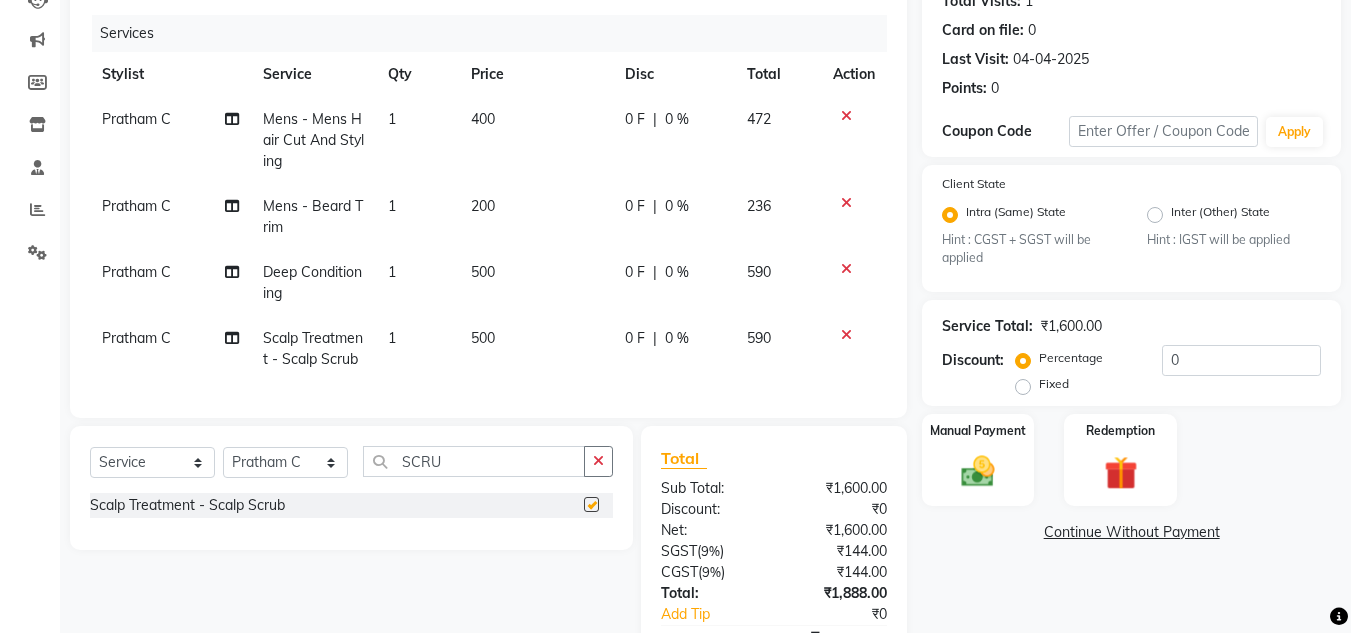 checkbox on "false" 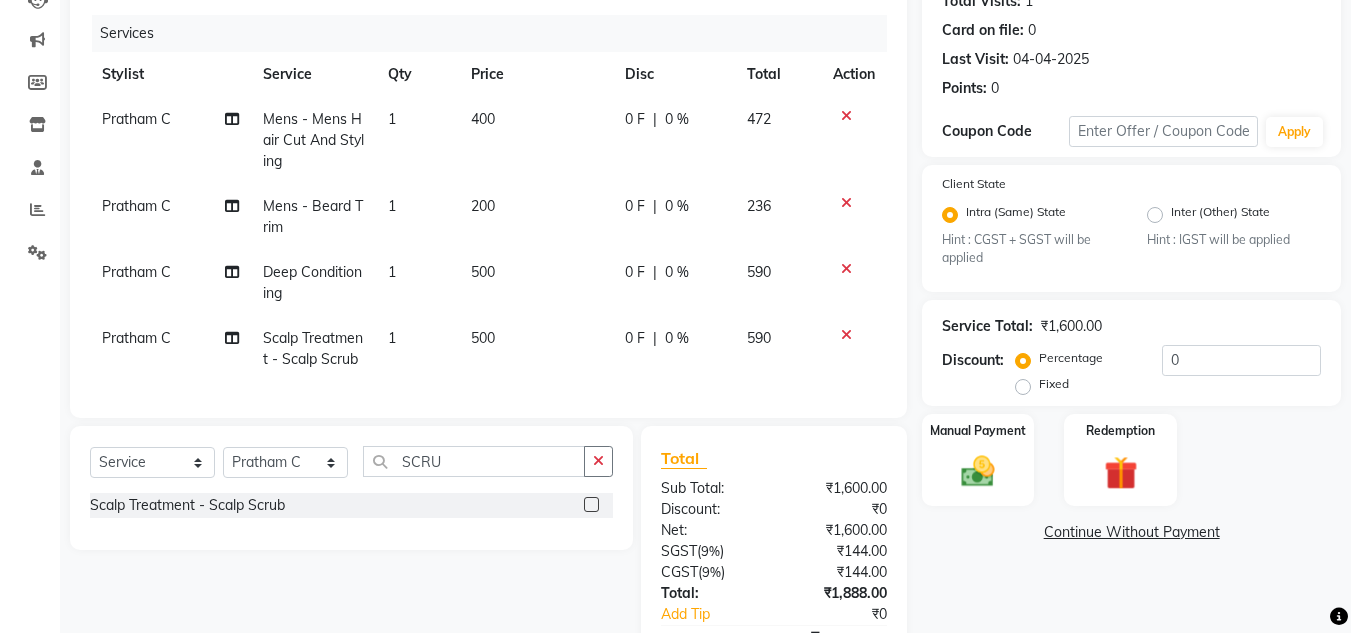 click on "500" 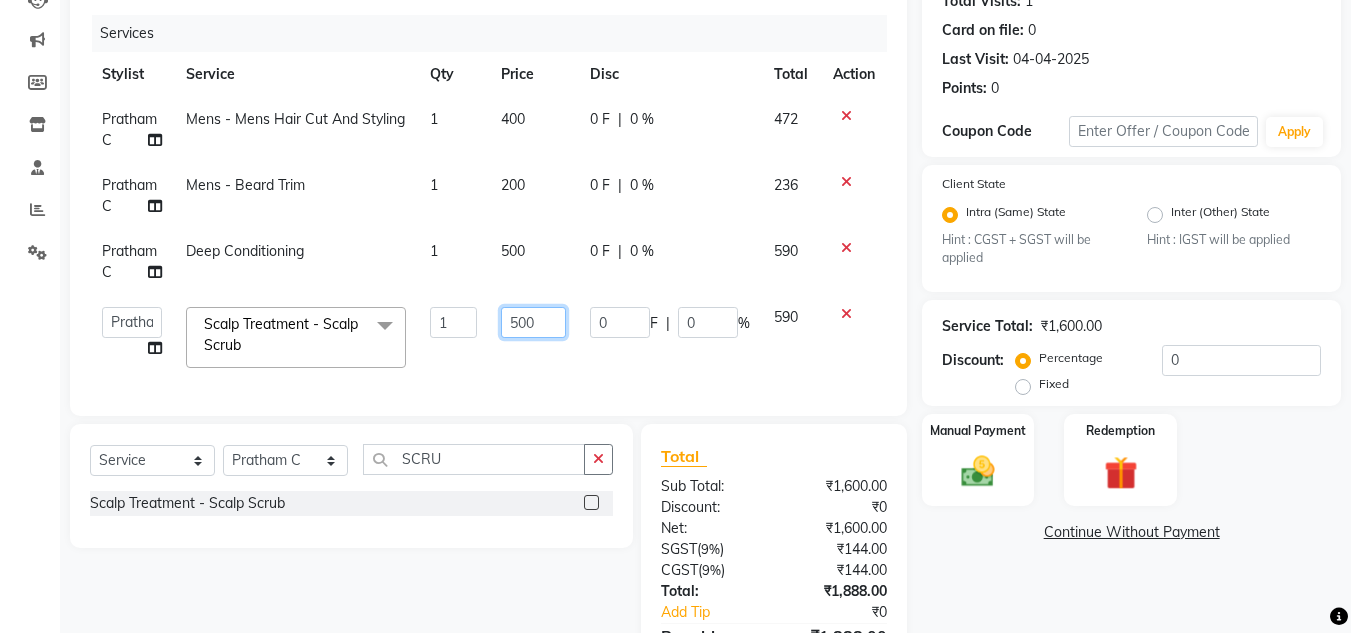 drag, startPoint x: 547, startPoint y: 325, endPoint x: 486, endPoint y: 329, distance: 61.13101 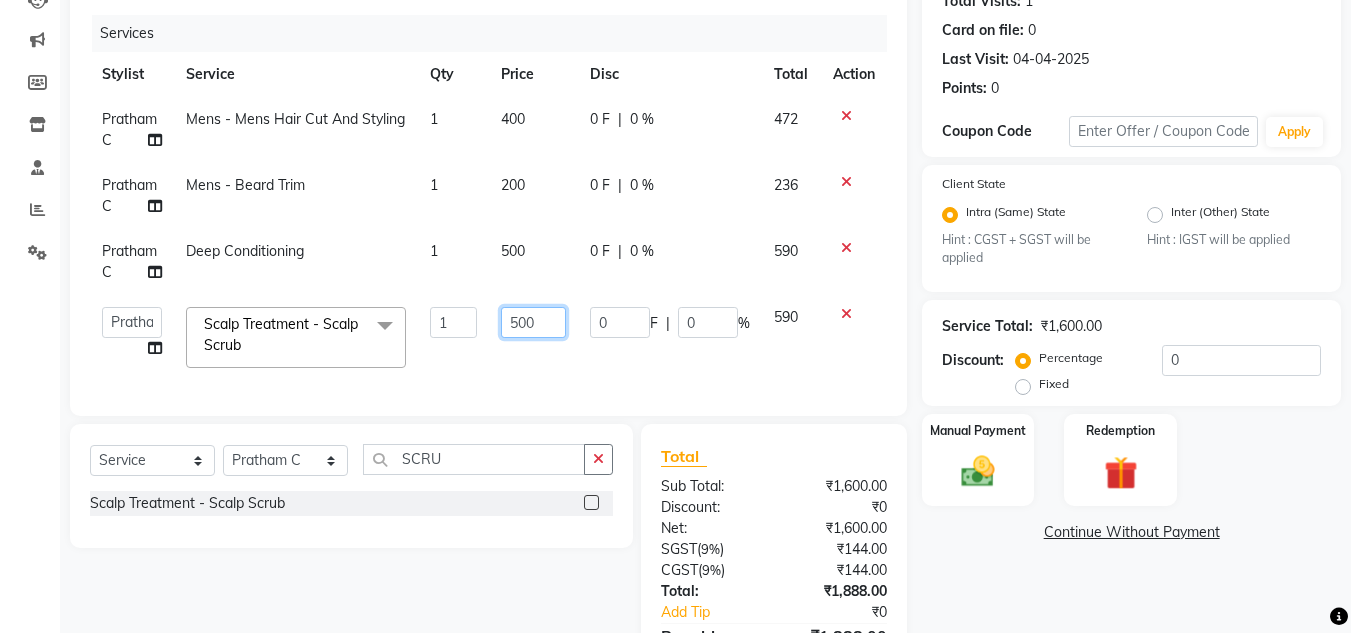 click on "[FIRST] [LAST]   [FIRST]   [FIRST] [LAST]   [FIRST]    Manager   [FIRST]   [FIRST] [LAST]   [FIRST] [LAST]   [FIRST] [LAST]   [FIRST] [LAST]   [FIRST] [LAST]   Scalp Treatment - Scalp Scrub  x Hydra Facial O3+ Bleach/D-Tan - Face  Bleach Bleach/D-Tan - Face/Neck Bleach Bleach/D-Tan - Full Body Bleach Bleach/D-Tan - Hand Bleach Bleach/D-Tan - Legs Bleach Bleach/D-Tan - O3 D-Tan Bleach/D-Tan - Raga D- Tan NANO PLASTIA SHOULDER LENGTH Mintree Tan- Go Manicure Mintree Tan-Go Pedicure TIP Deep Conditioning  Whitening Facial O3+ Facial Mediceuticals dand treatment BOOKING AMT OF SERVICE Fibre Complex Treatment Female Lower Lips -Threading Knot Free Service Blow Dry - Blow Dry Below Shoulder Length Blow Dry - Blow Dry Shoulder Length Blow Dry - Blow Dry Waist Length Clean Up - Aroma Clean Up Clean Up - Herbal Cleanup Clean Up - Instglow Claenup Clean Up - O3 Pore Clean Up Clean Up - Vlcc Gold Clean Up Clean Up - D Tan Clean UP Face Pack - Black Mask Charcoal Face Pack - Black Mask O3 Face Pack - O3 Peel Off Face Pack - Thermal Sheet Mask Facial - Diamond Facial" 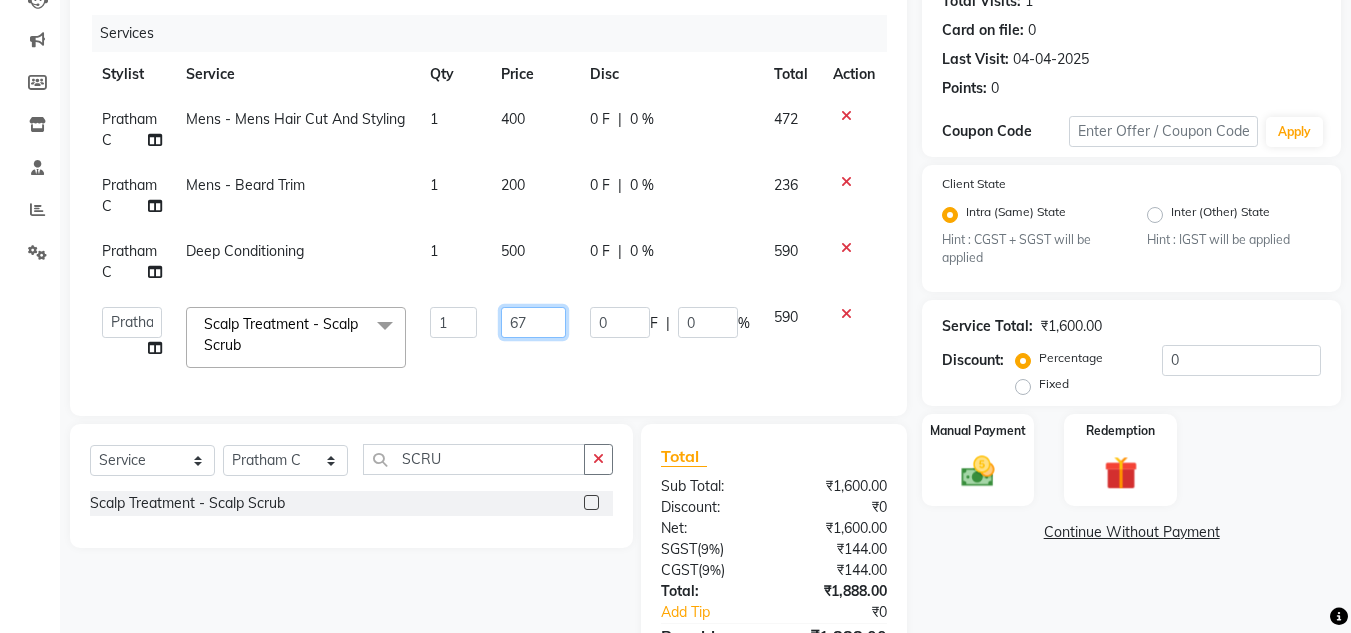 type on "678" 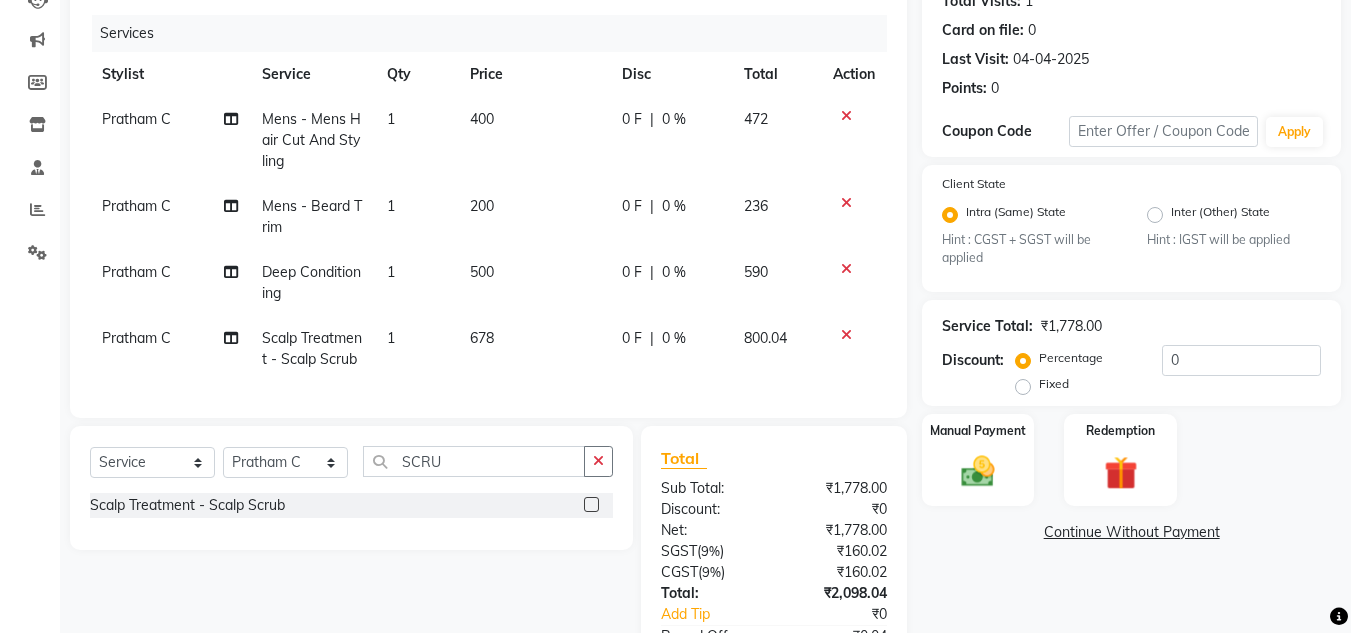 click on "Pratham C Mens - Mens Hair Cut And Styling 1 400 0 F | 0 % 472 Pratham C Mens - Beard Trim 1 200 0 F | 0 % 236 Pratham C Deep Conditioning  1 500 0 F | 0 % 590 Pratham C Scalp Treatment - Scalp Scrub 1 678 0 F | 0 % 800.04" 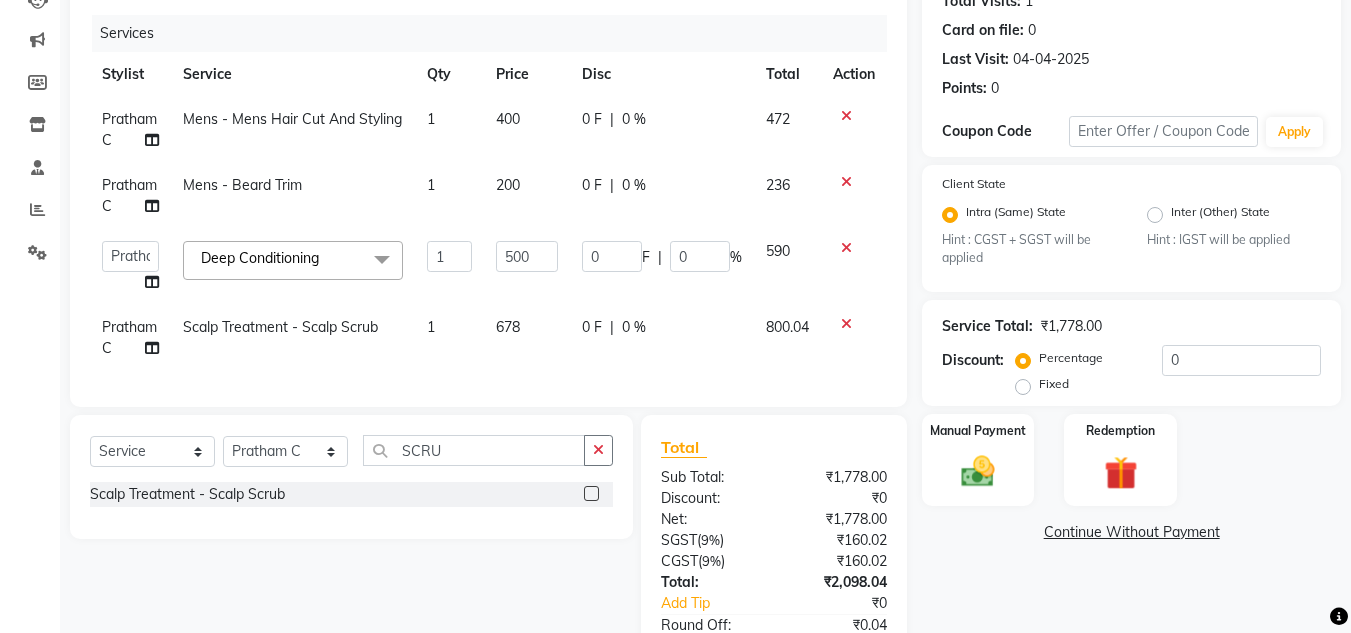 click on "500" 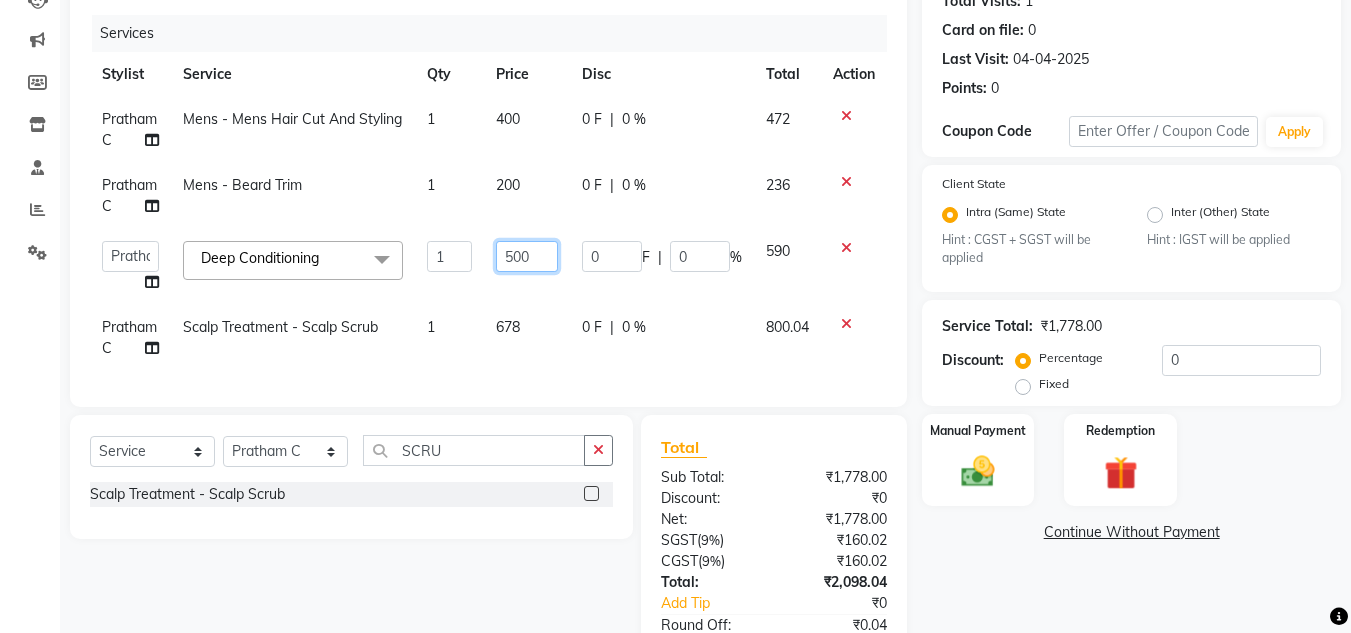 click on "500" 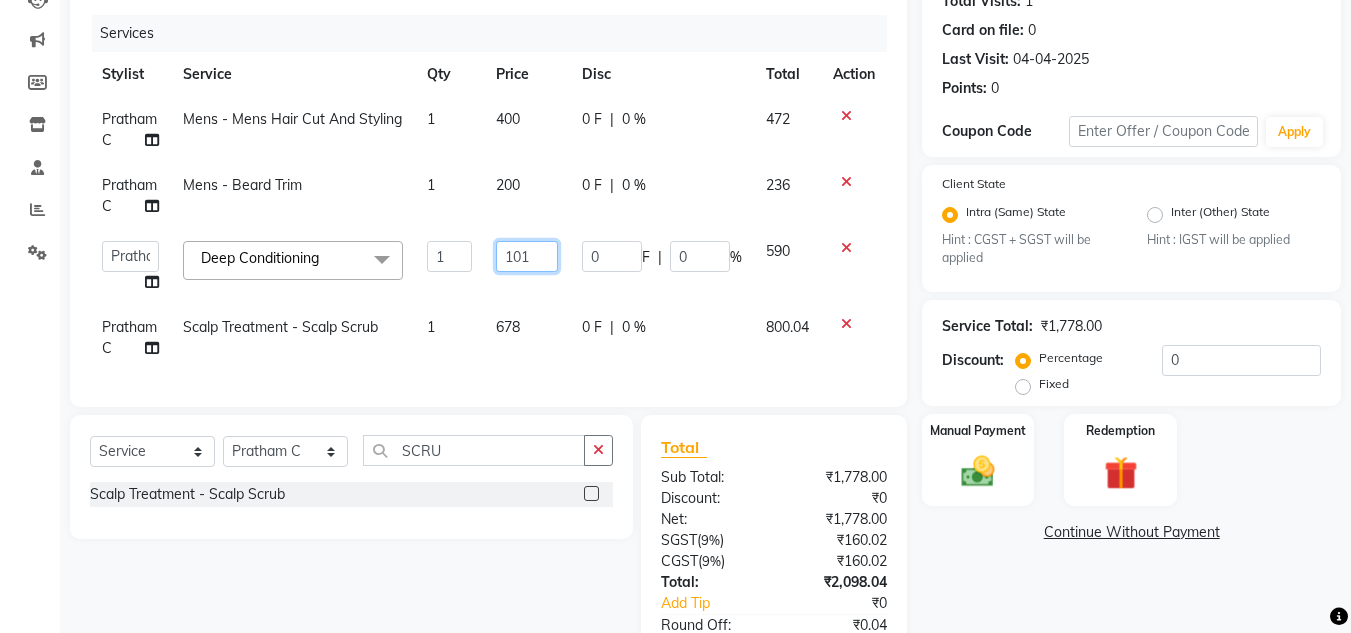 type on "1017" 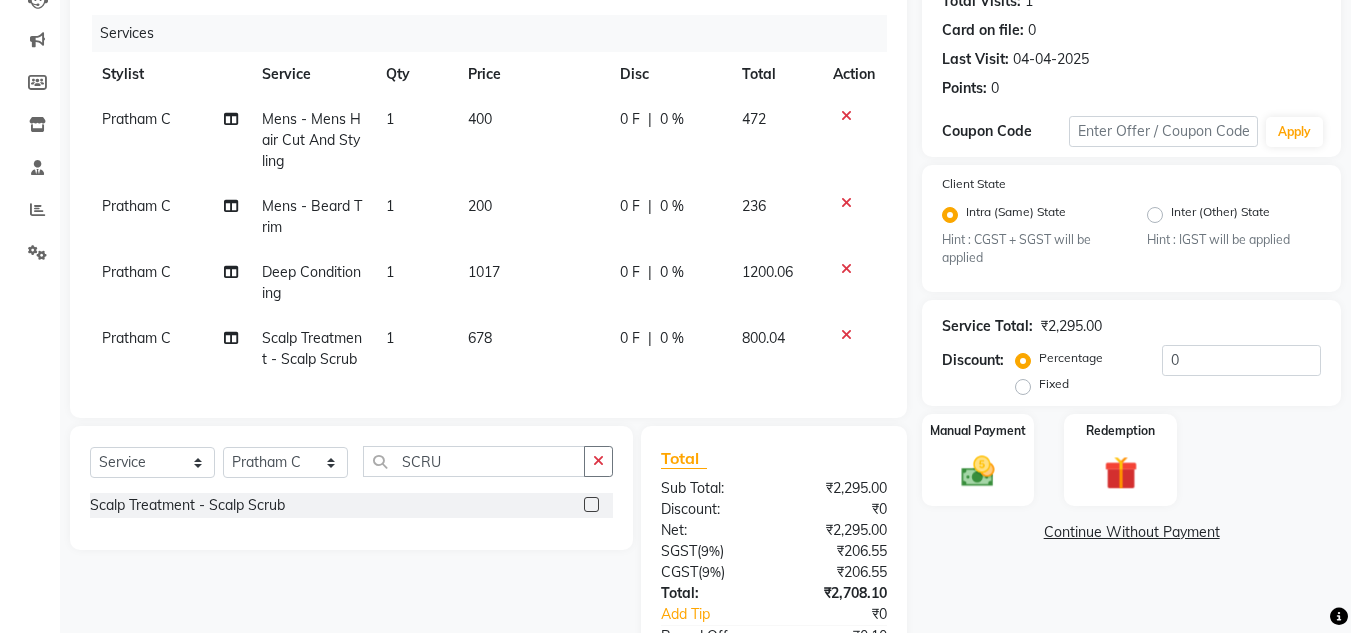 click on "1200.06" 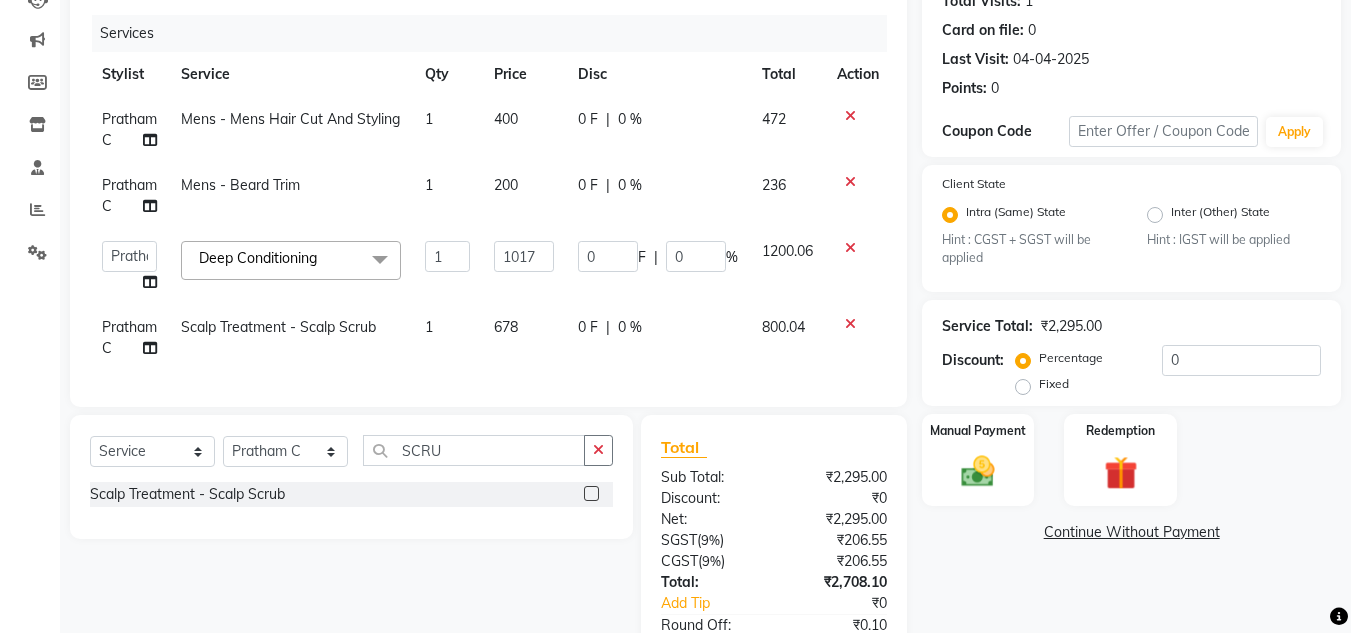click on "200" 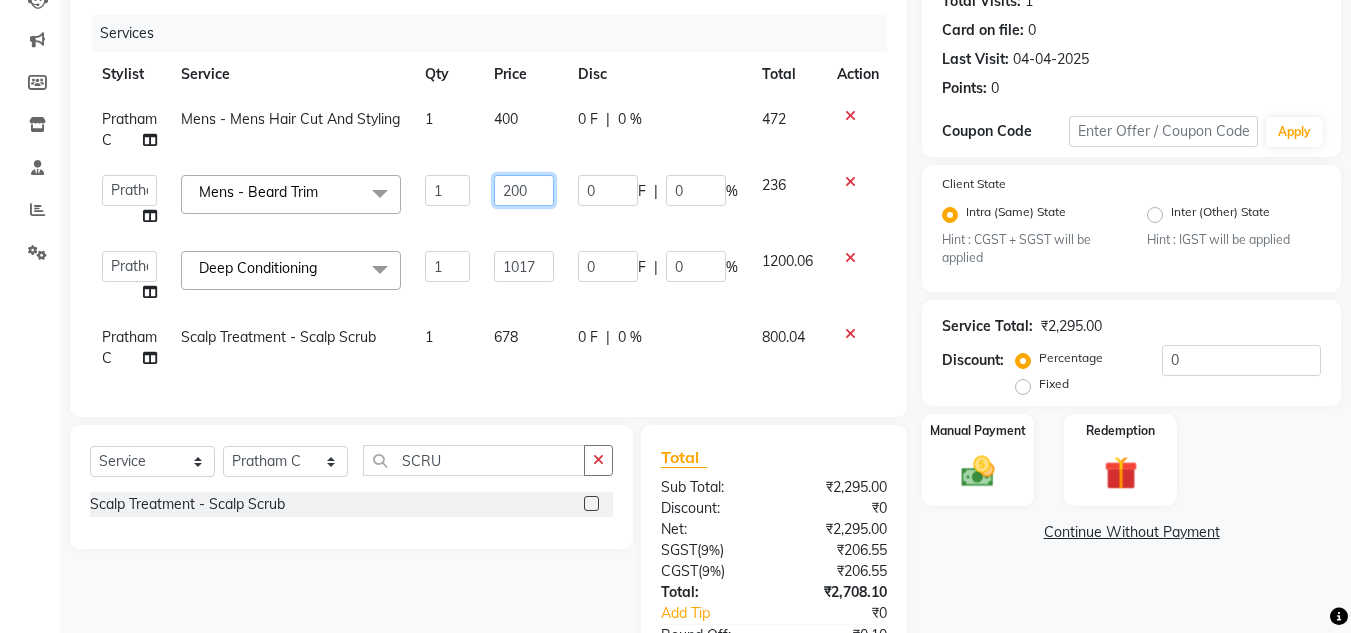 click on "200" 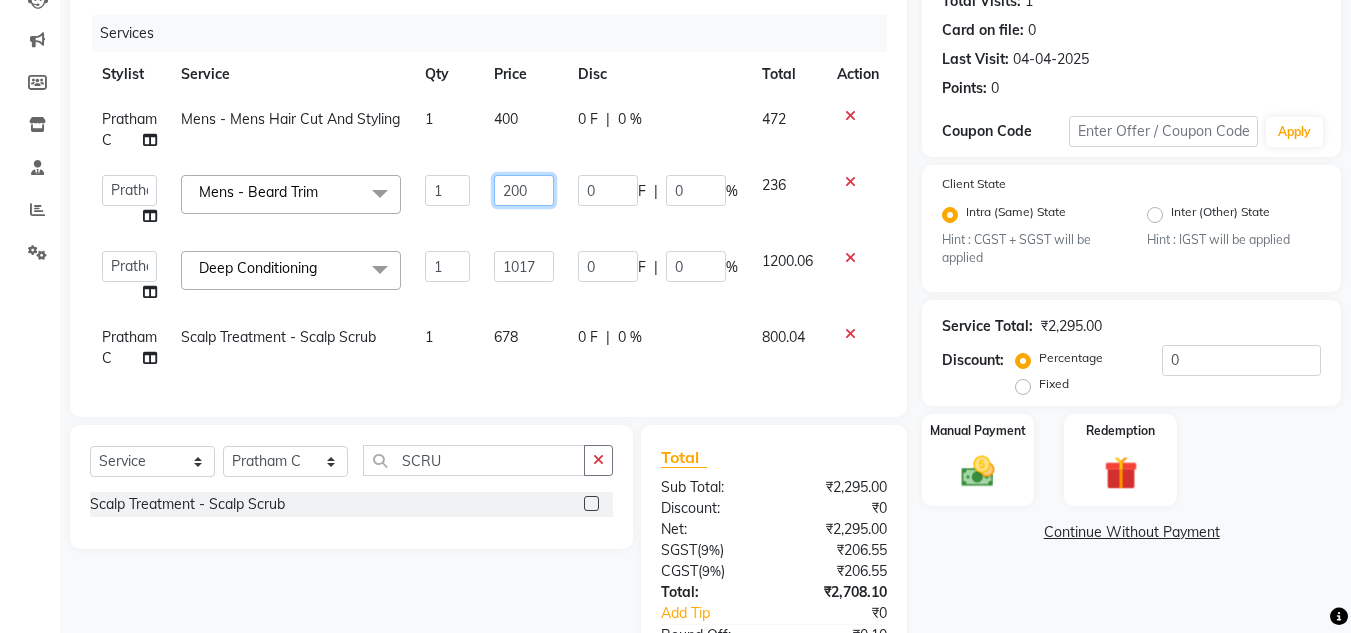 click on "200" 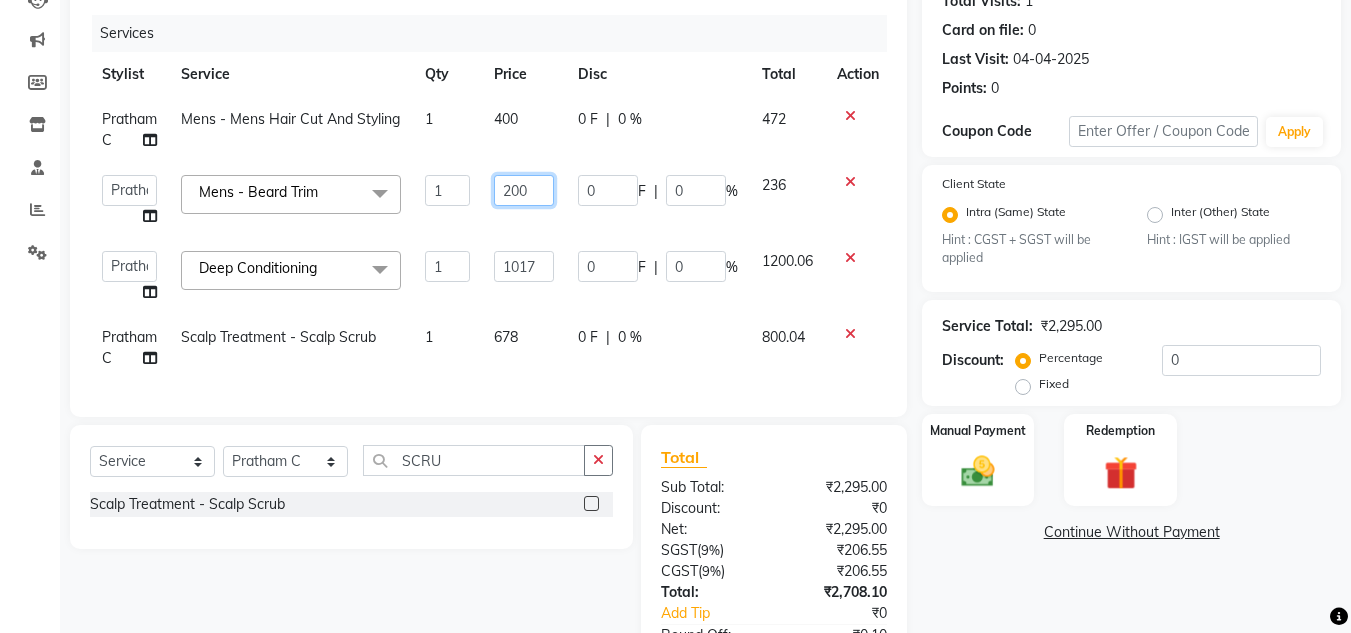 click on "200" 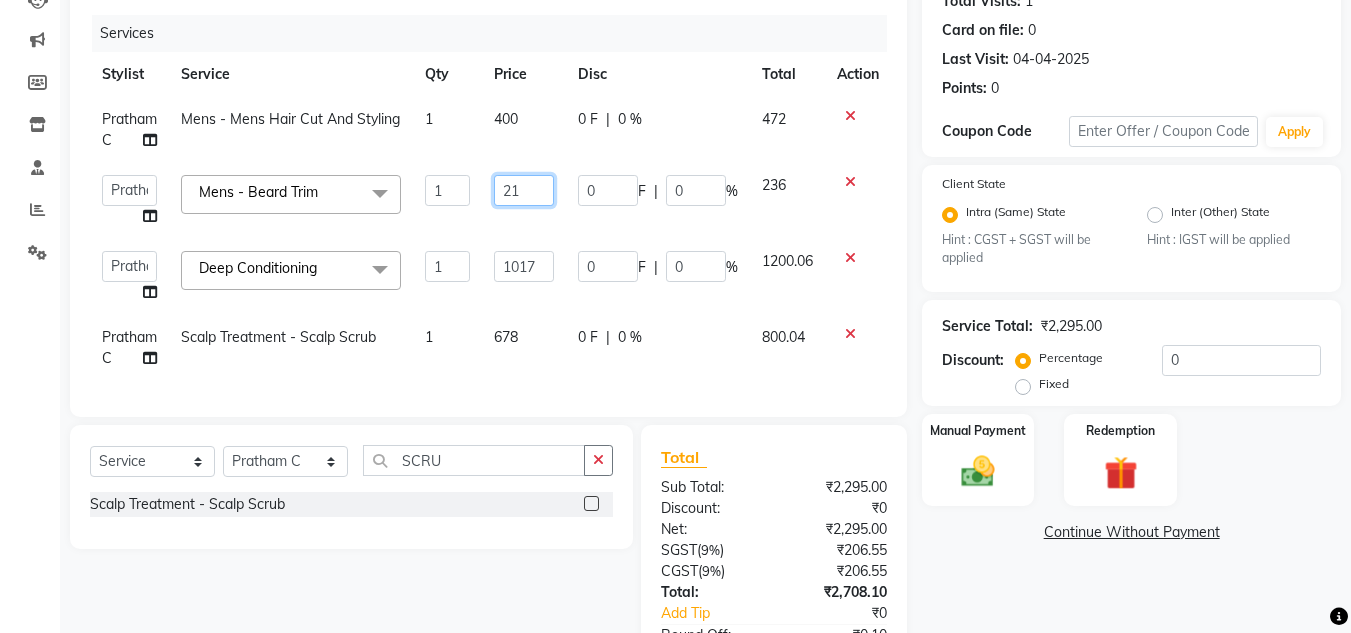 type on "212" 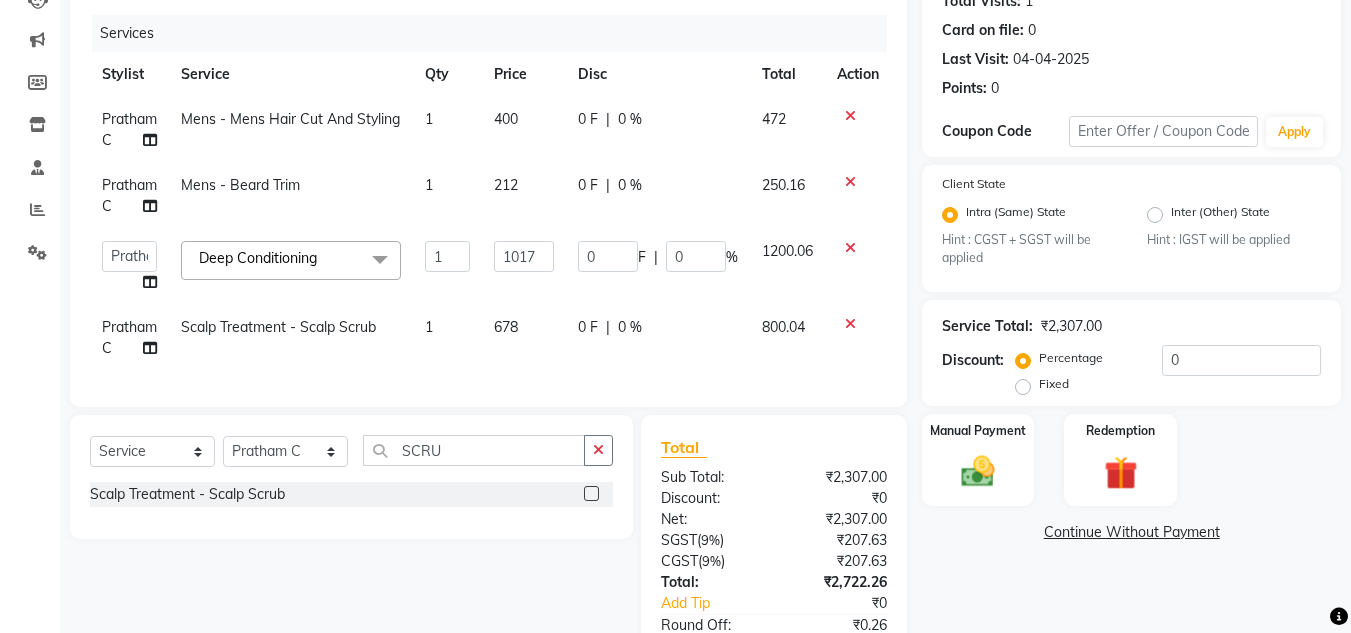 click on "250.16" 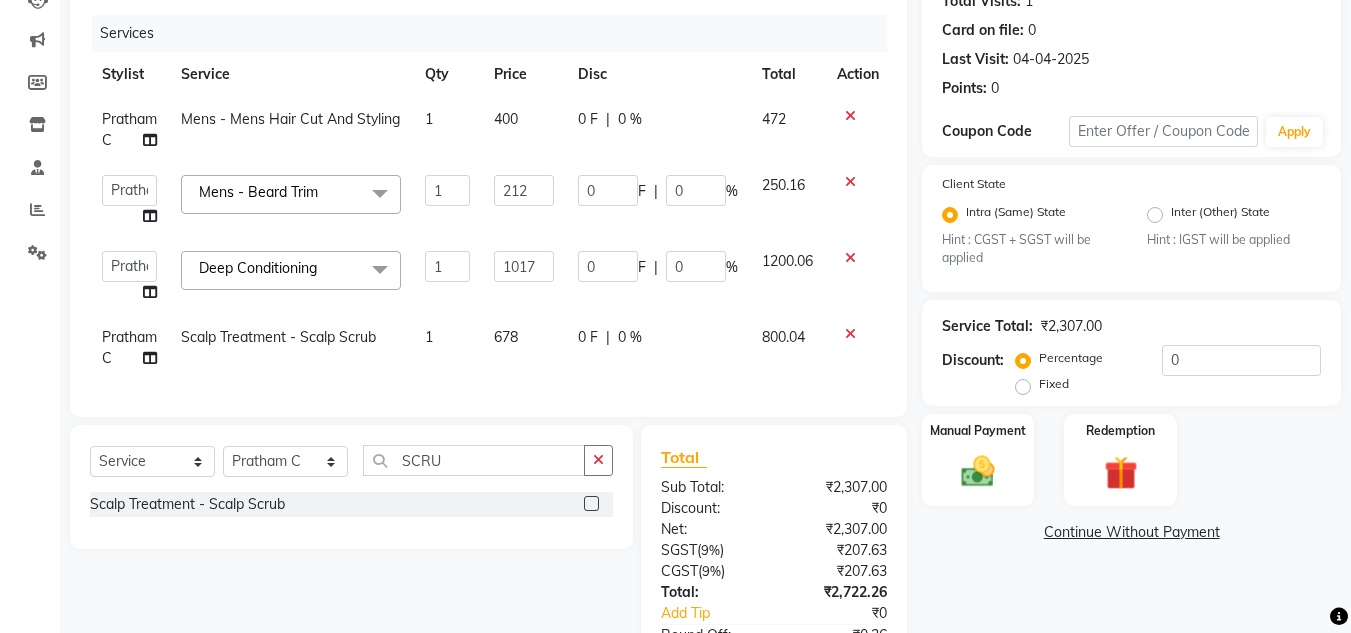 click on "400" 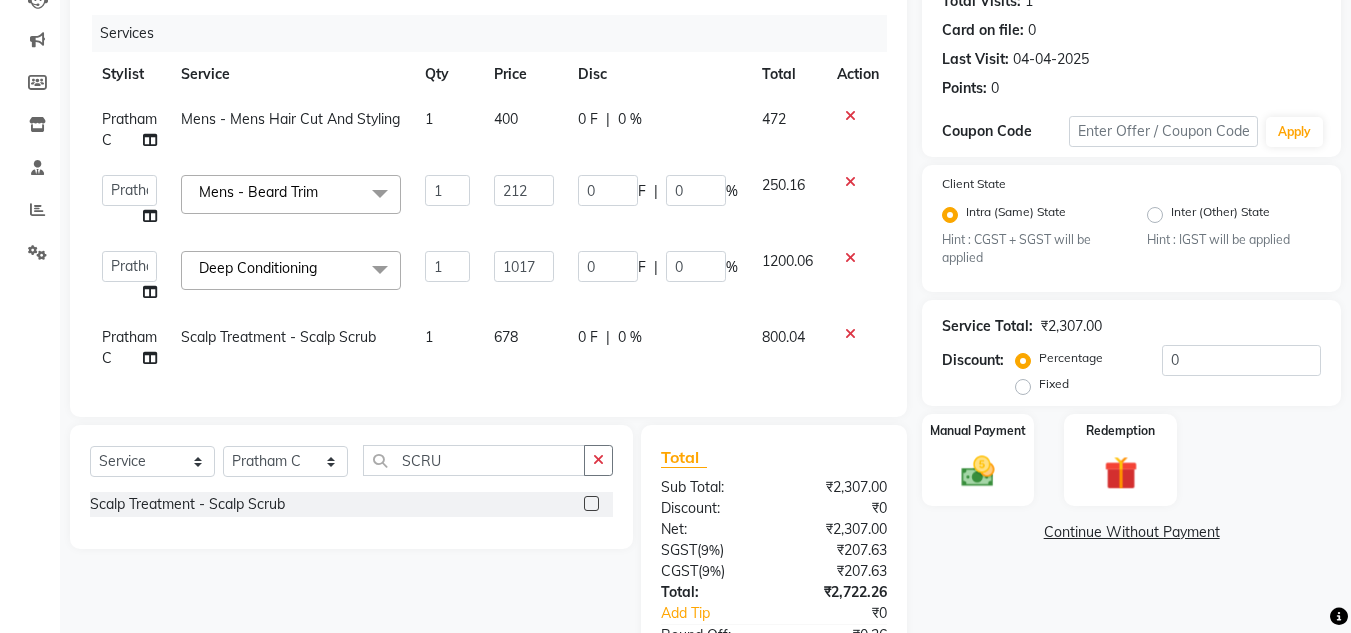 select on "63038" 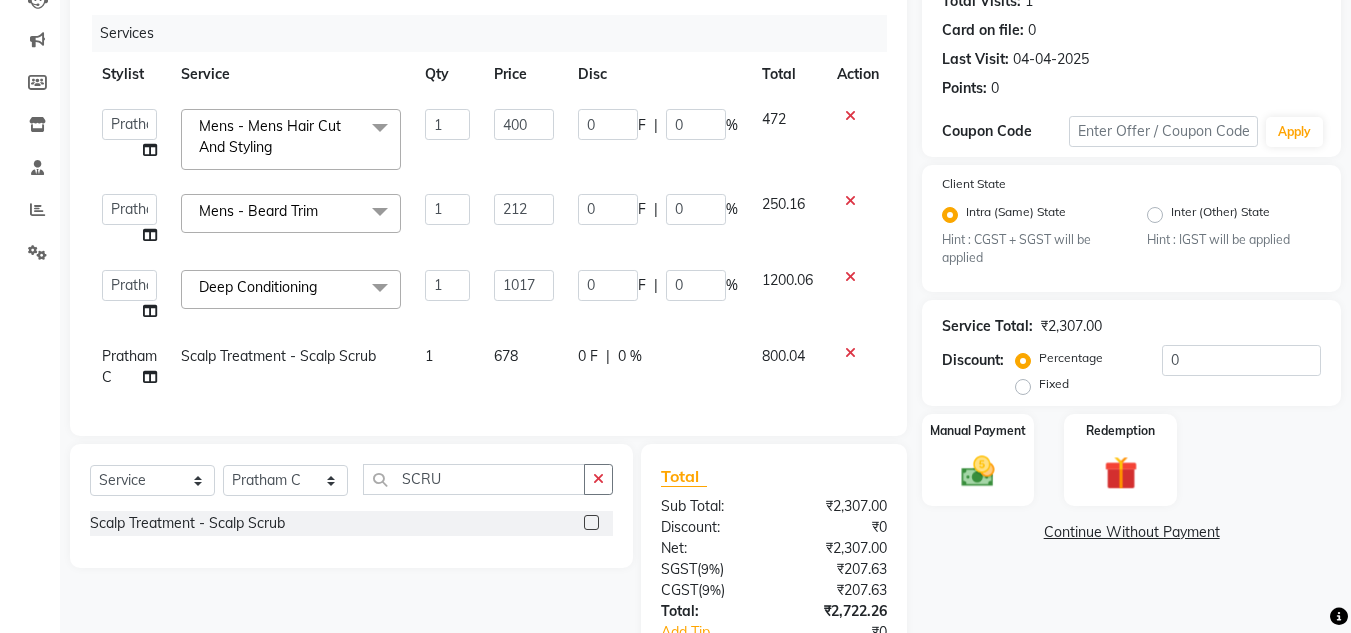 click on "400" 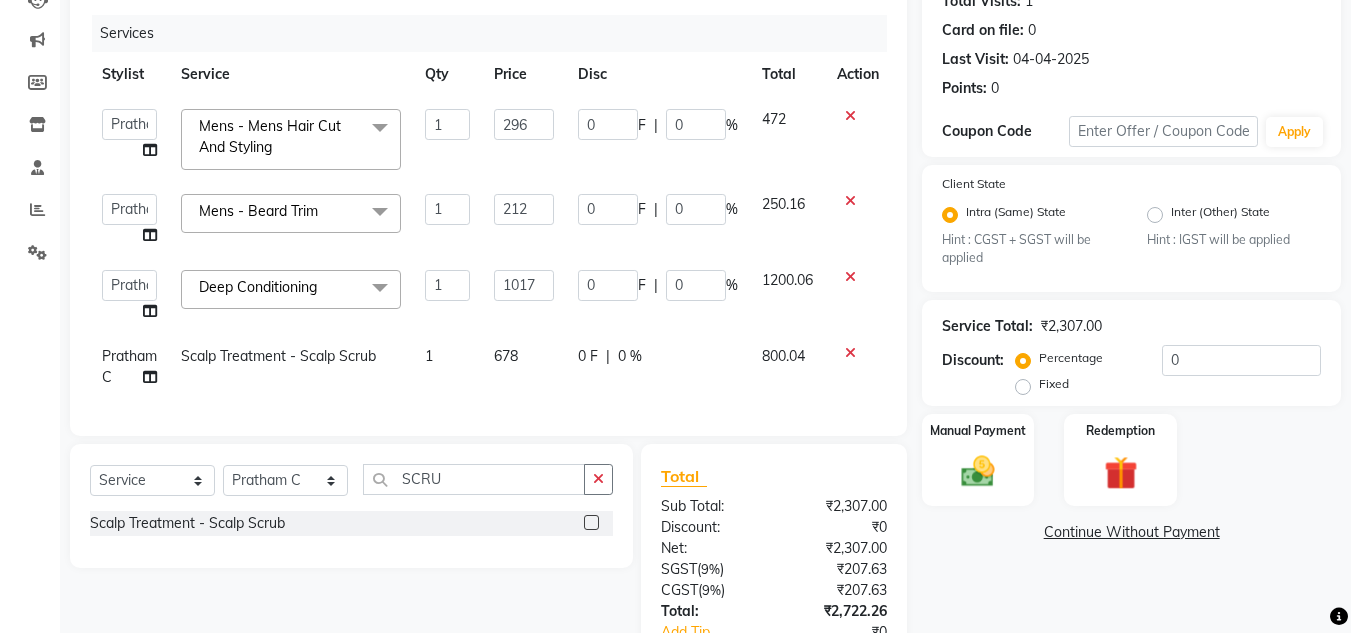type on "296.5" 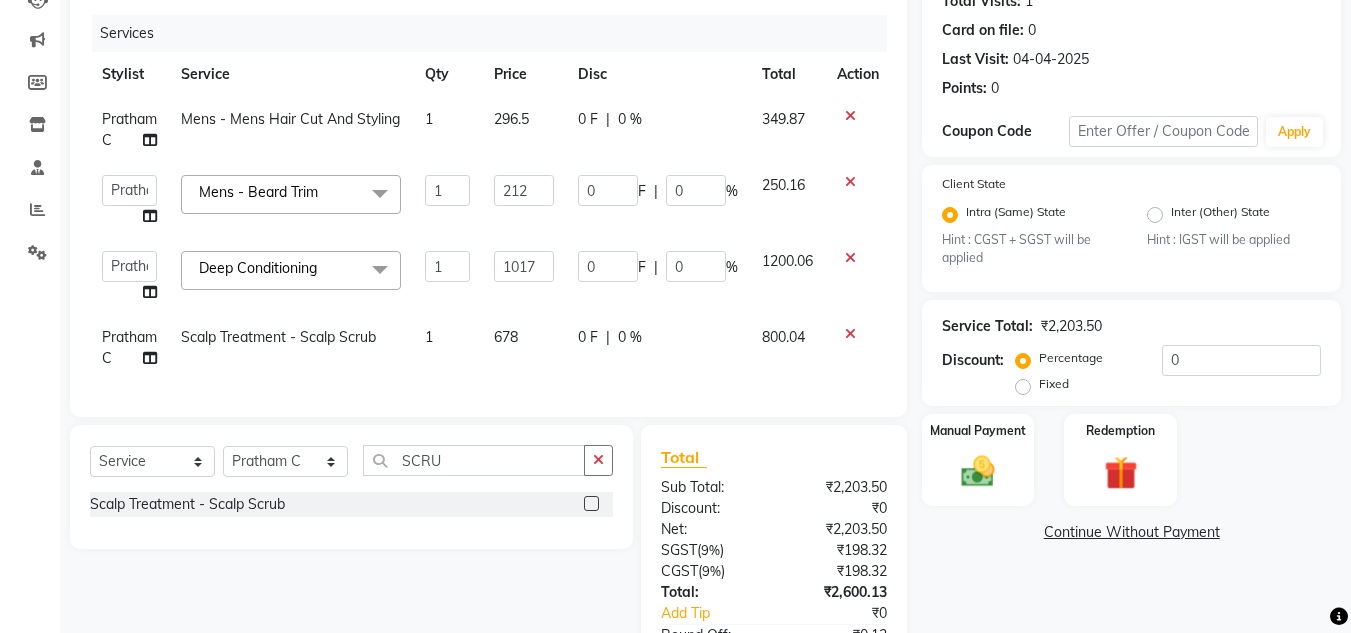 click on "349.87" 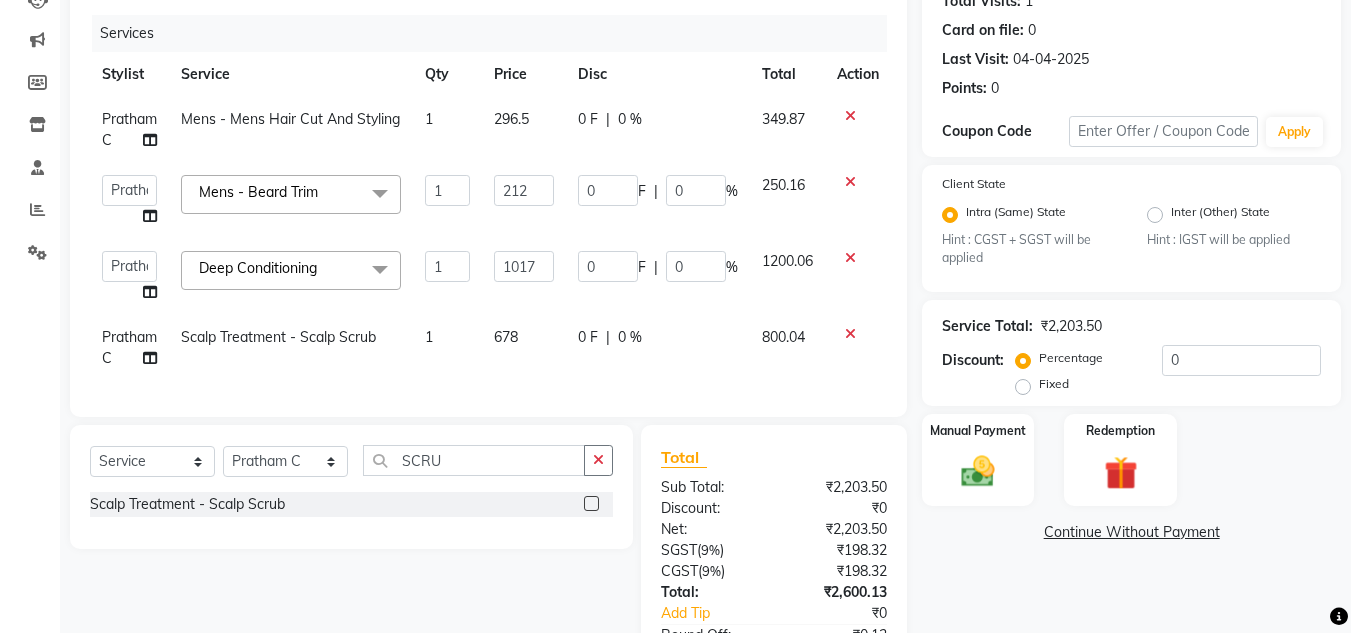 select on "63038" 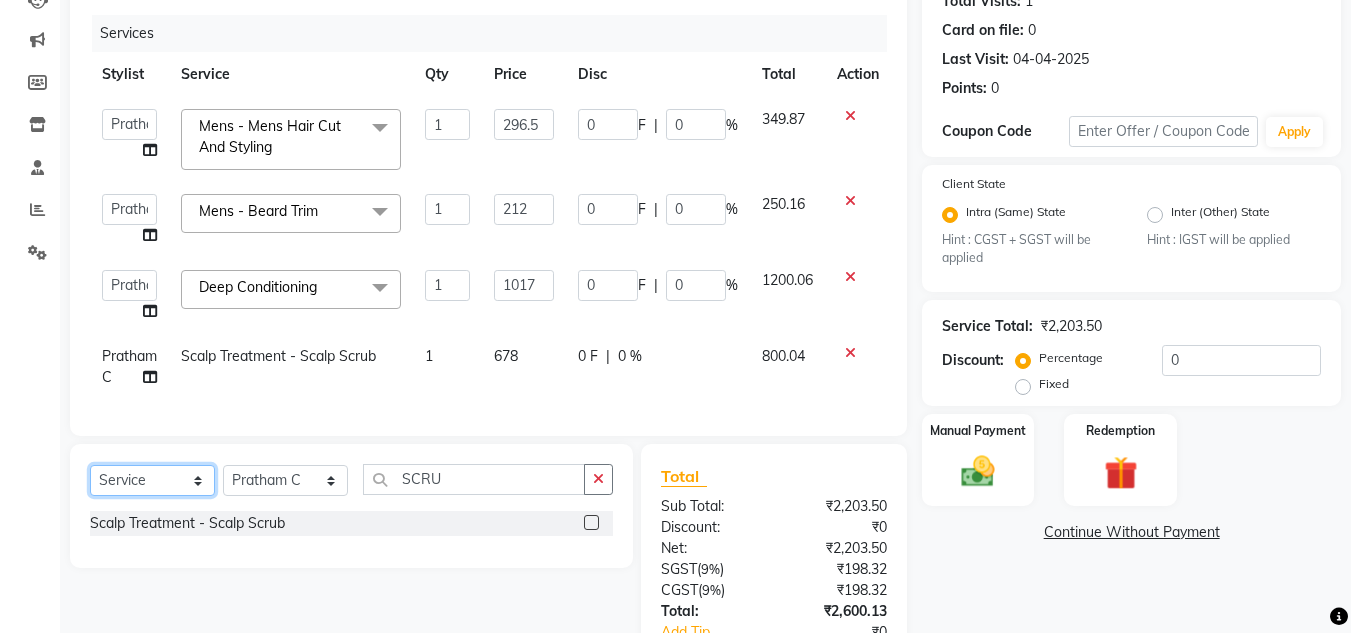click on "Select  Service  Product  Membership  Package Voucher Prepaid Gift Card" 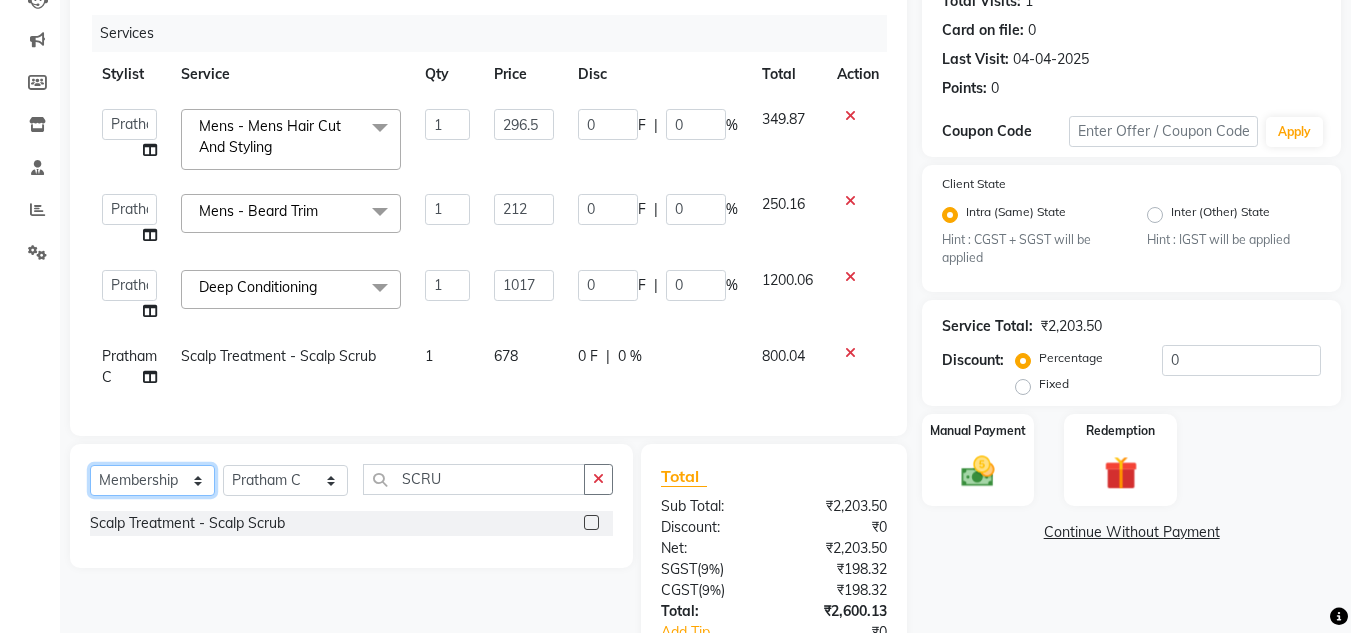 click on "Select  Service  Product  Membership  Package Voucher Prepaid Gift Card" 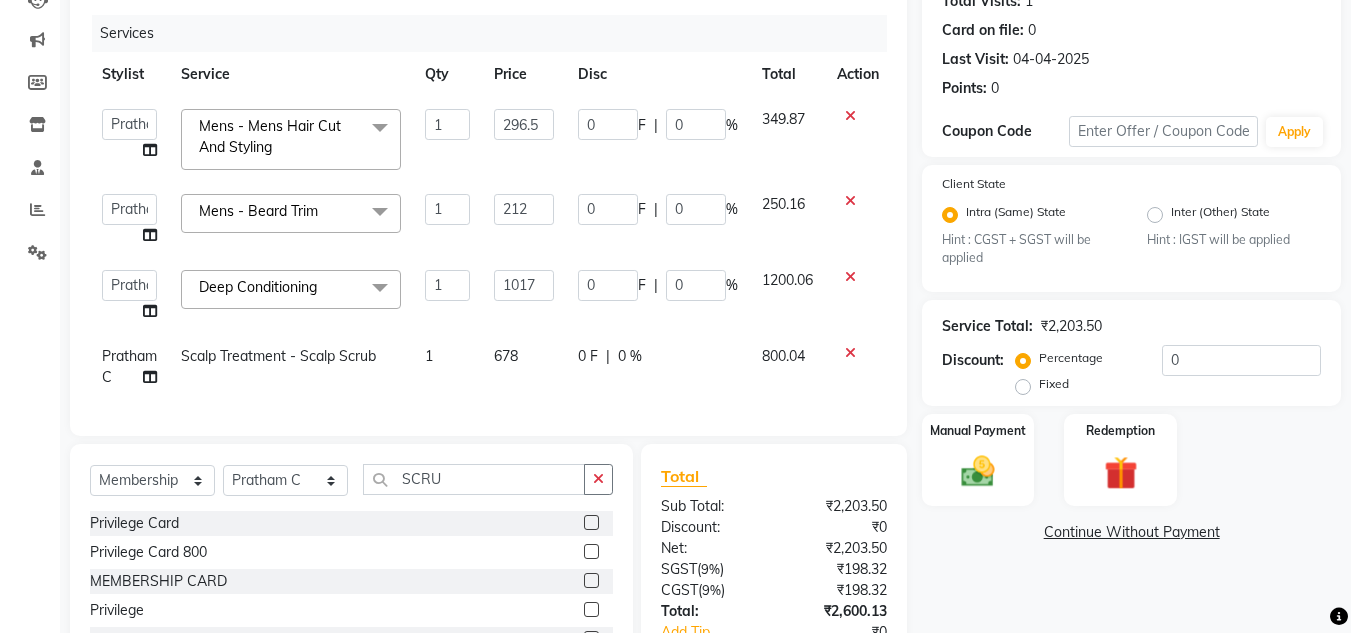 click 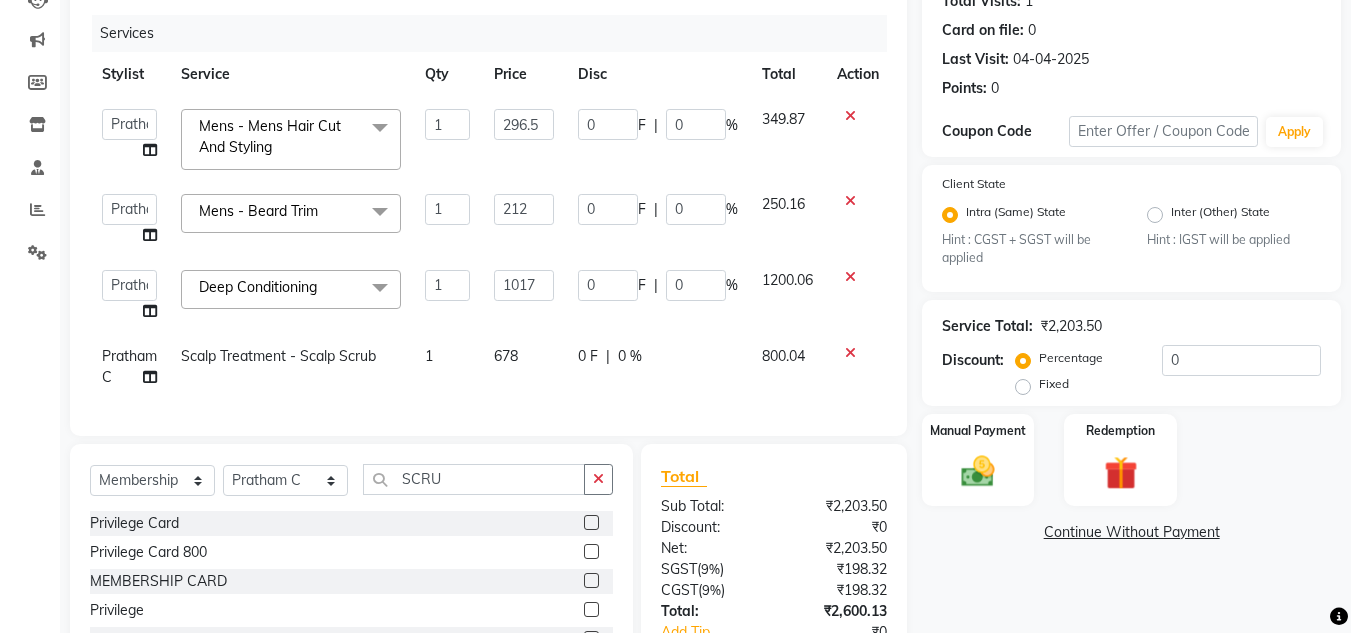 click at bounding box center (590, 581) 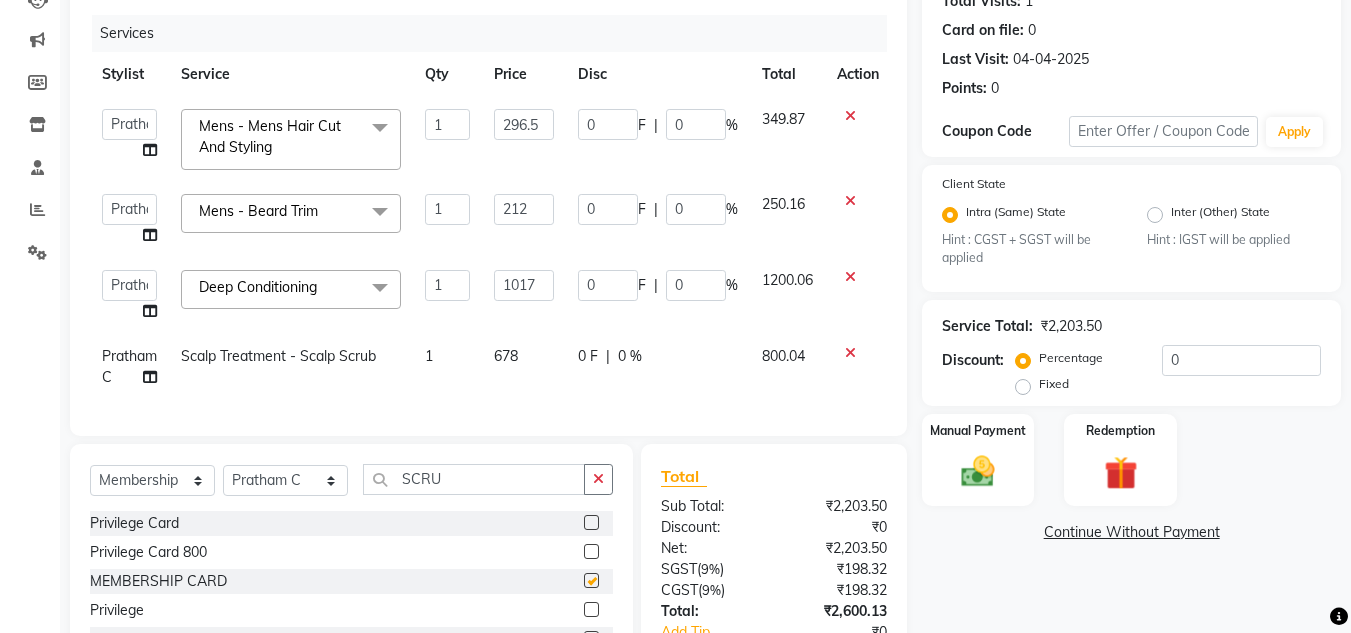 select on "select" 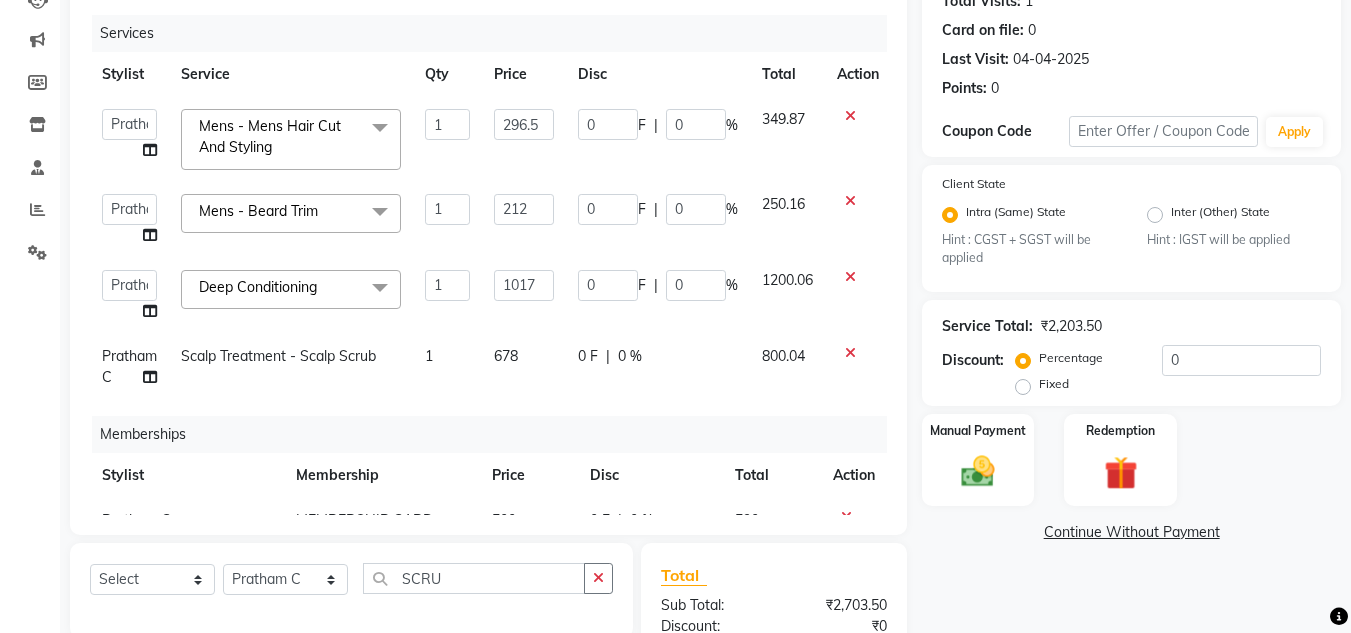 scroll, scrollTop: 59, scrollLeft: 0, axis: vertical 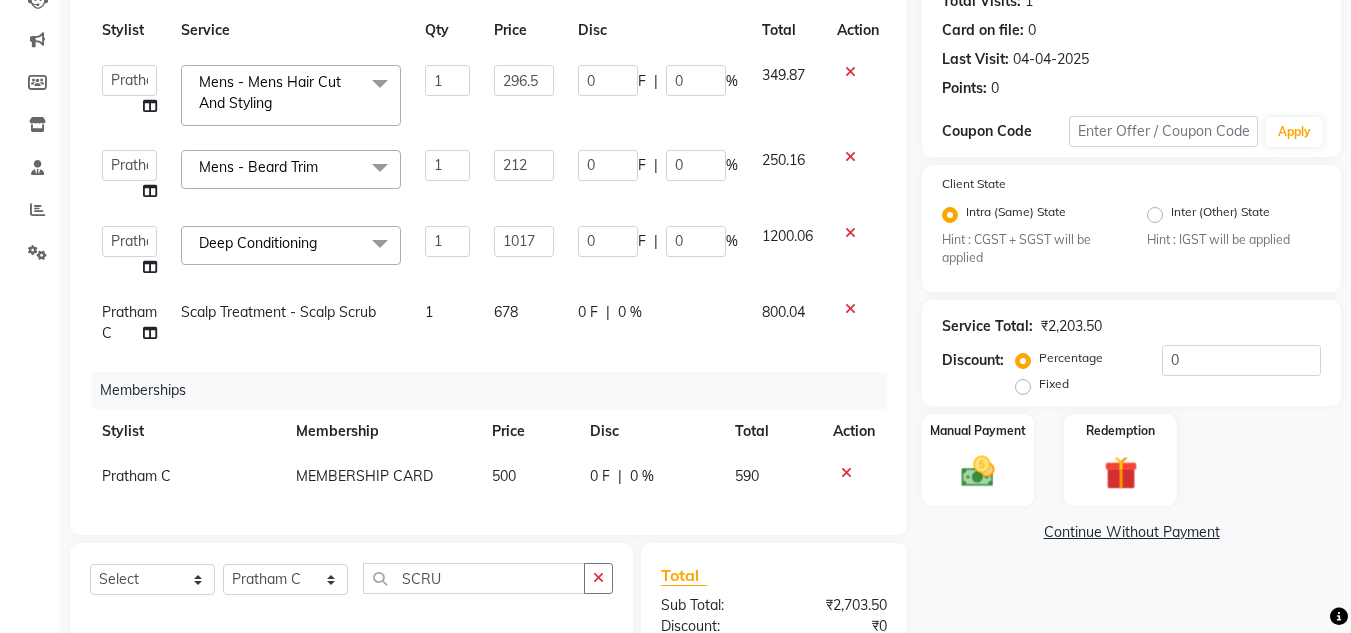 click on "500" 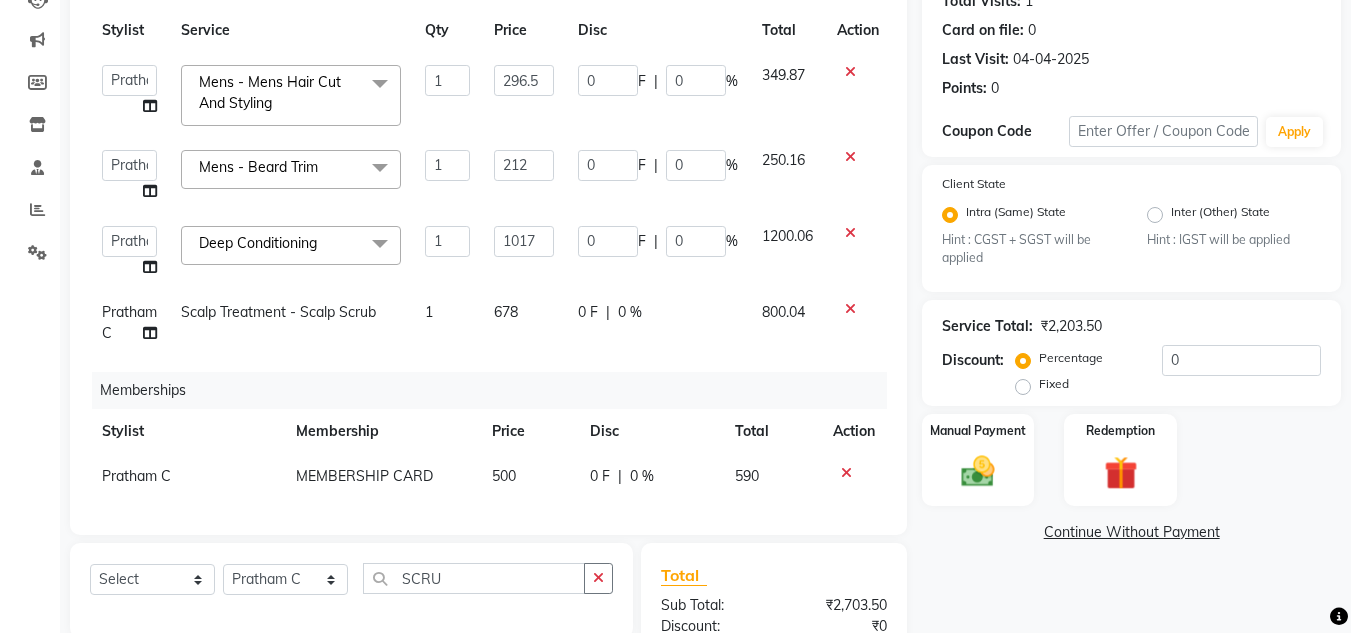 select on "63038" 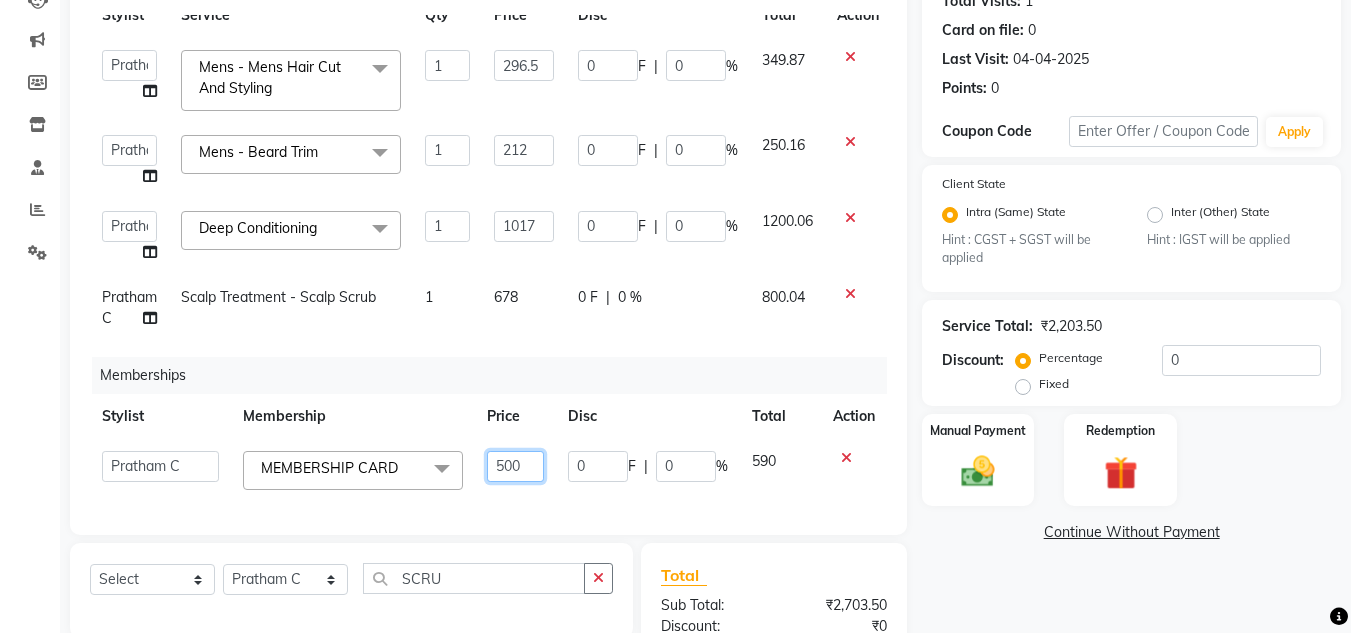 click on "500" 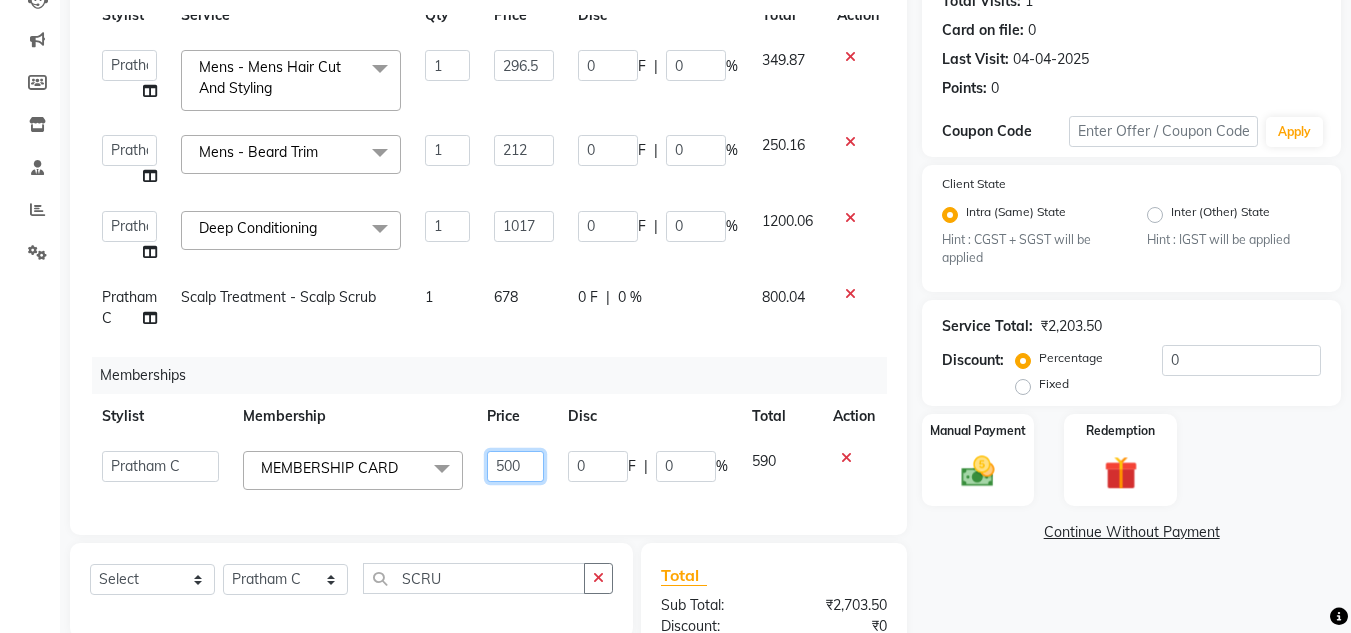 click on "500" 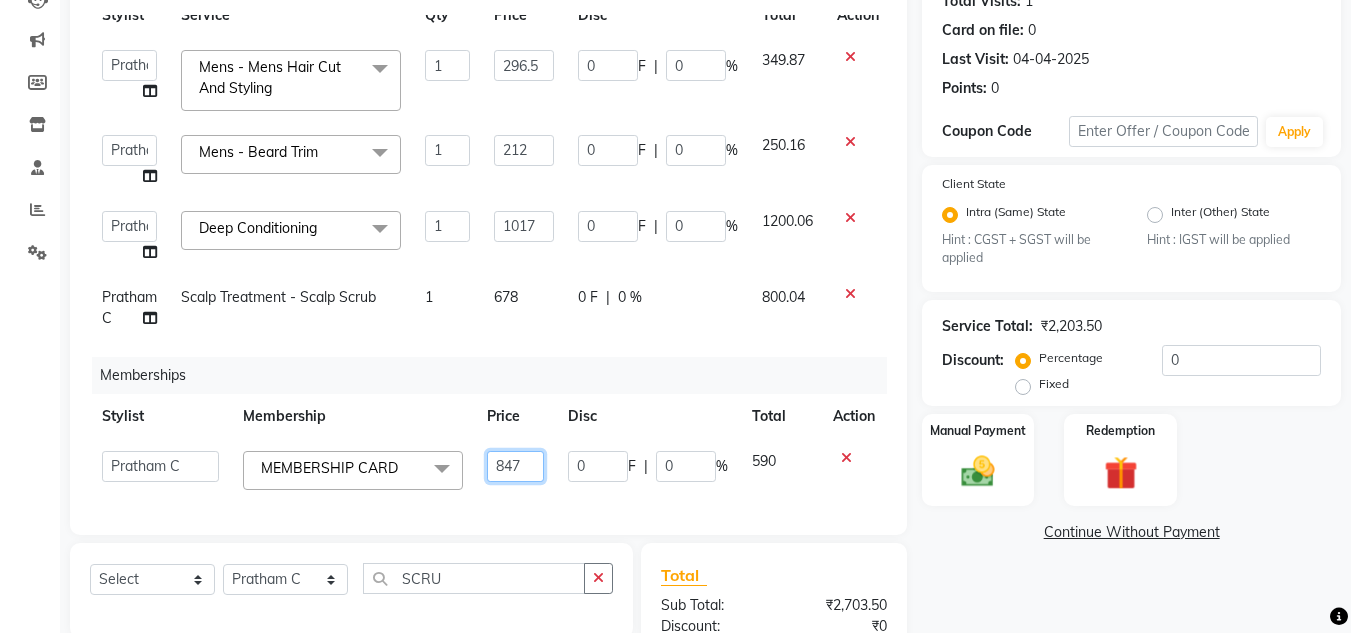 type on "847.5" 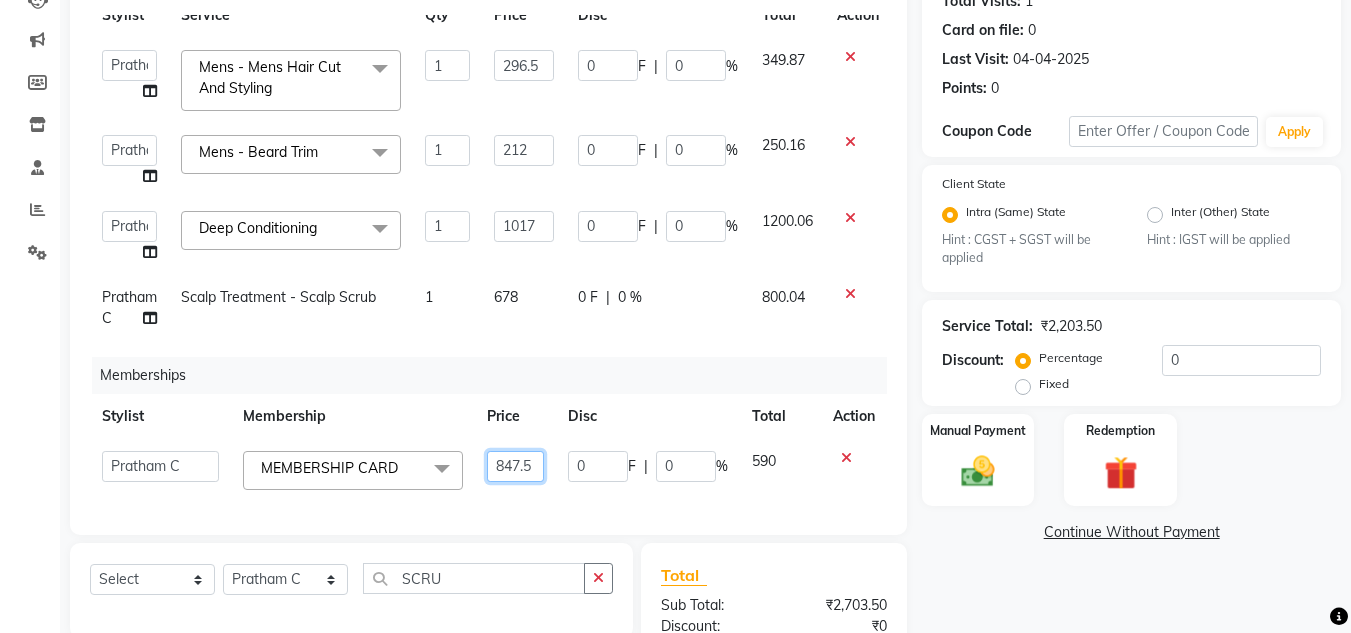 scroll, scrollTop: 0, scrollLeft: 1, axis: horizontal 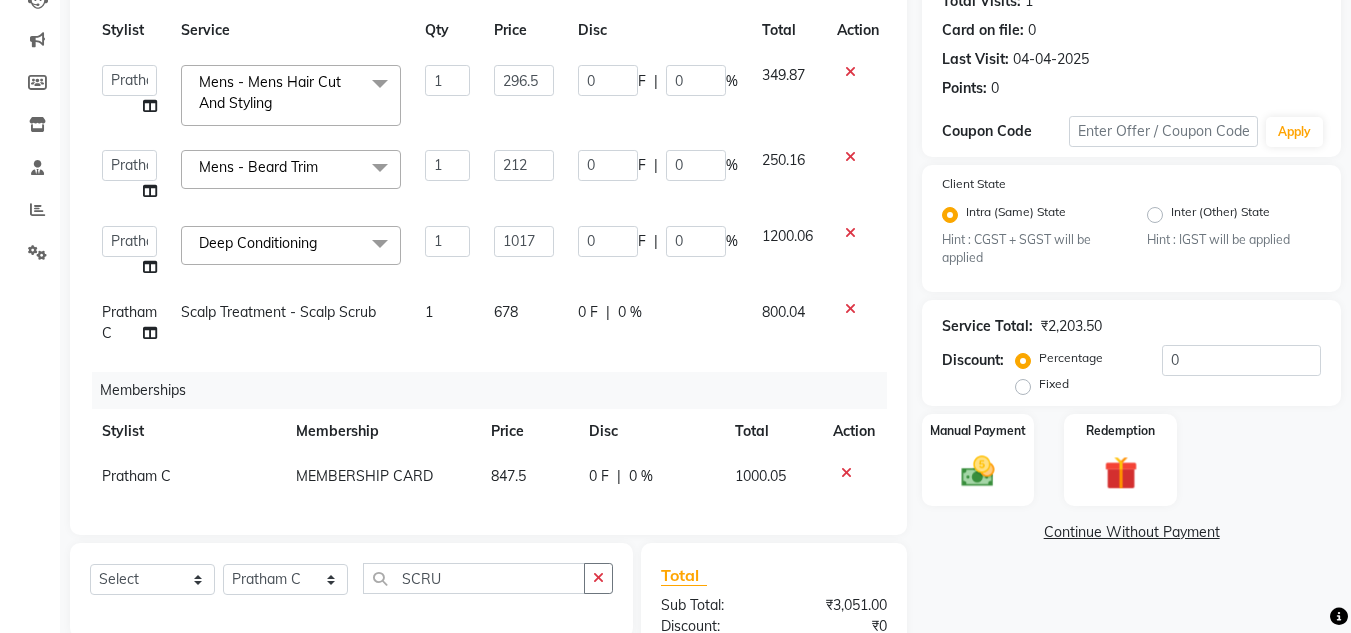 click on "1000.05" 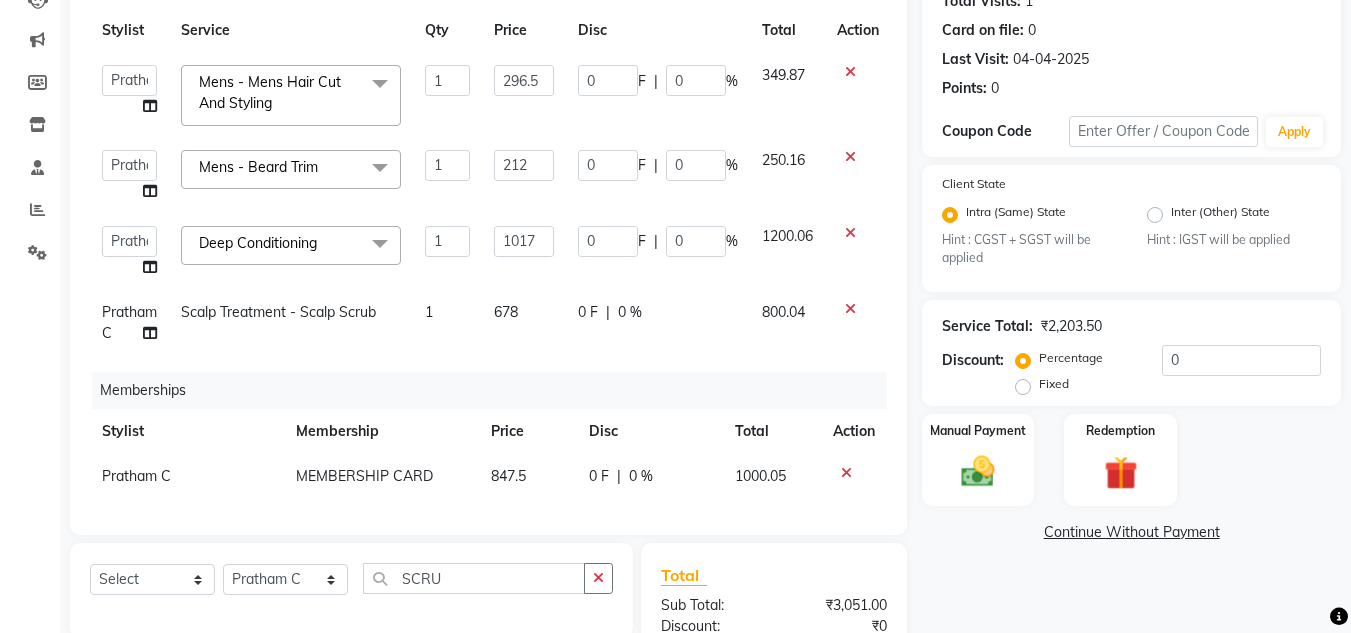 select on "63038" 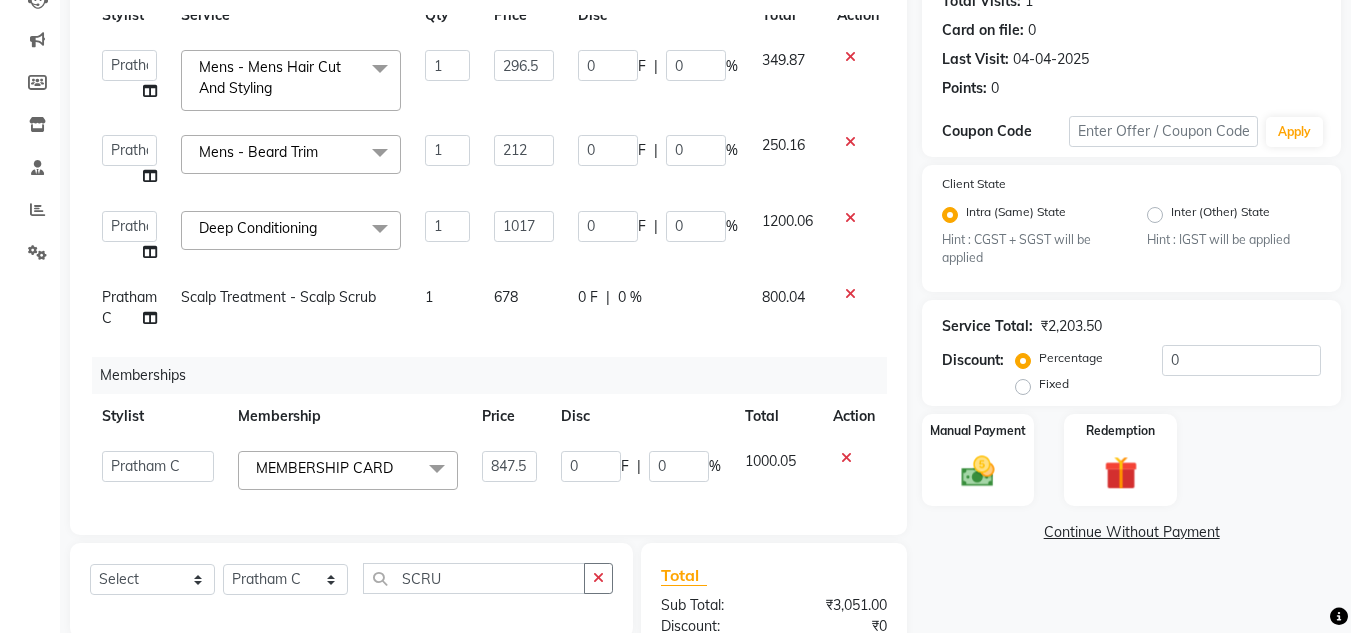 scroll, scrollTop: 488, scrollLeft: 0, axis: vertical 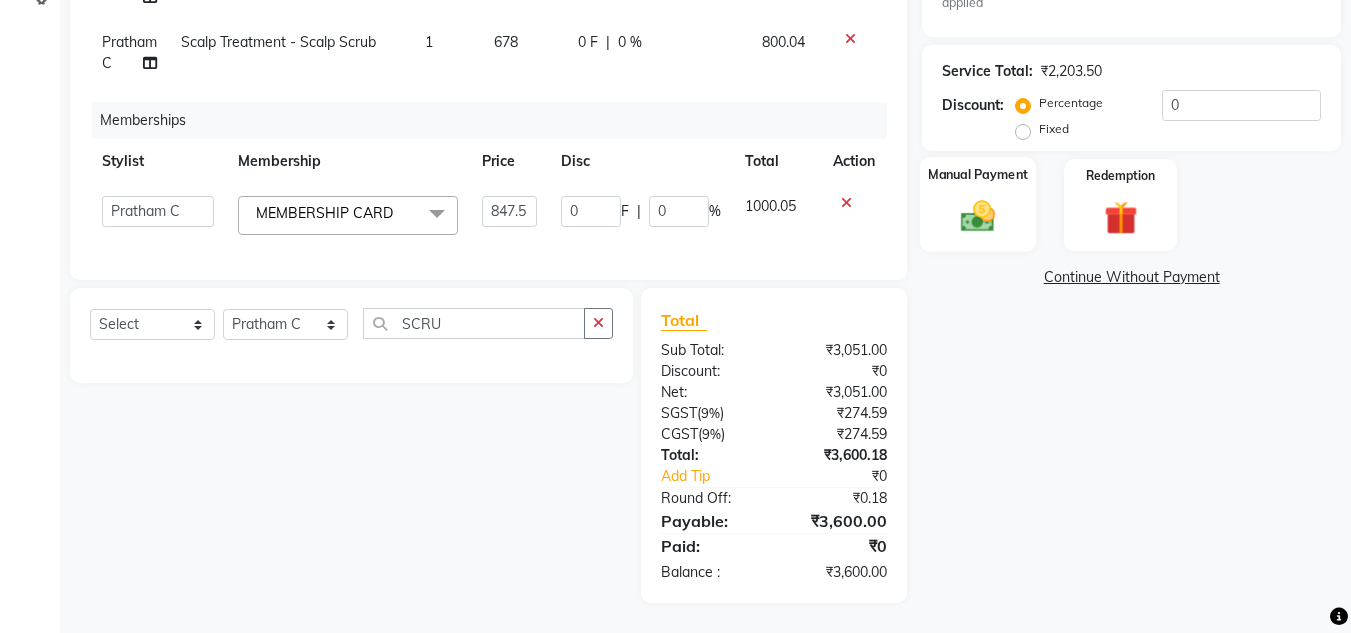 click 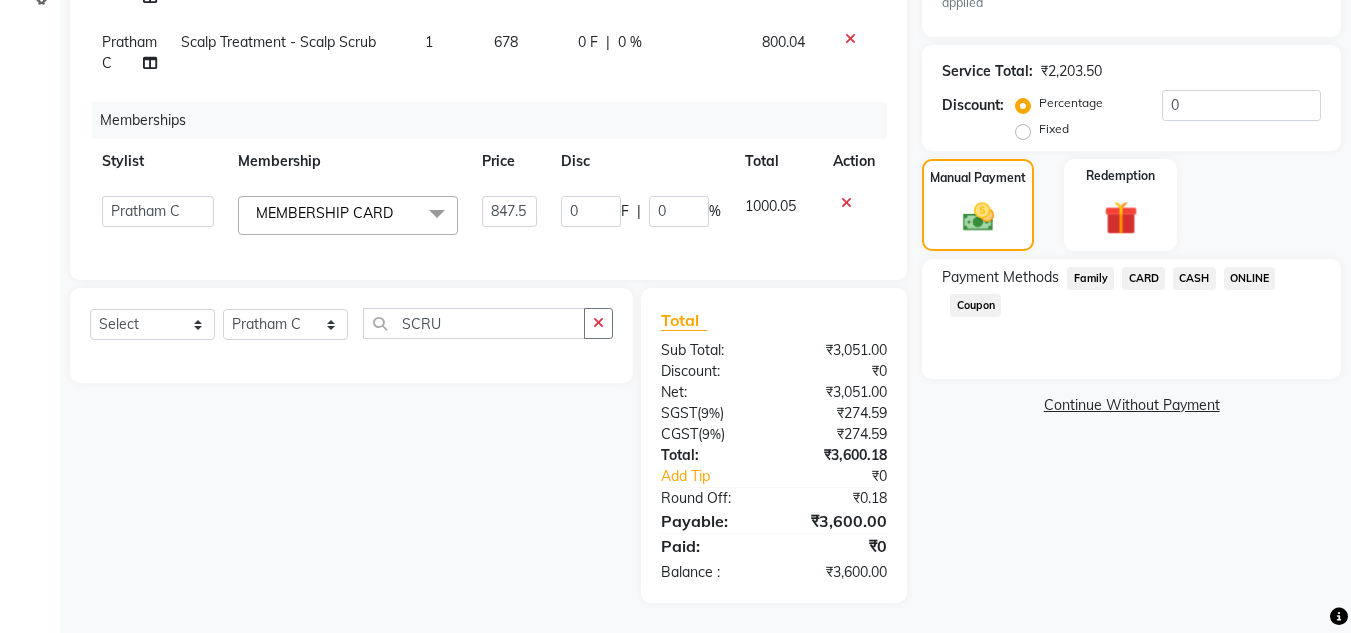 click on "CARD" 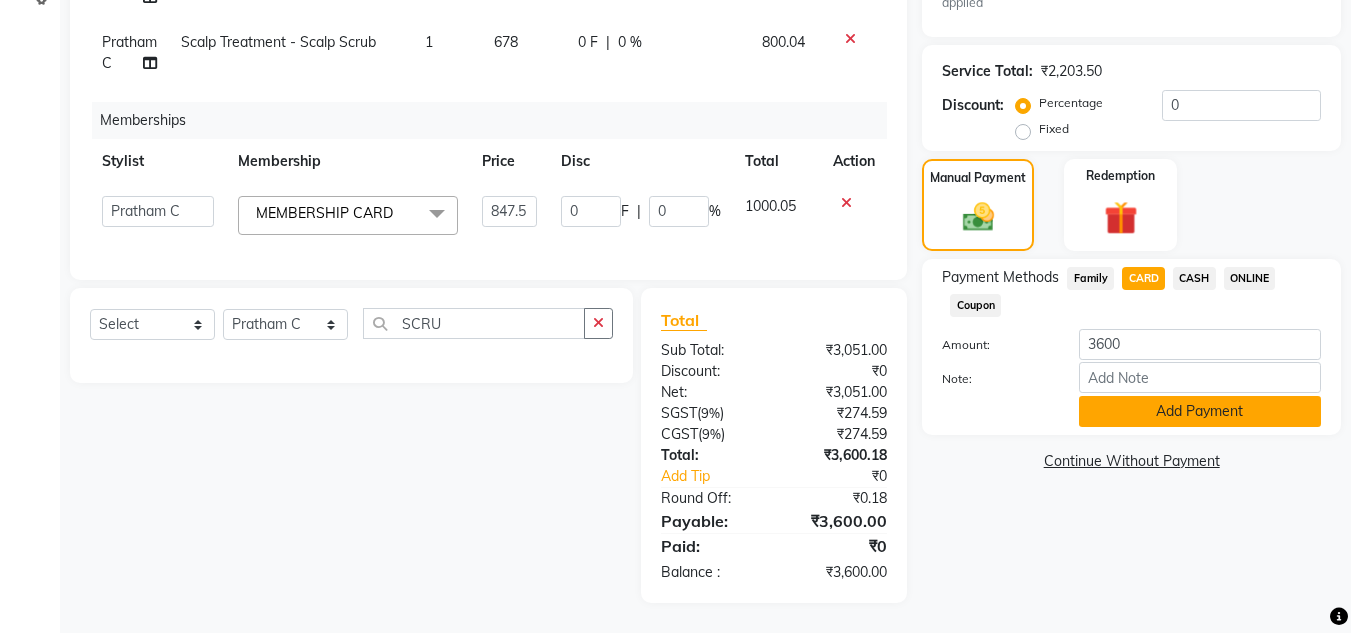 click on "Add Payment" 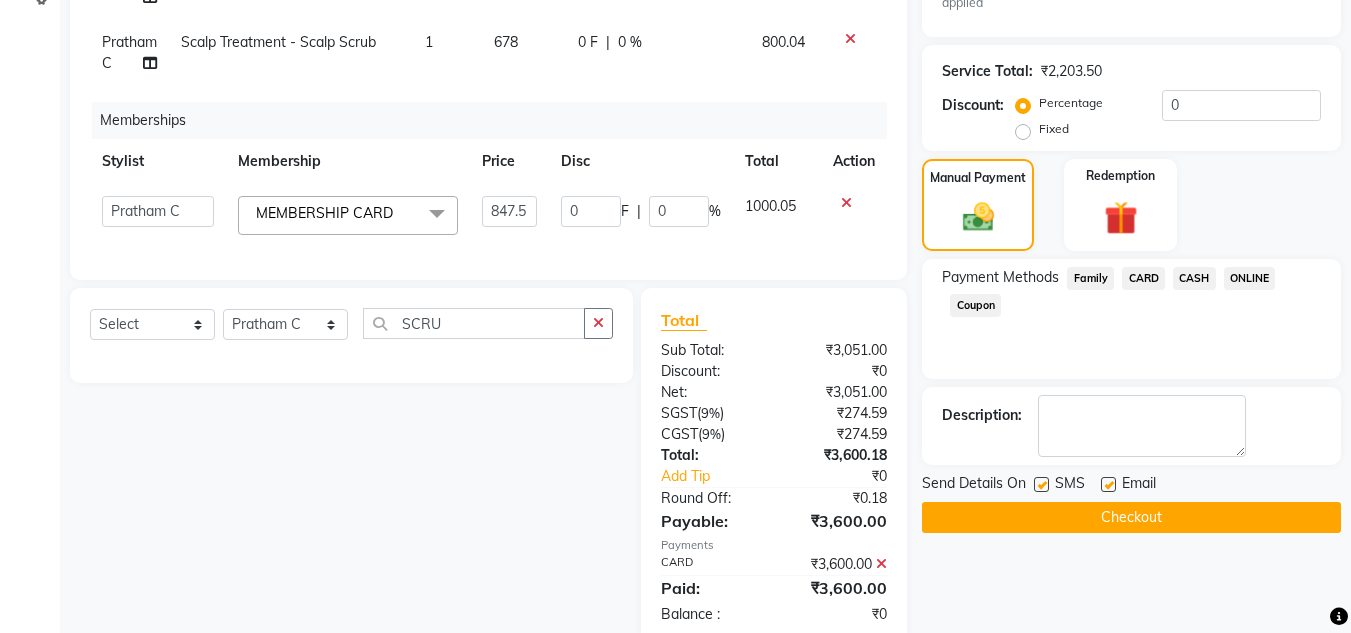 click on "Checkout" 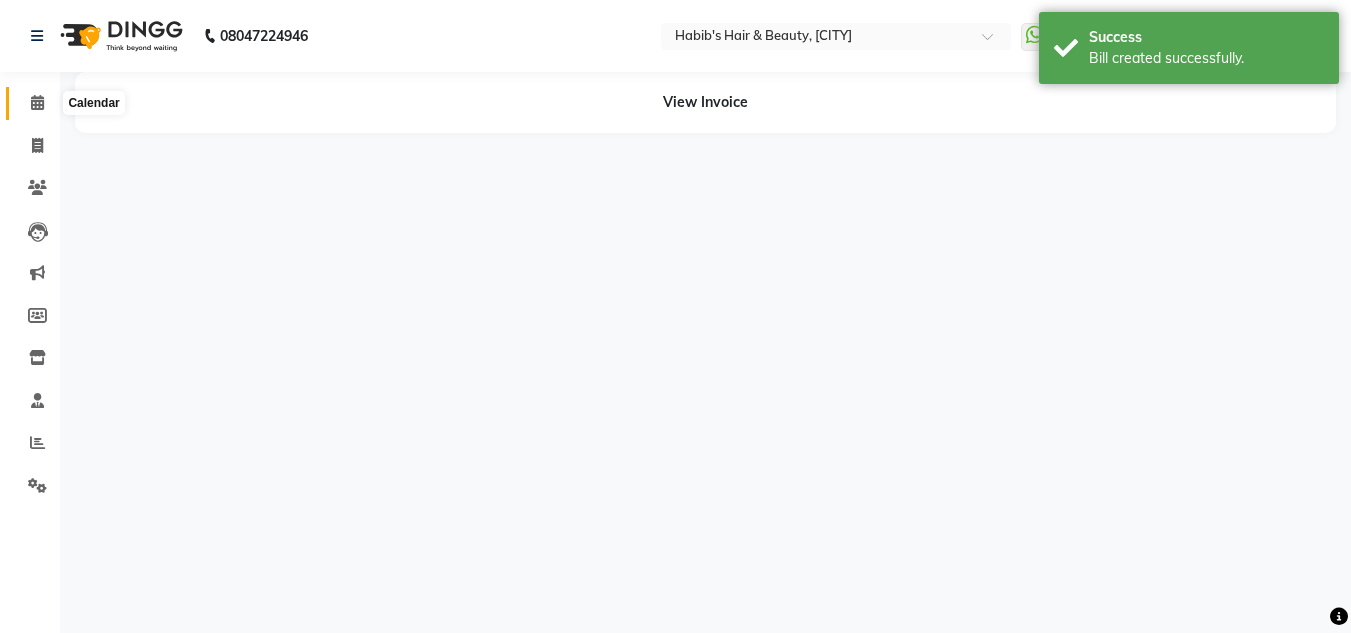 scroll, scrollTop: 0, scrollLeft: 0, axis: both 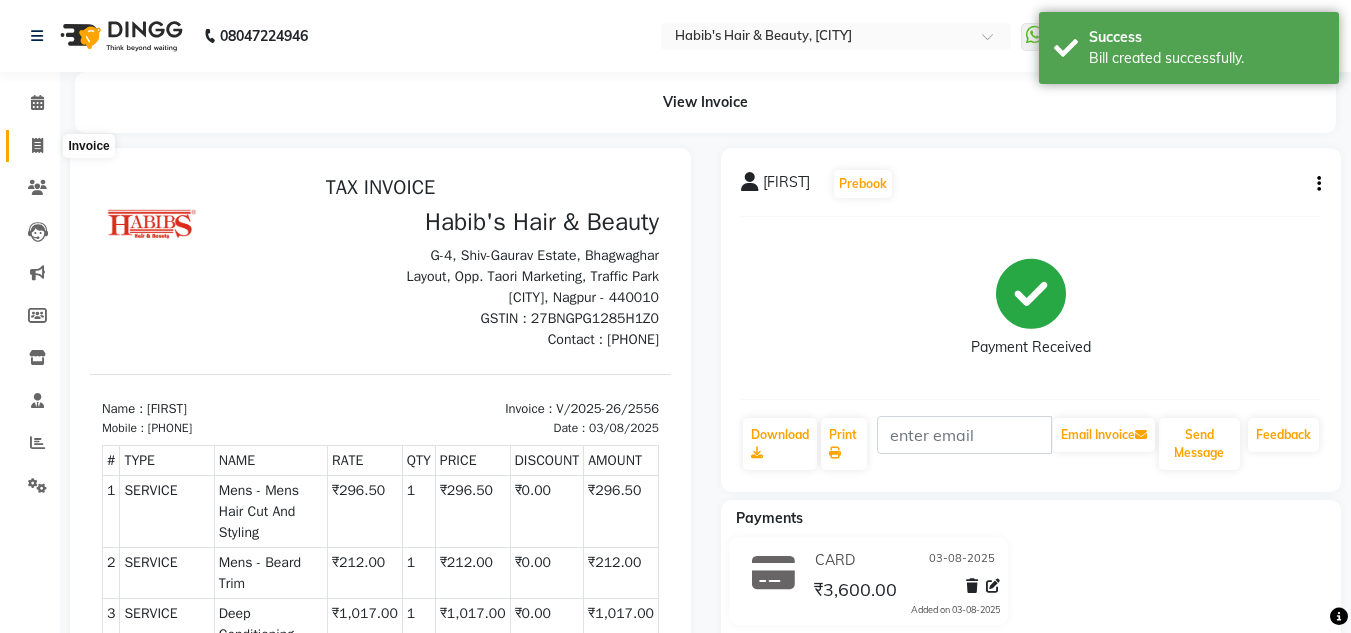 click 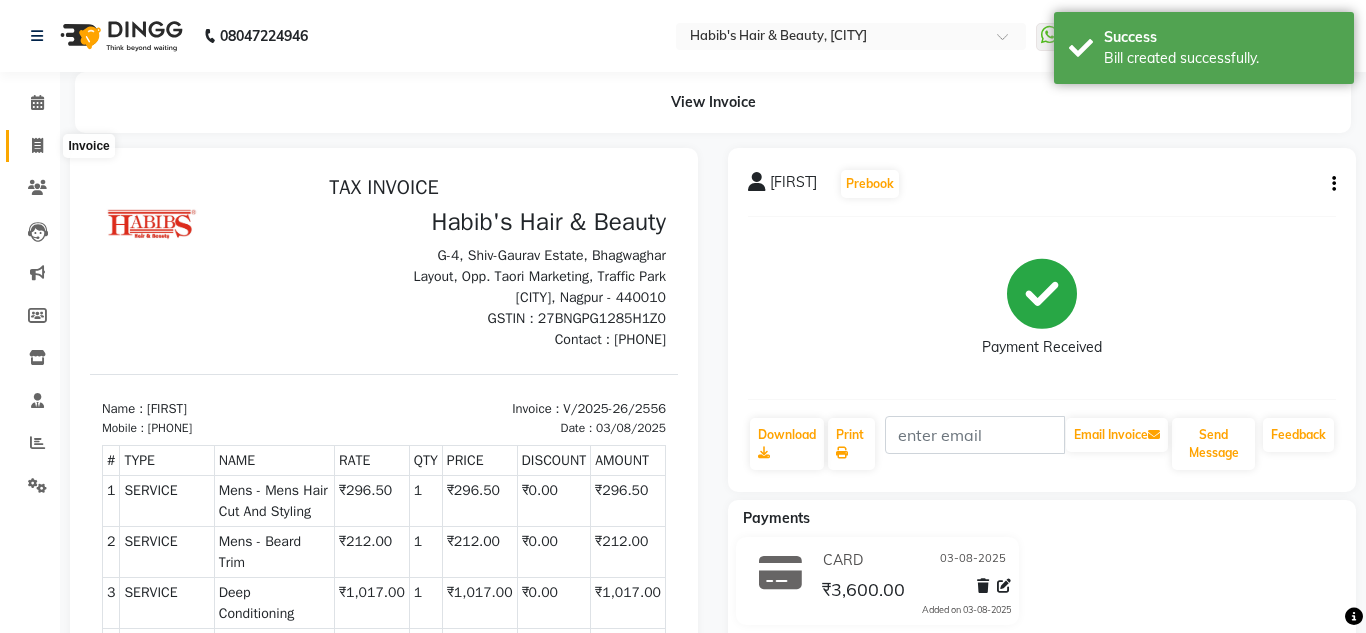 select on "4860" 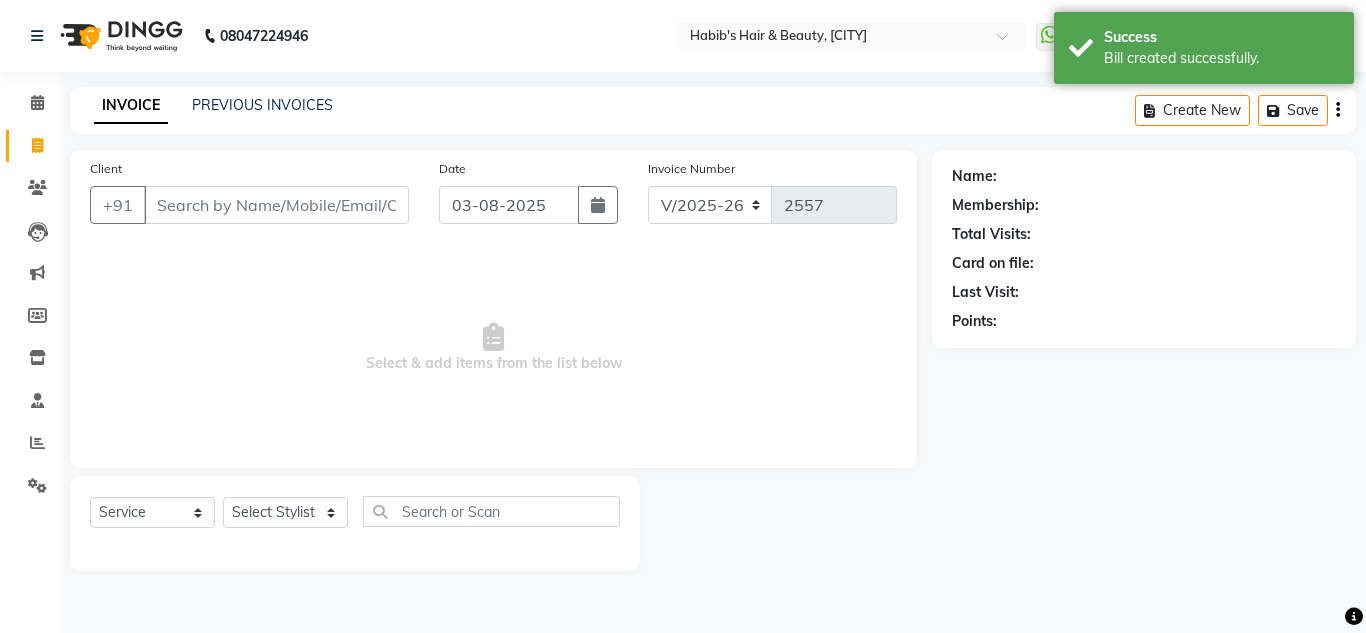 click on "Client" at bounding box center (276, 205) 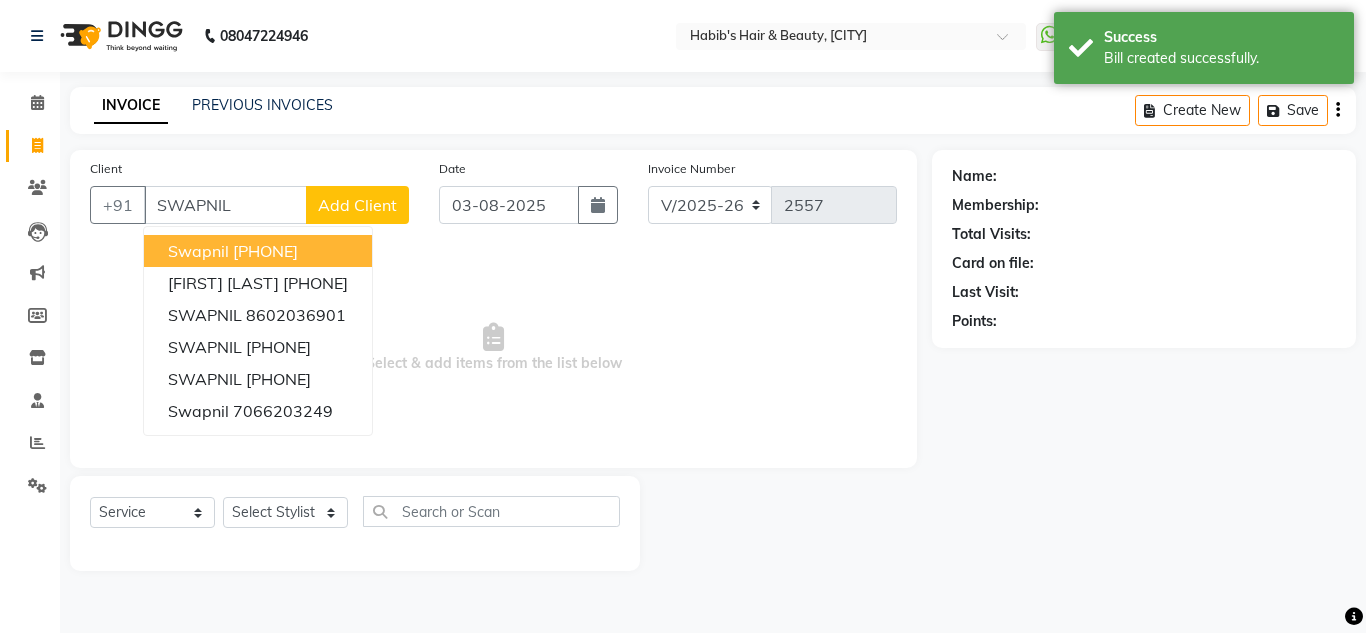 click on "[PHONE]" at bounding box center (265, 251) 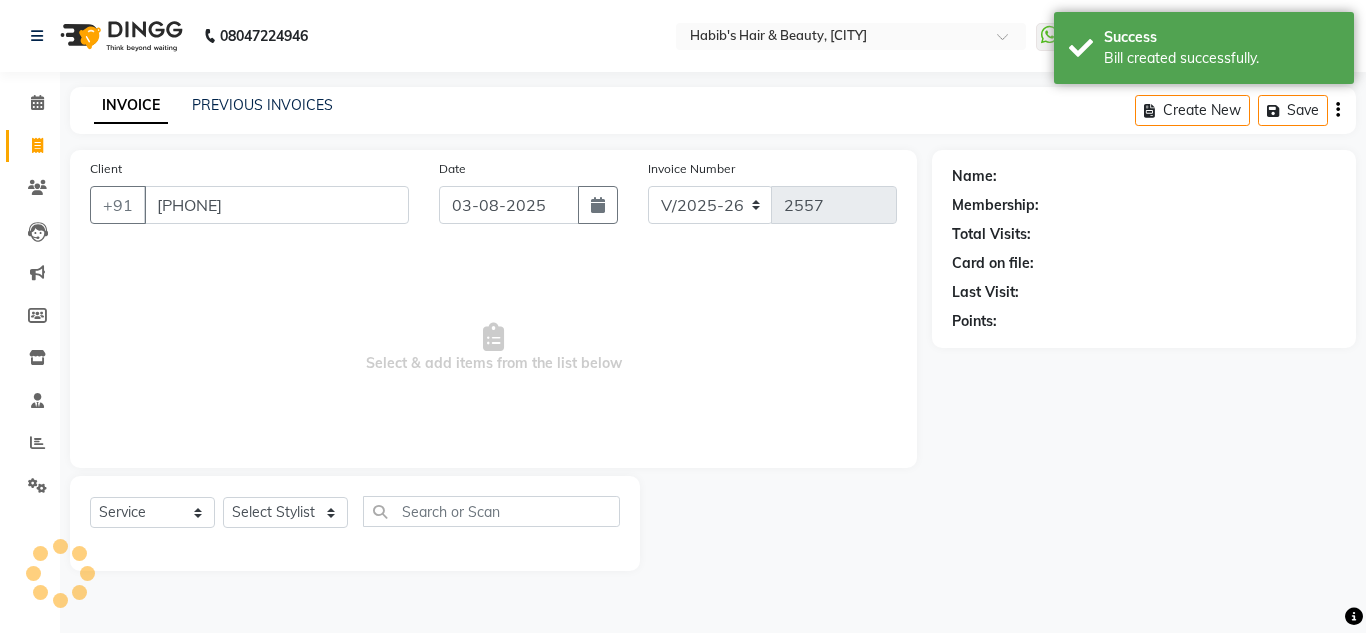 type on "[PHONE]" 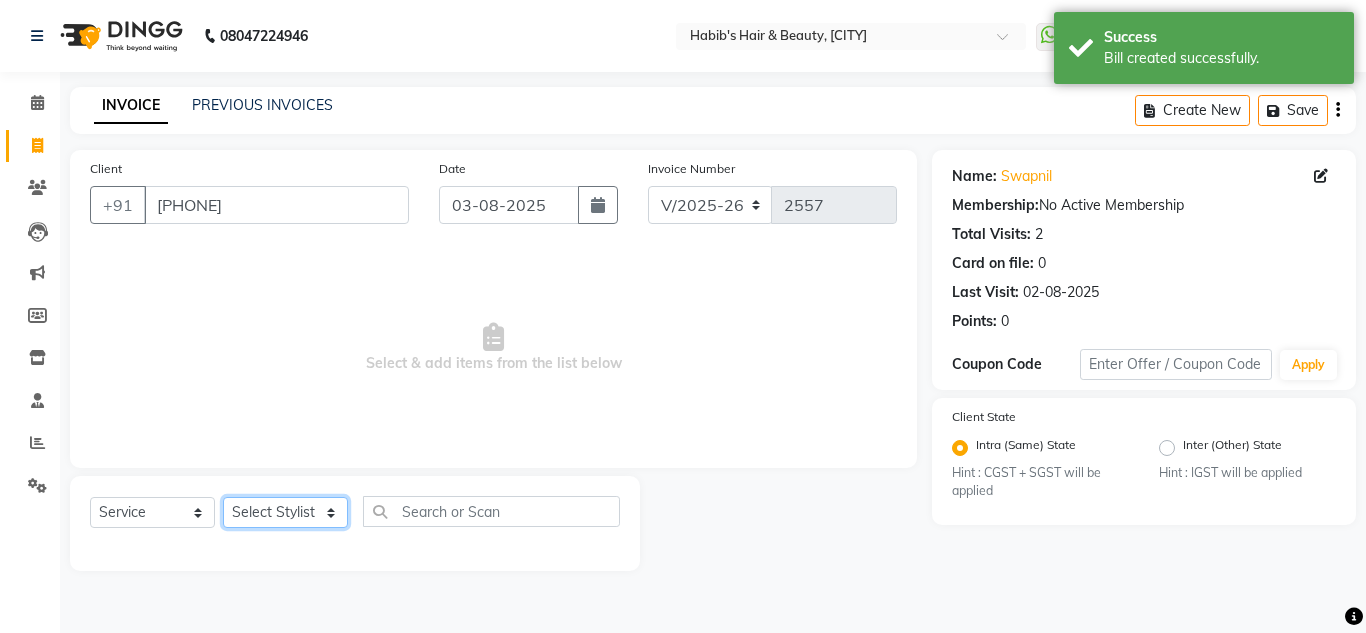 click on "Select Stylist [FIRST] [FIRST] [FIRST] [LAST] [FIRST] Manager [FIRST] [FIRST] [LAST] [FIRST] [LAST] [FIRST] [LAST] [FIRST] [LAST] [FIRST] [LAST]" 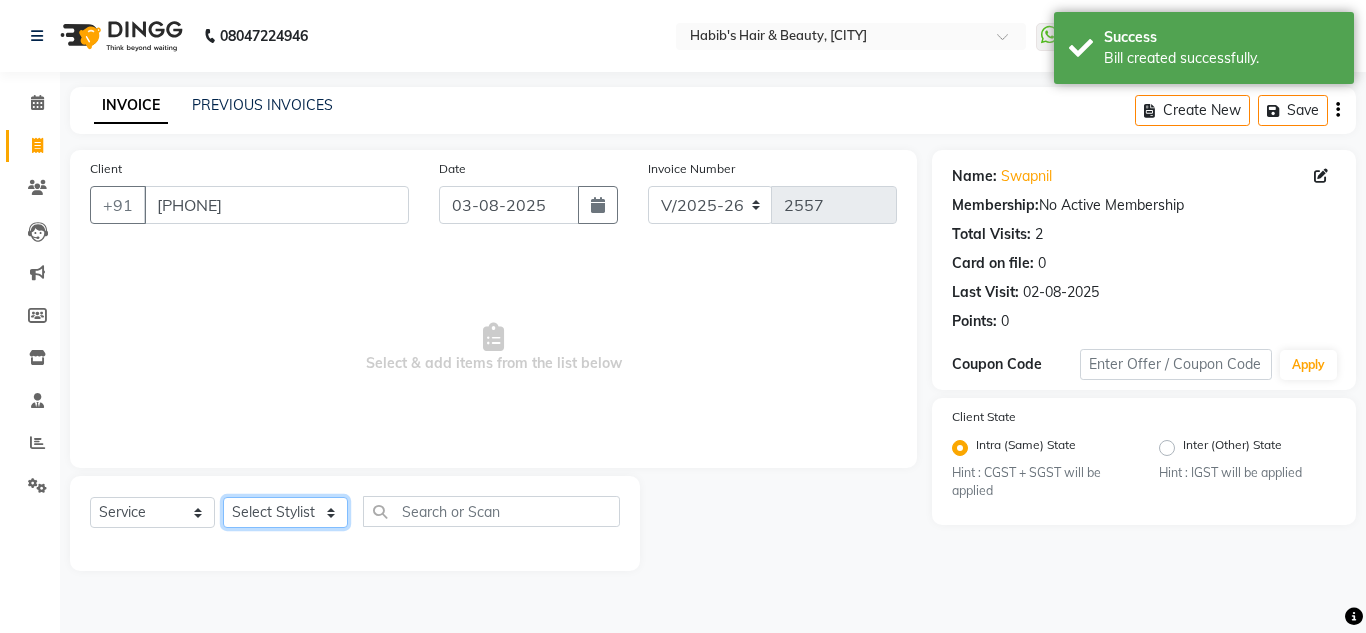 select on "63038" 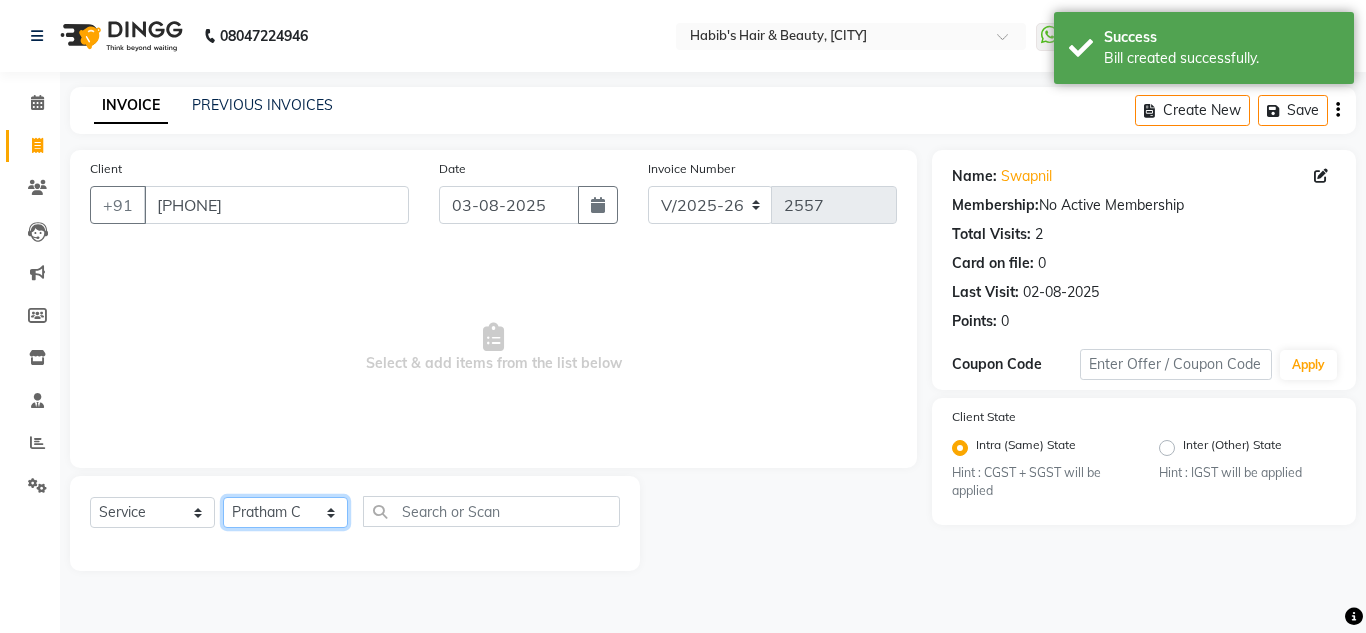 click on "Select Stylist [FIRST] [FIRST] [FIRST] [LAST] [FIRST] Manager [FIRST] [FIRST] [LAST] [FIRST] [LAST] [FIRST] [LAST] [FIRST] [LAST] [FIRST] [LAST]" 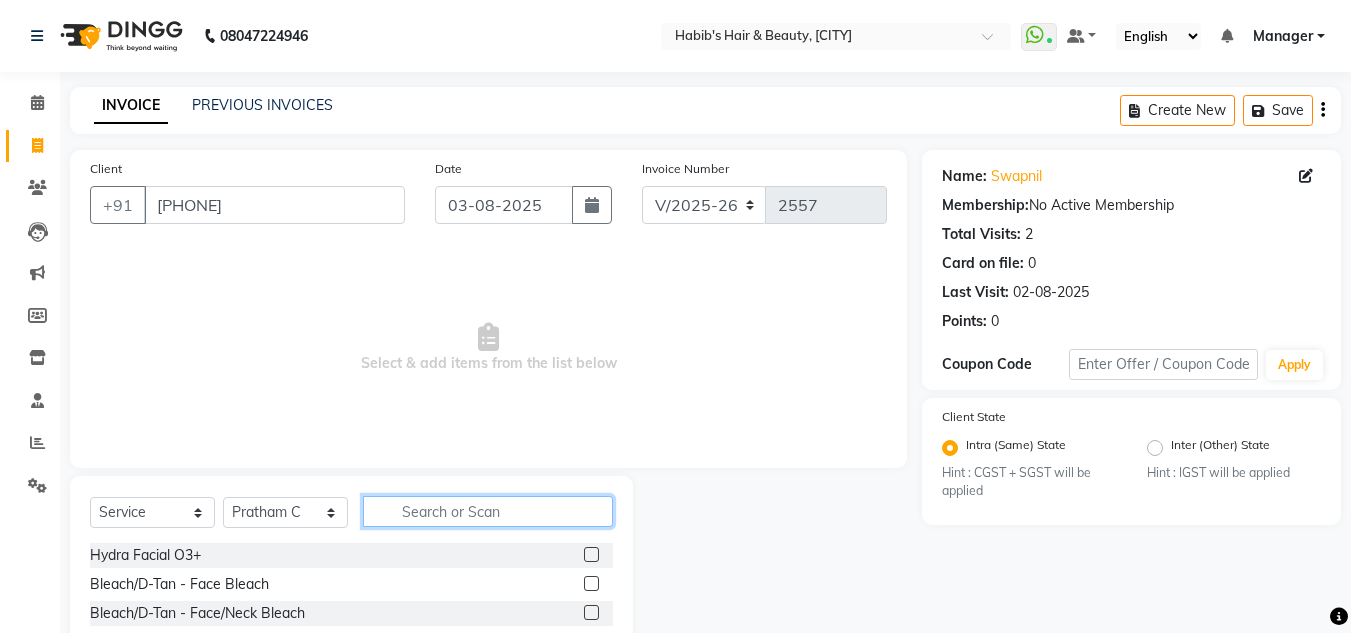 click 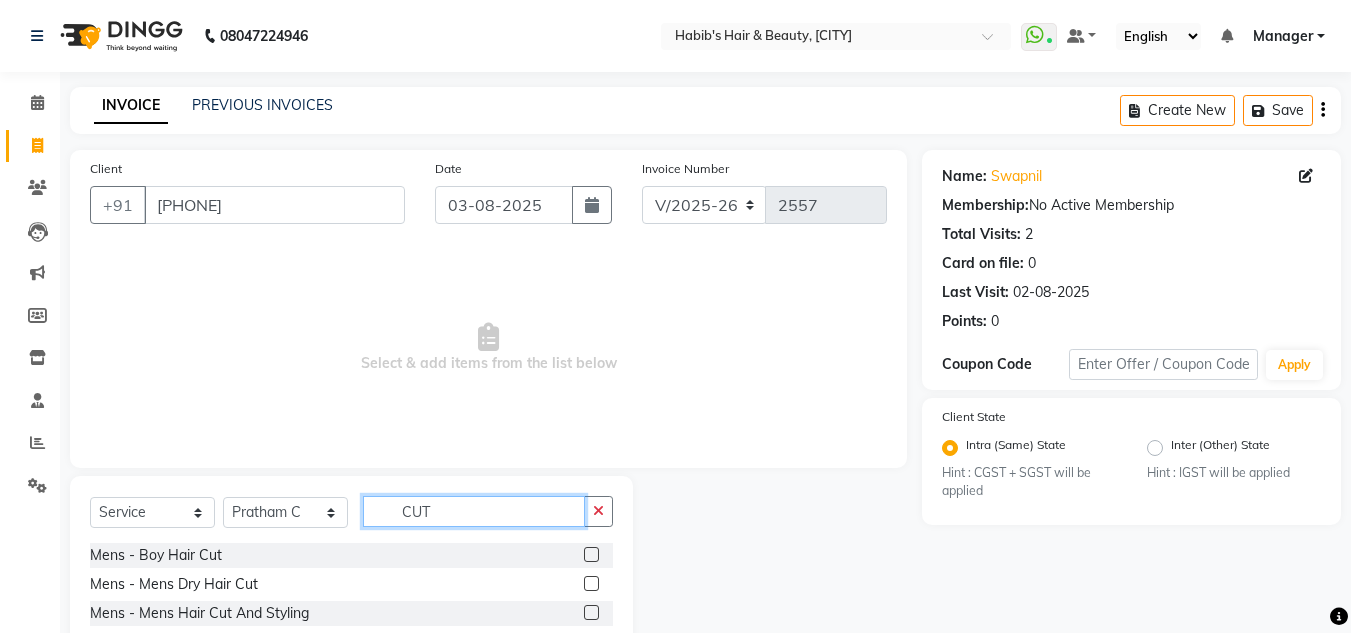 scroll, scrollTop: 168, scrollLeft: 0, axis: vertical 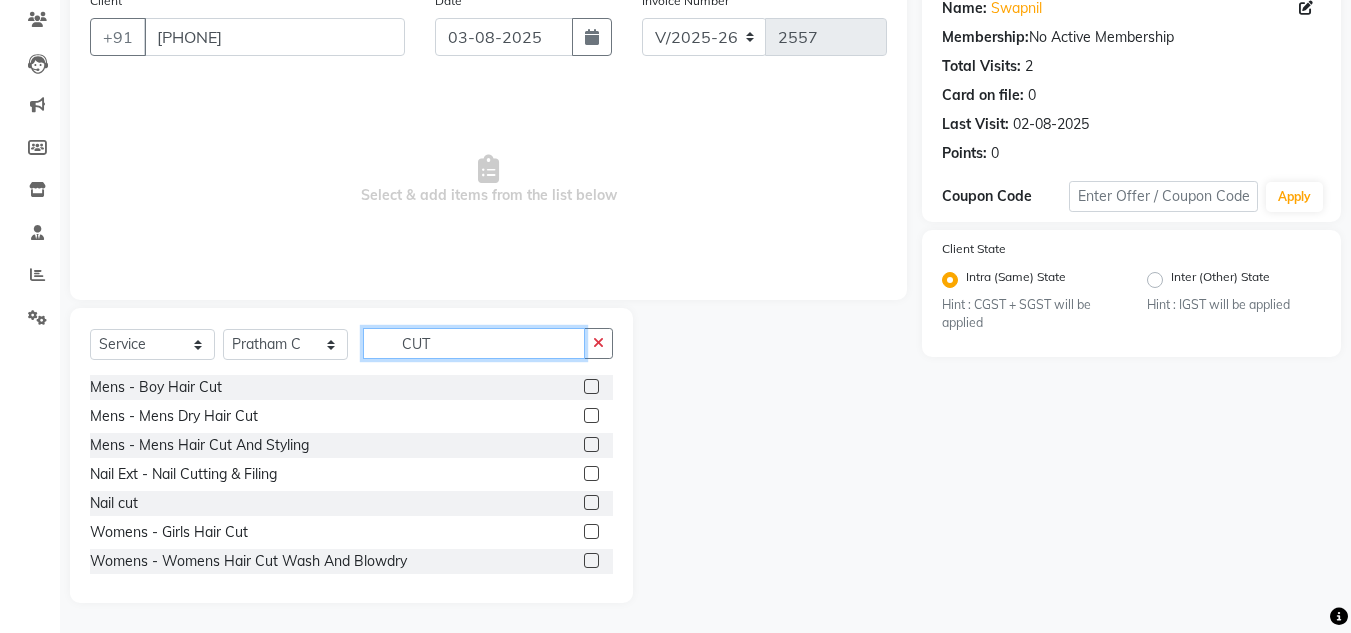 type on "CUT" 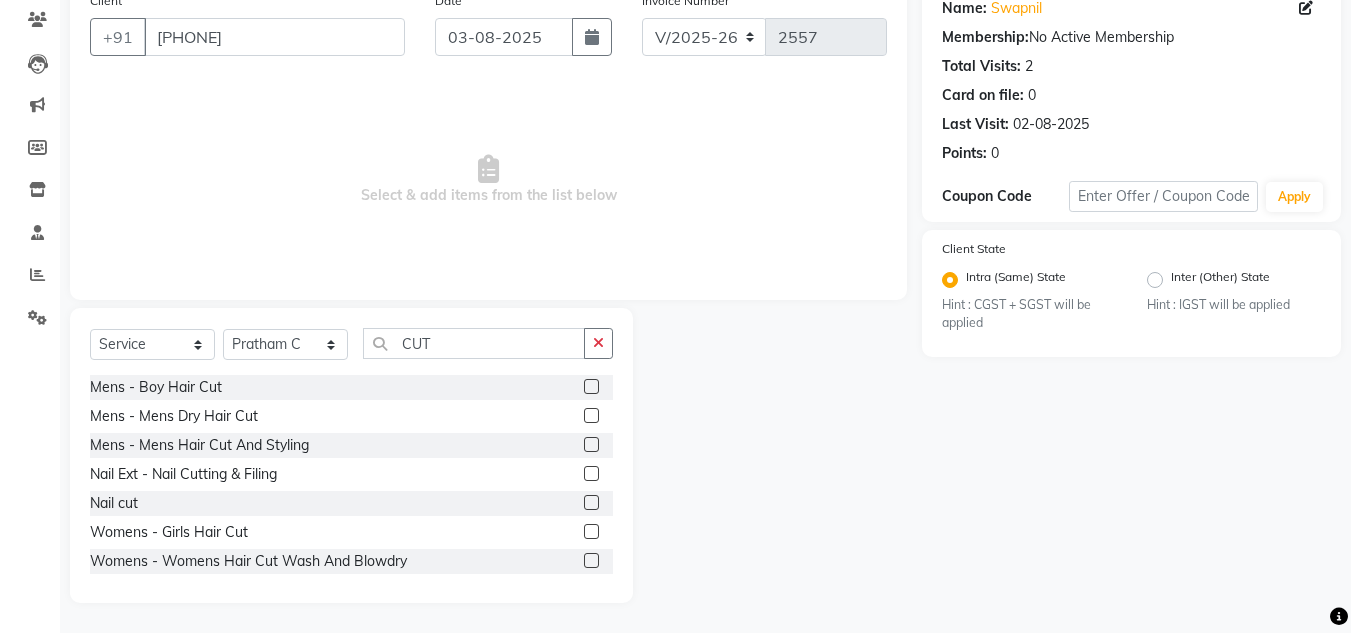 click 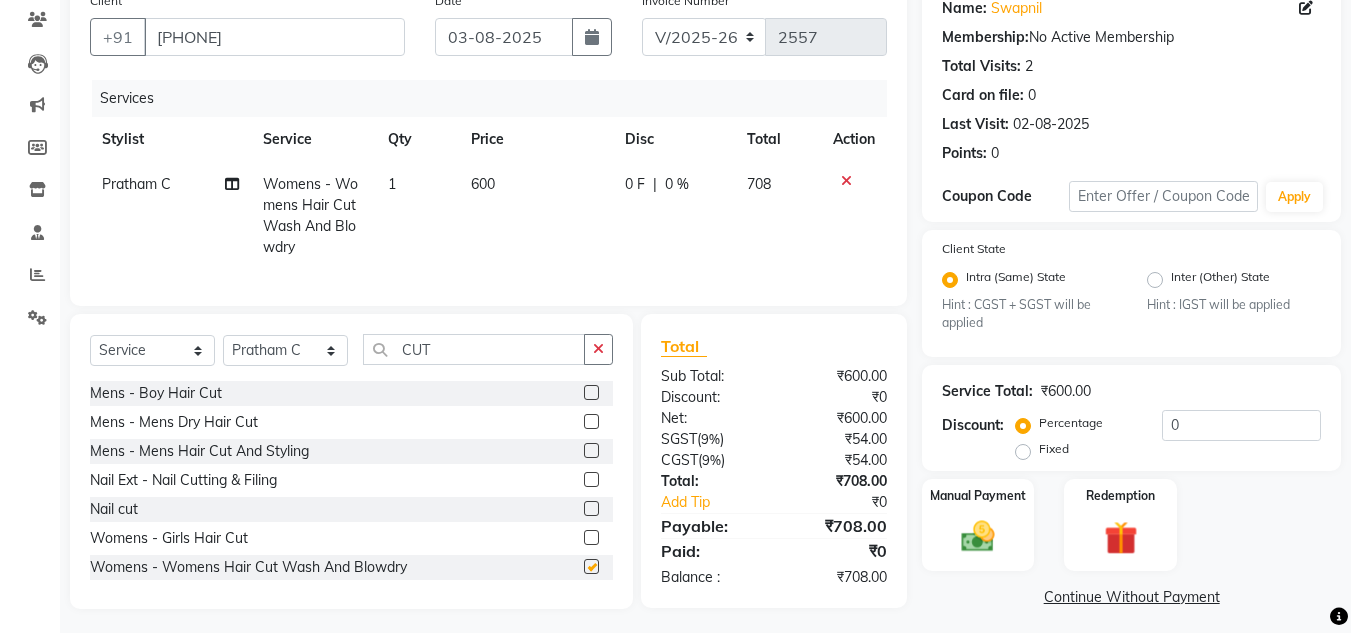checkbox on "false" 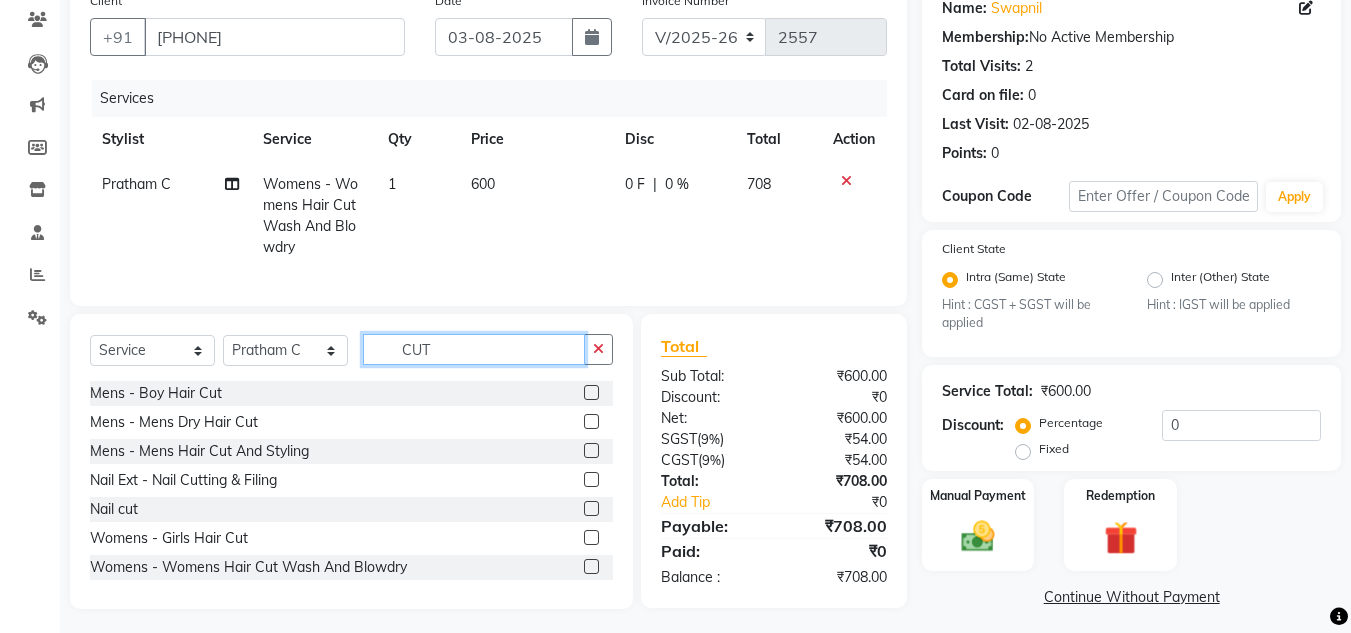 click on "CUT" 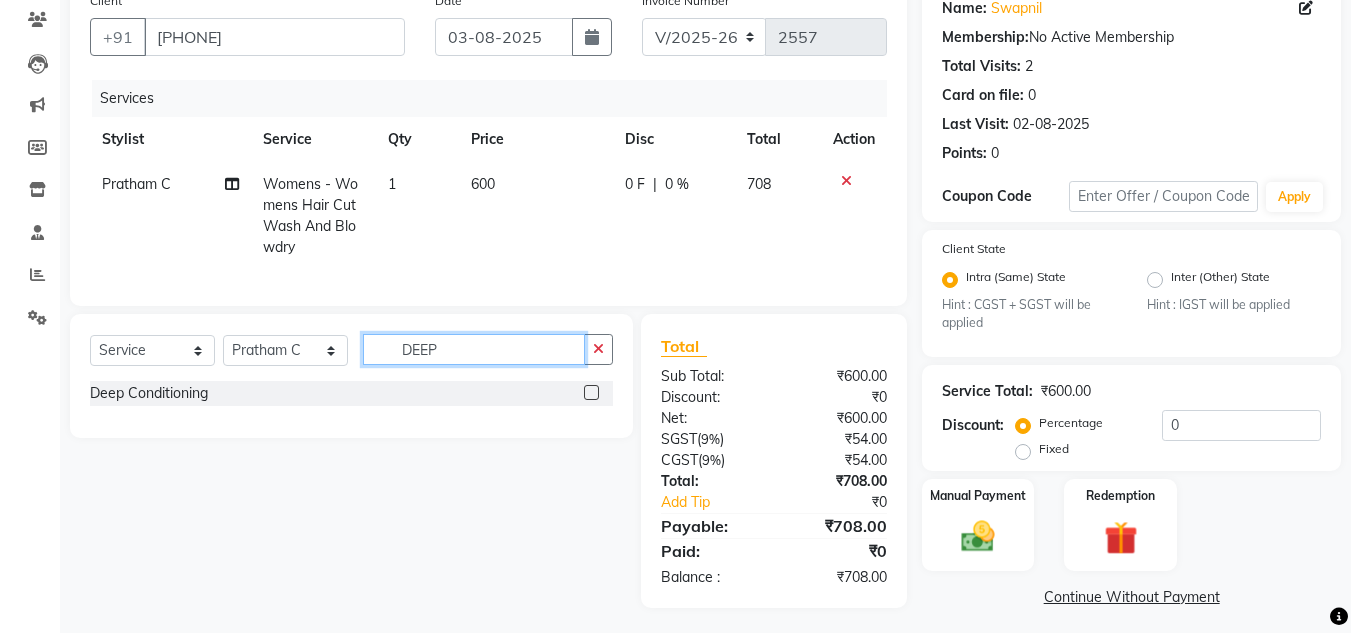 type on "DEEP" 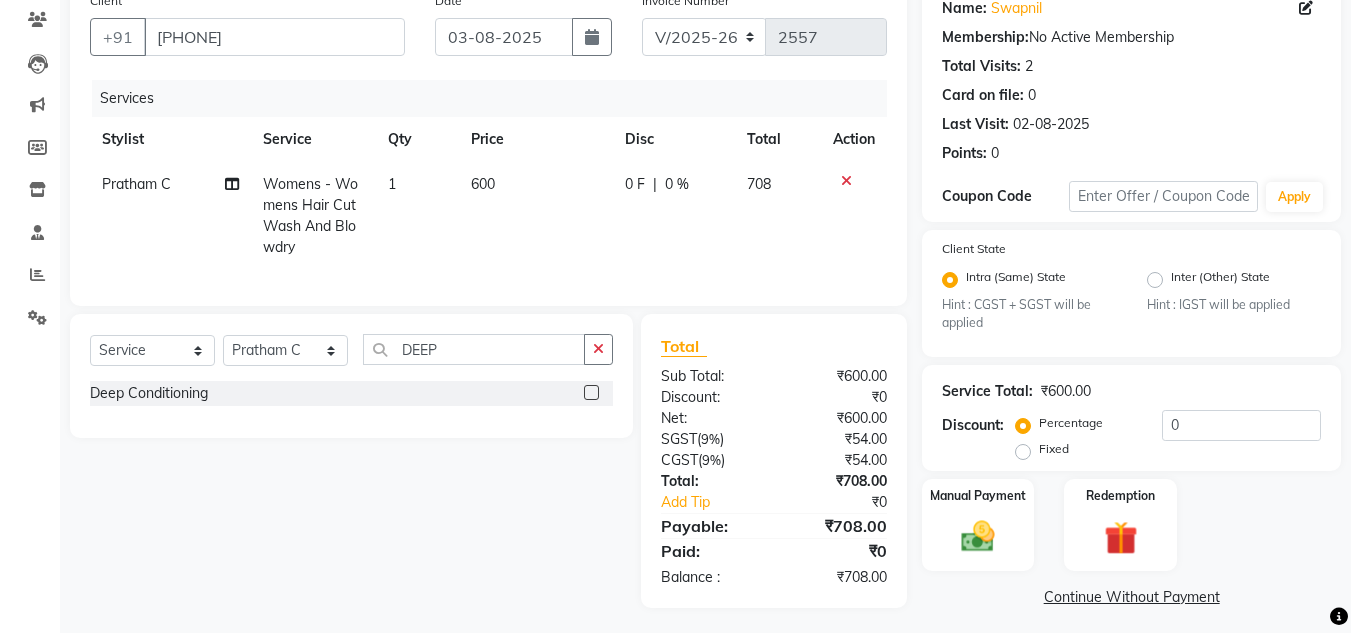 click 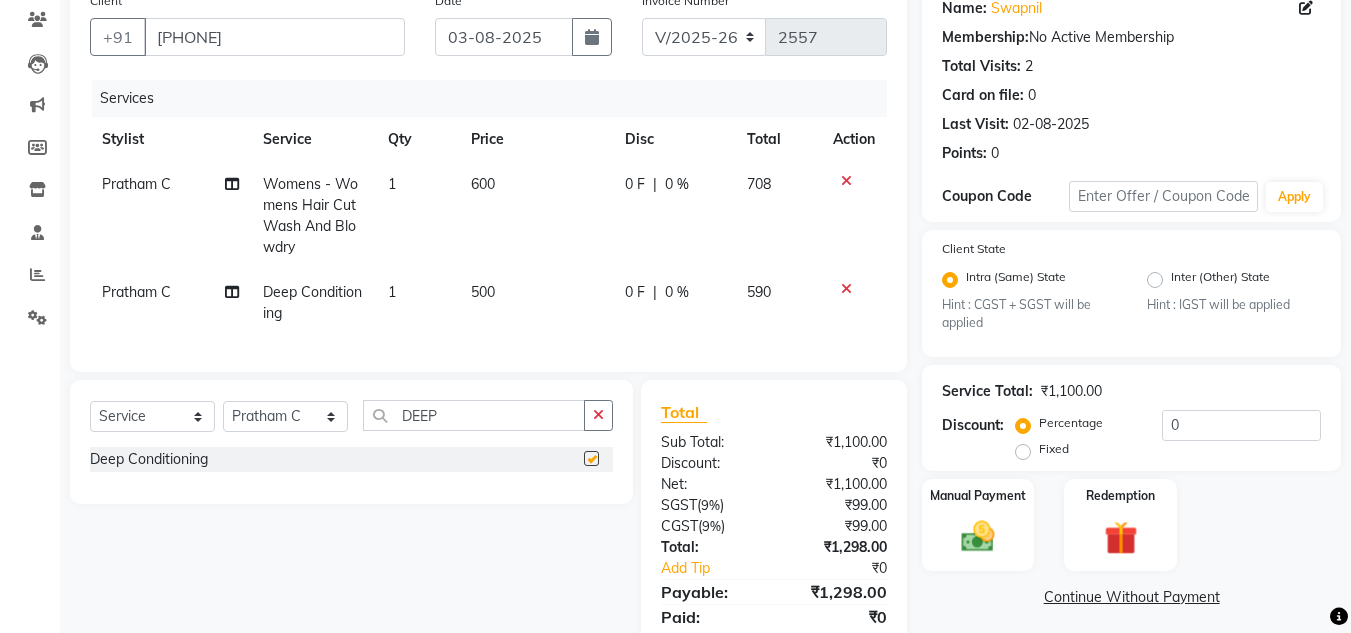 checkbox on "false" 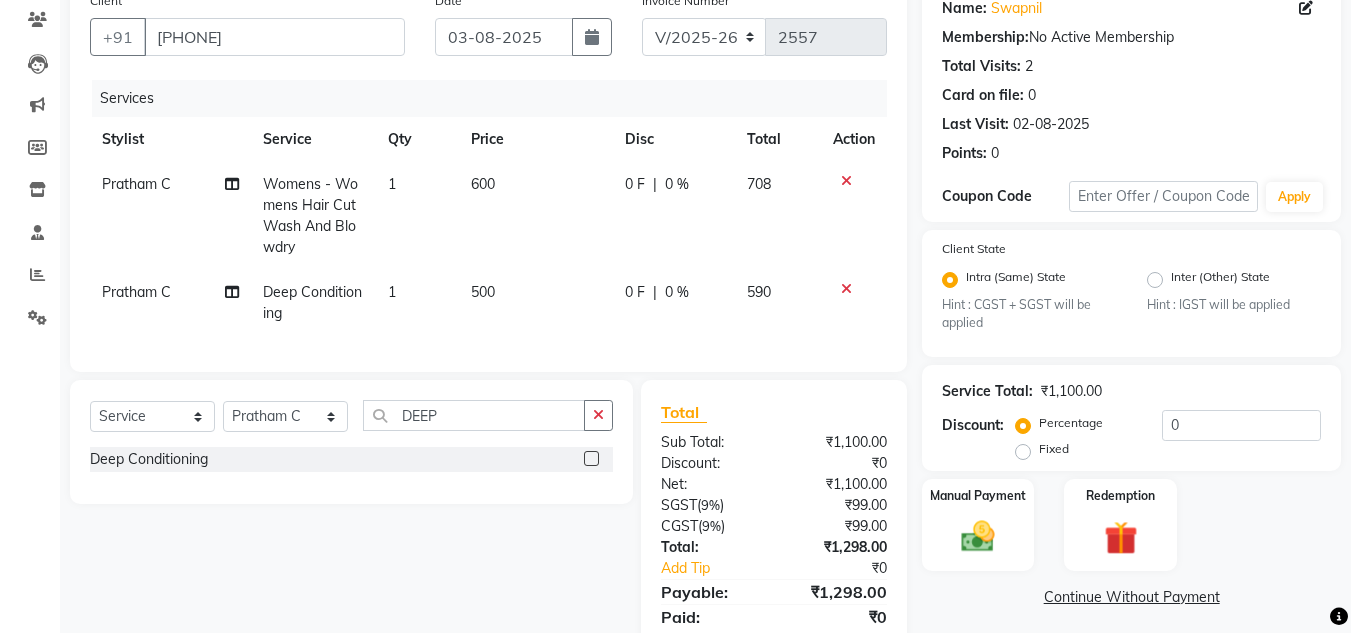click on "500" 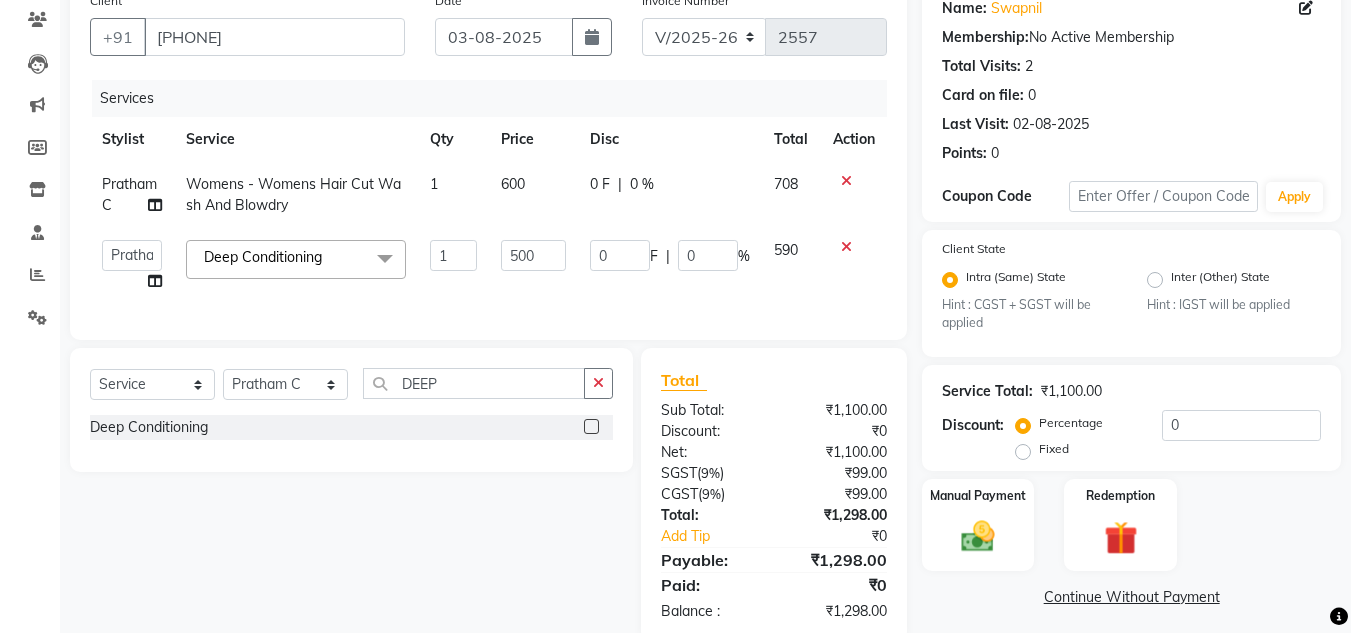 click on "500" 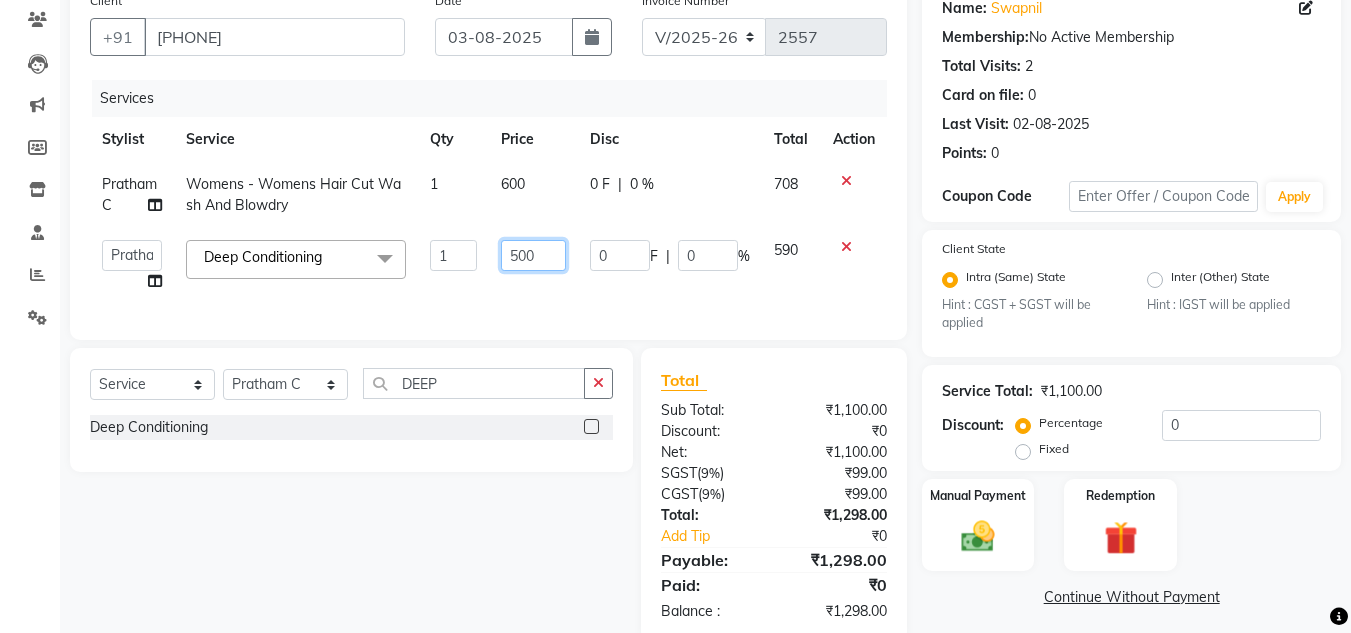 click on "500" 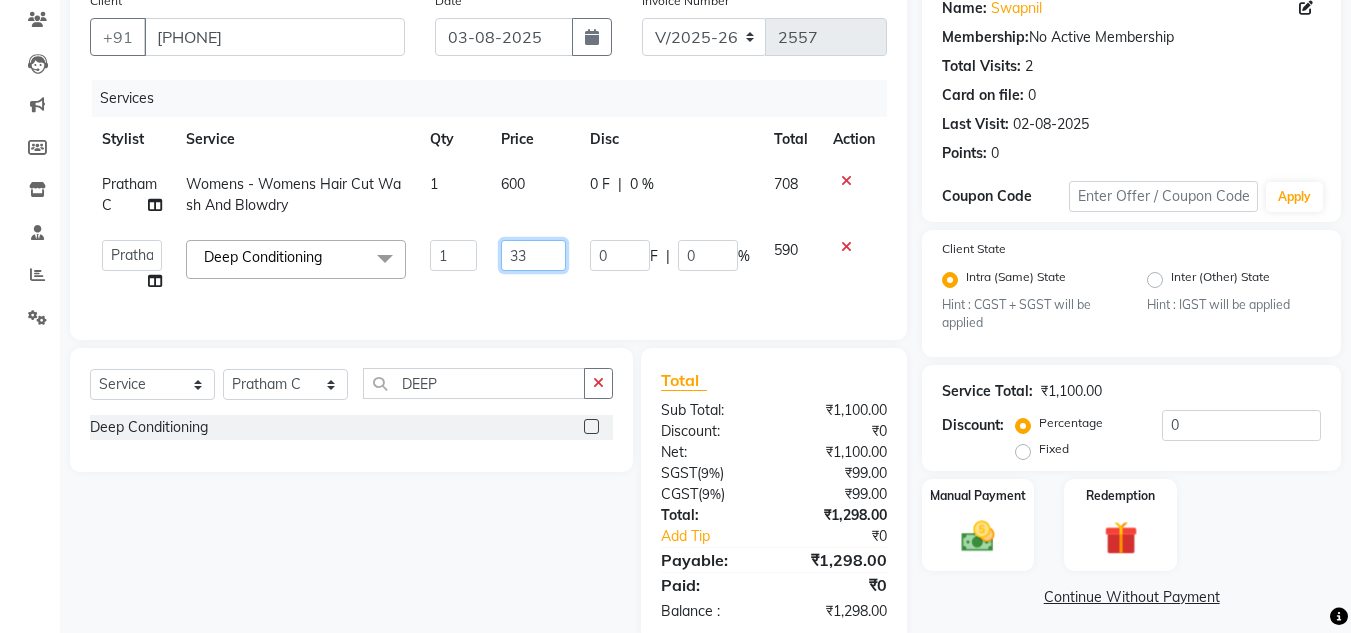 type on "339" 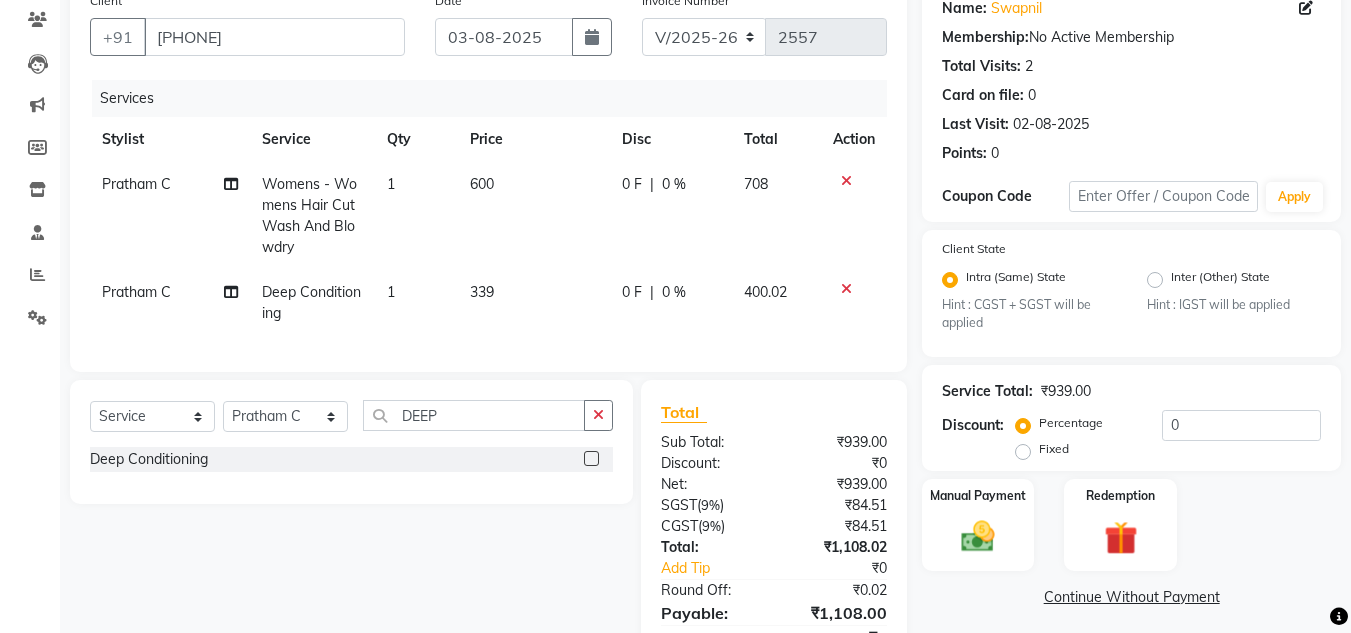 click on "Pratham C Womens - Womens  Hair Cut Wash And Blowdry 1 600 0 F | 0 % 708 Pratham C Deep Conditioning  1 339 0 F | 0 % 400.02" 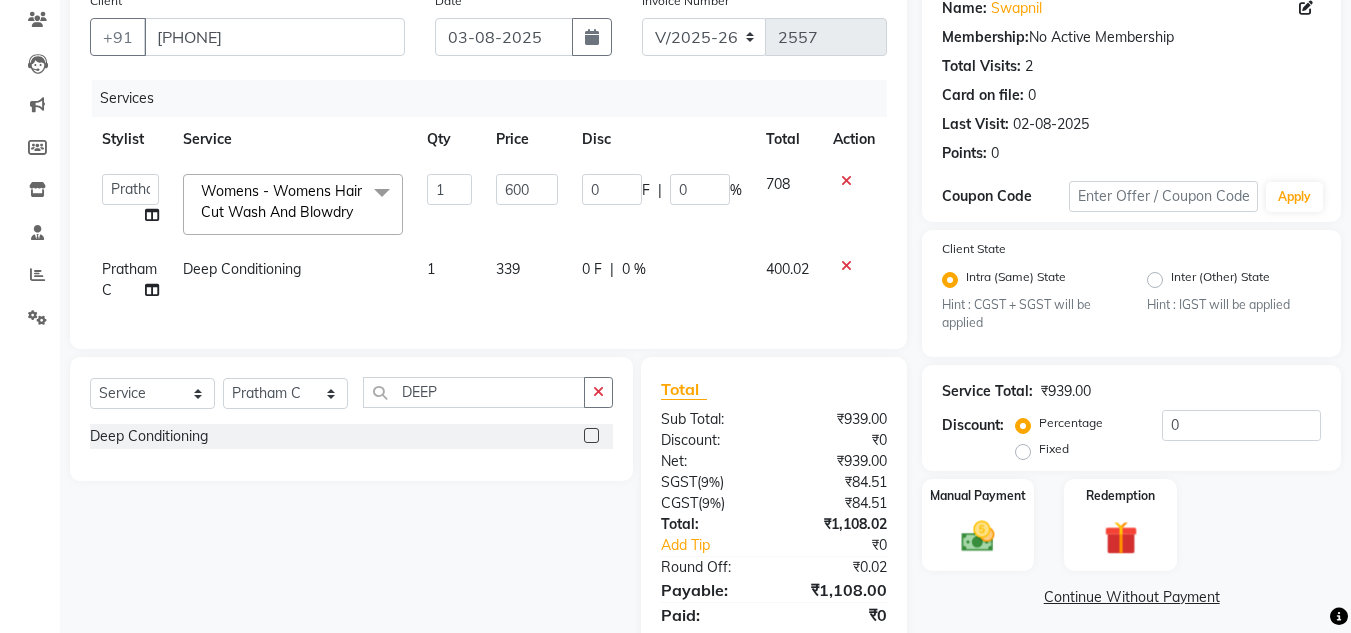 click on "1" 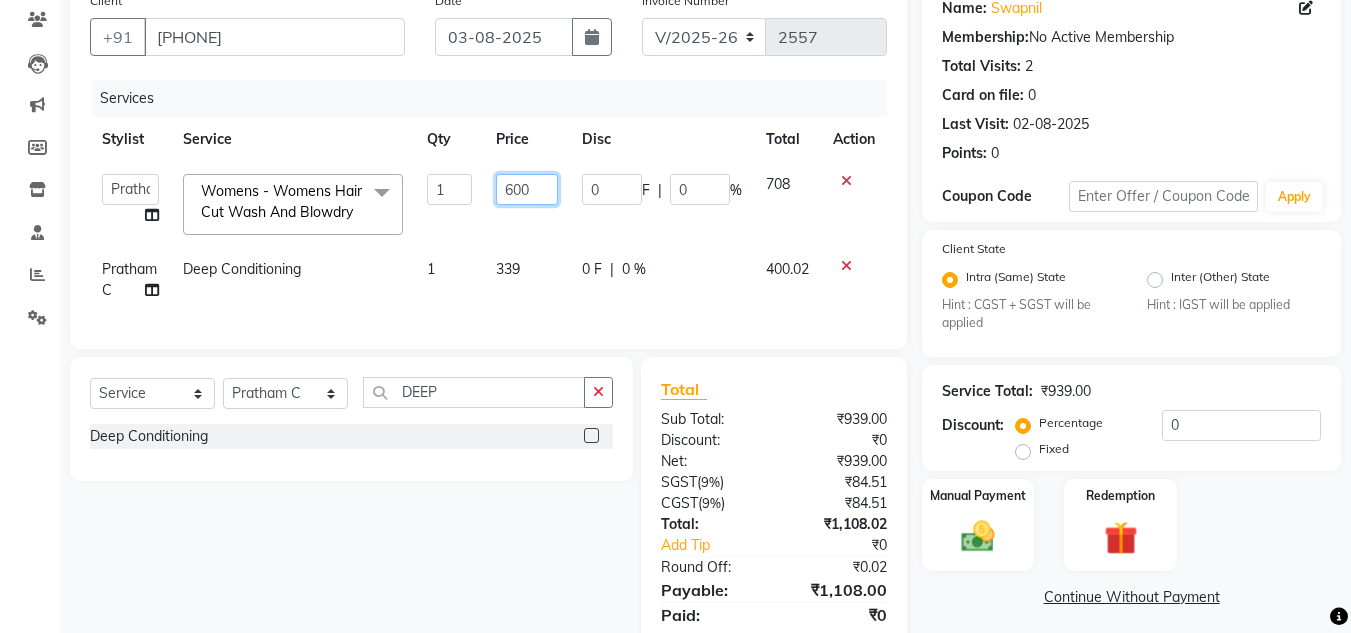 click on "600" 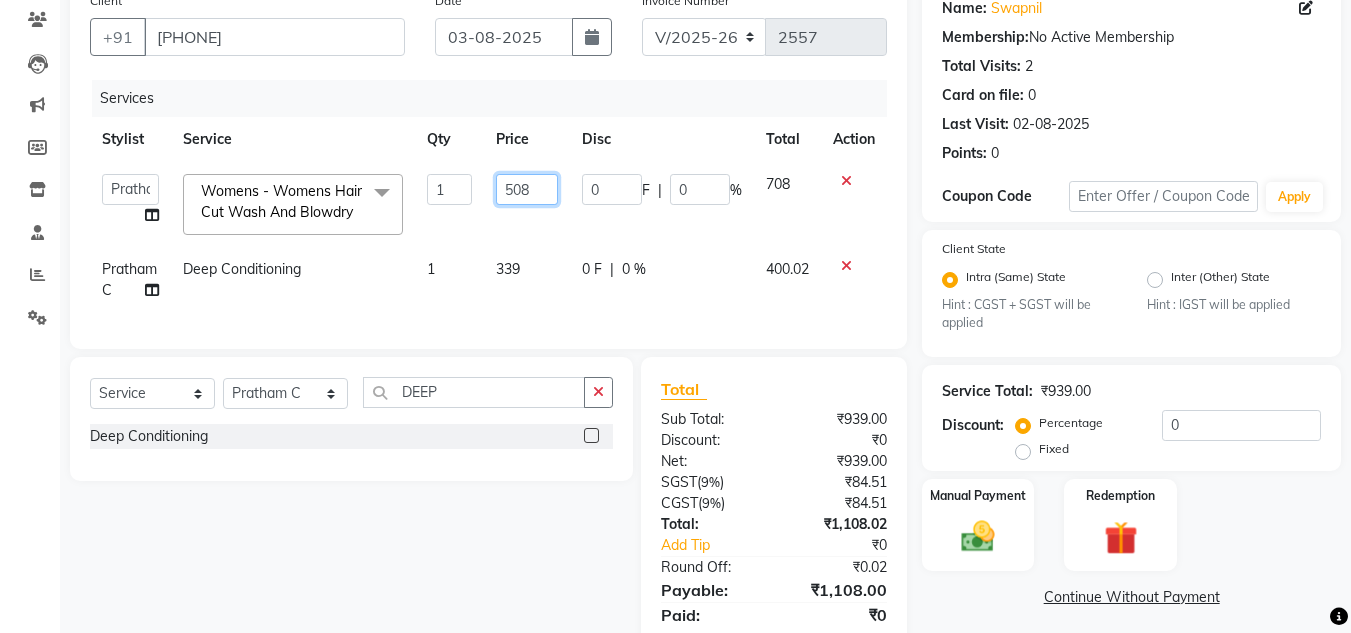 type on "508.5" 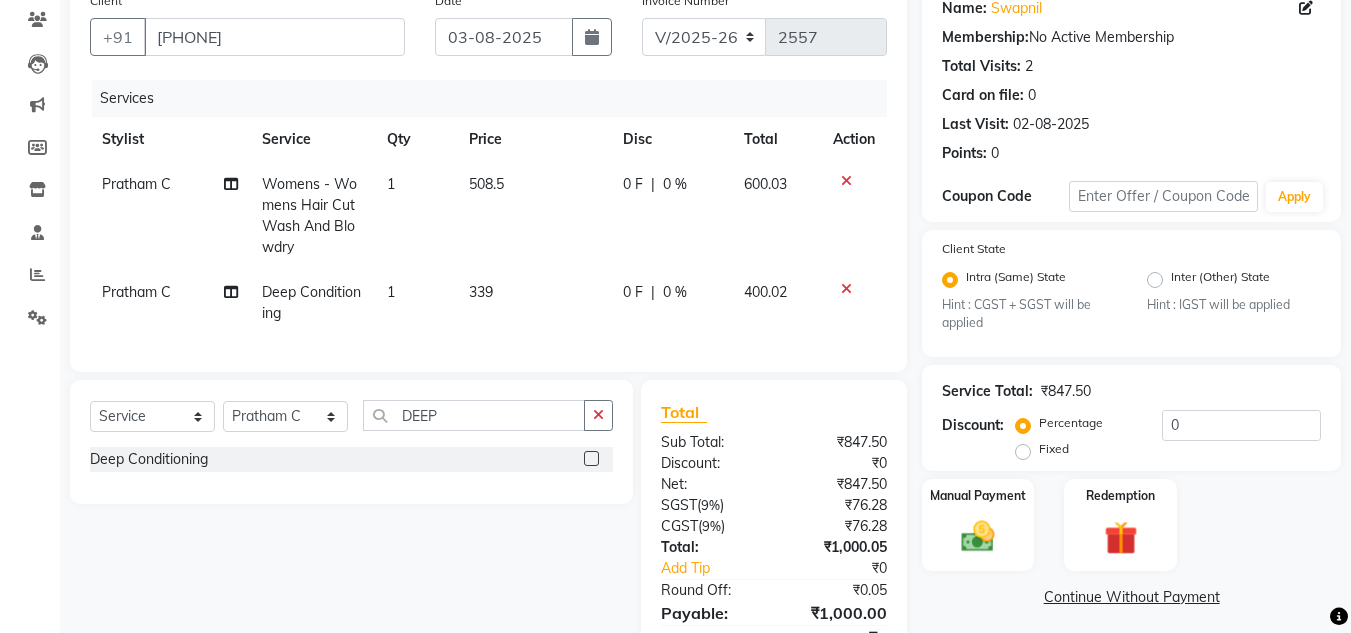 click on "600.03" 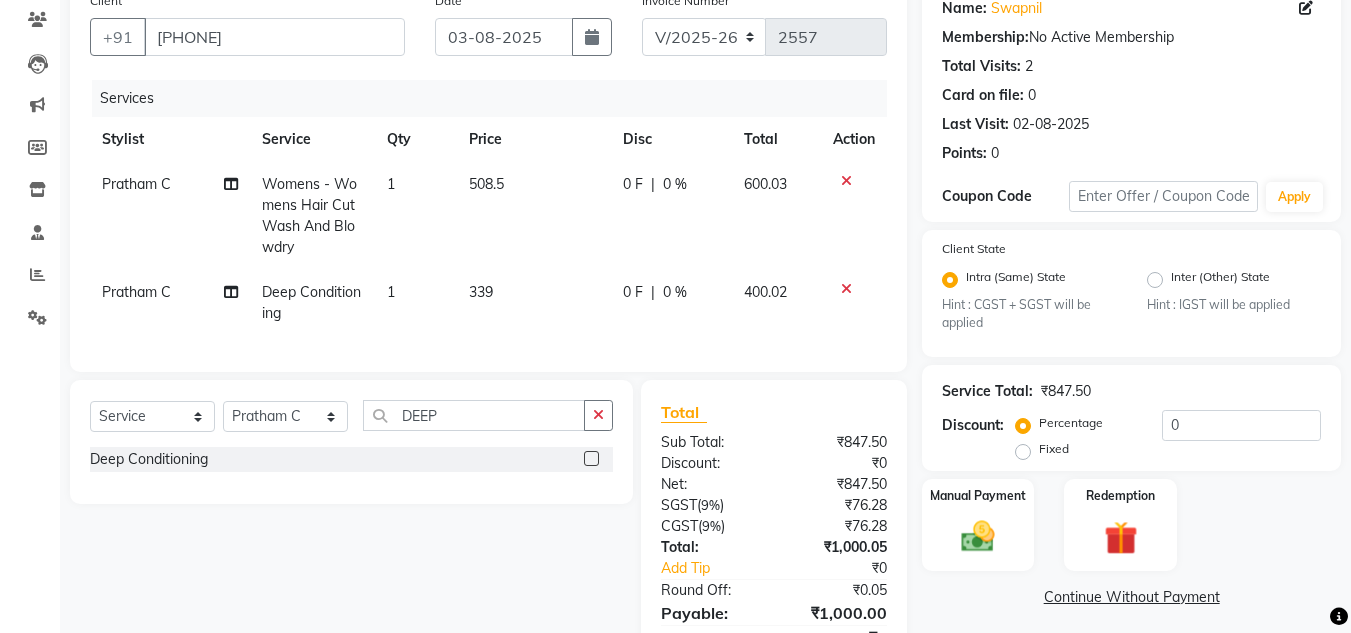 select on "63038" 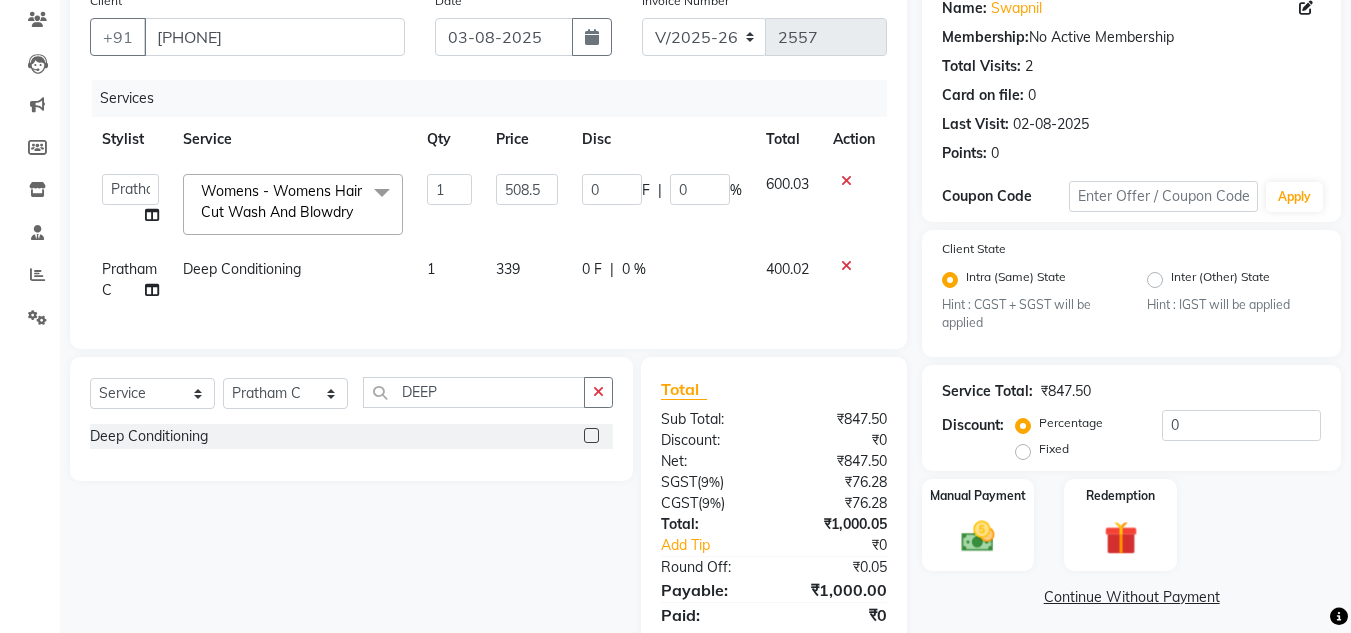 scroll, scrollTop: 252, scrollLeft: 0, axis: vertical 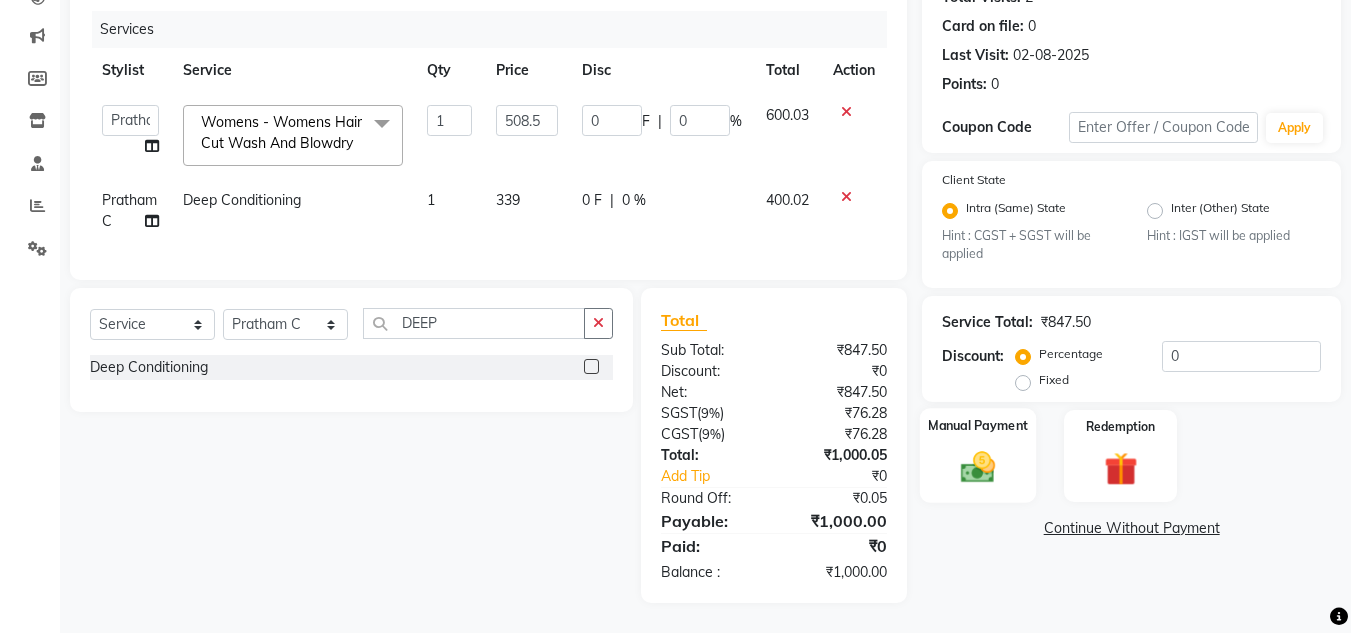 click 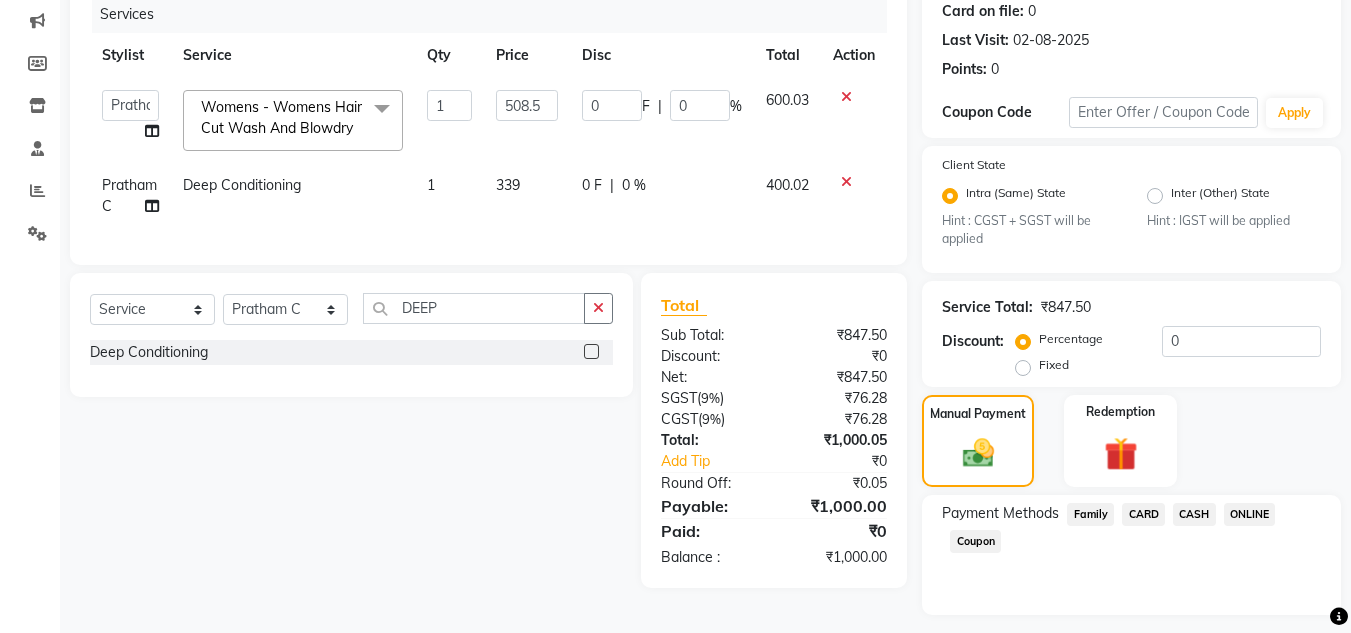 click on "ONLINE" 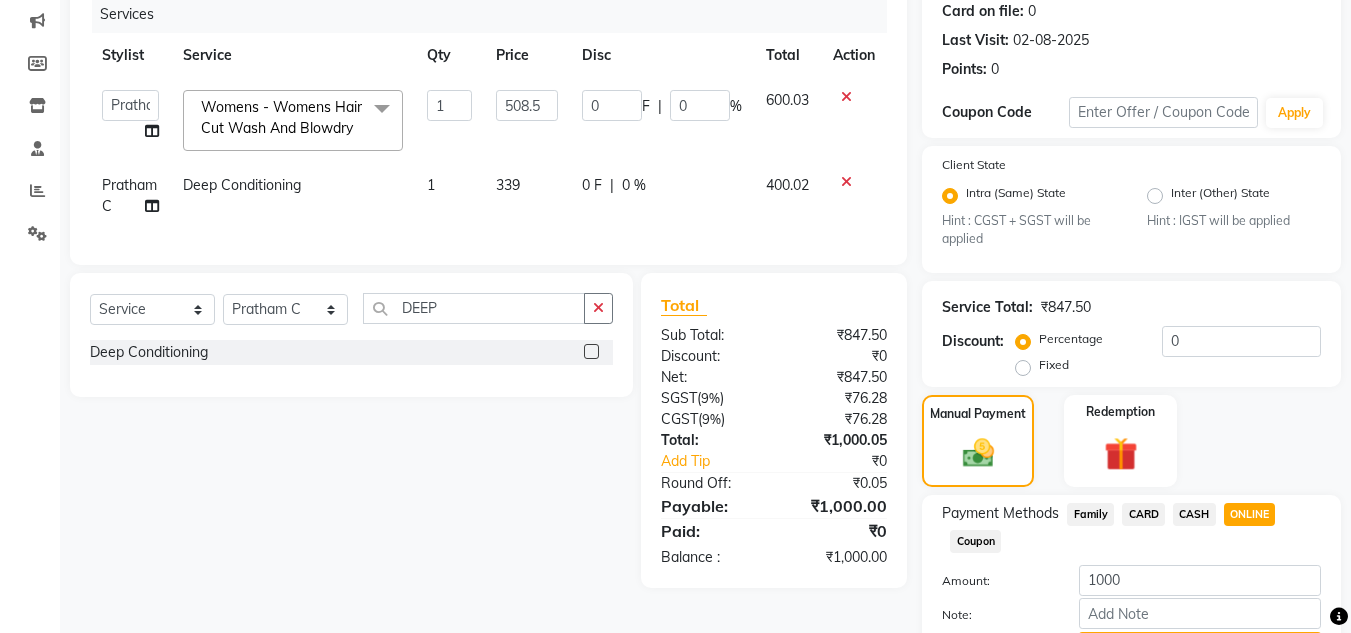 scroll, scrollTop: 361, scrollLeft: 0, axis: vertical 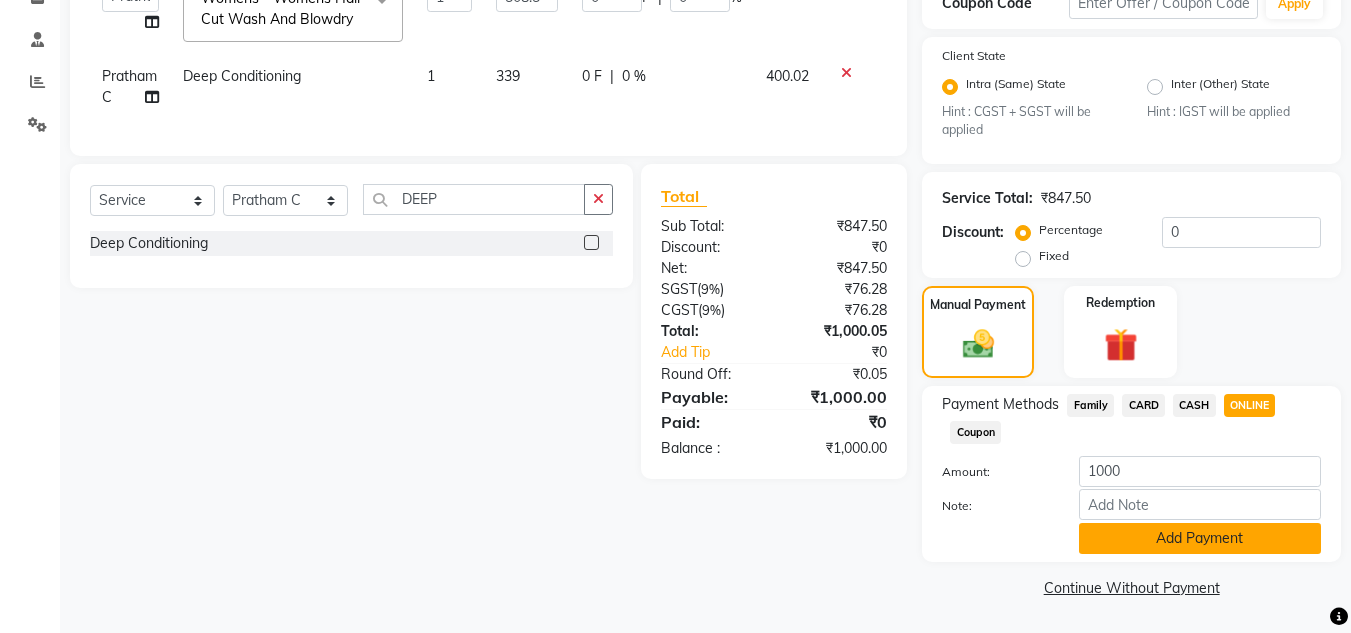 click on "Add Payment" 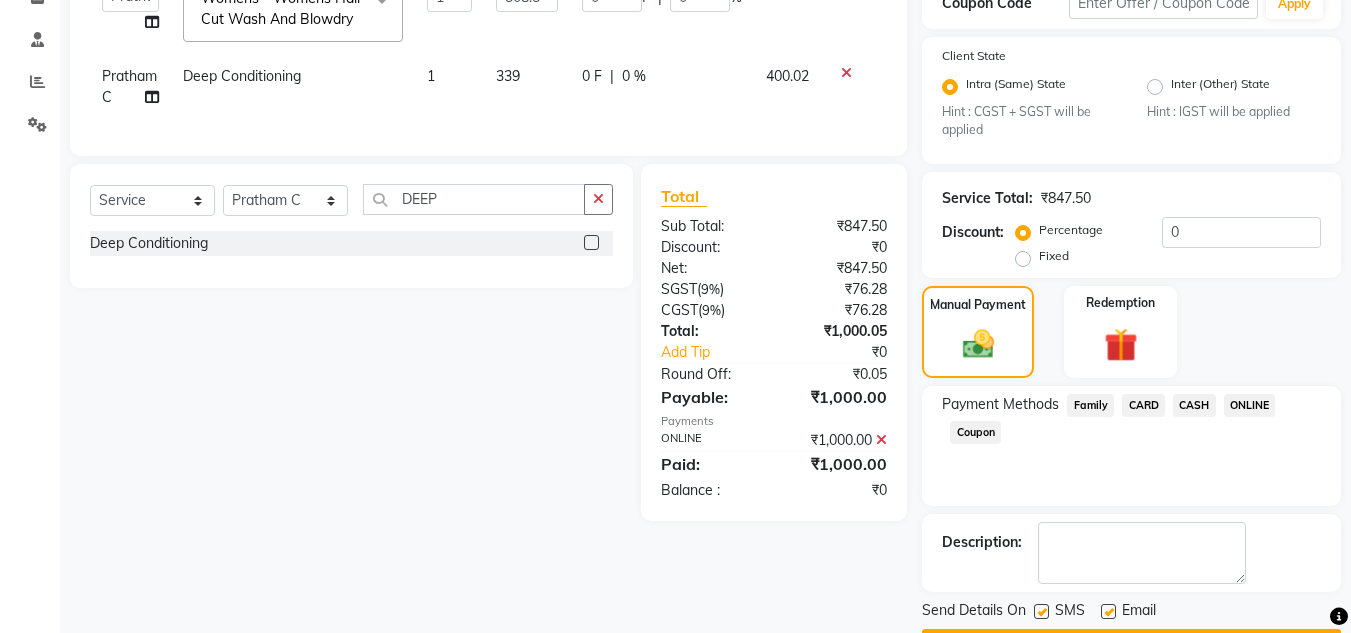 scroll, scrollTop: 418, scrollLeft: 0, axis: vertical 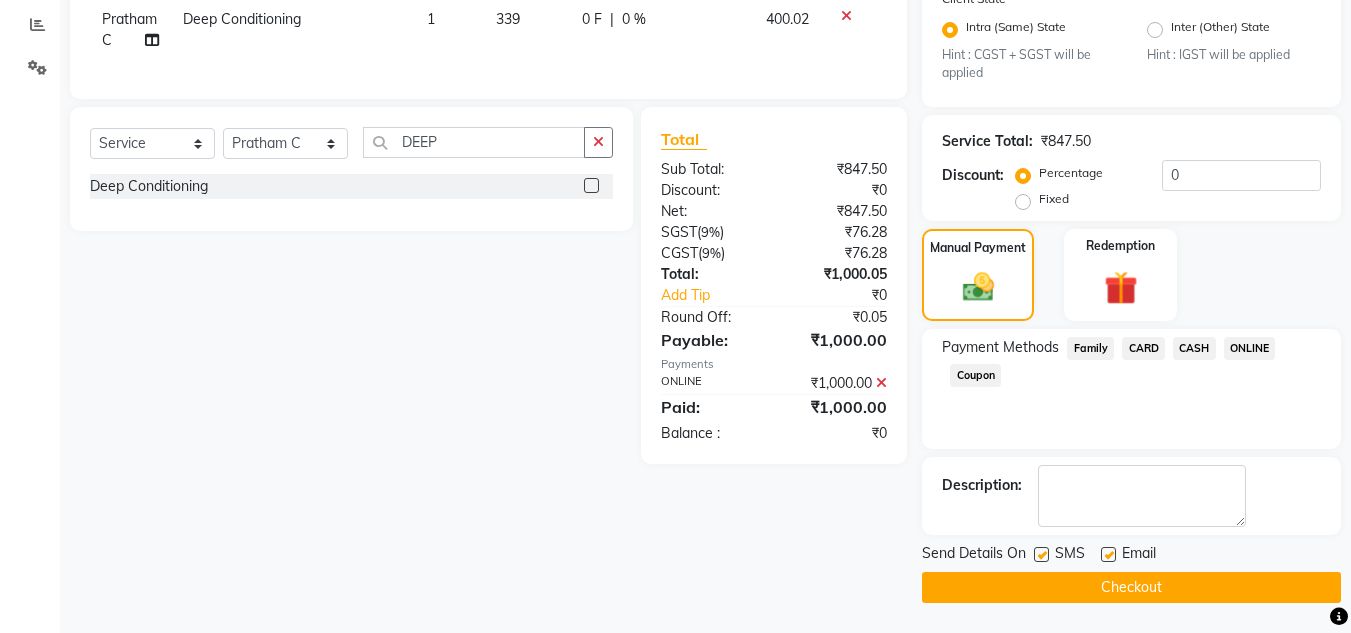 click on "Checkout" 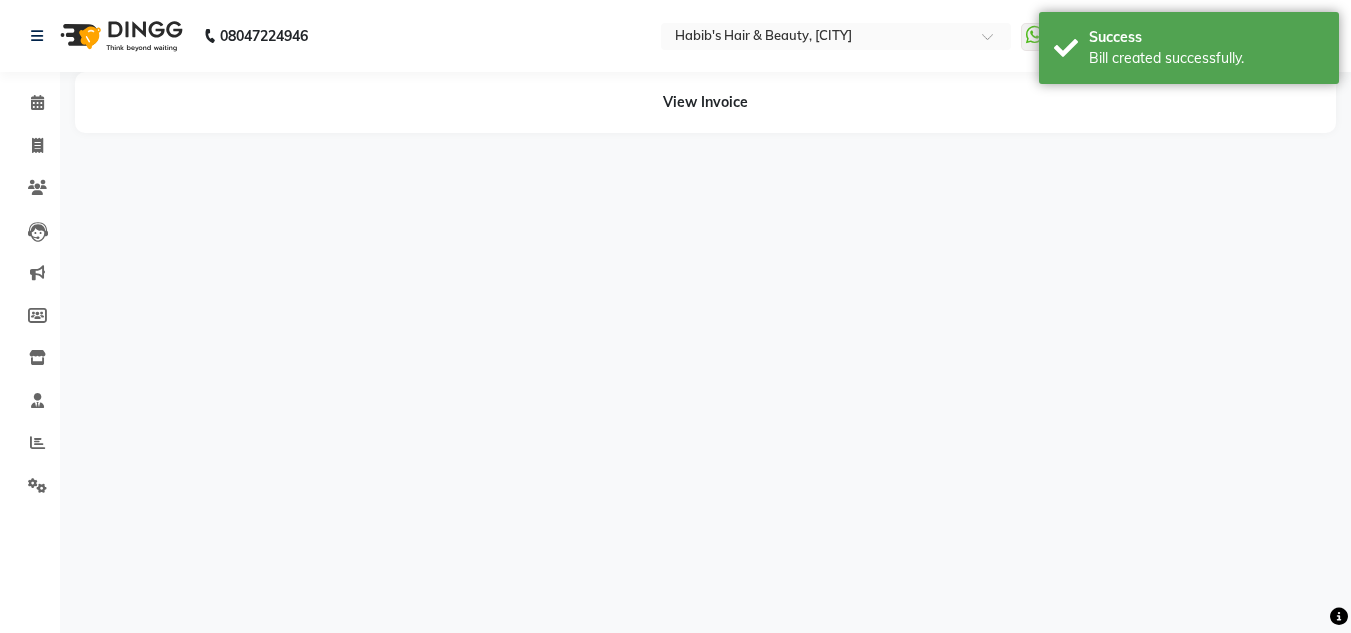 scroll, scrollTop: 0, scrollLeft: 0, axis: both 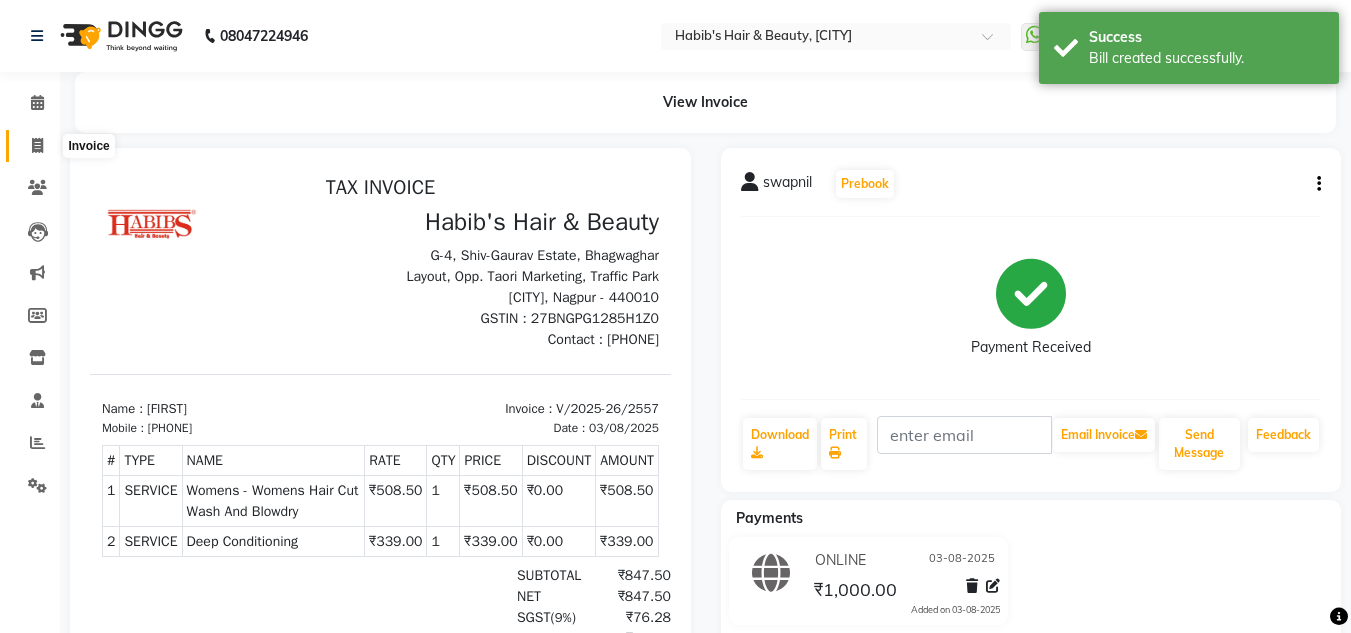 click 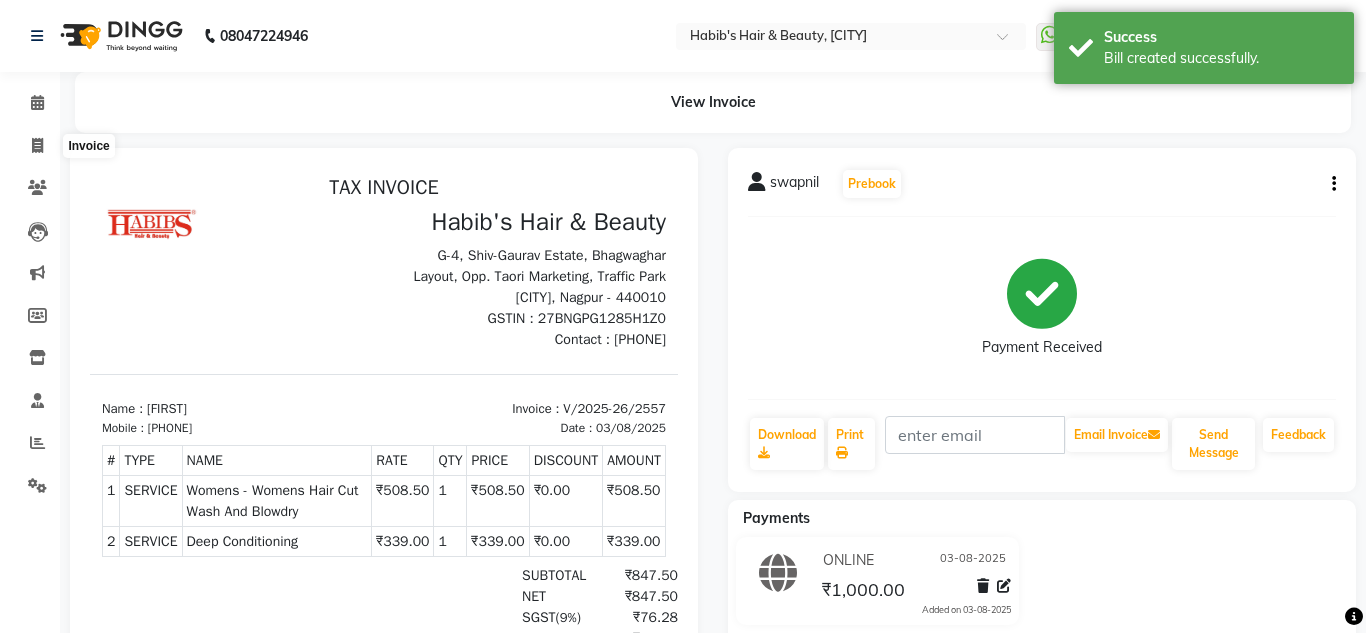 select on "4860" 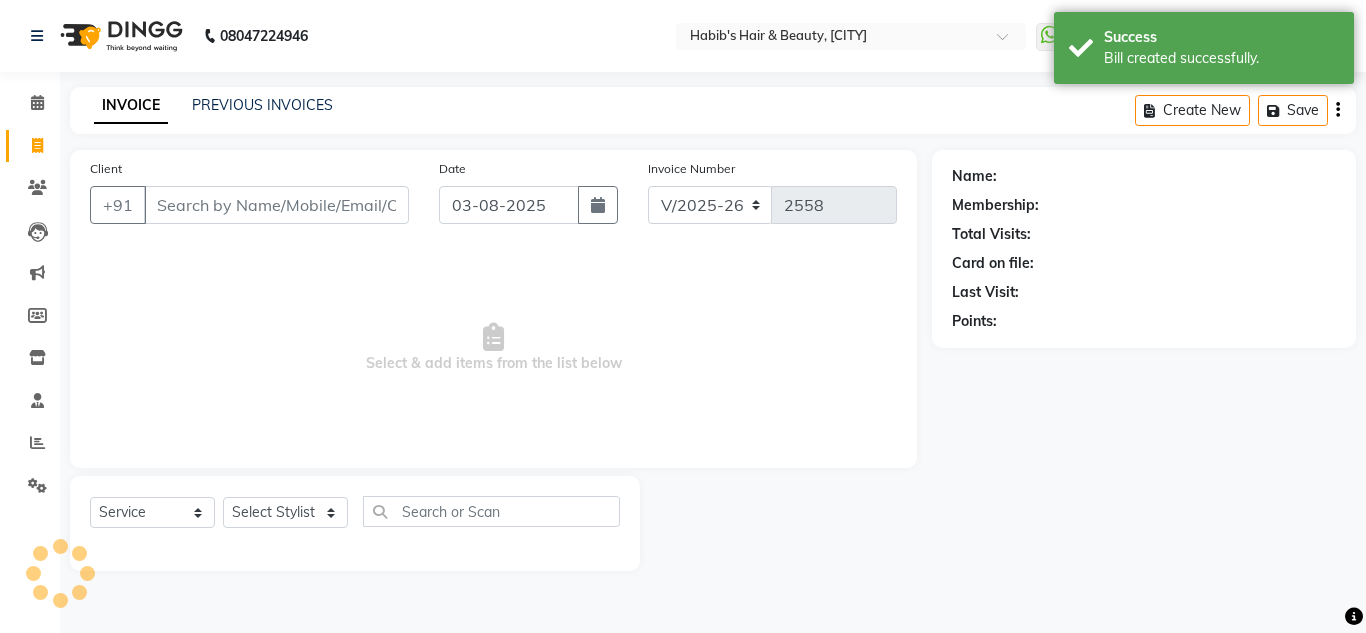 click on "Client" at bounding box center [276, 205] 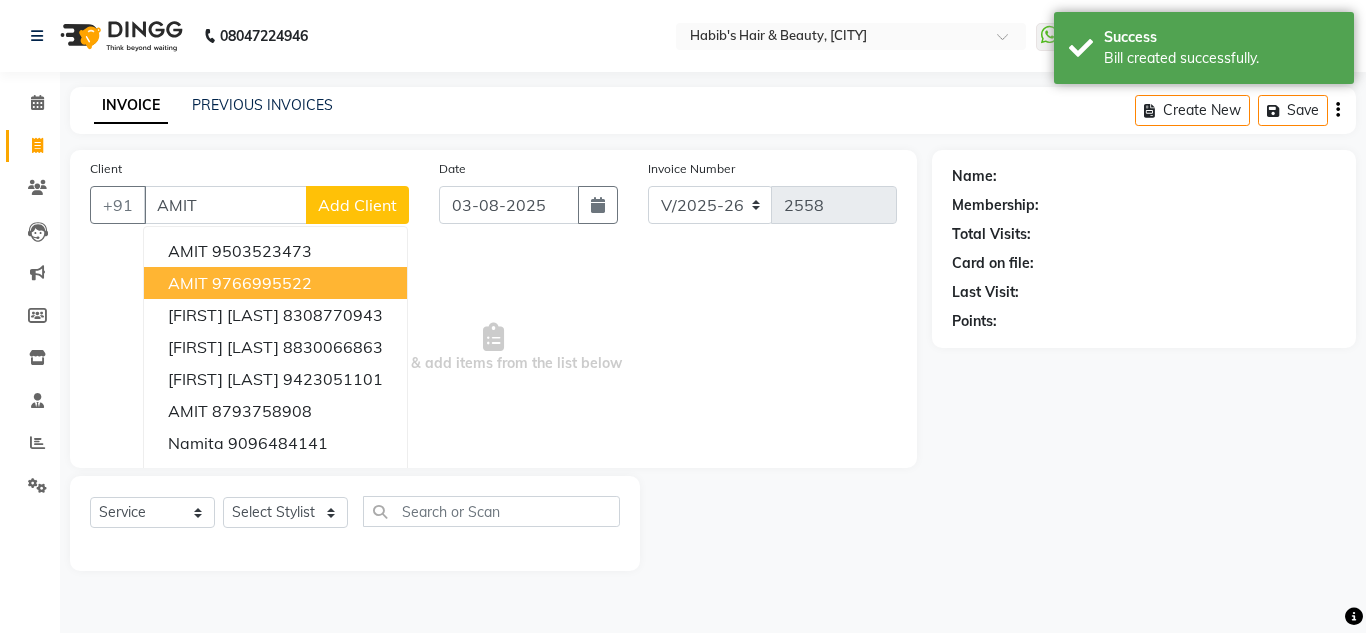 click on "9766995522" at bounding box center (262, 283) 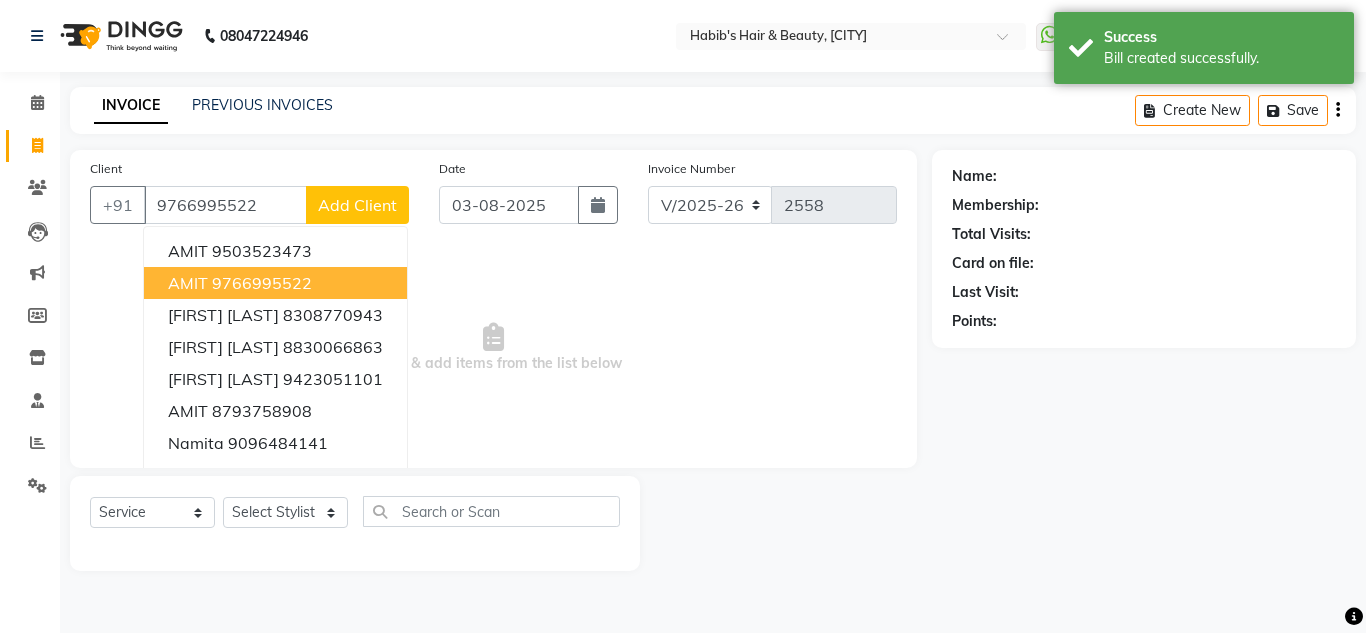 type on "9766995522" 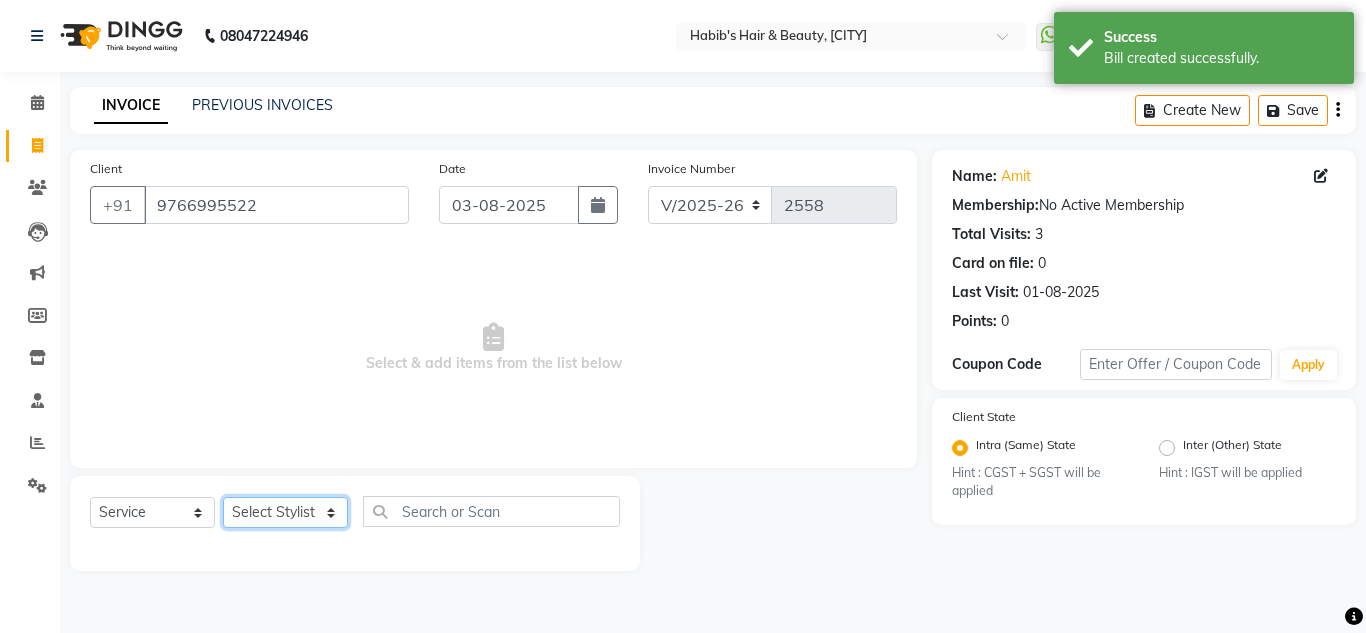 click on "Select Stylist [FIRST] [FIRST] [FIRST] [LAST] [FIRST] Manager [FIRST] [FIRST] [LAST] [FIRST] [LAST] [FIRST] [LAST] [FIRST] [LAST] [FIRST] [LAST]" 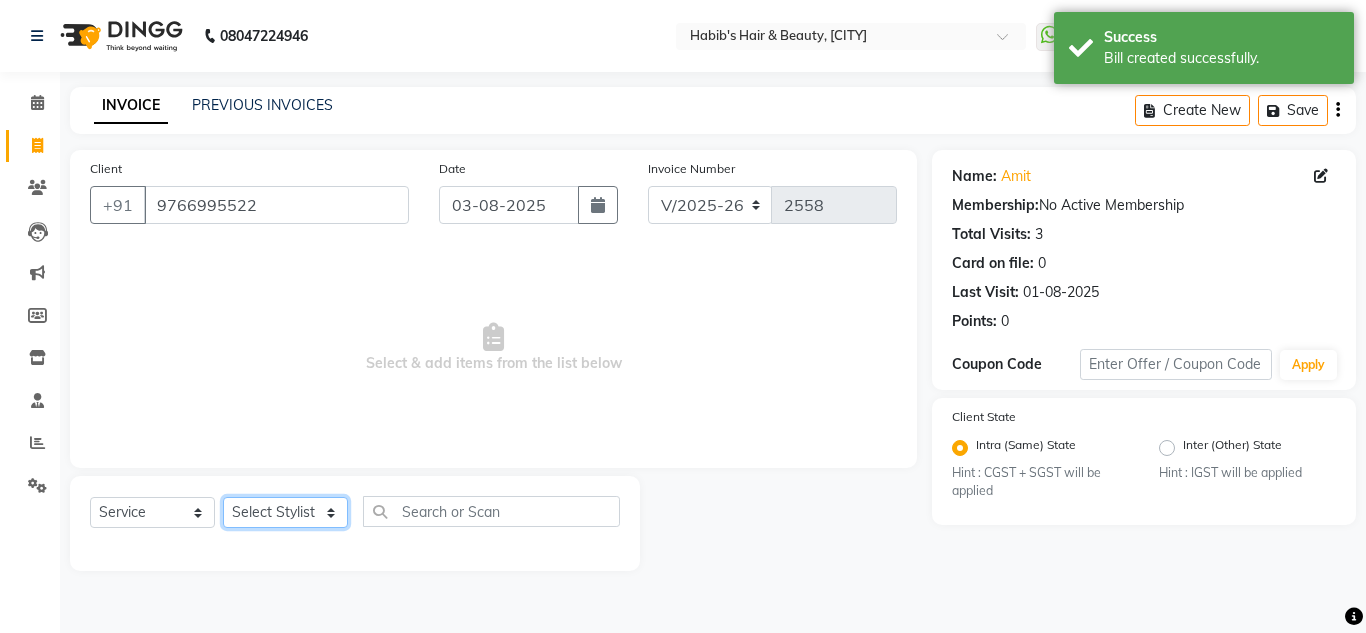 select on "65623" 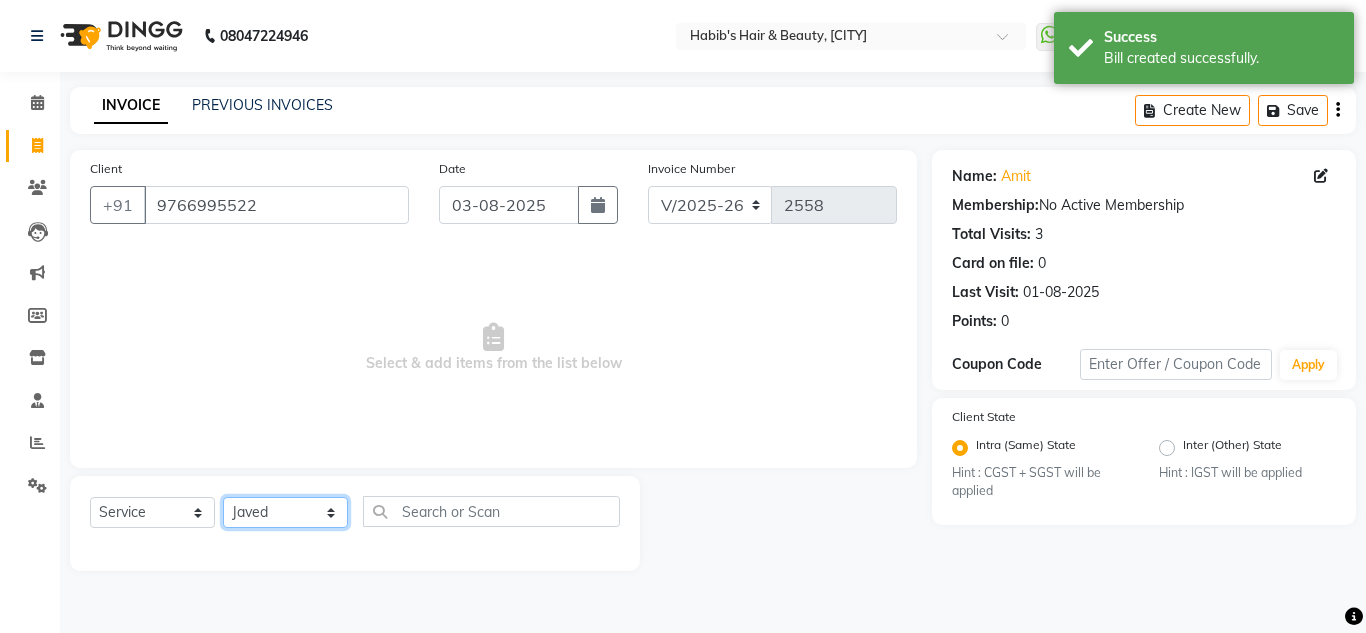 click on "Select Stylist [FIRST] [FIRST] [FIRST] [LAST] [FIRST] Manager [FIRST] [FIRST] [LAST] [FIRST] [LAST] [FIRST] [LAST] [FIRST] [LAST] [FIRST] [LAST]" 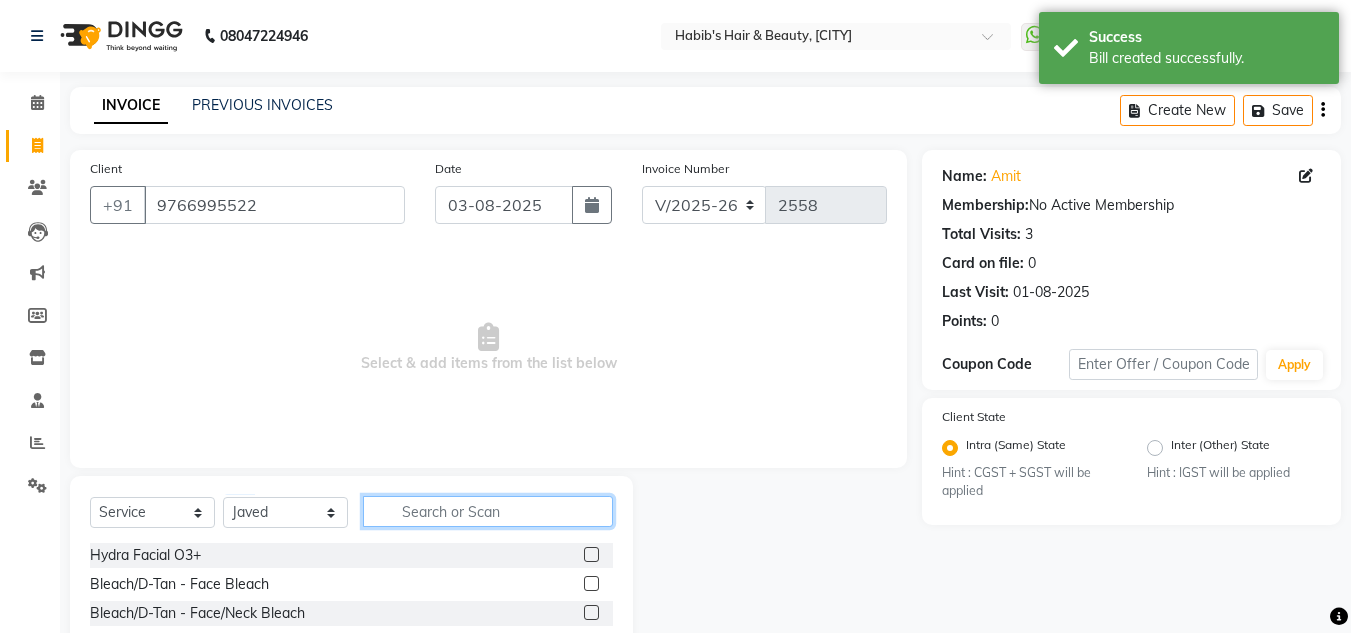 click 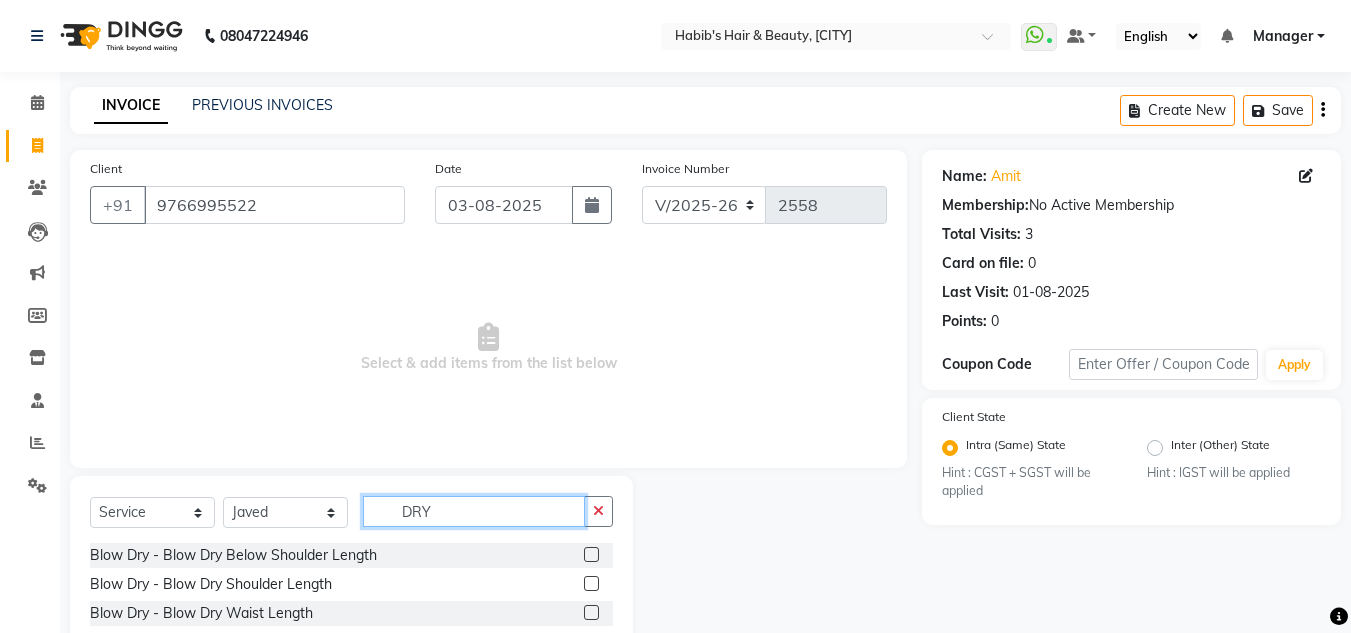 click on "DRY" 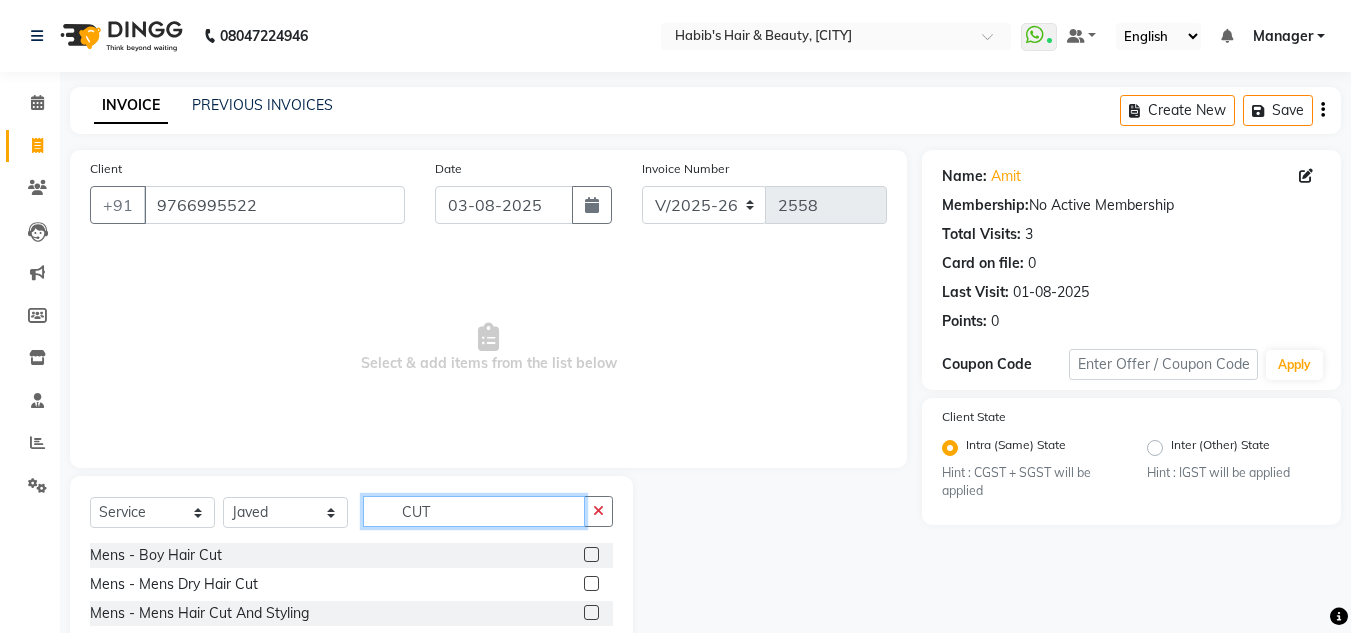 type on "CUT" 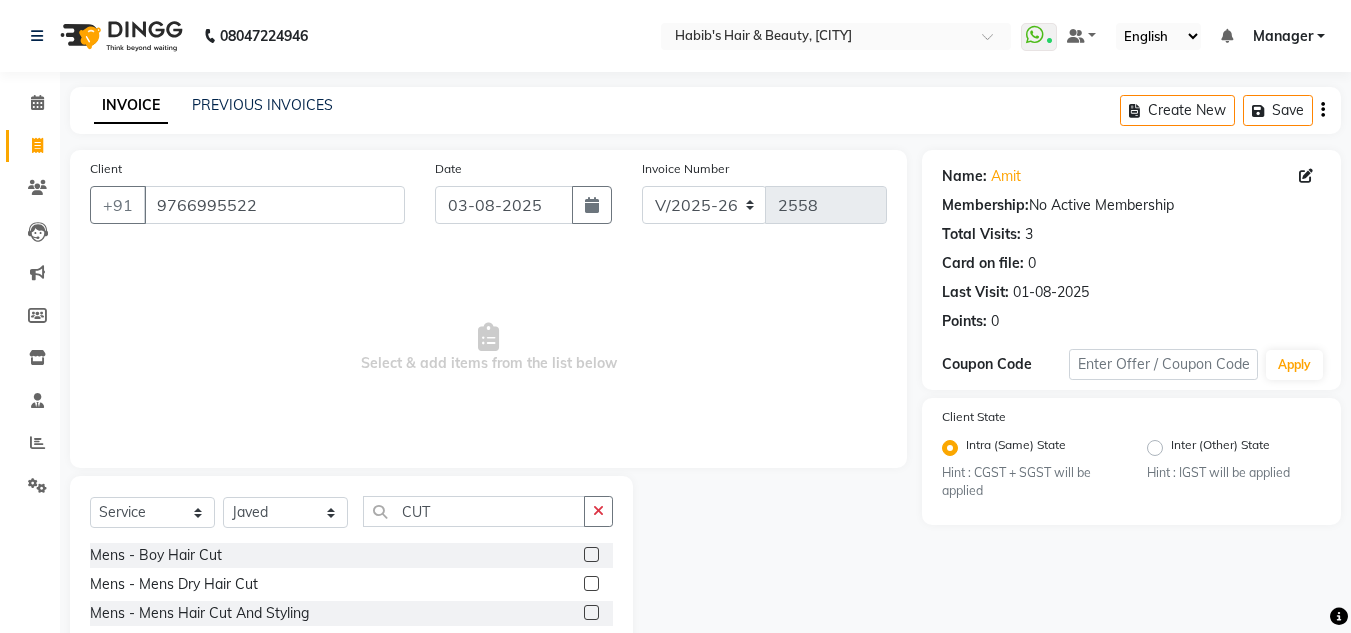 click 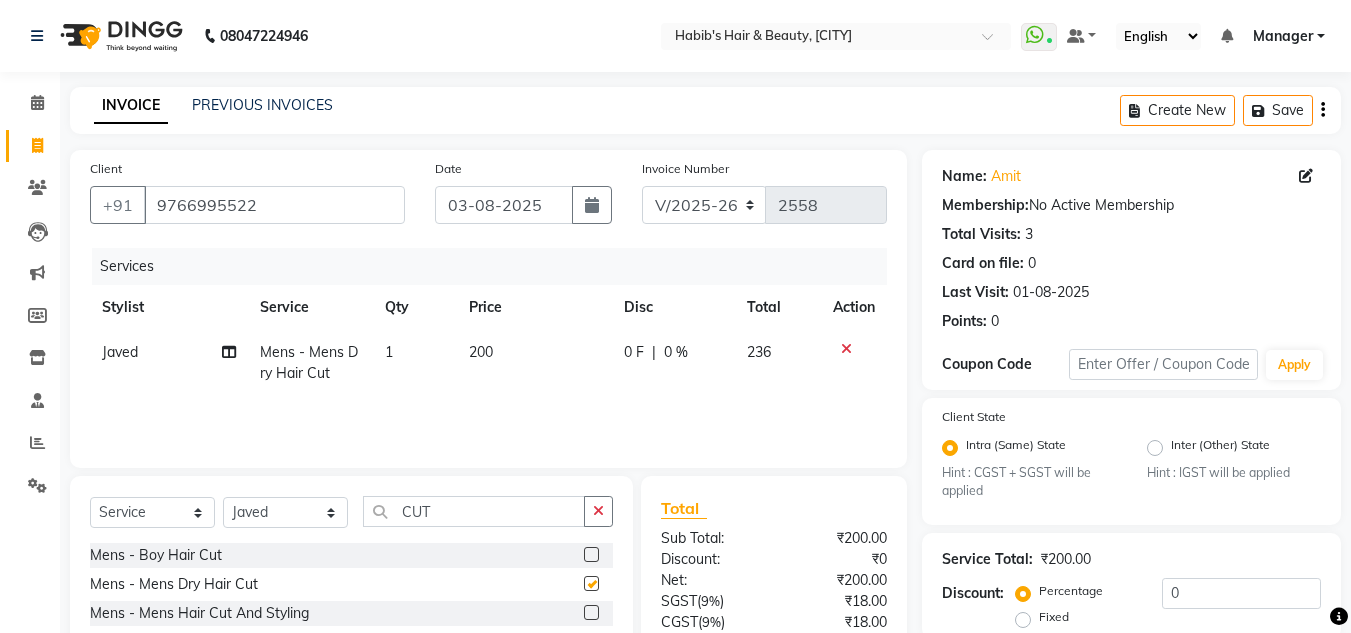 checkbox on "false" 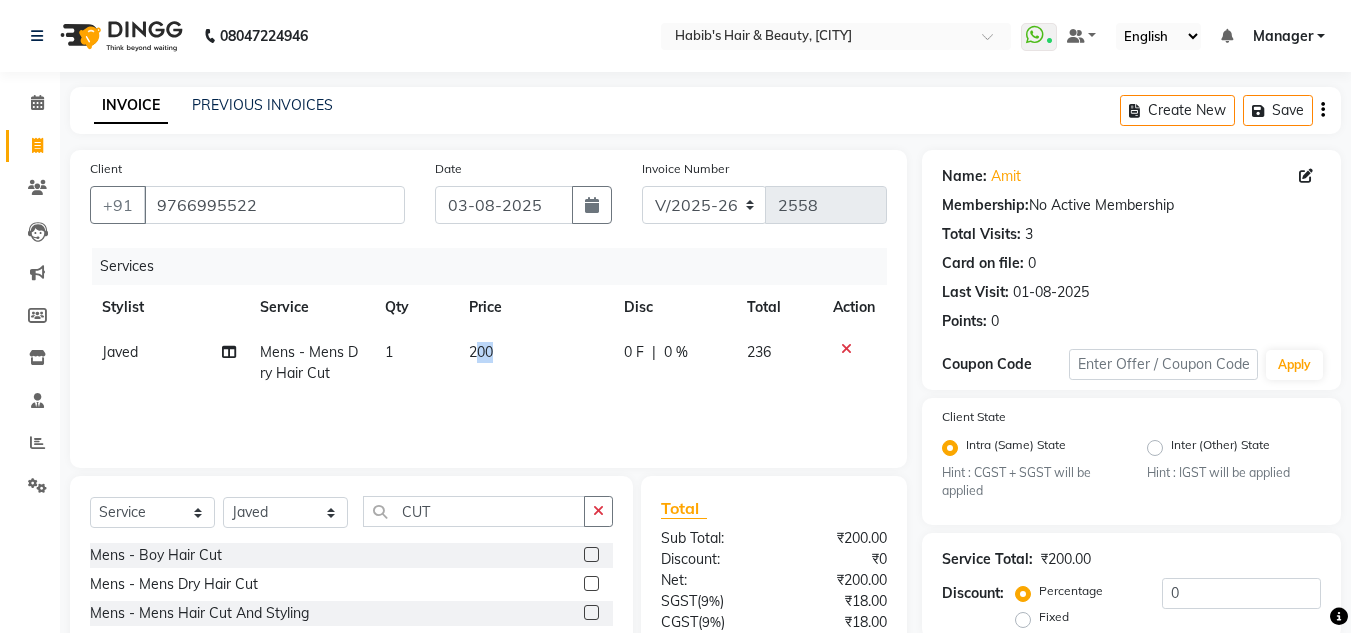 drag, startPoint x: 477, startPoint y: 343, endPoint x: 559, endPoint y: 354, distance: 82.73451 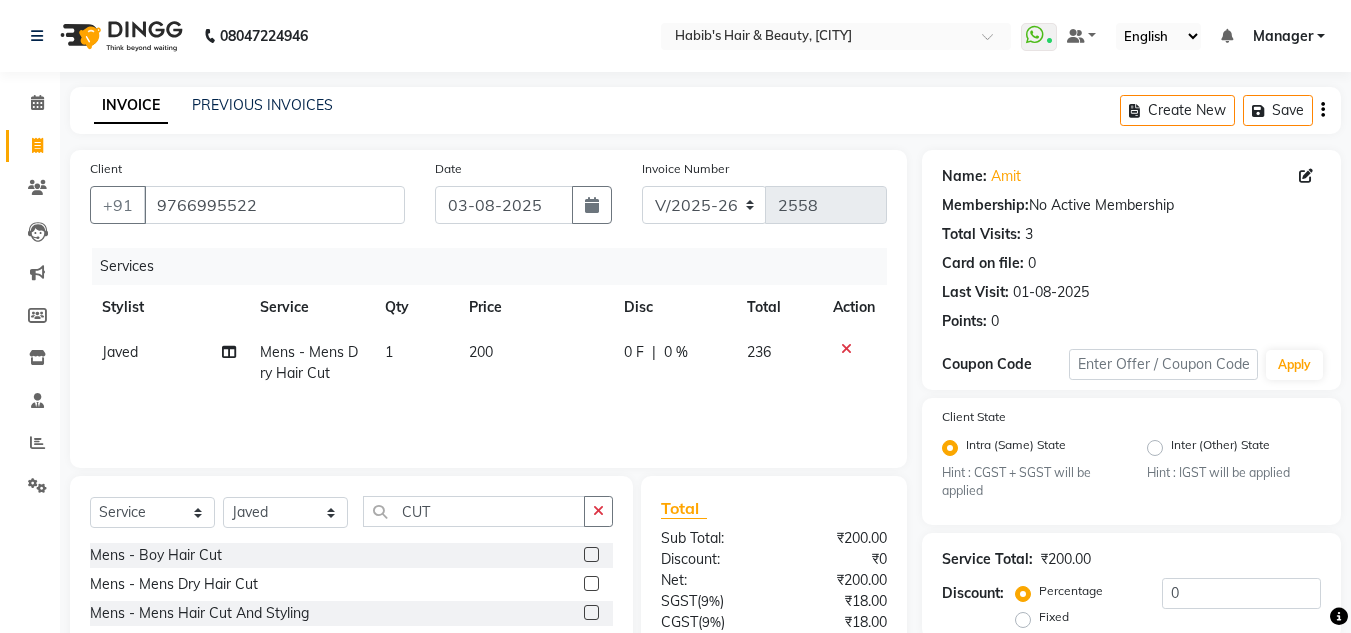 select on "65623" 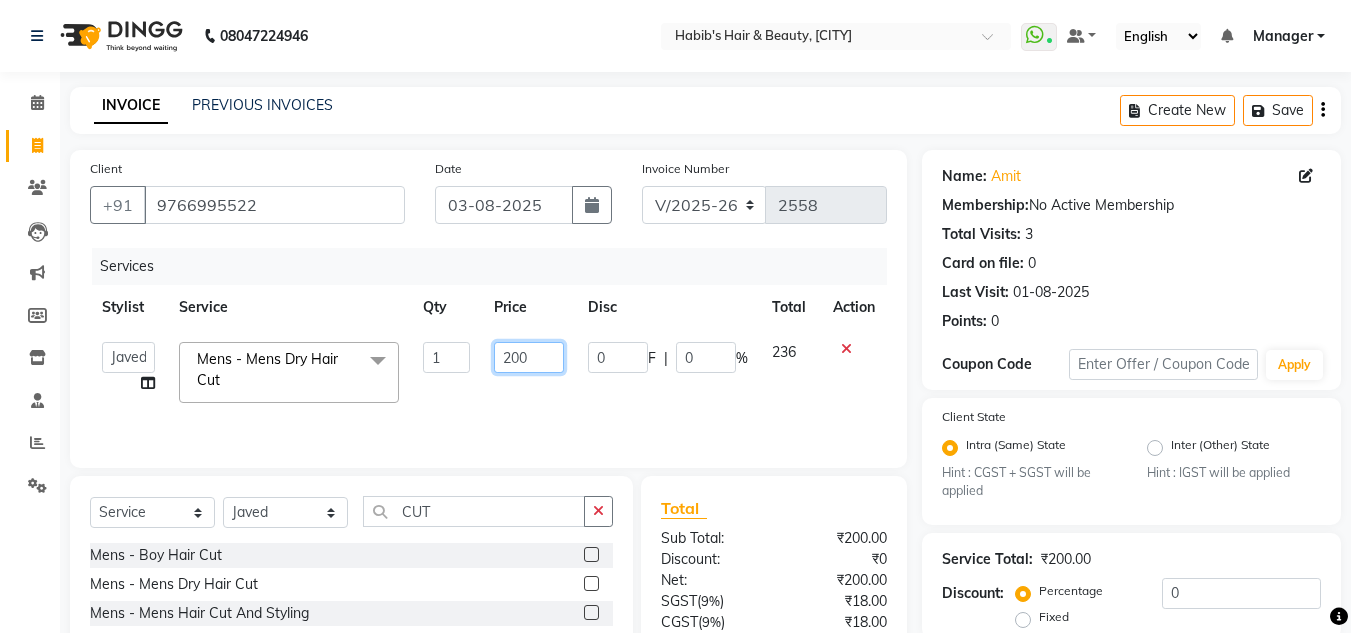 click on "200" 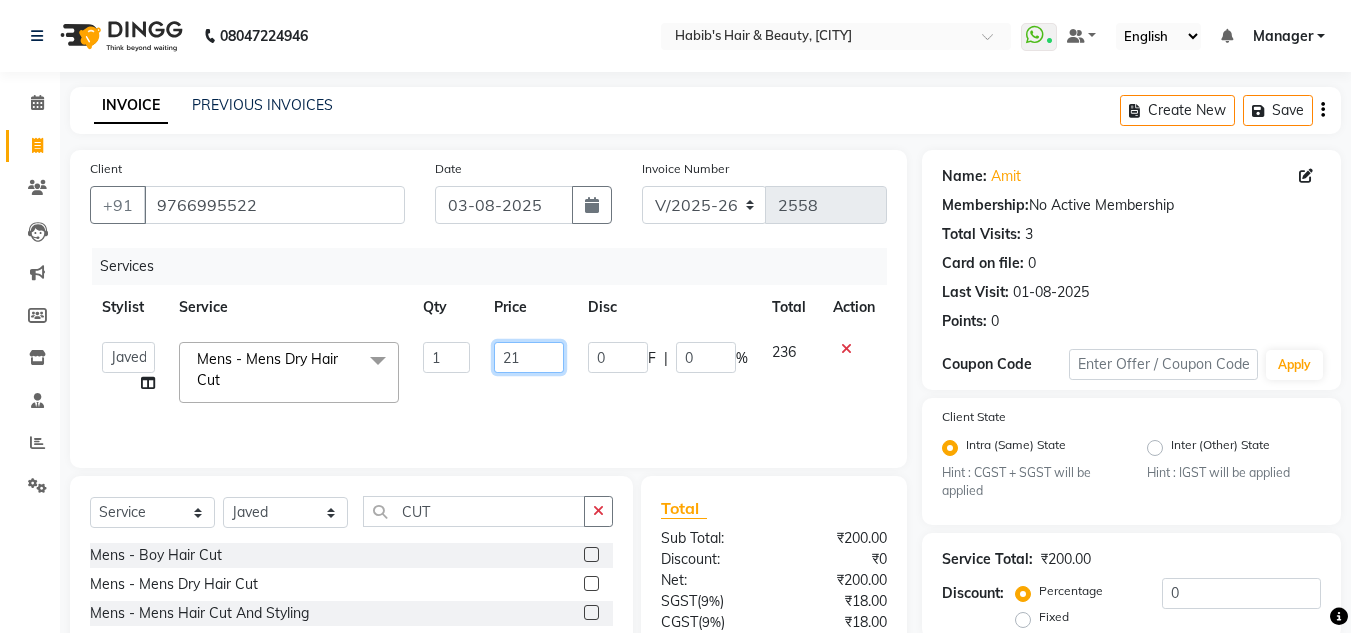 type on "212" 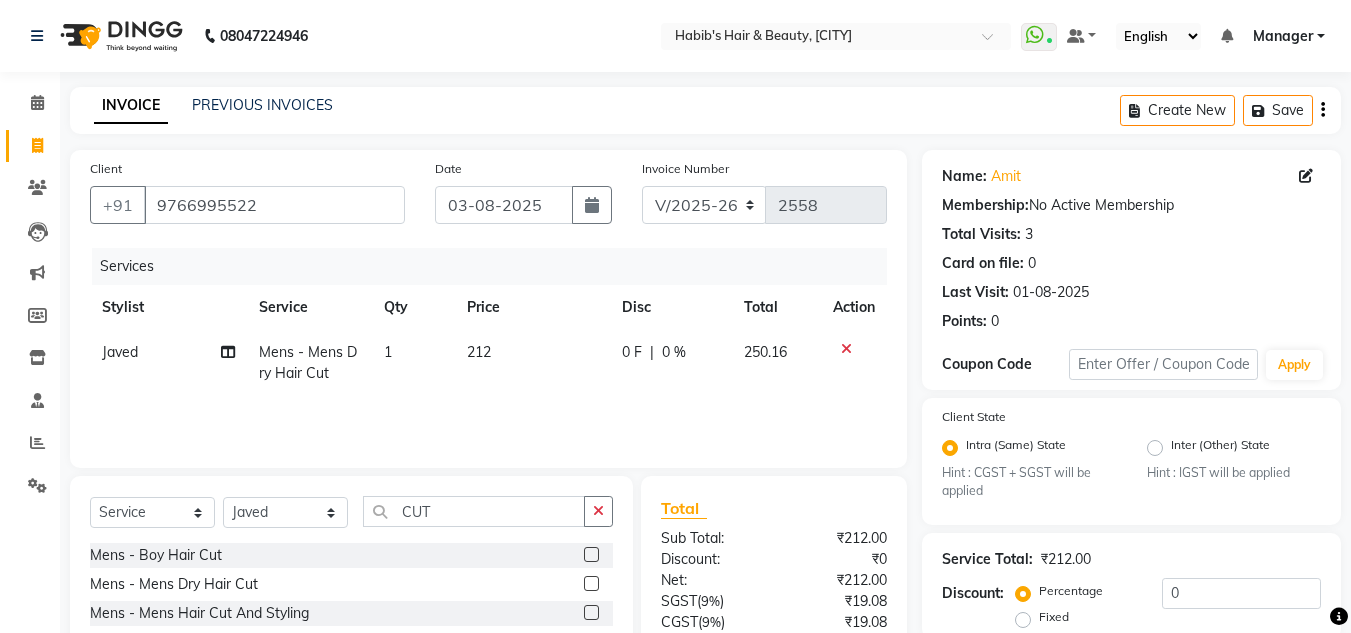 click on "250.16" 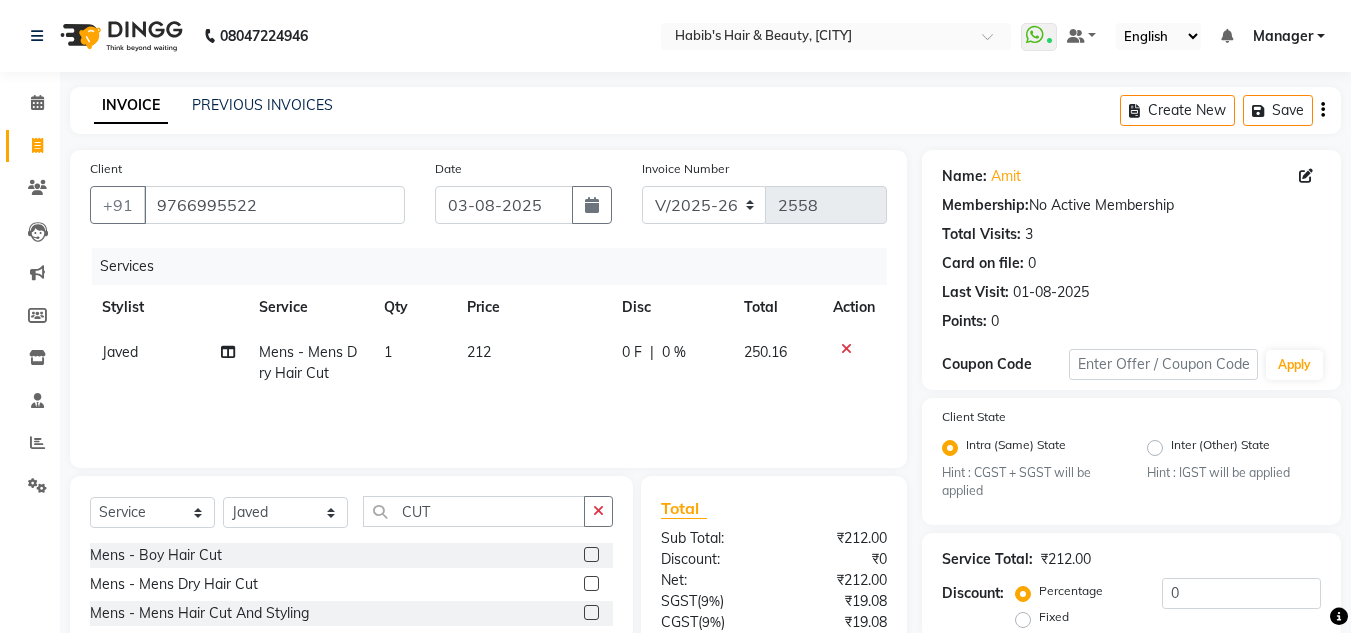 select on "65623" 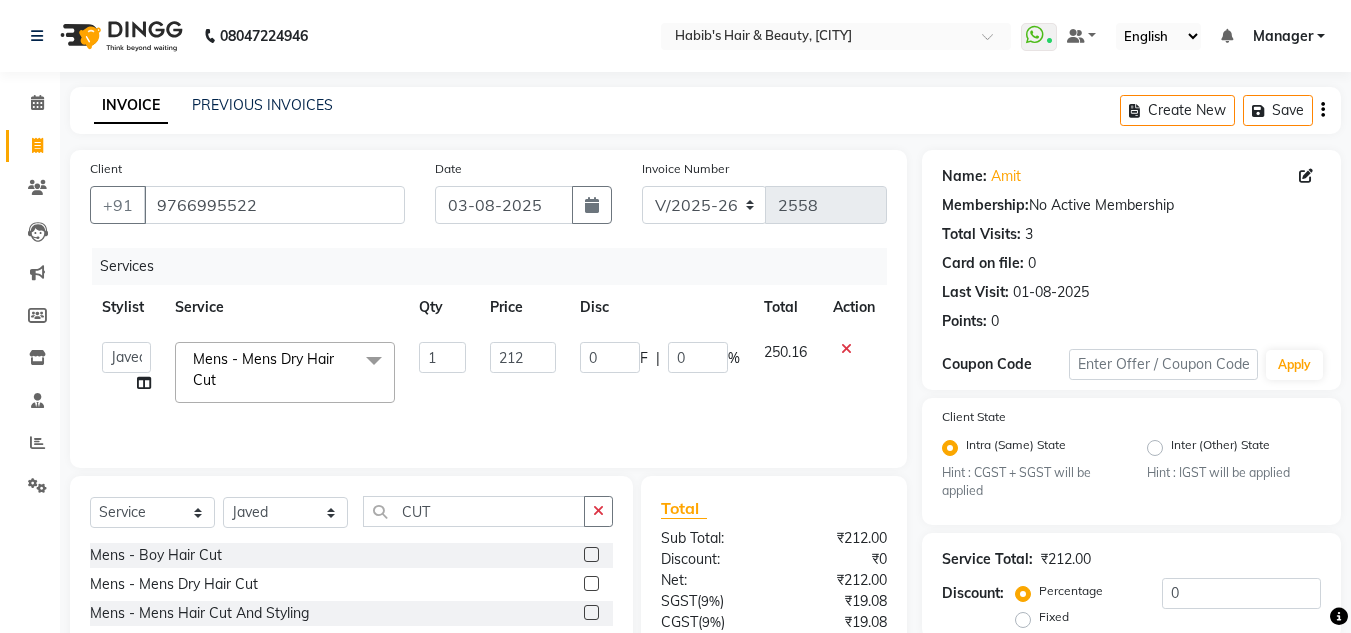 scroll, scrollTop: 188, scrollLeft: 0, axis: vertical 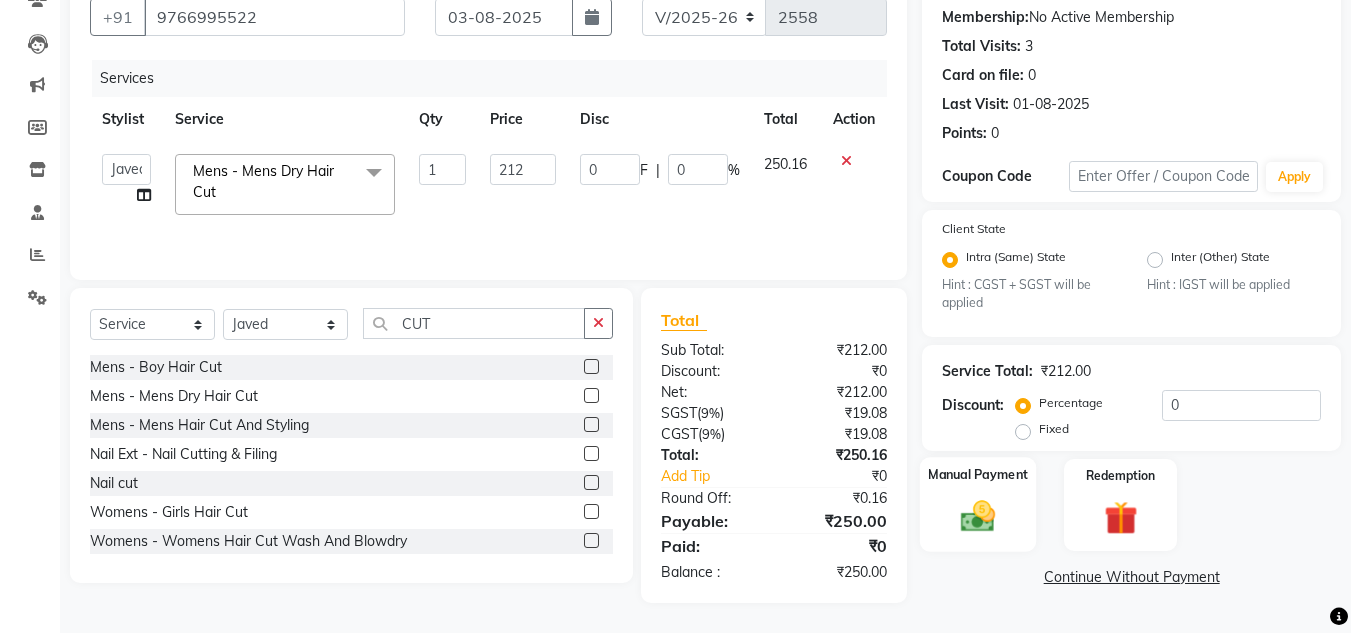 click 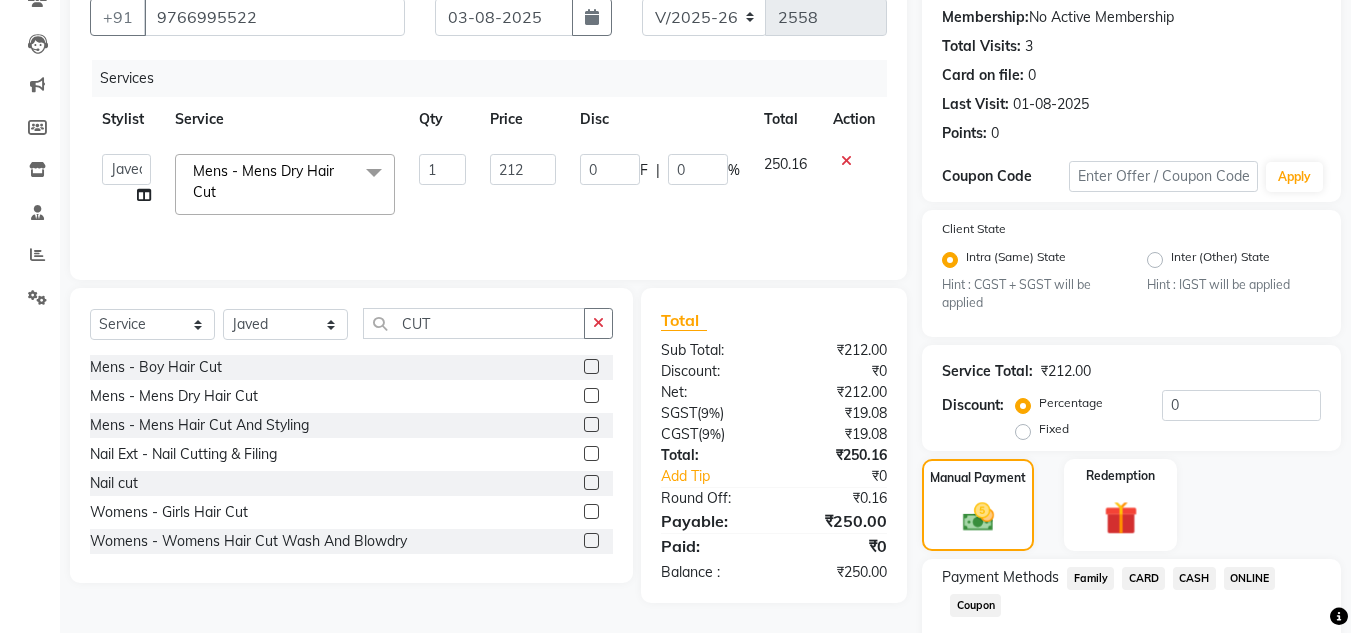click on "CASH" 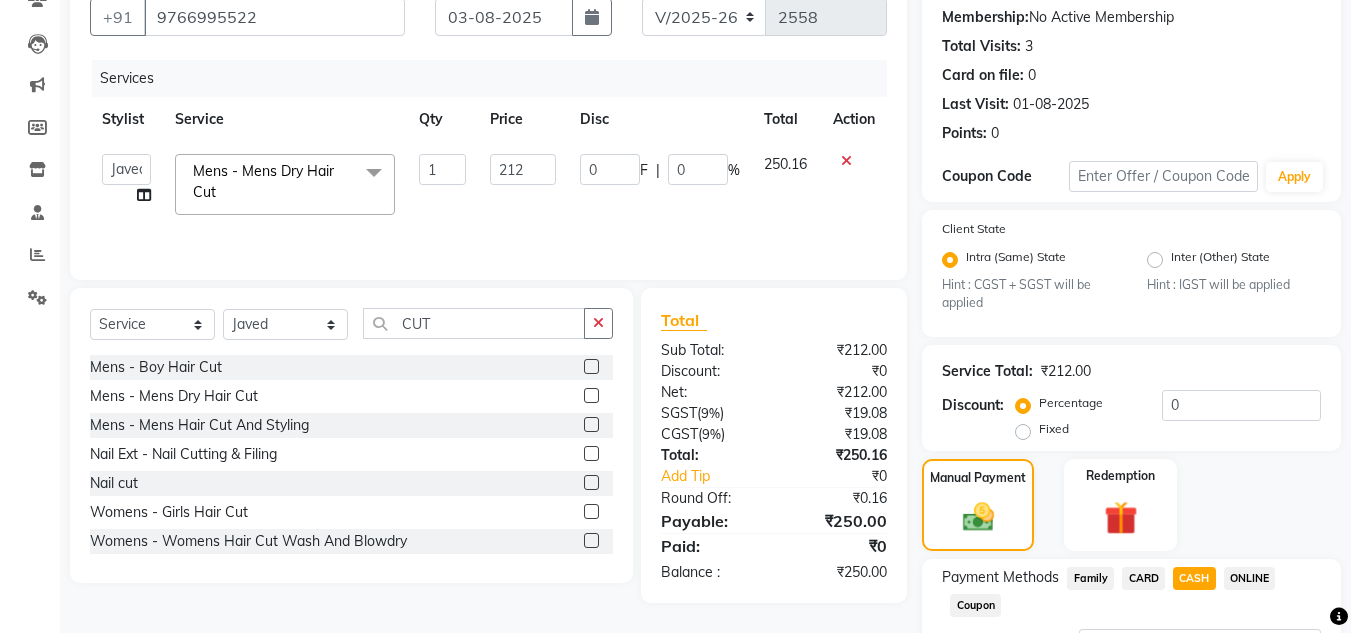 scroll, scrollTop: 361, scrollLeft: 0, axis: vertical 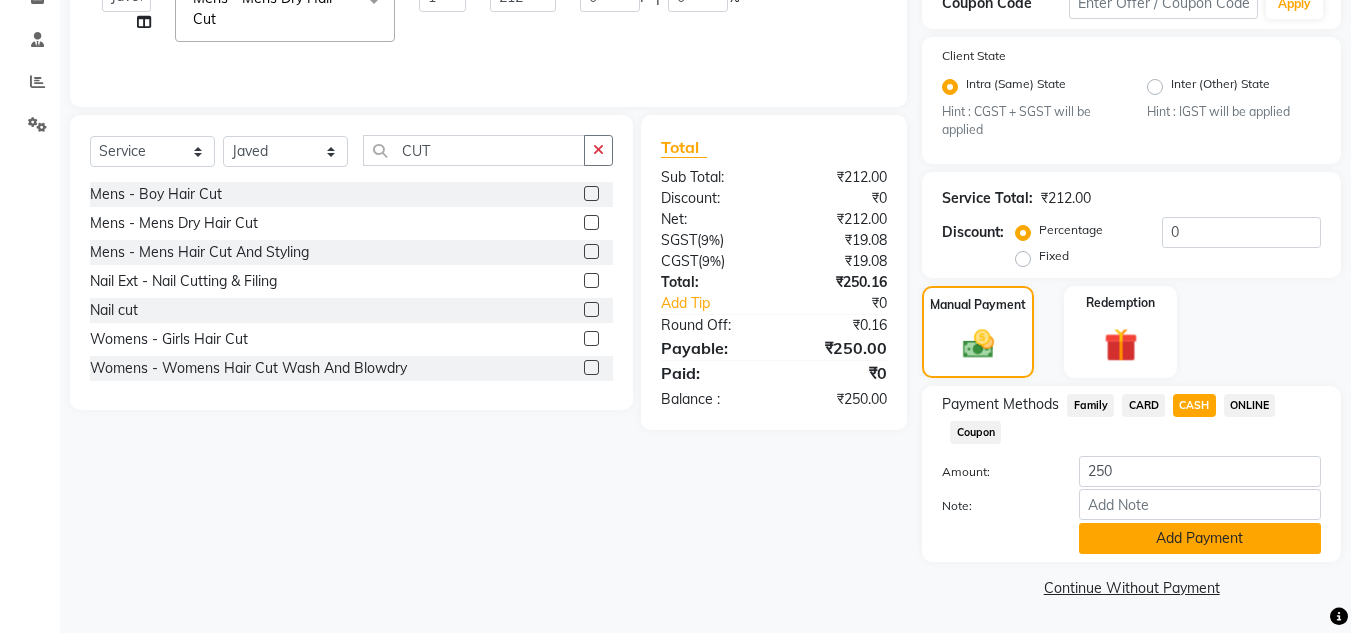 click on "Add Payment" 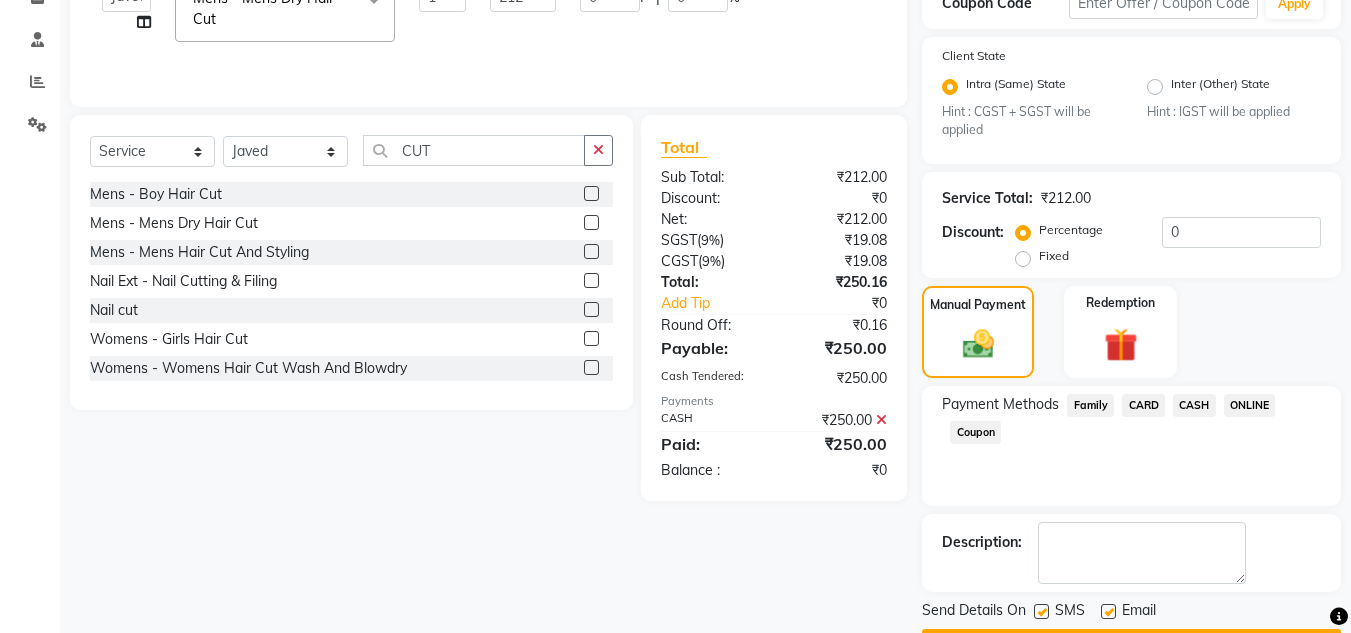 scroll, scrollTop: 418, scrollLeft: 0, axis: vertical 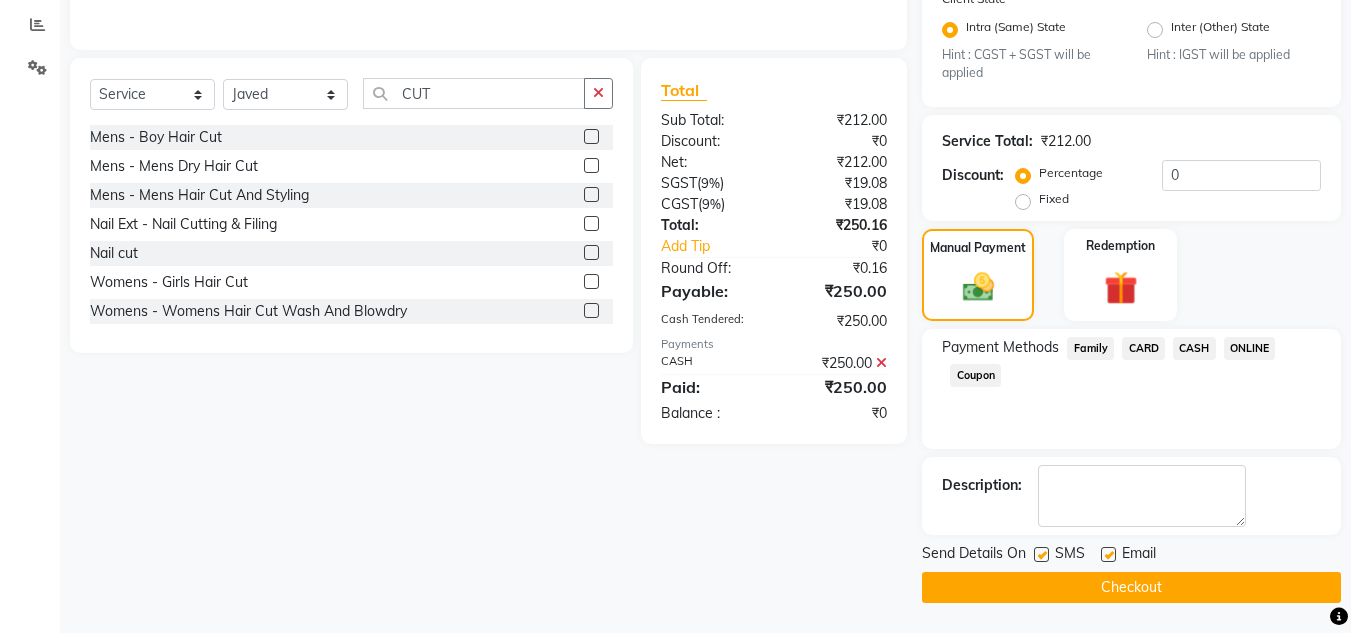 click on "Checkout" 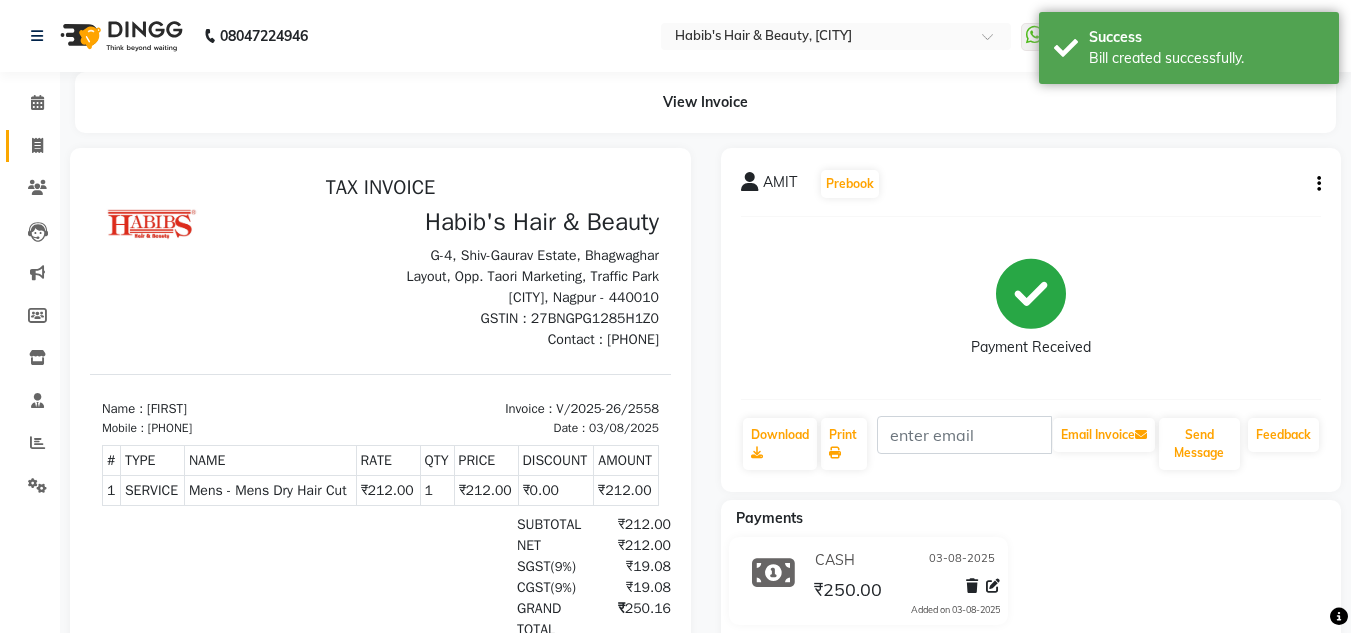 scroll, scrollTop: 0, scrollLeft: 0, axis: both 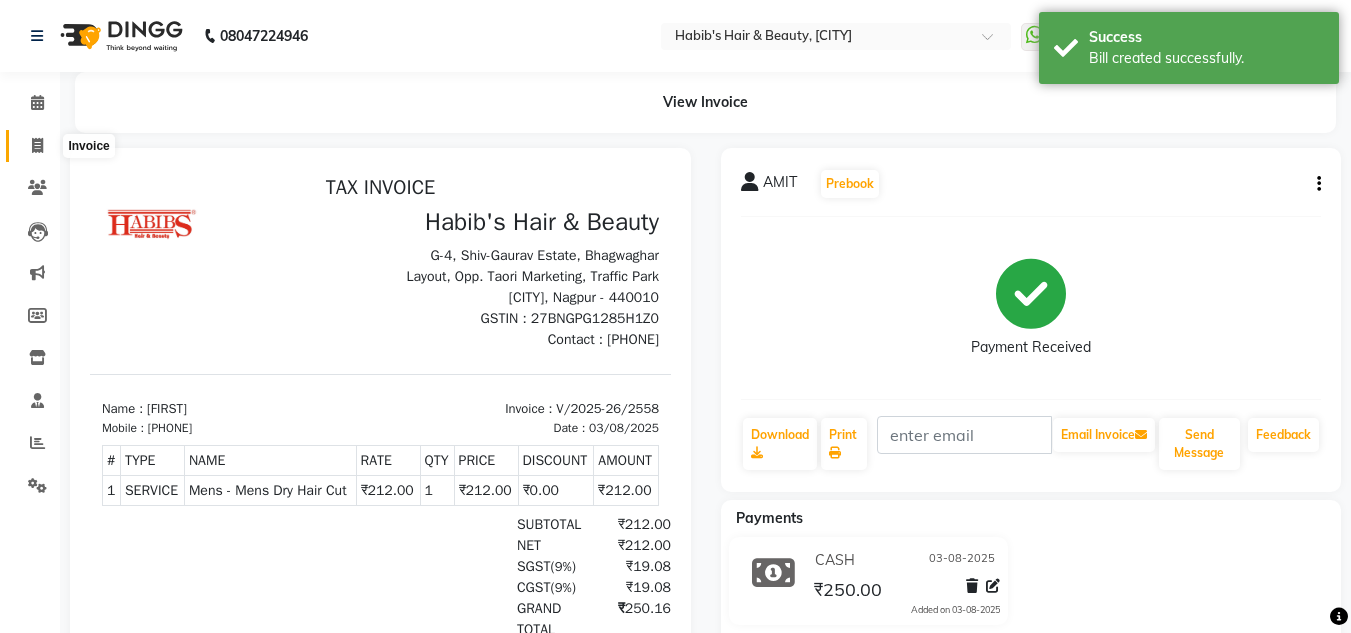 click 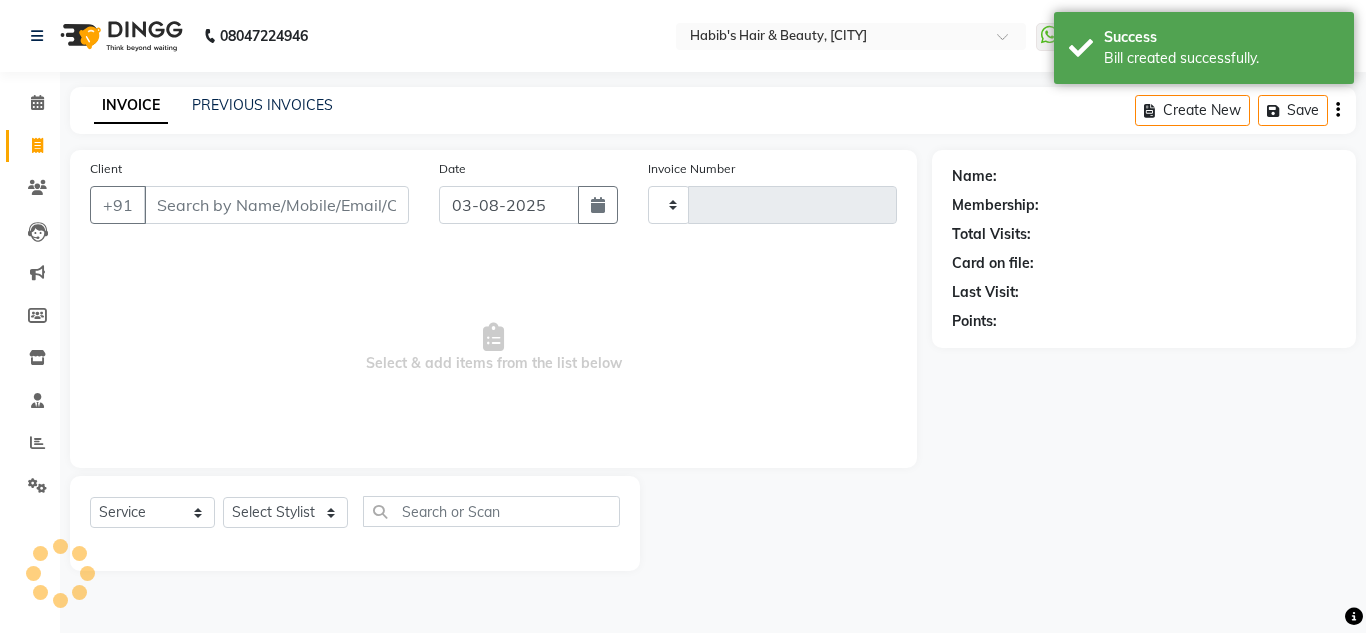 type on "2559" 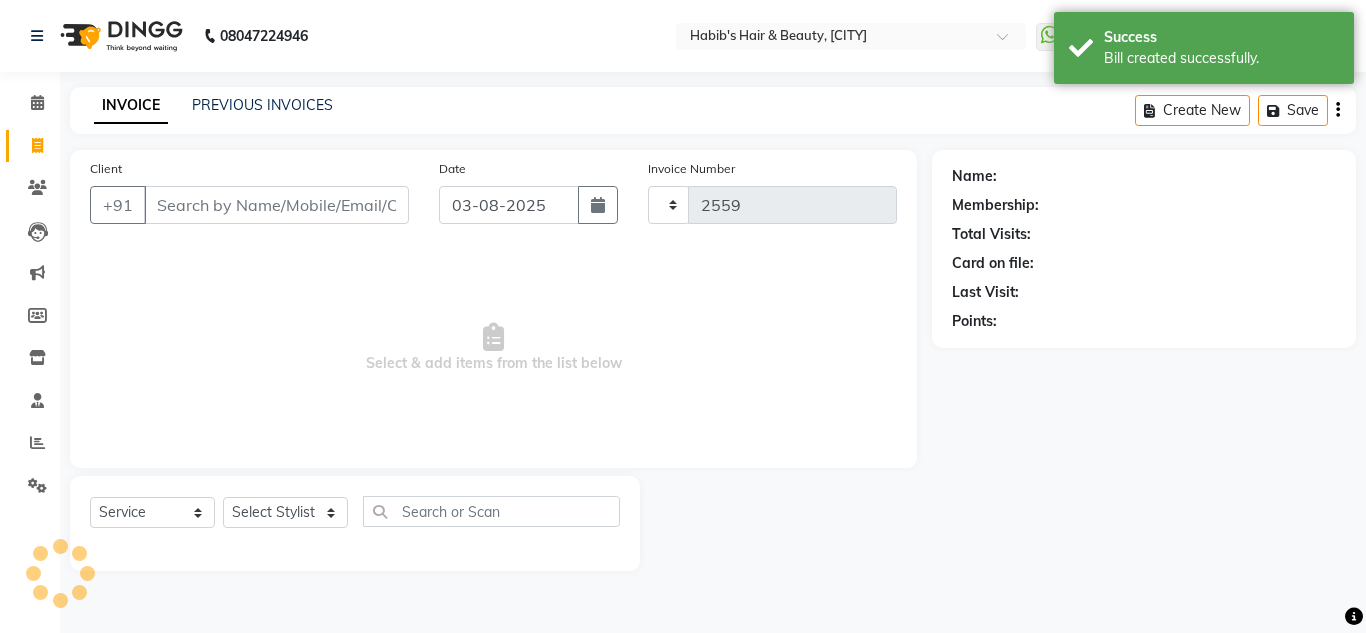 select on "4860" 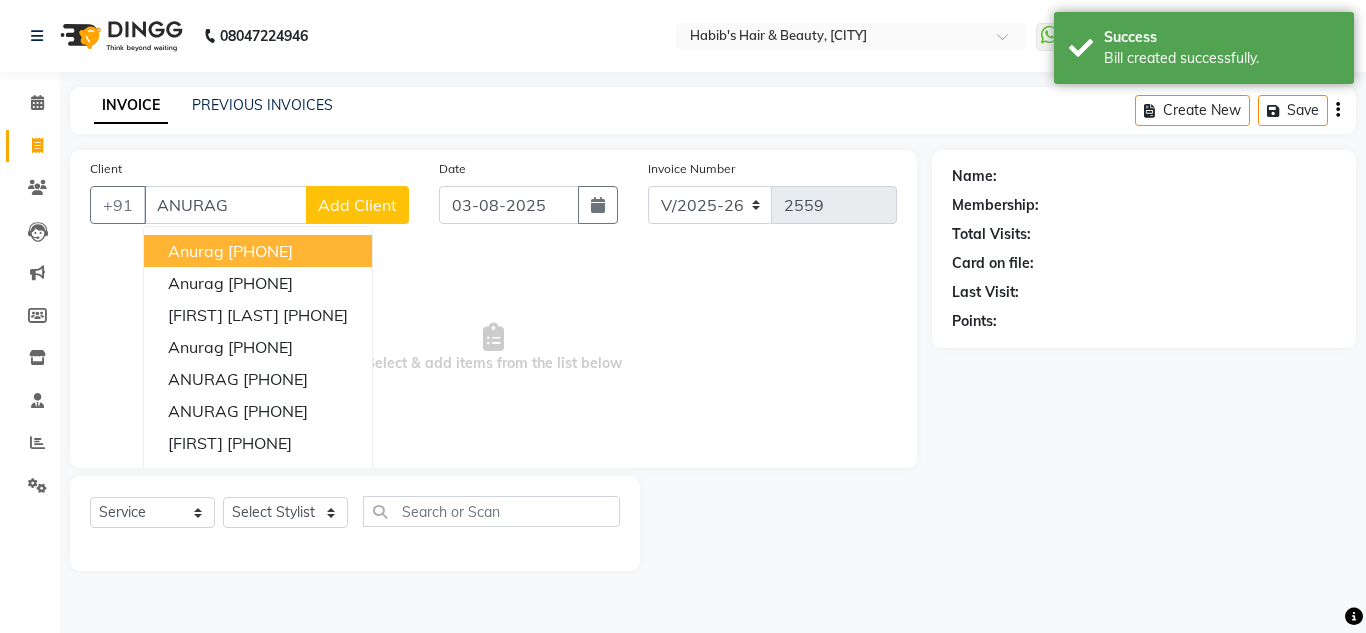 click on "[PHONE]" at bounding box center (260, 251) 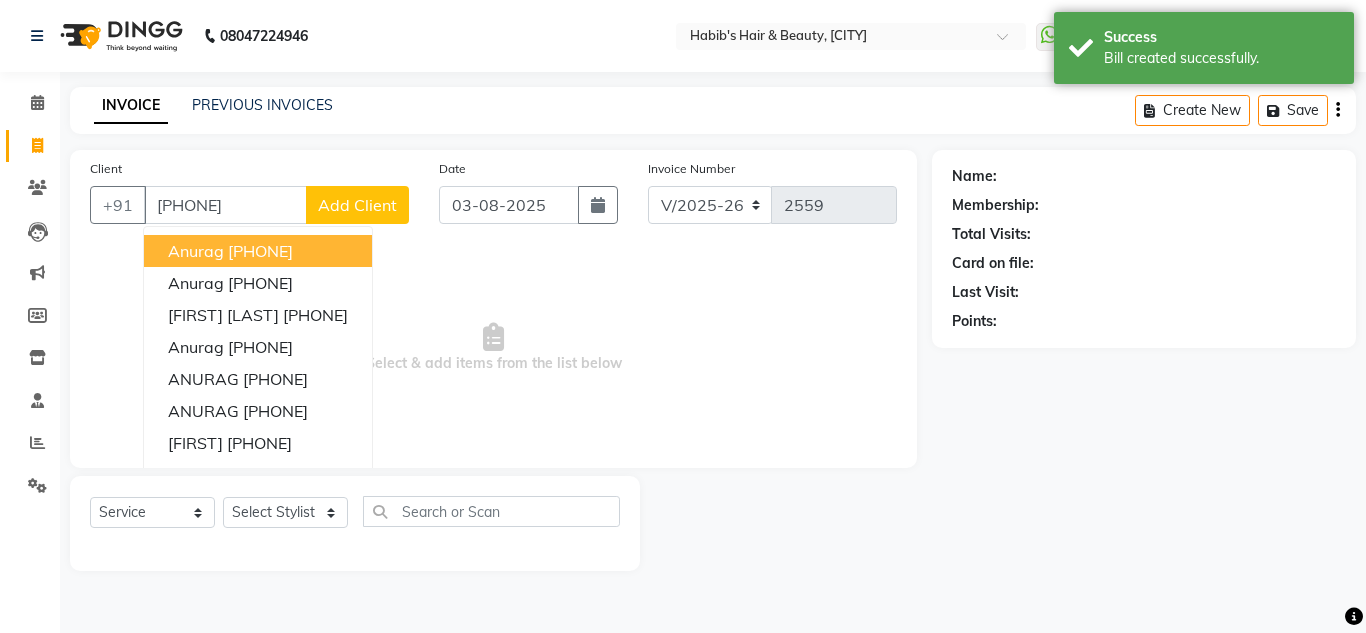 type on "[PHONE]" 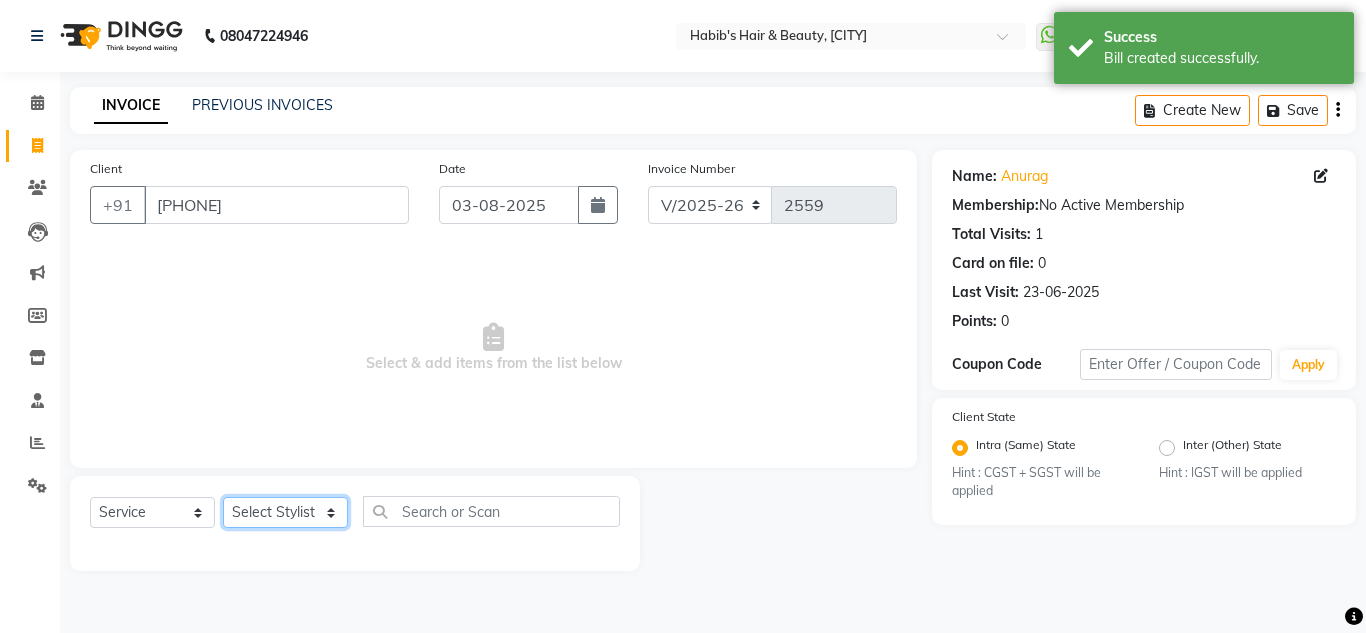 click on "Select Stylist [FIRST] [FIRST] [FIRST] [LAST] [FIRST] Manager [FIRST] [FIRST] [LAST] [FIRST] [LAST] [FIRST] [LAST] [FIRST] [LAST] [FIRST] [LAST]" 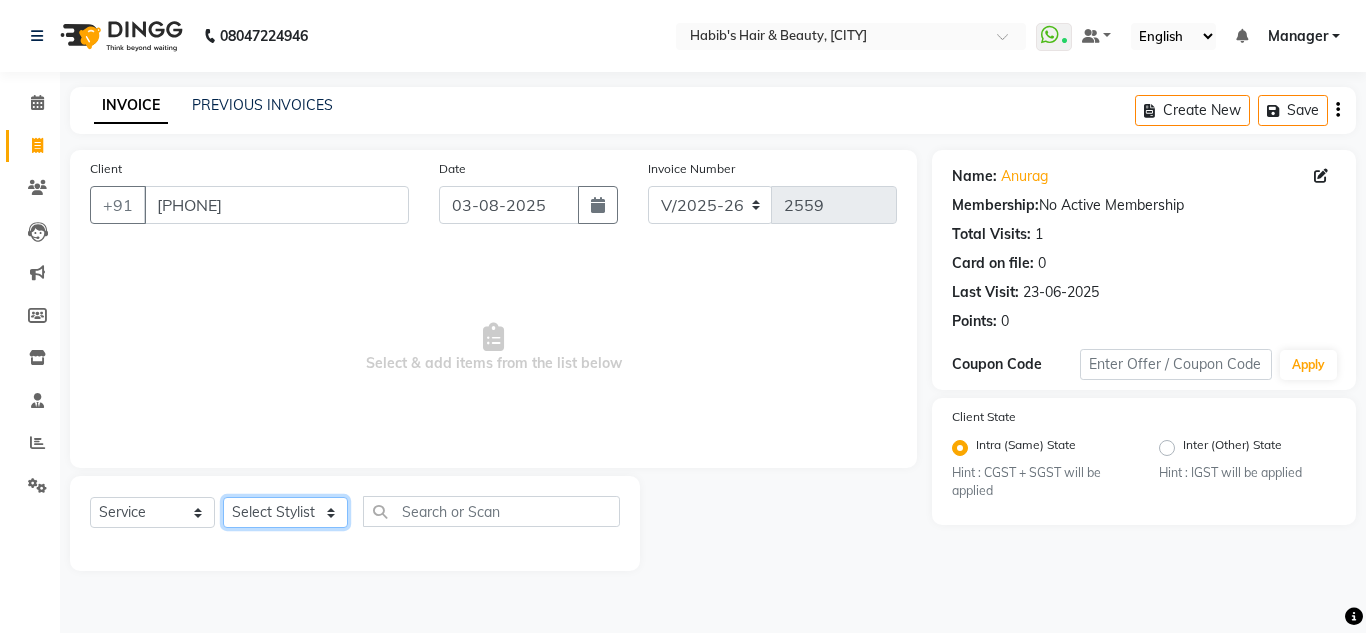 select on "63038" 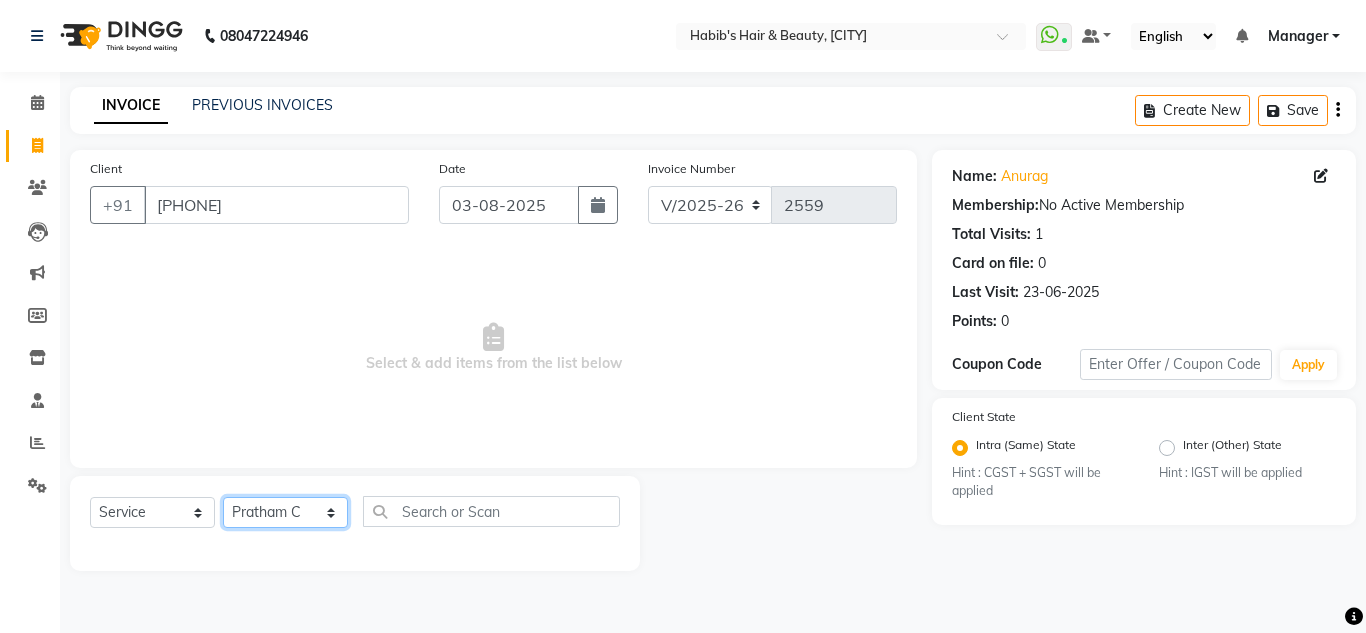 click on "Select Stylist [FIRST] [FIRST] [FIRST] [LAST] [FIRST] Manager [FIRST] [FIRST] [LAST] [FIRST] [LAST] [FIRST] [LAST] [FIRST] [LAST] [FIRST] [LAST]" 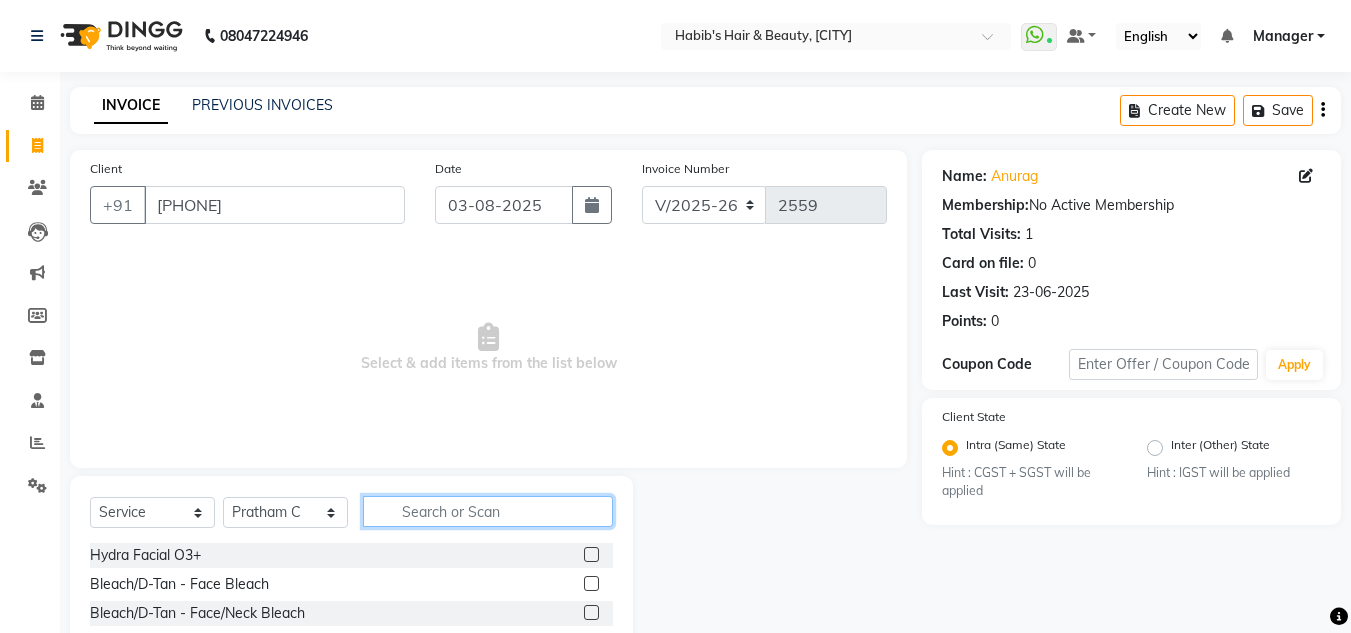 click 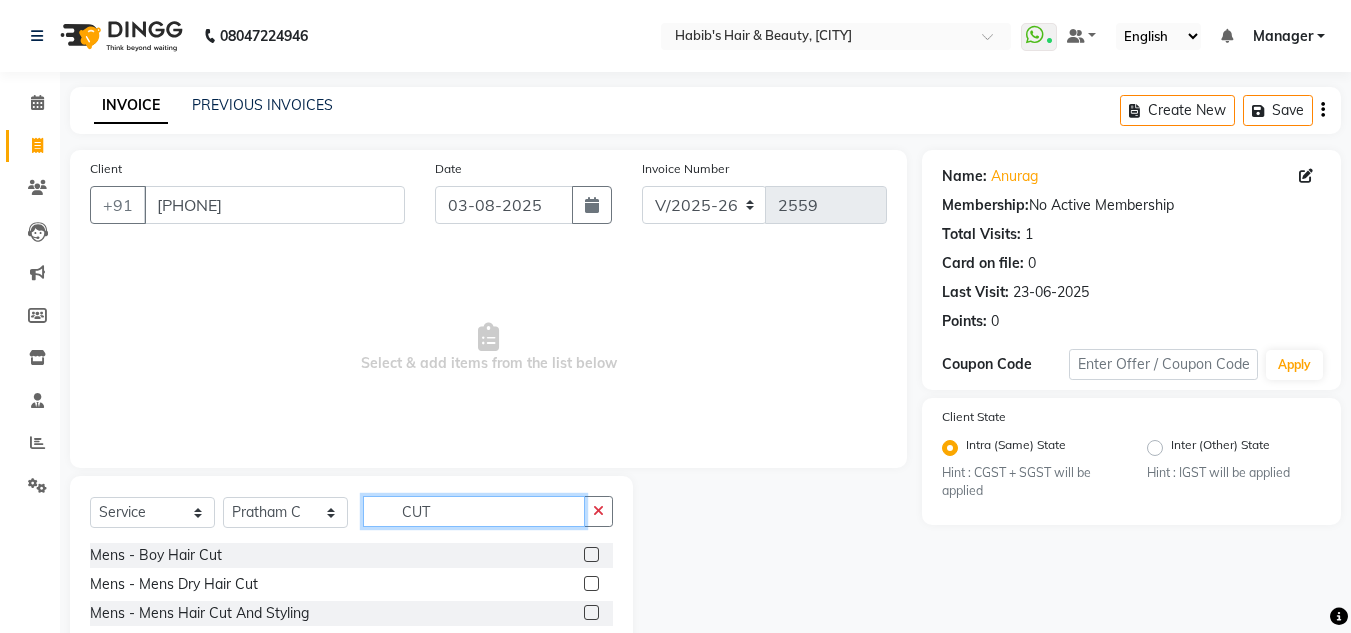 type on "CUT" 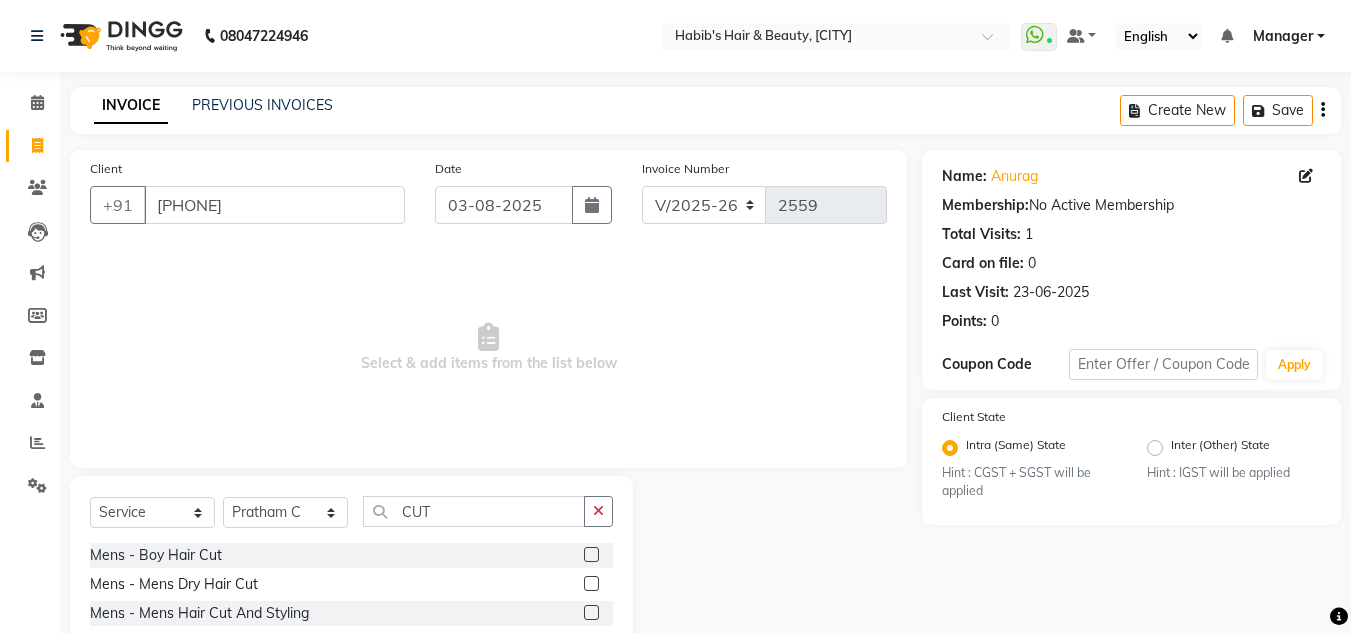click 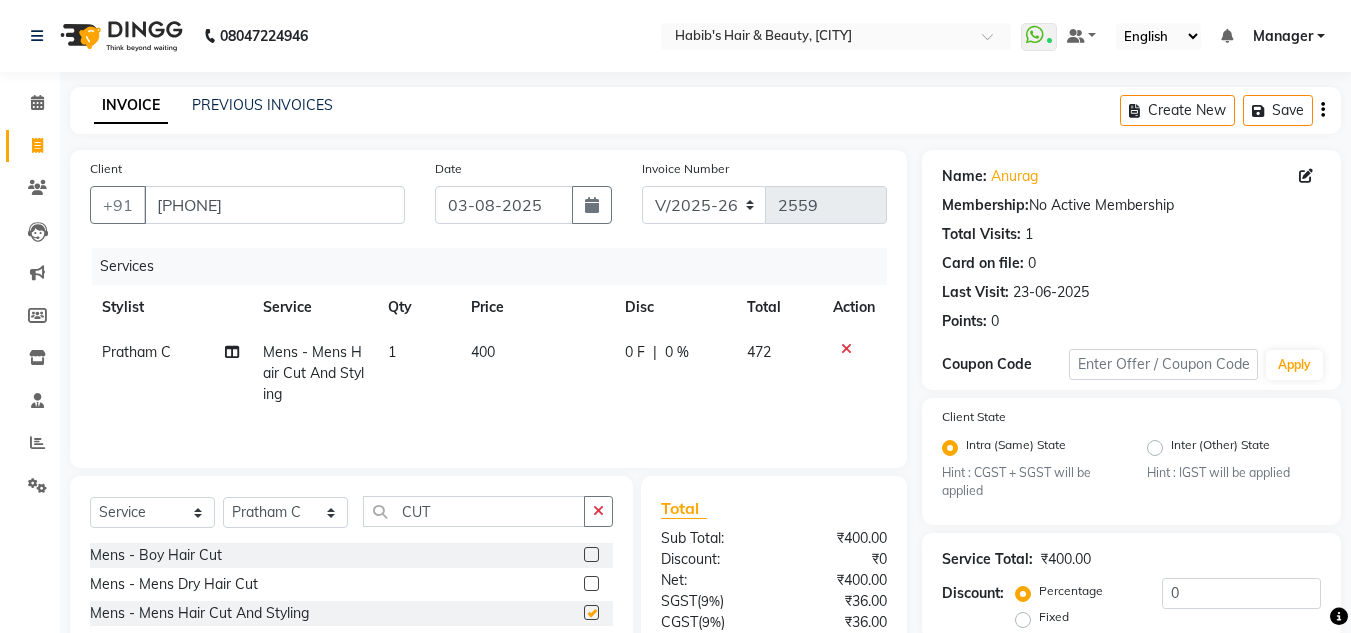 checkbox on "false" 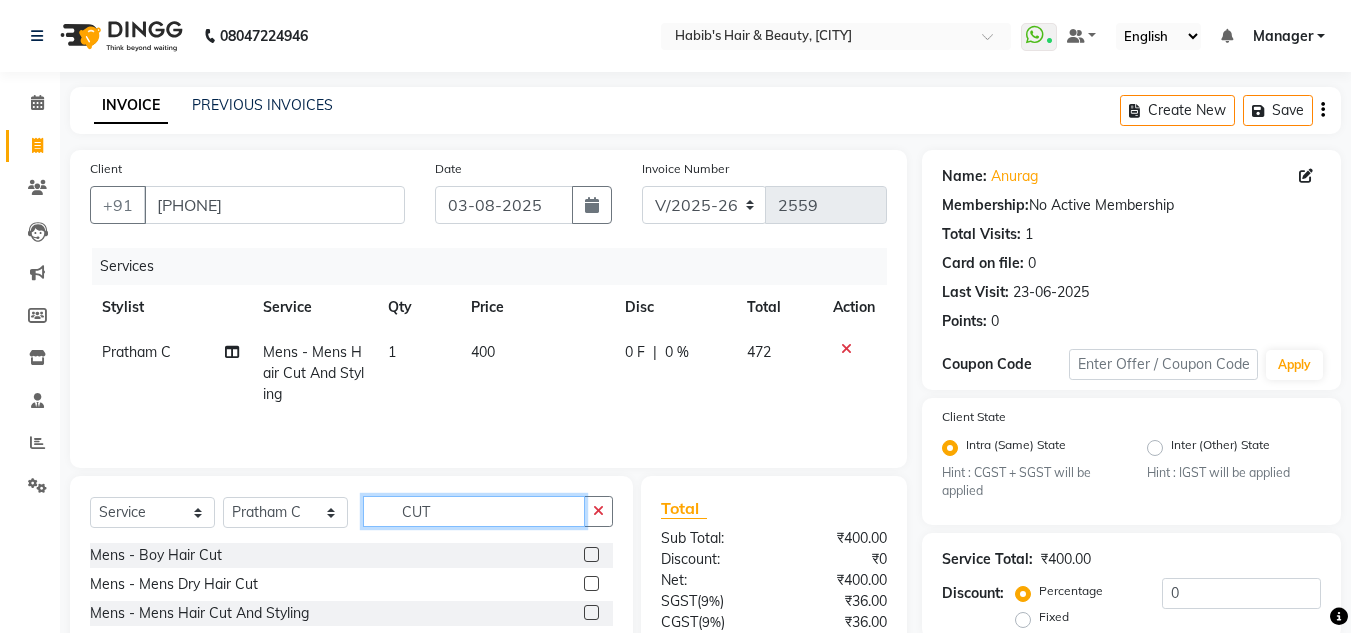 click on "CUT" 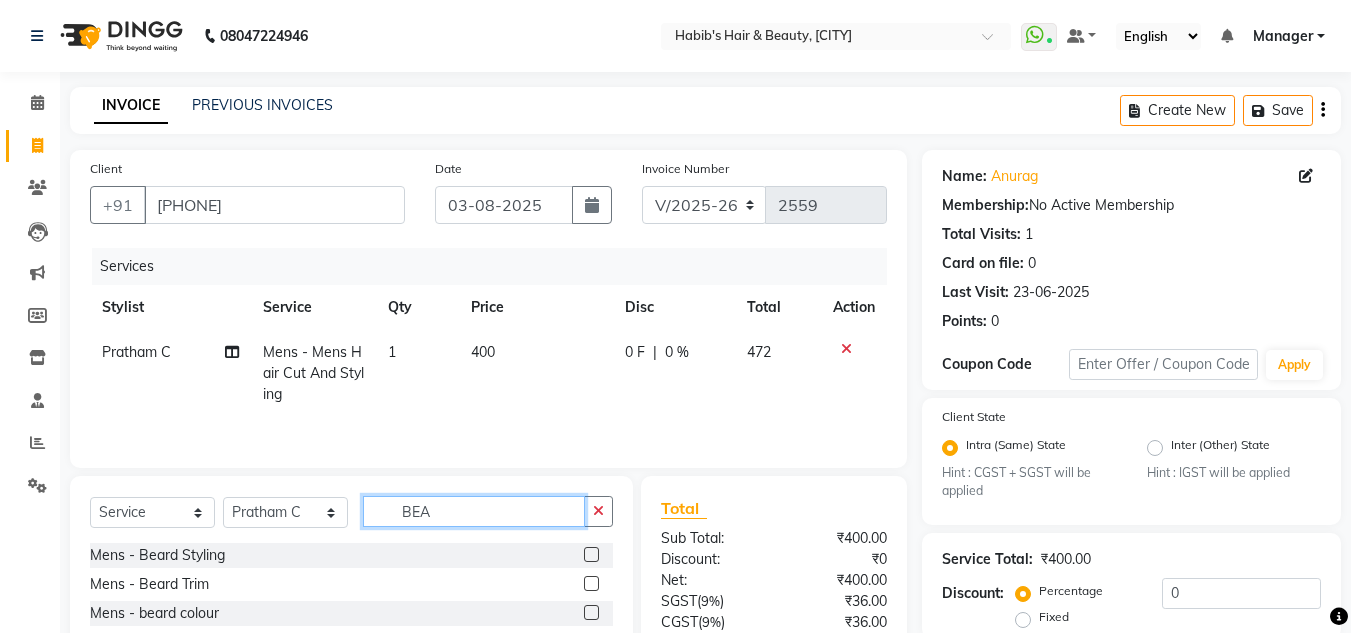 type on "BEA" 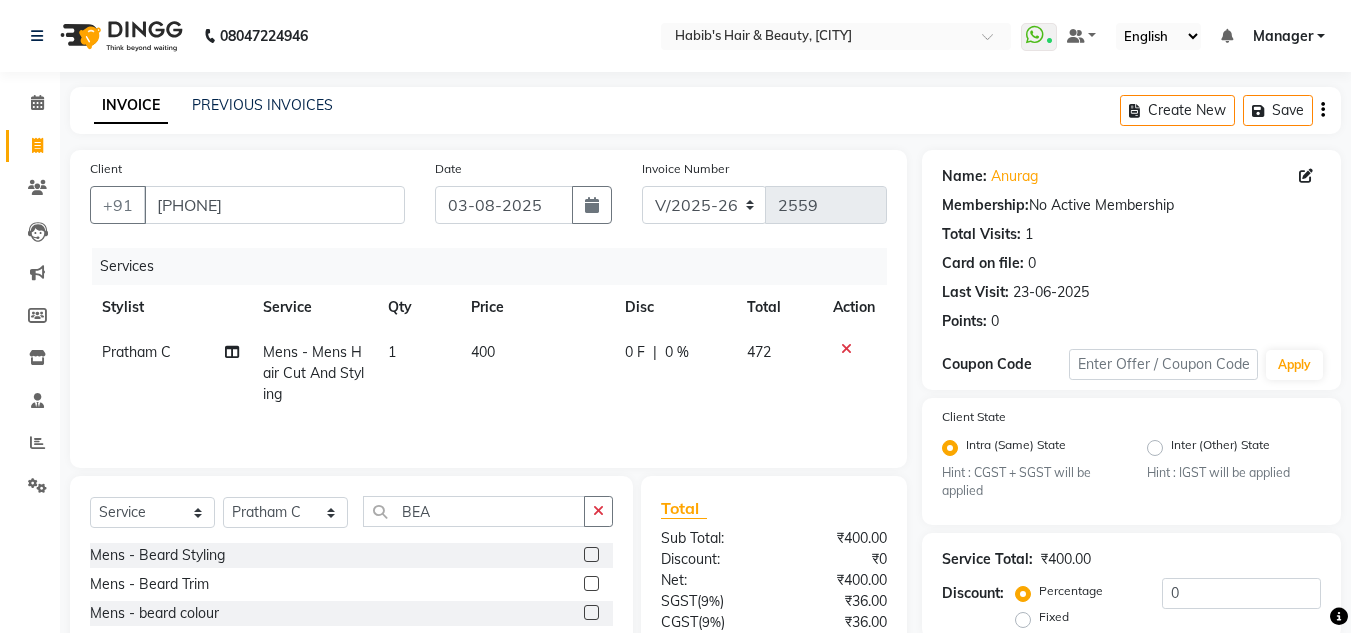 click 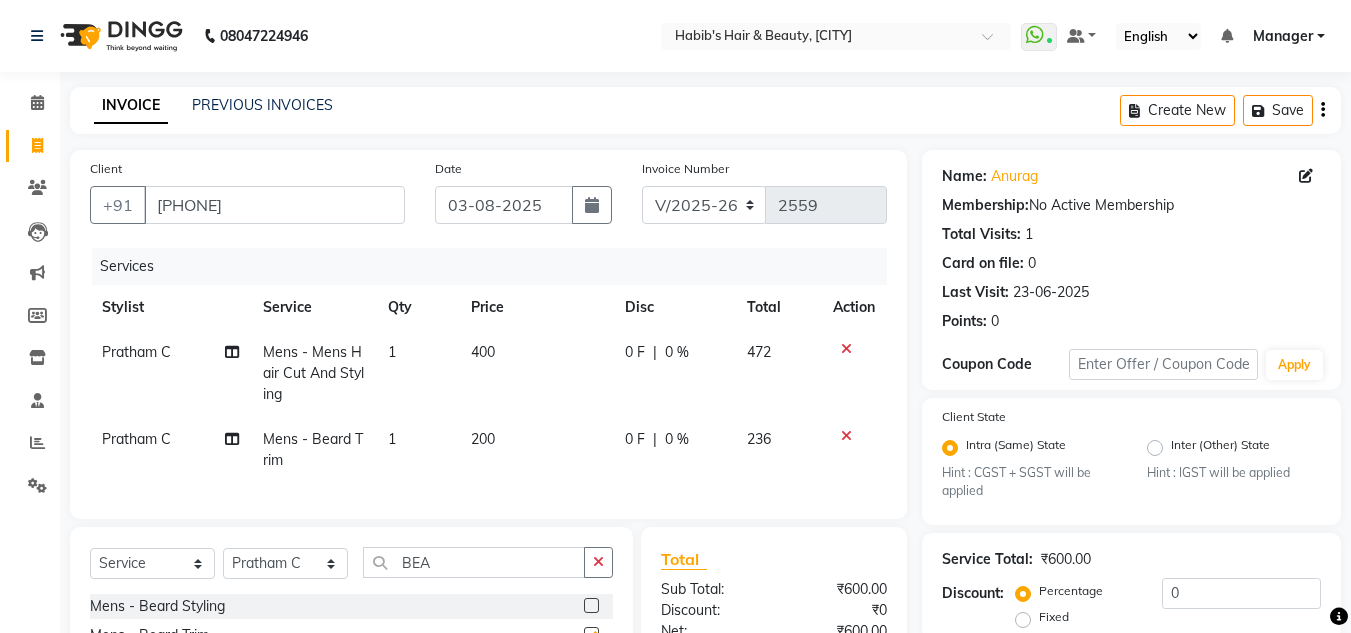 checkbox on "false" 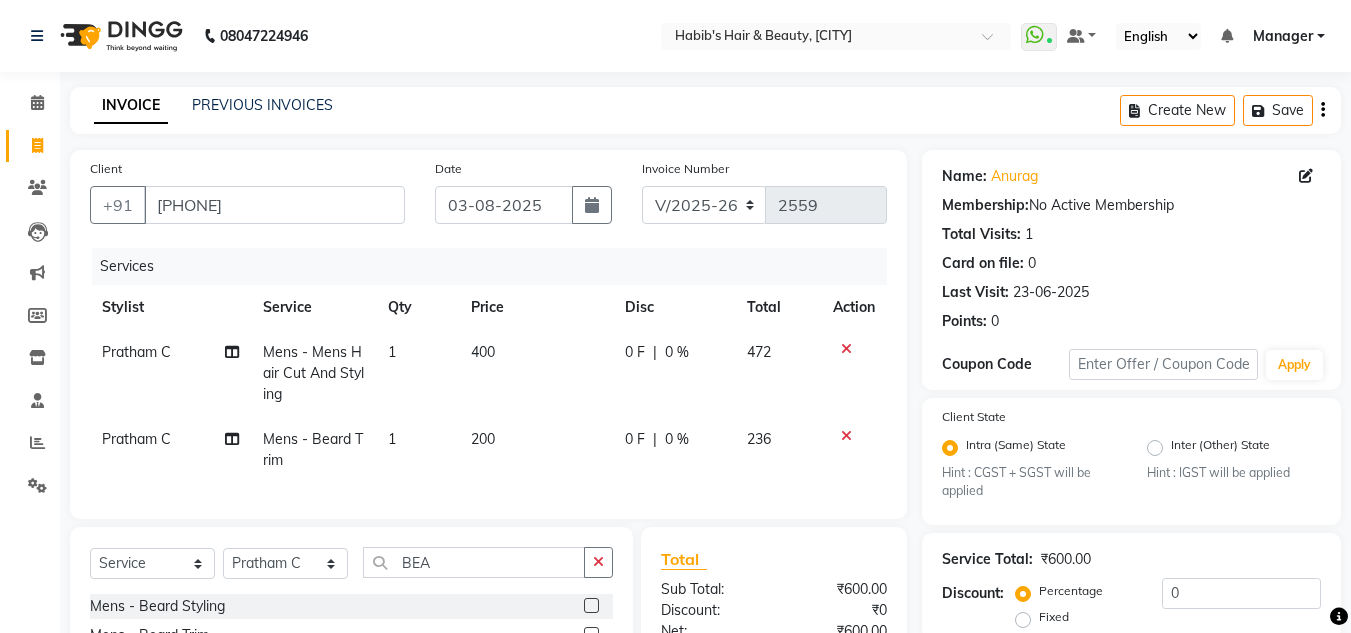 click on "200" 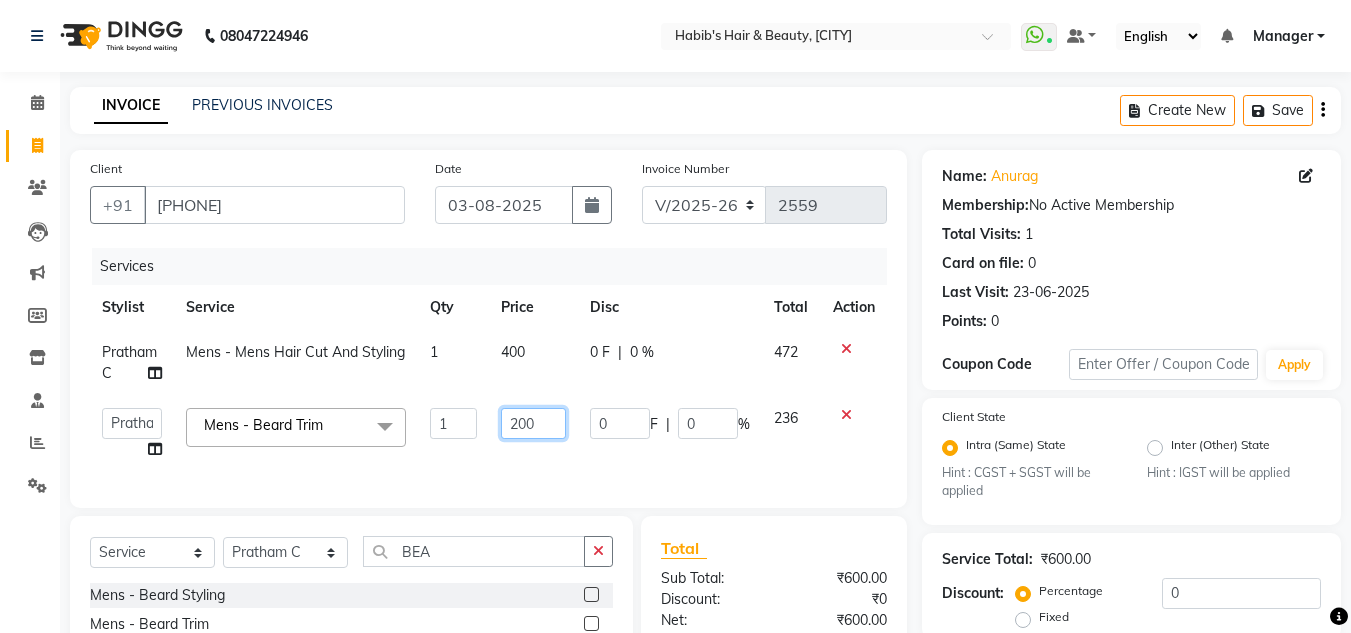 click on "200" 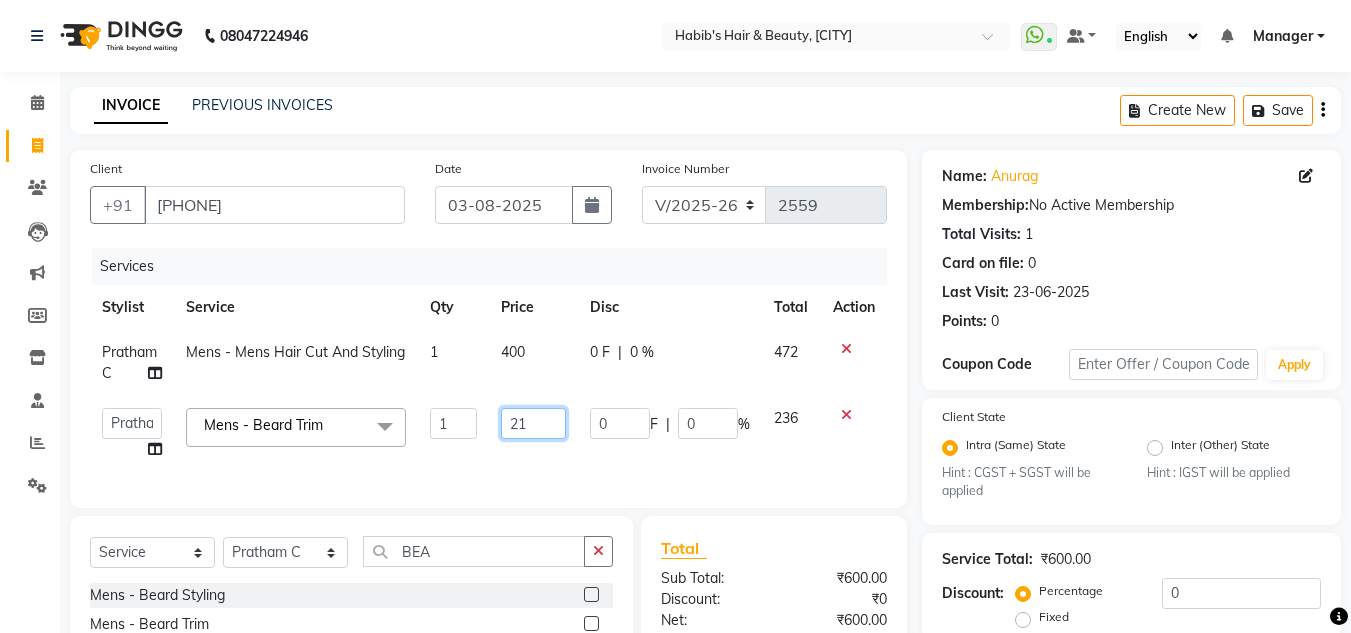 type on "212" 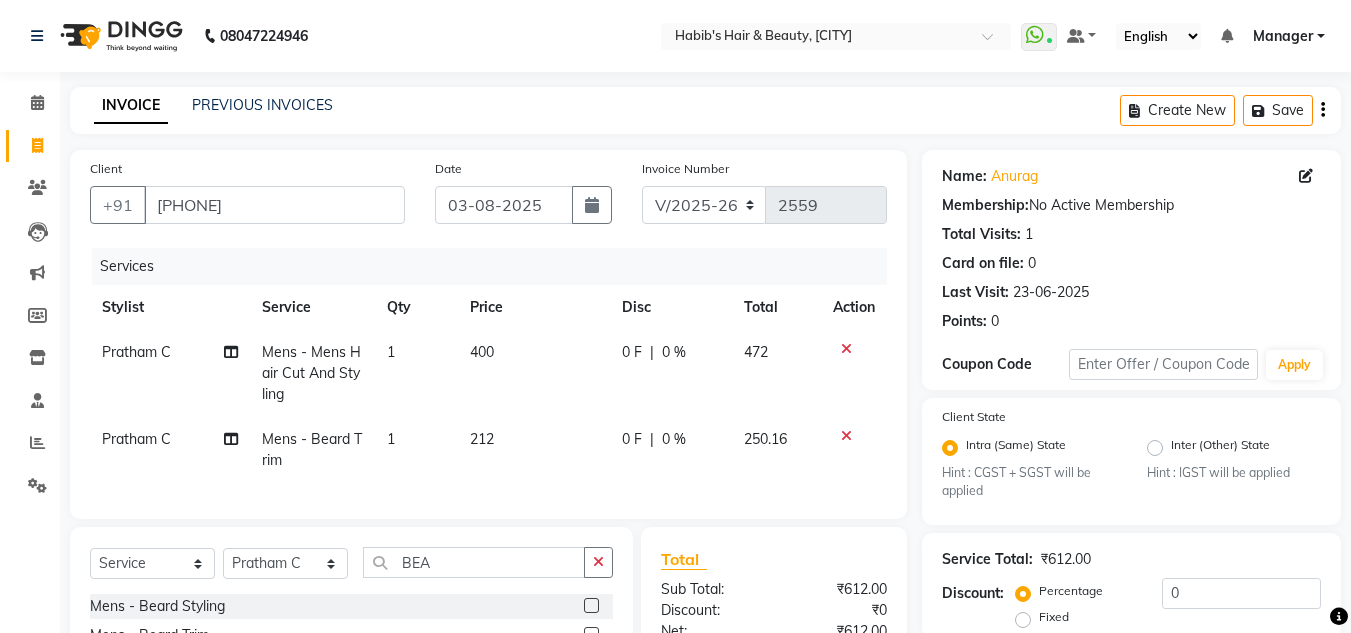 click on "Pratham C Mens - Mens Hair Cut And Styling 1 400 0 F | 0 % 472 Pratham C Mens - Beard Trim 1 212 0 F | 0 % 250.16" 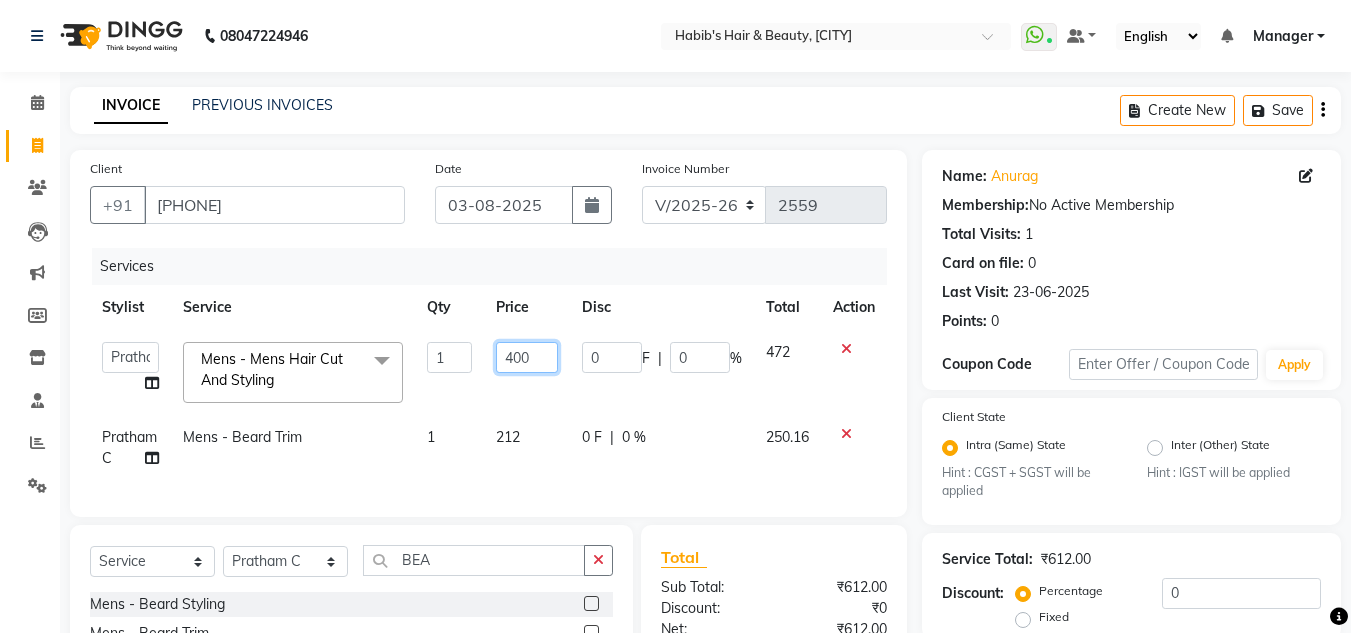 drag, startPoint x: 484, startPoint y: 339, endPoint x: 503, endPoint y: 345, distance: 19.924858 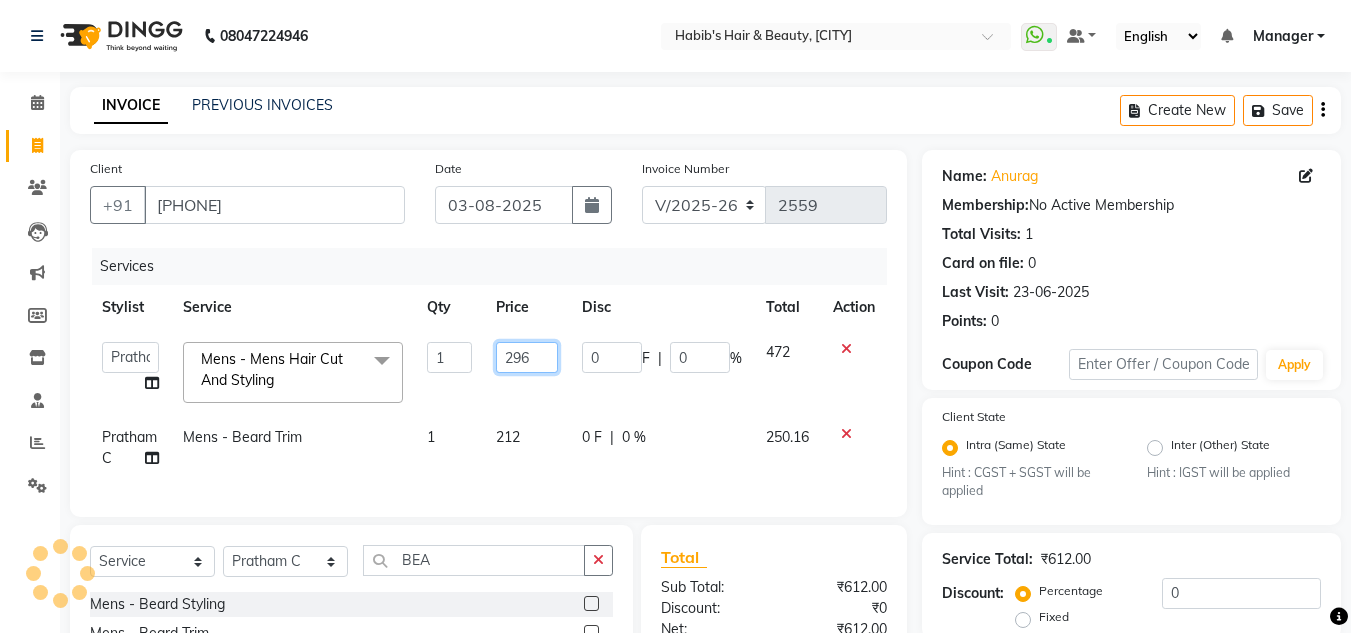 type on "296.5" 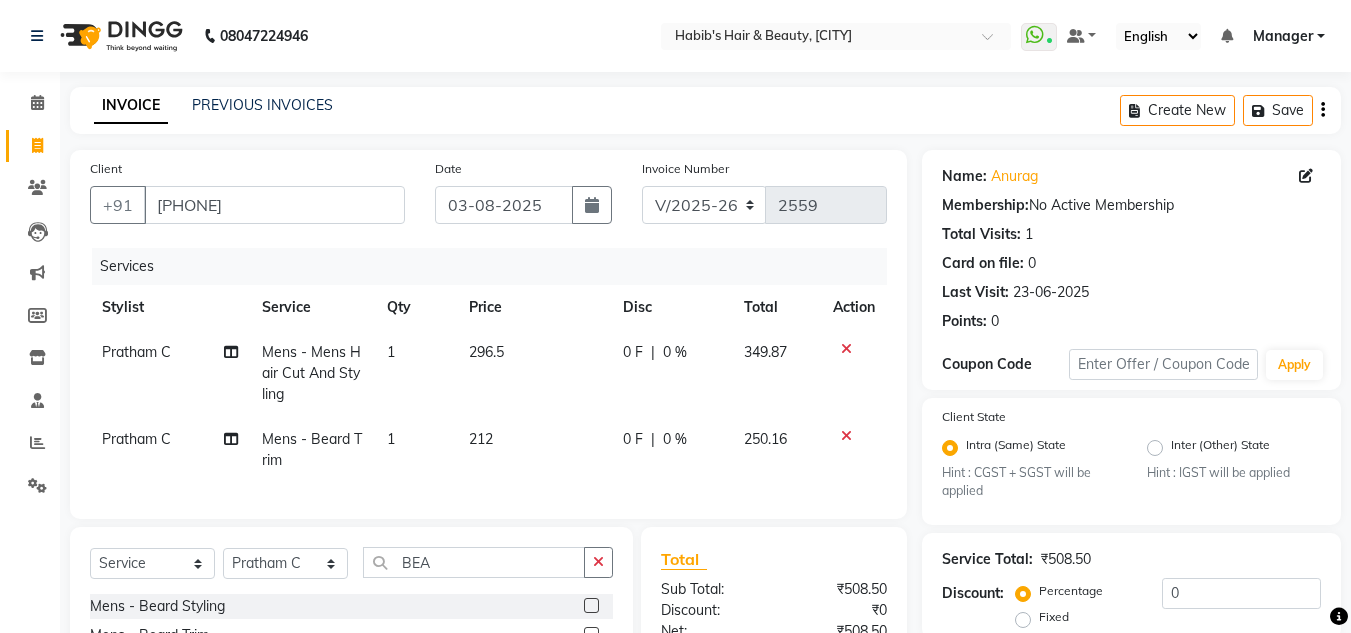 click on "349.87" 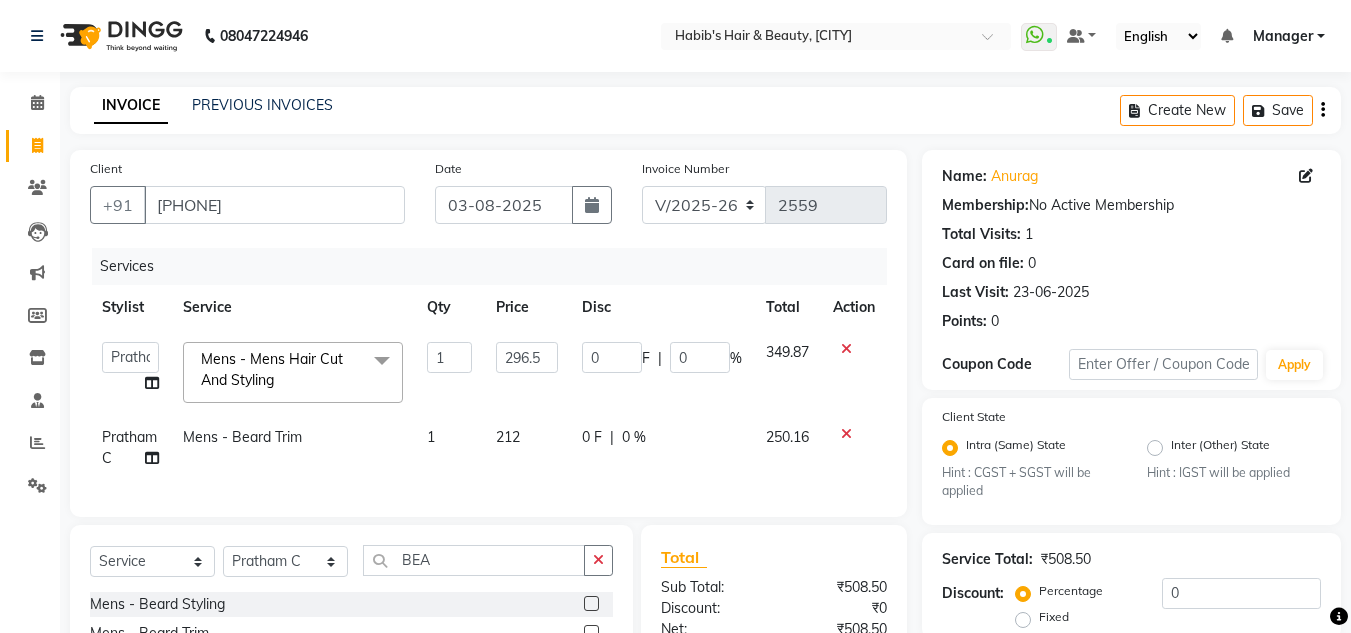 scroll, scrollTop: 252, scrollLeft: 0, axis: vertical 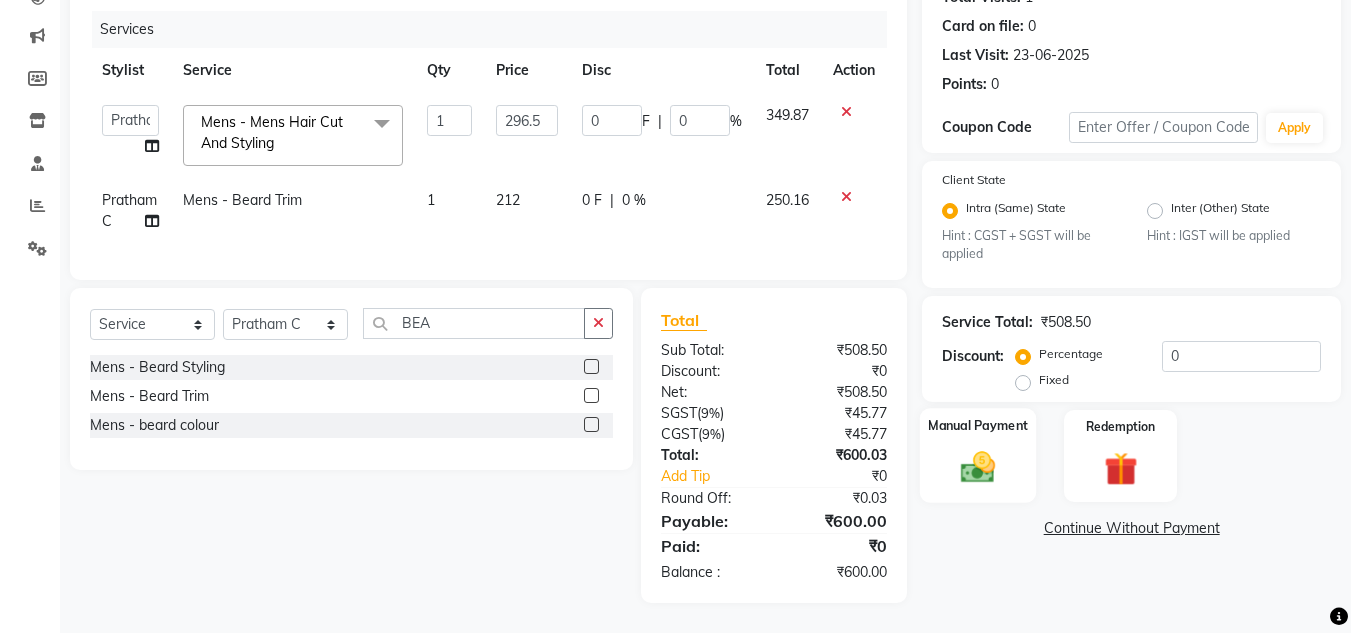 click 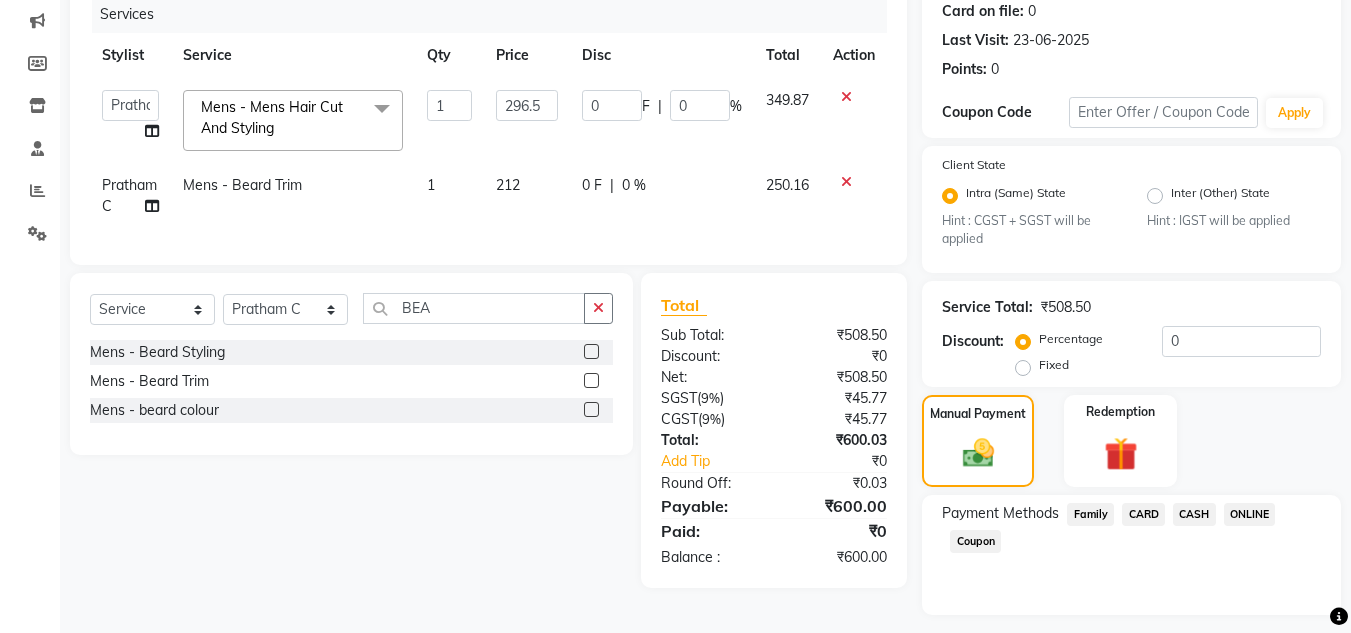 click on "CASH" 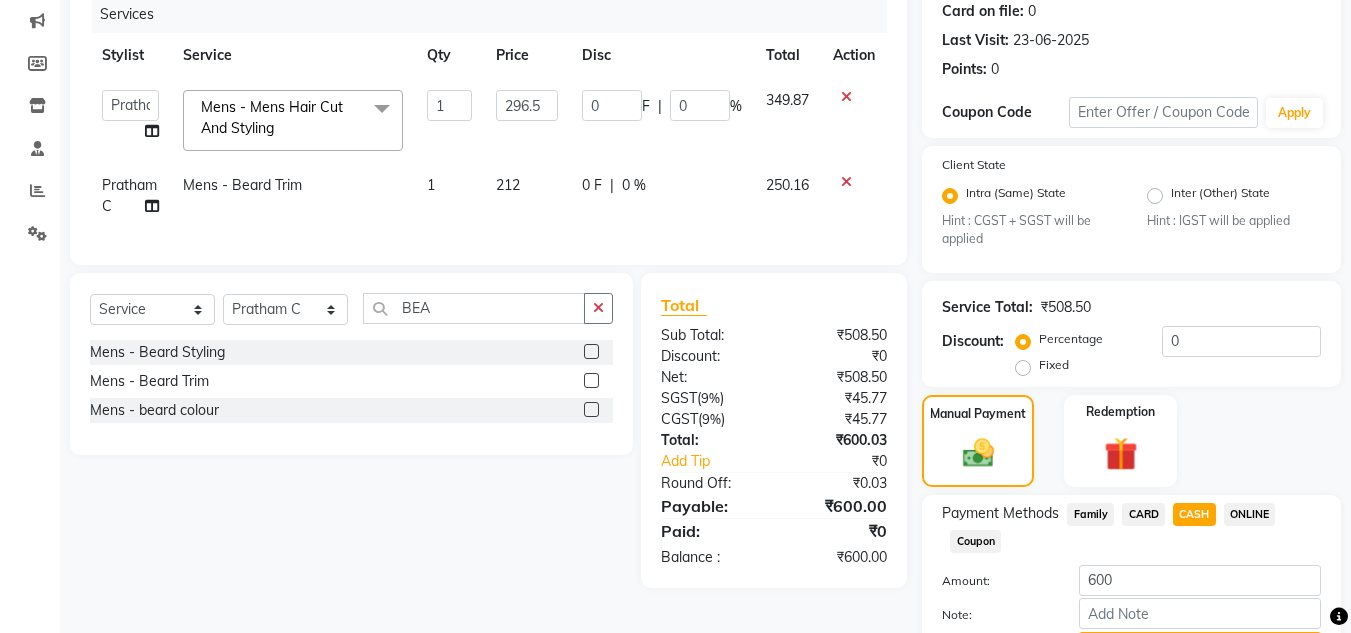 scroll, scrollTop: 361, scrollLeft: 0, axis: vertical 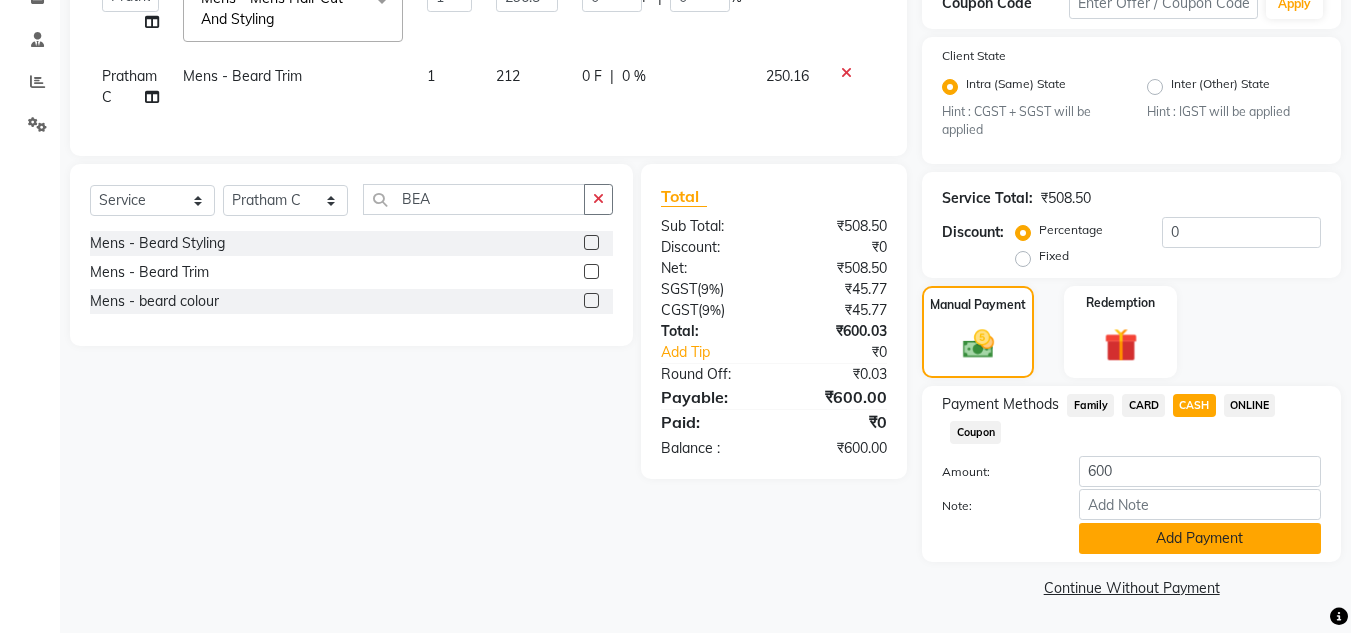 click on "Add Payment" 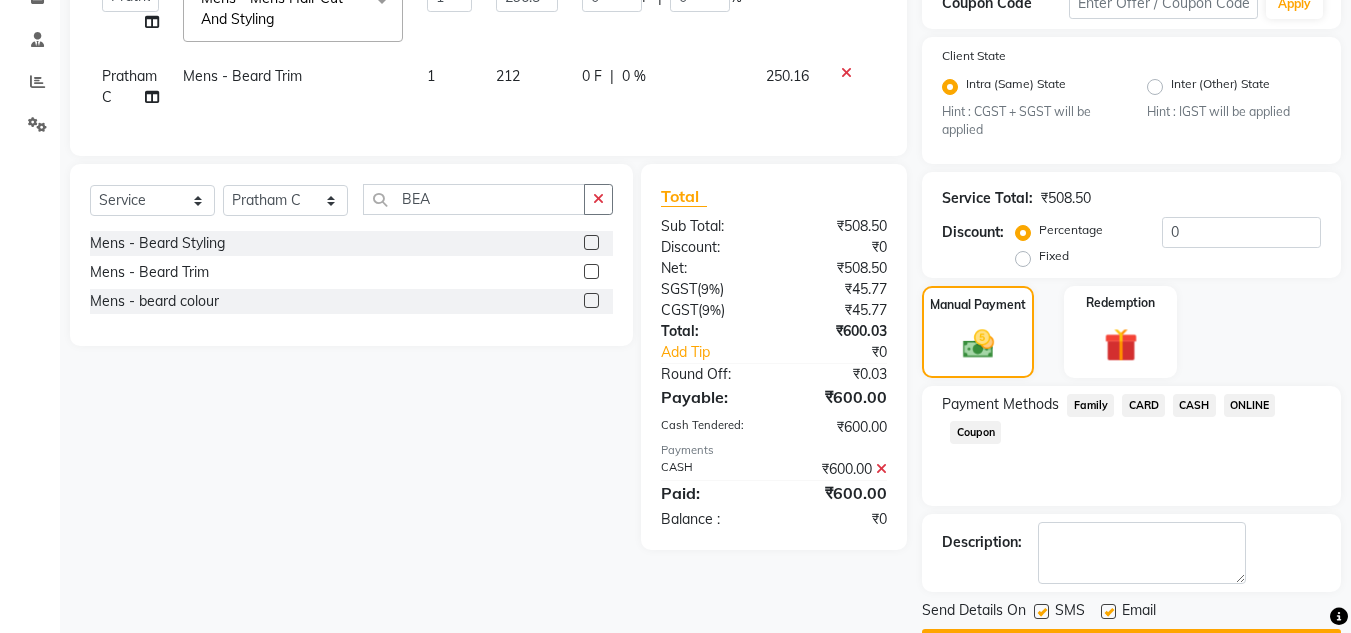scroll, scrollTop: 418, scrollLeft: 0, axis: vertical 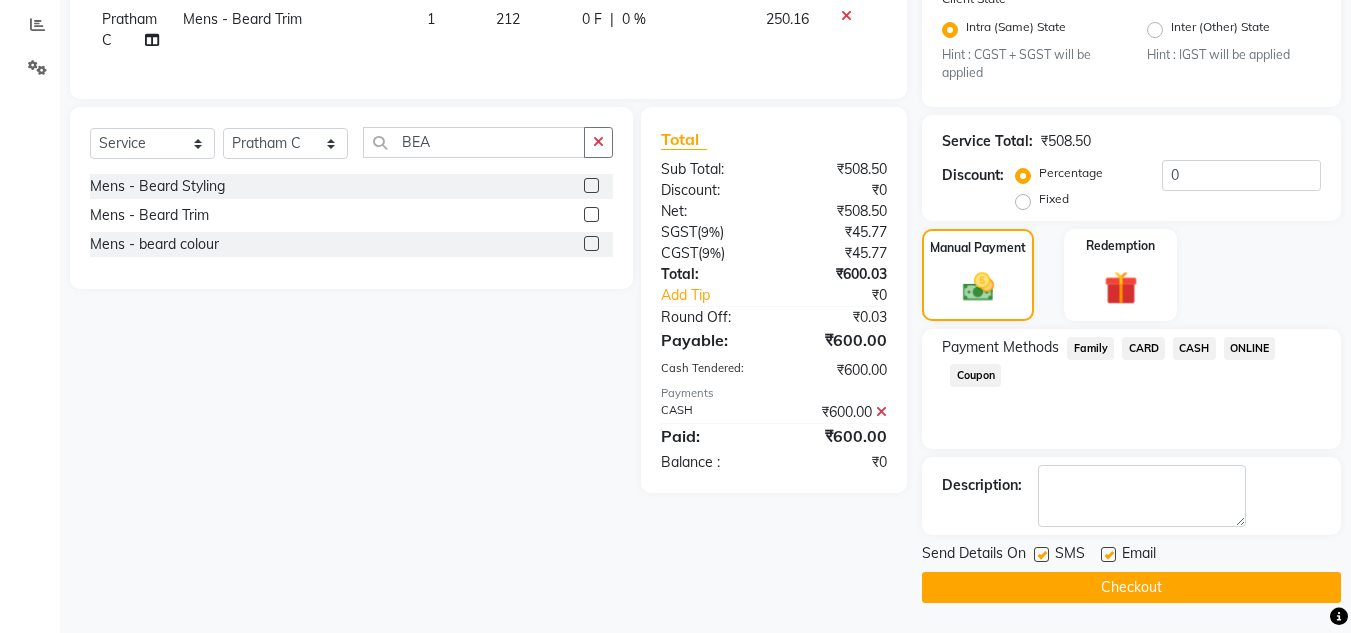 click on "Checkout" 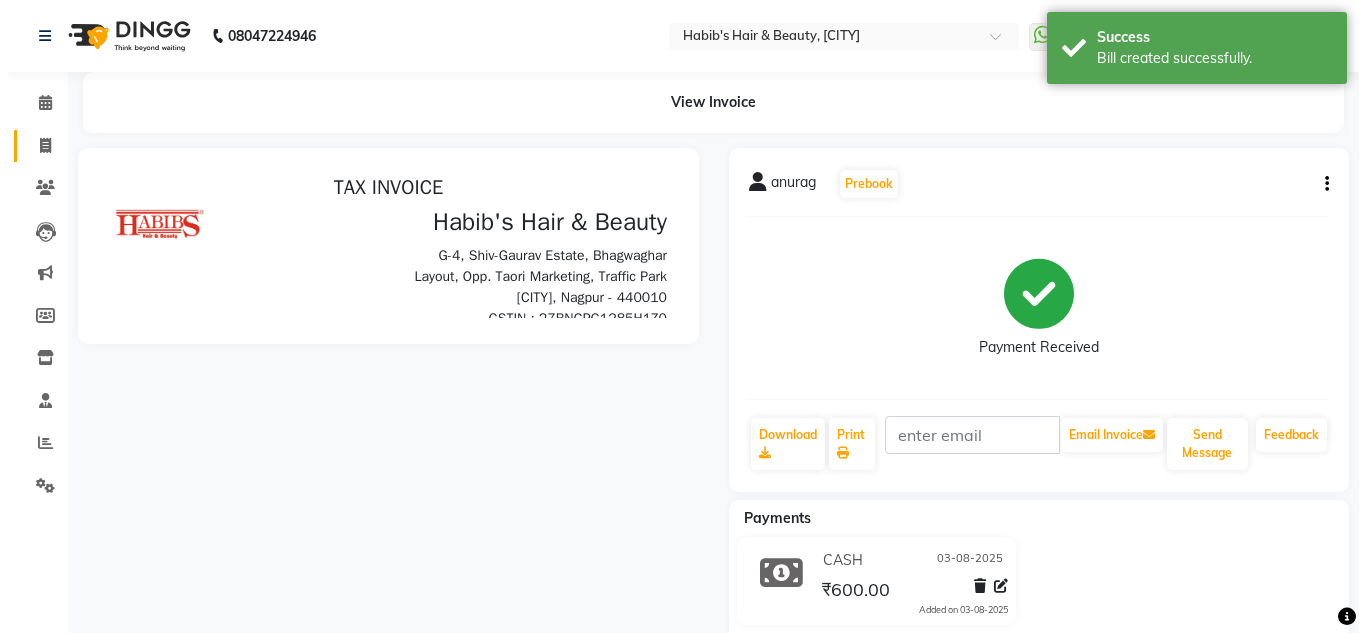 scroll, scrollTop: 0, scrollLeft: 0, axis: both 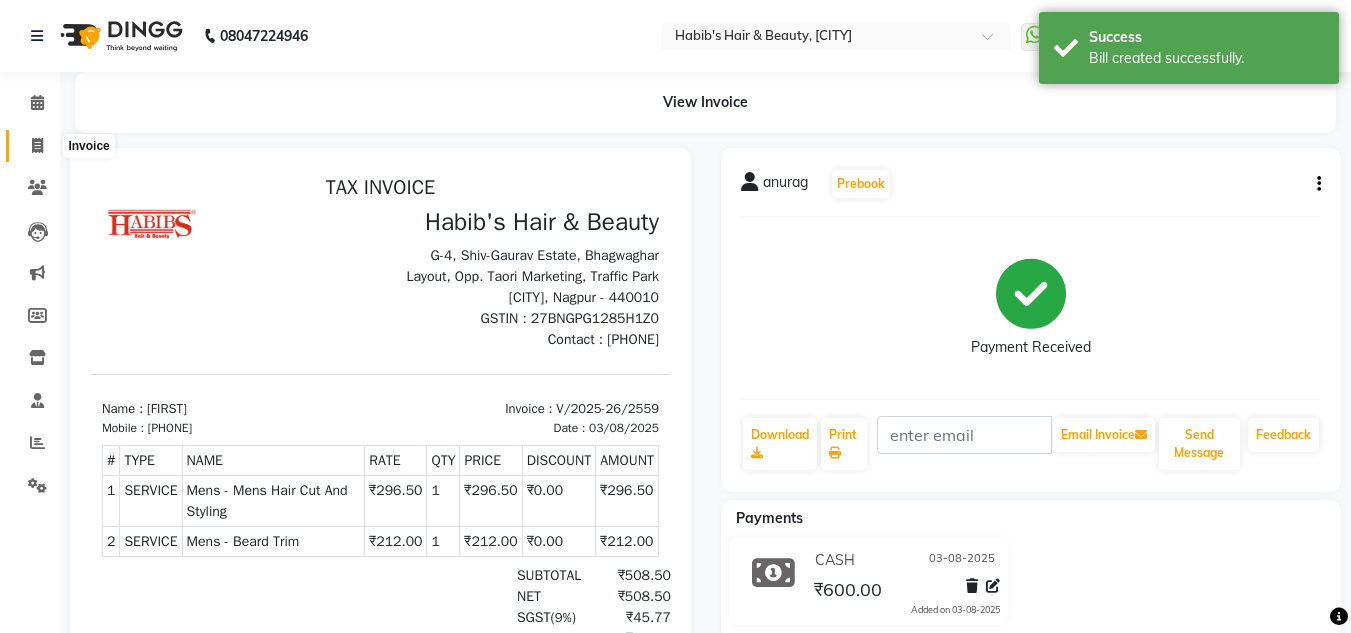 click 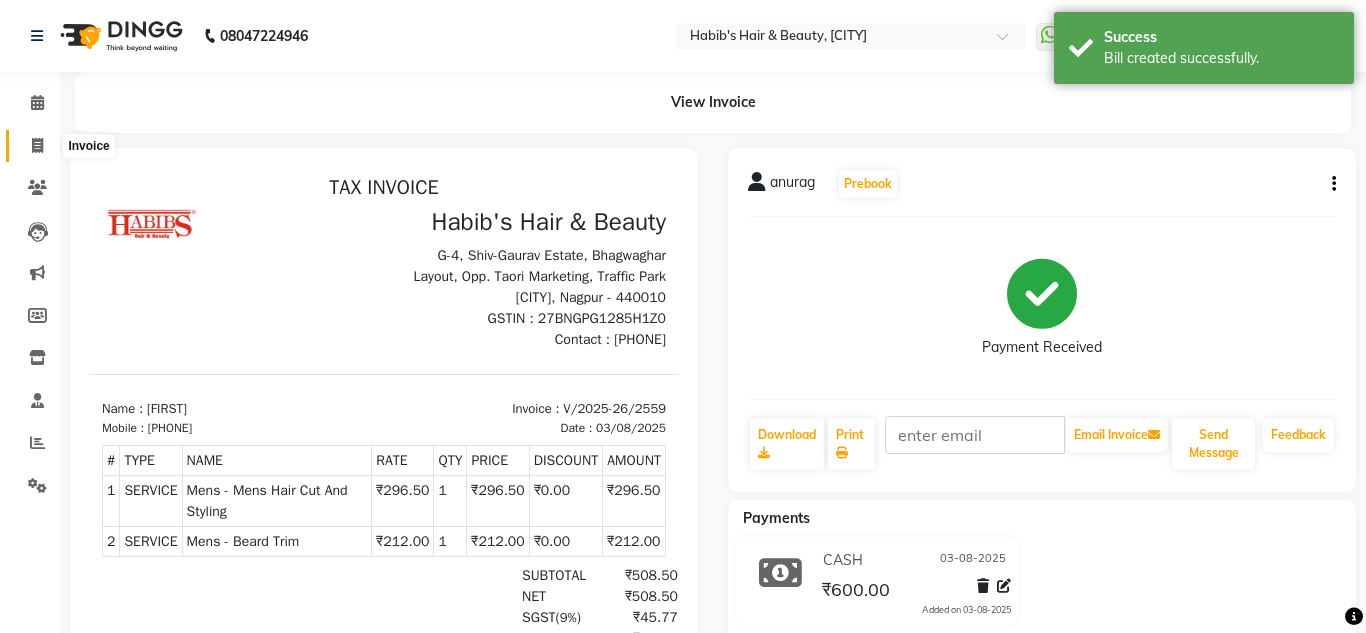select on "service" 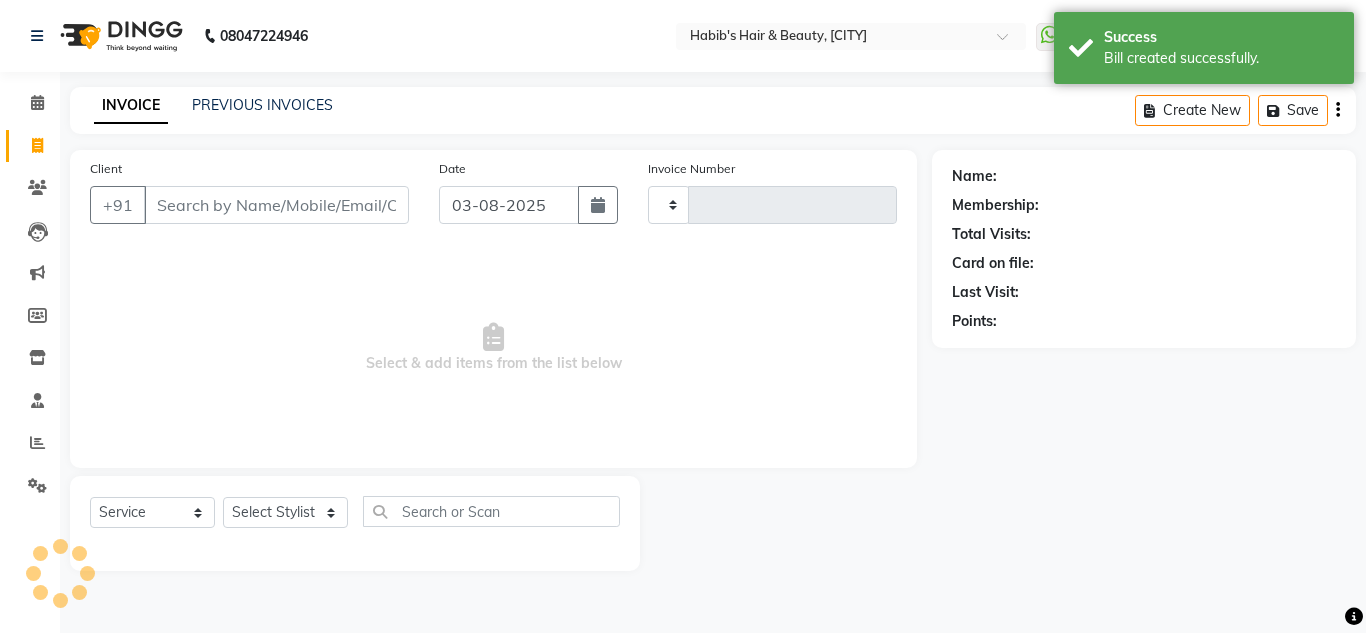 type on "2560" 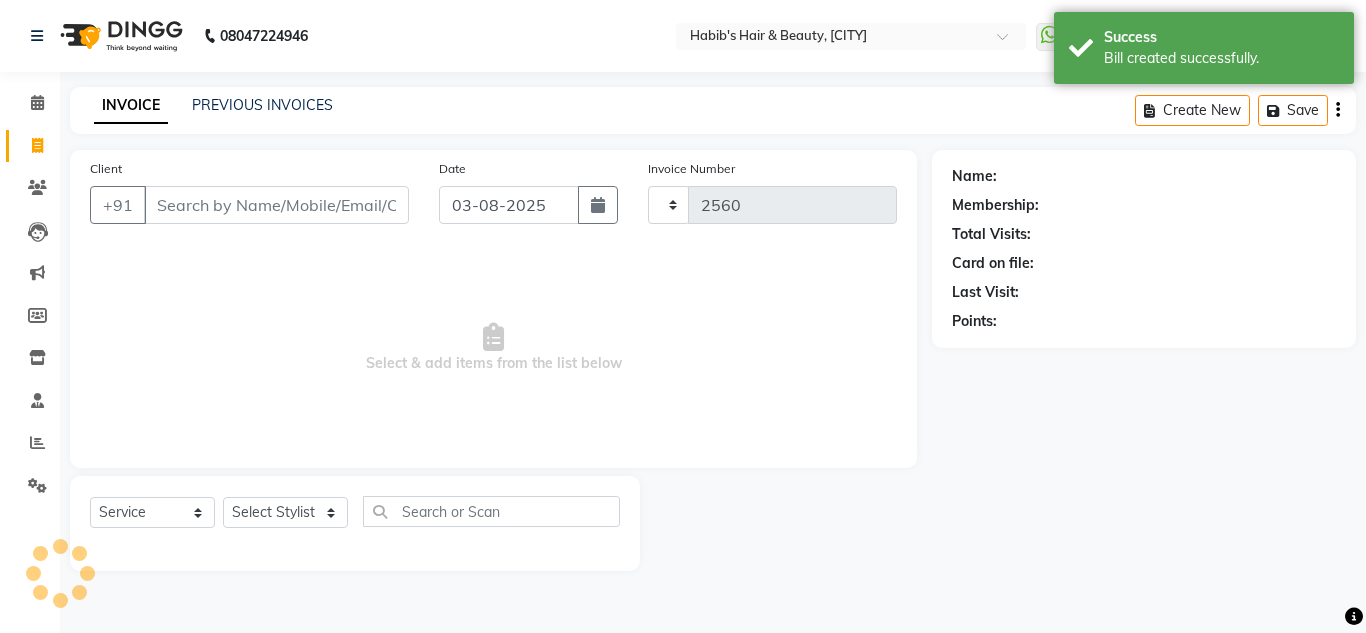 type on "S" 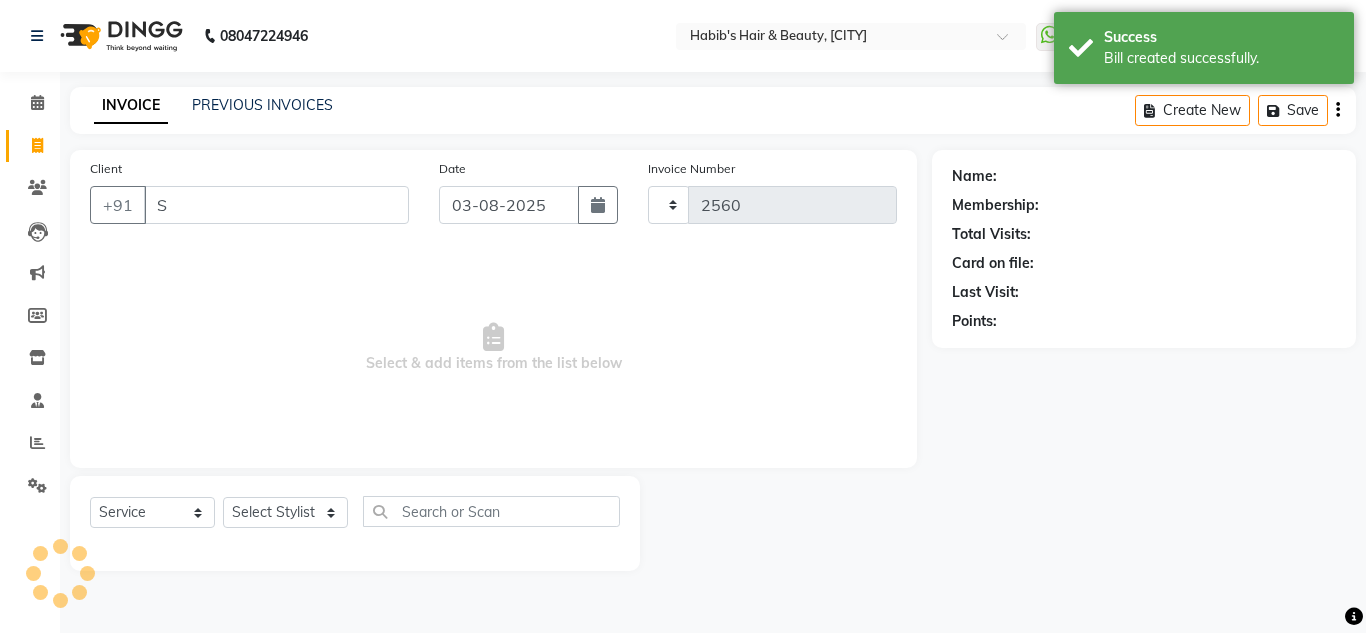select on "4860" 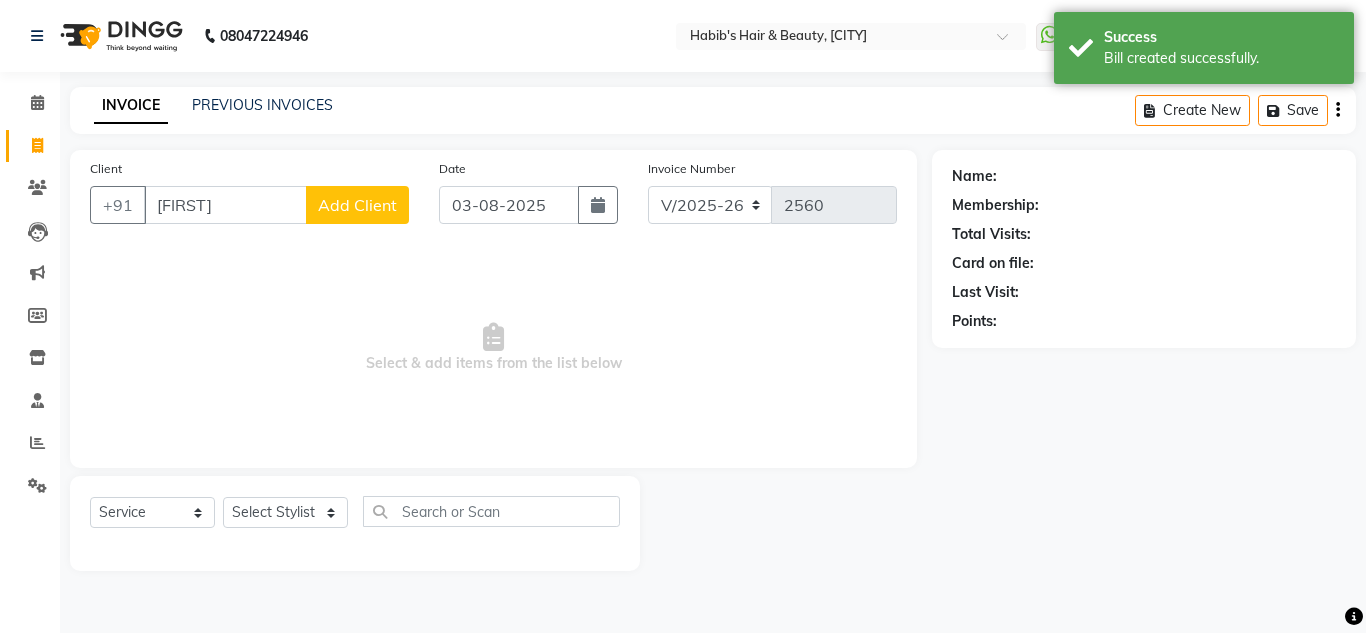 type on "[FIRST]" 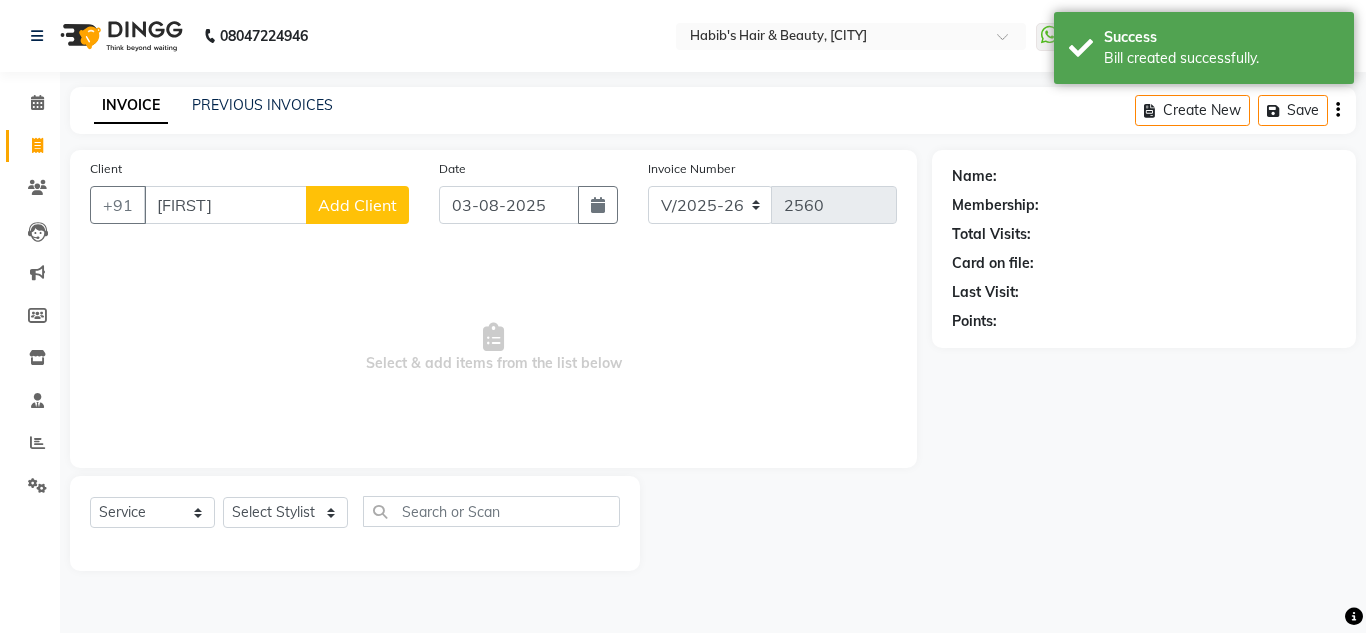 select on "22" 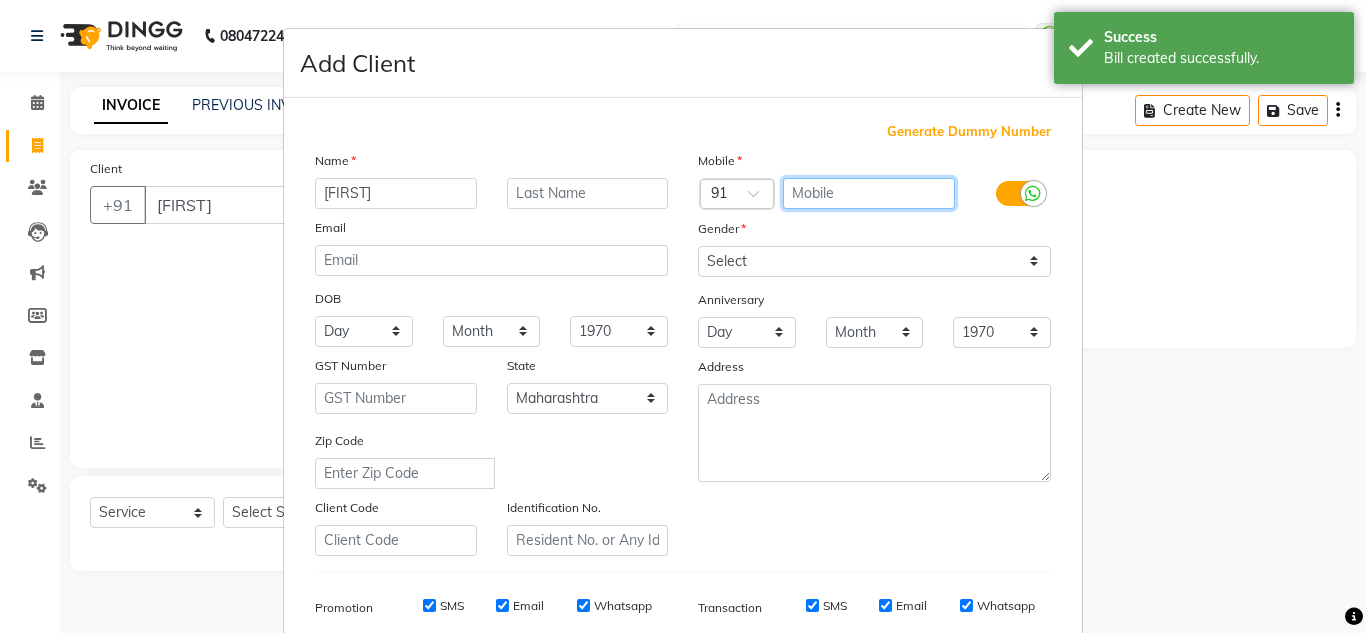 click at bounding box center (869, 193) 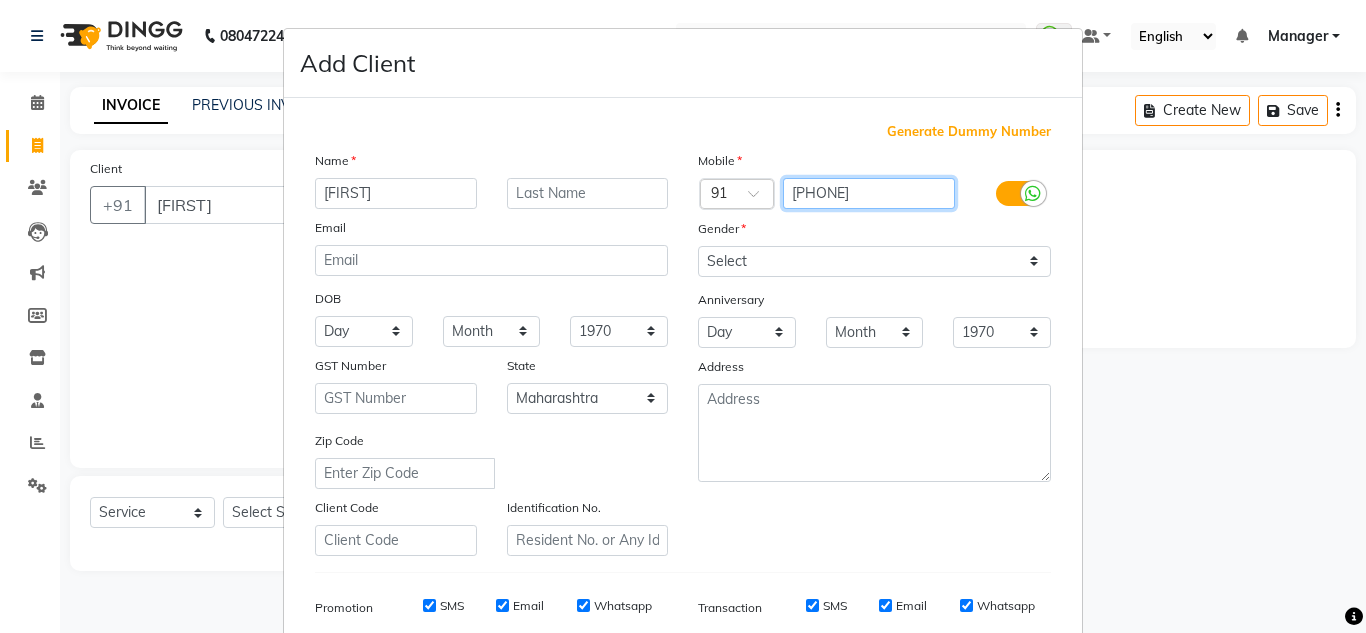 type on "[PHONE]" 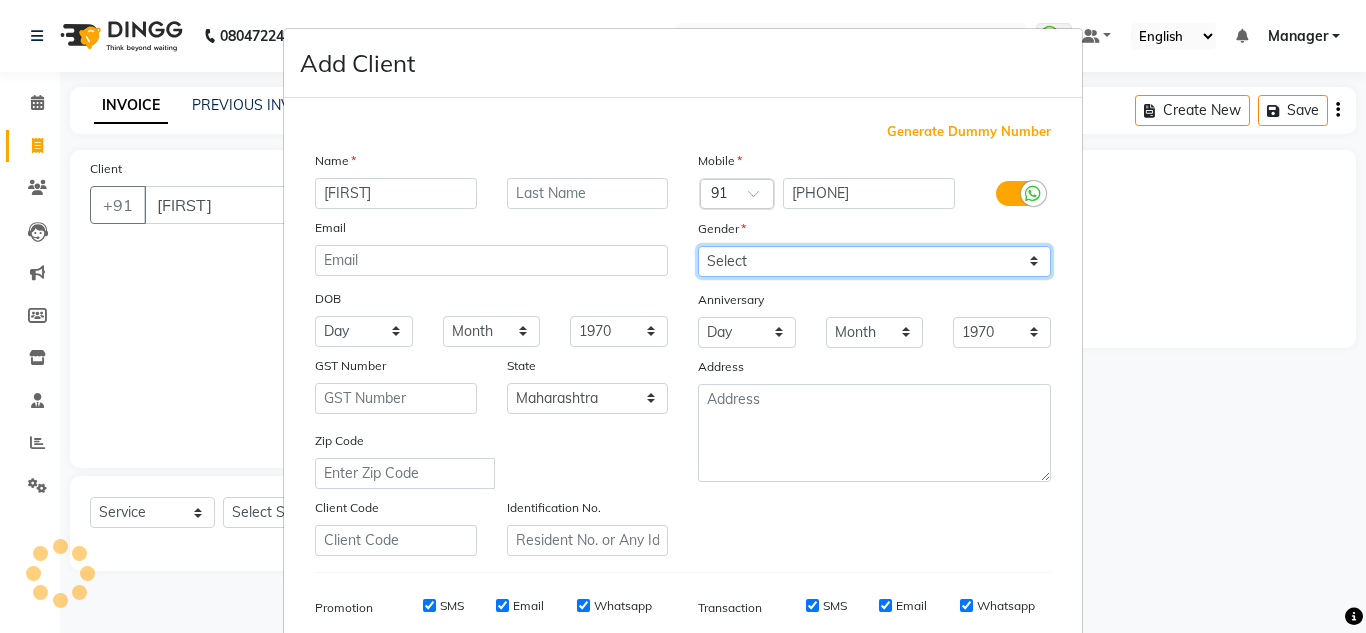 click on "Select Male Female Other Prefer Not To Say" at bounding box center (874, 261) 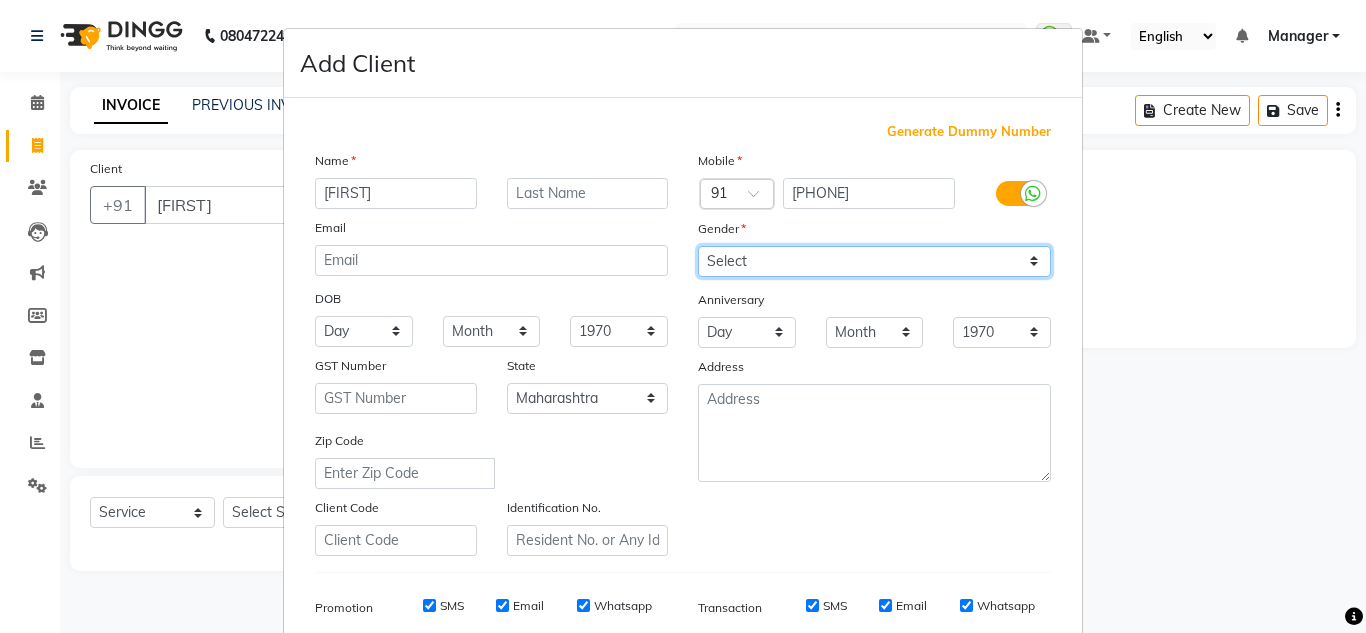 select on "female" 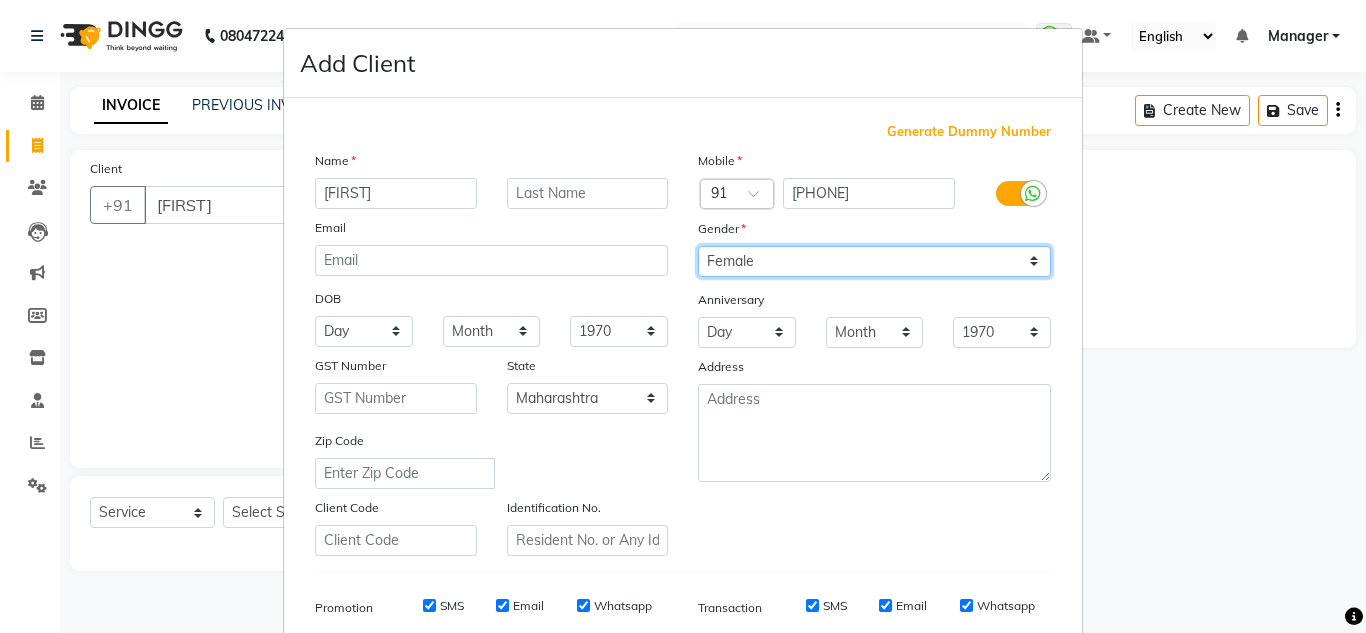 click on "Select Male Female Other Prefer Not To Say" at bounding box center [874, 261] 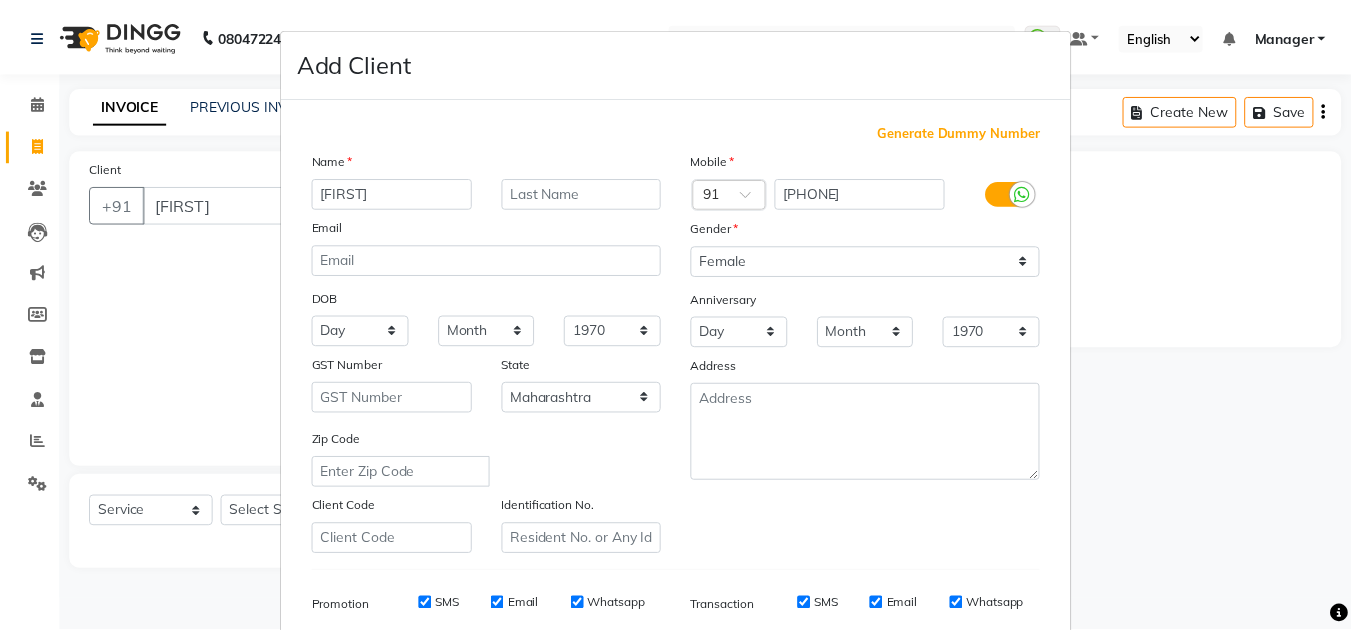scroll, scrollTop: 290, scrollLeft: 0, axis: vertical 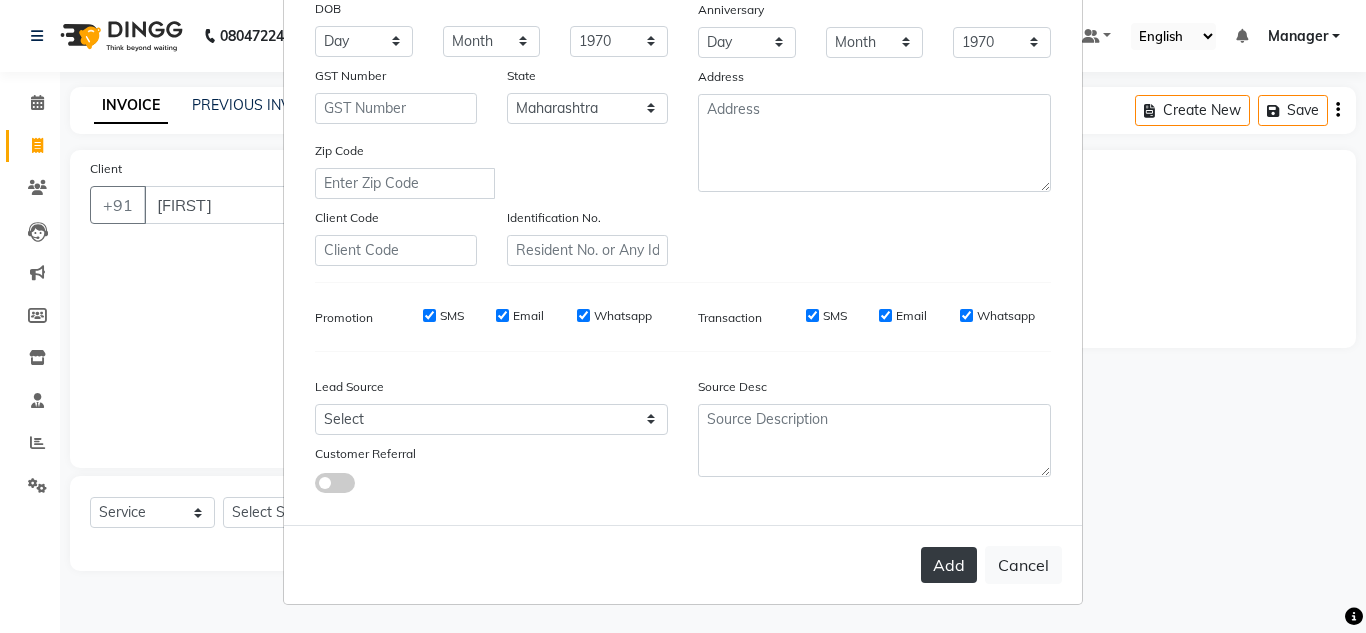 click on "Add" at bounding box center [949, 565] 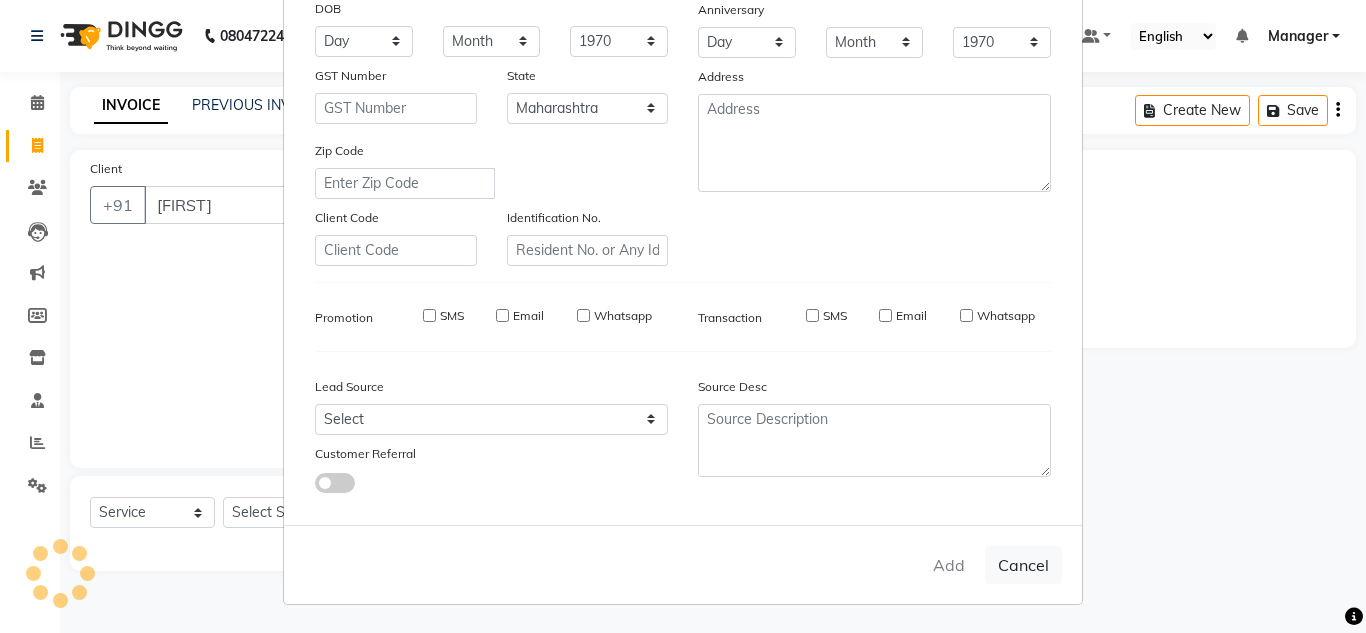 type on "[PHONE]" 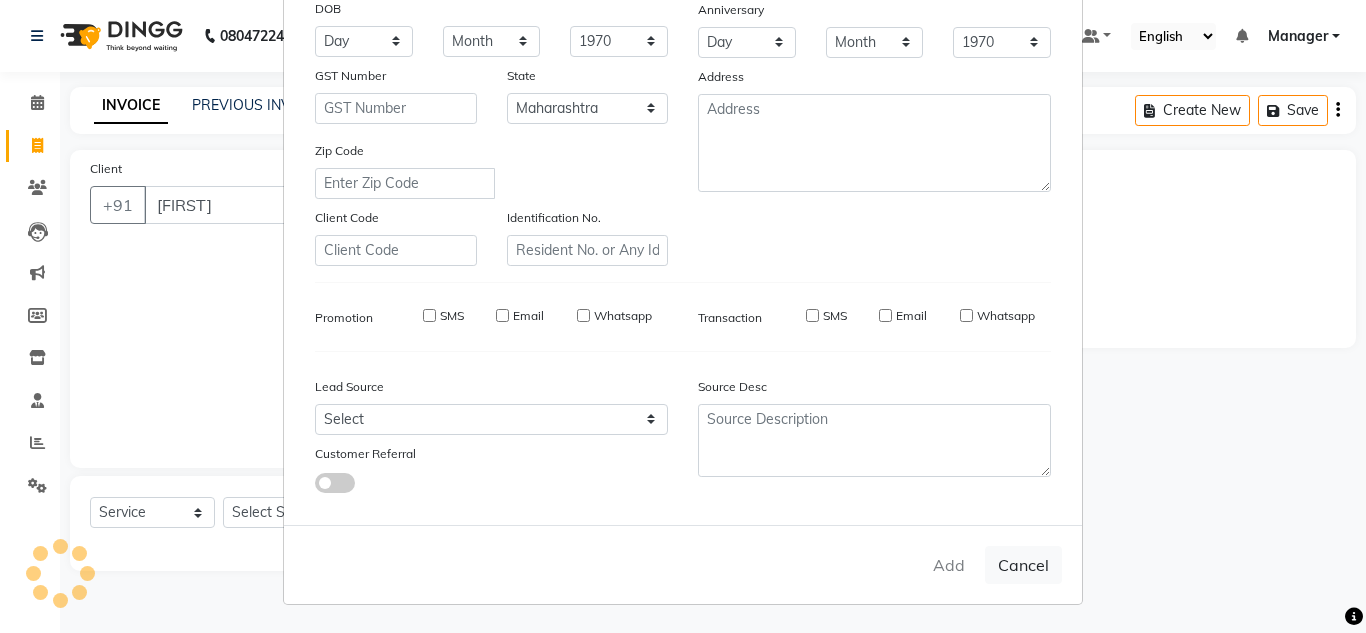 select on "null" 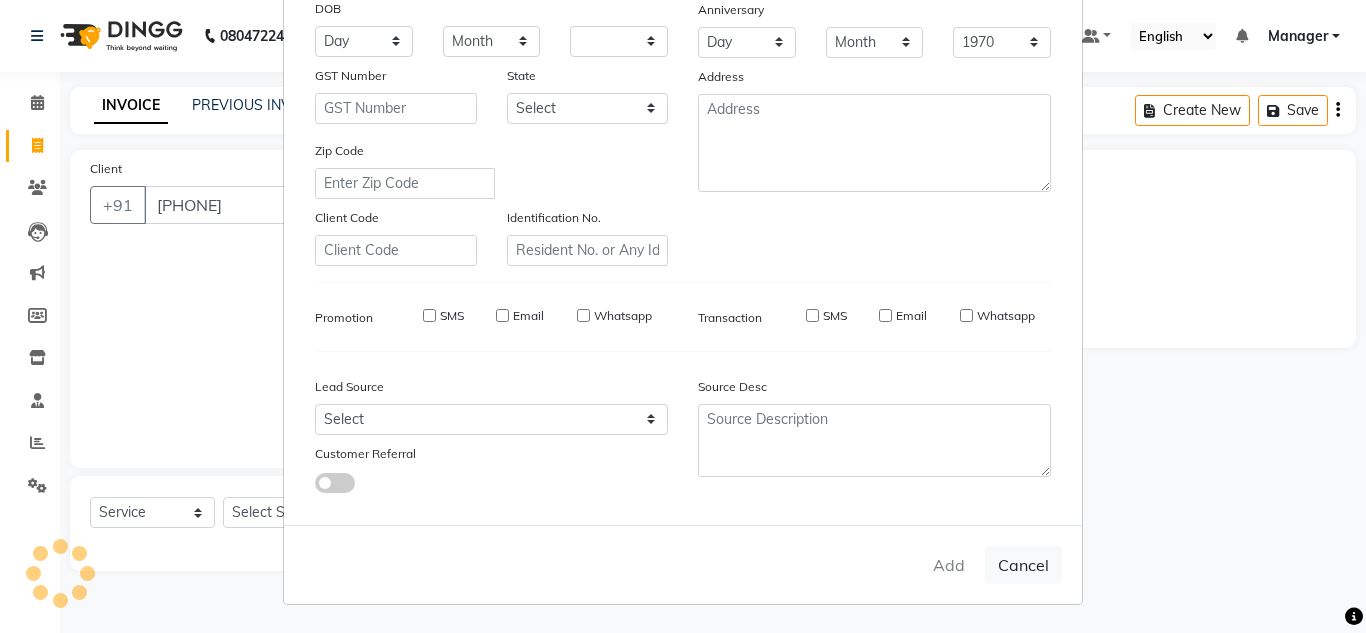 select 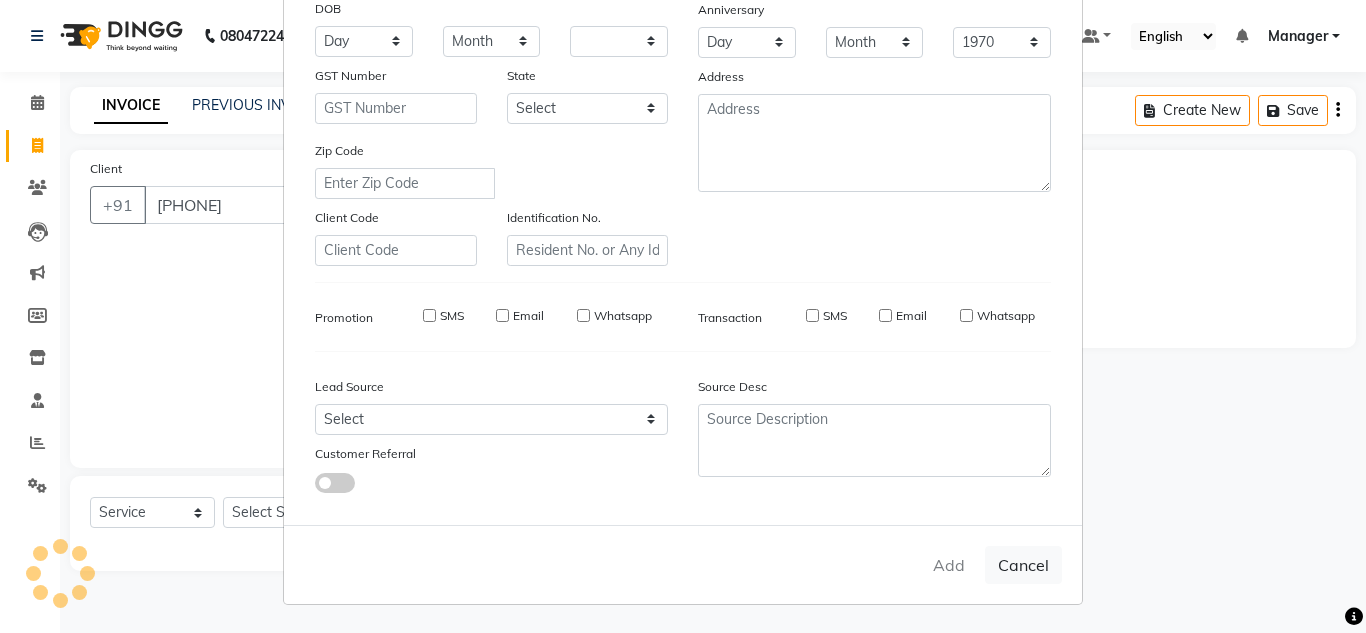 select 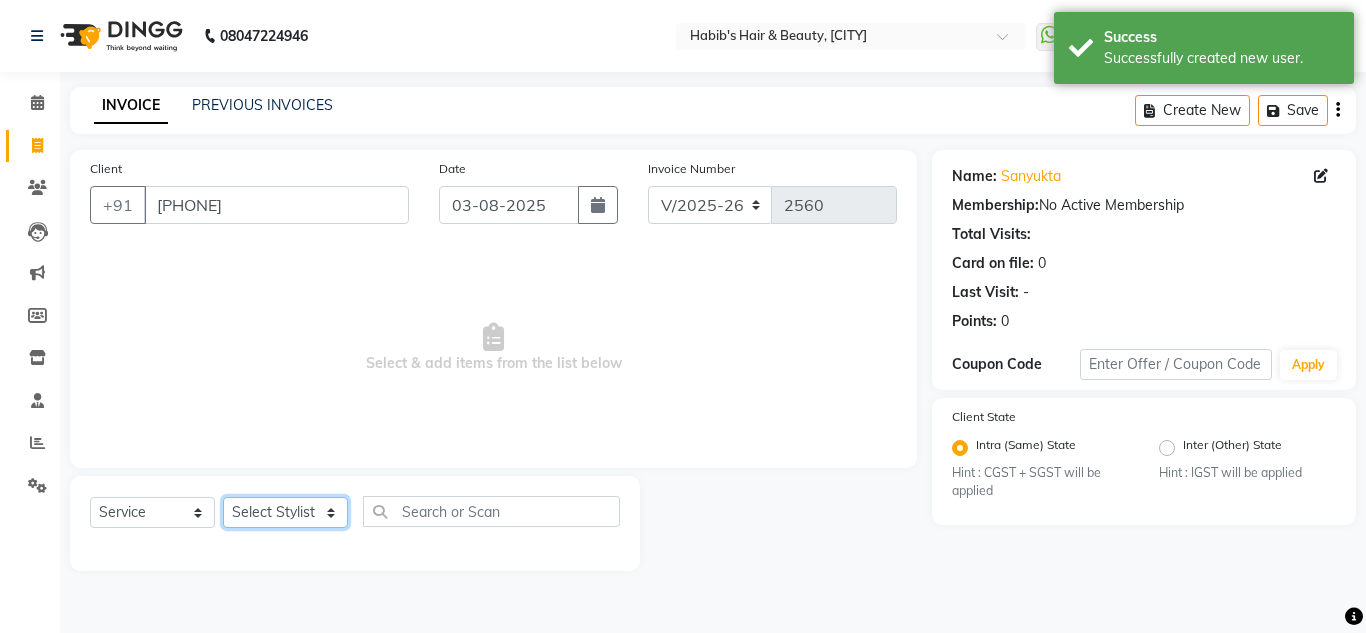 click on "Select Stylist [FIRST] [FIRST] [FIRST] [LAST] [FIRST] Manager [FIRST] [FIRST] [LAST] [FIRST] [LAST] [FIRST] [LAST] [FIRST] [LAST] [FIRST] [LAST]" 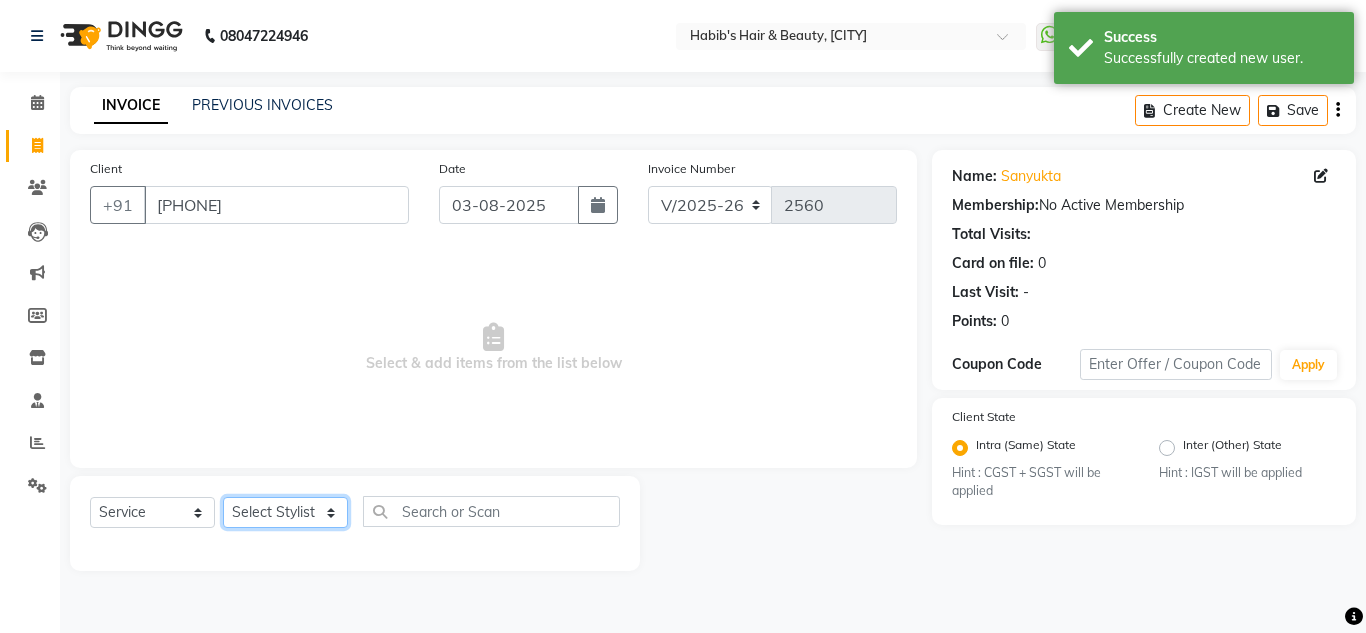 select on "84504" 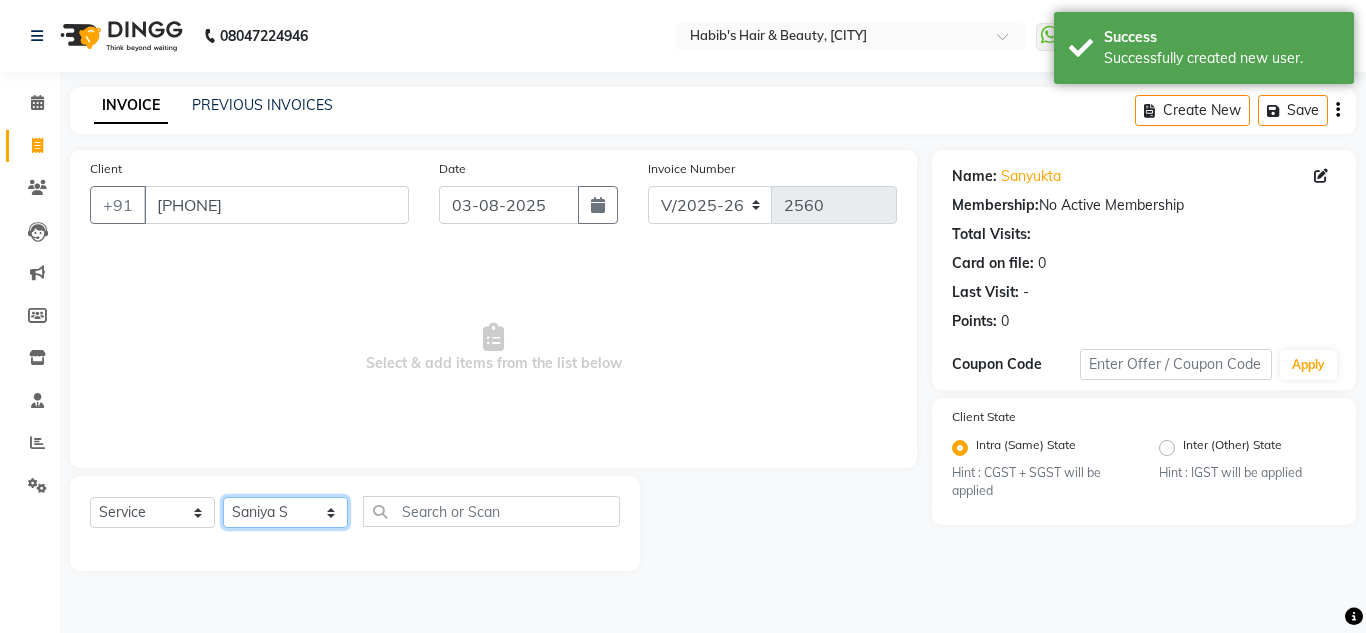 click on "Select Stylist [FIRST] [FIRST] [FIRST] [LAST] [FIRST] Manager [FIRST] [FIRST] [LAST] [FIRST] [LAST] [FIRST] [LAST] [FIRST] [LAST] [FIRST] [LAST]" 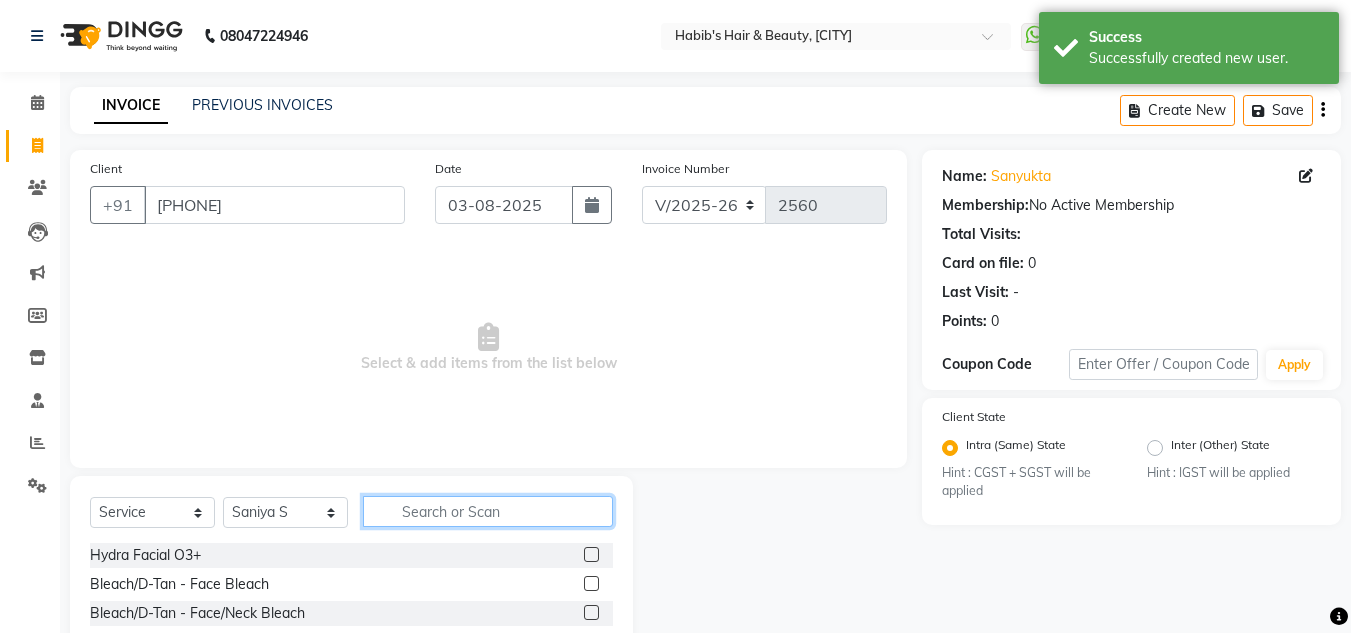 click 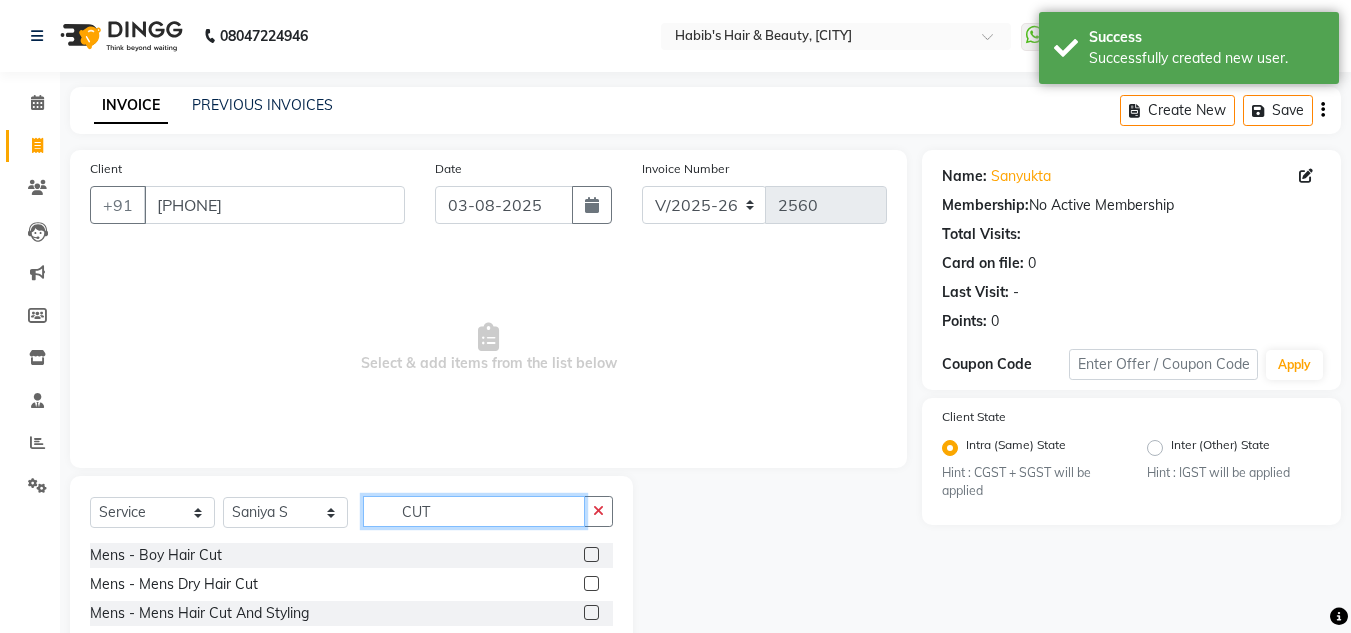 scroll, scrollTop: 168, scrollLeft: 0, axis: vertical 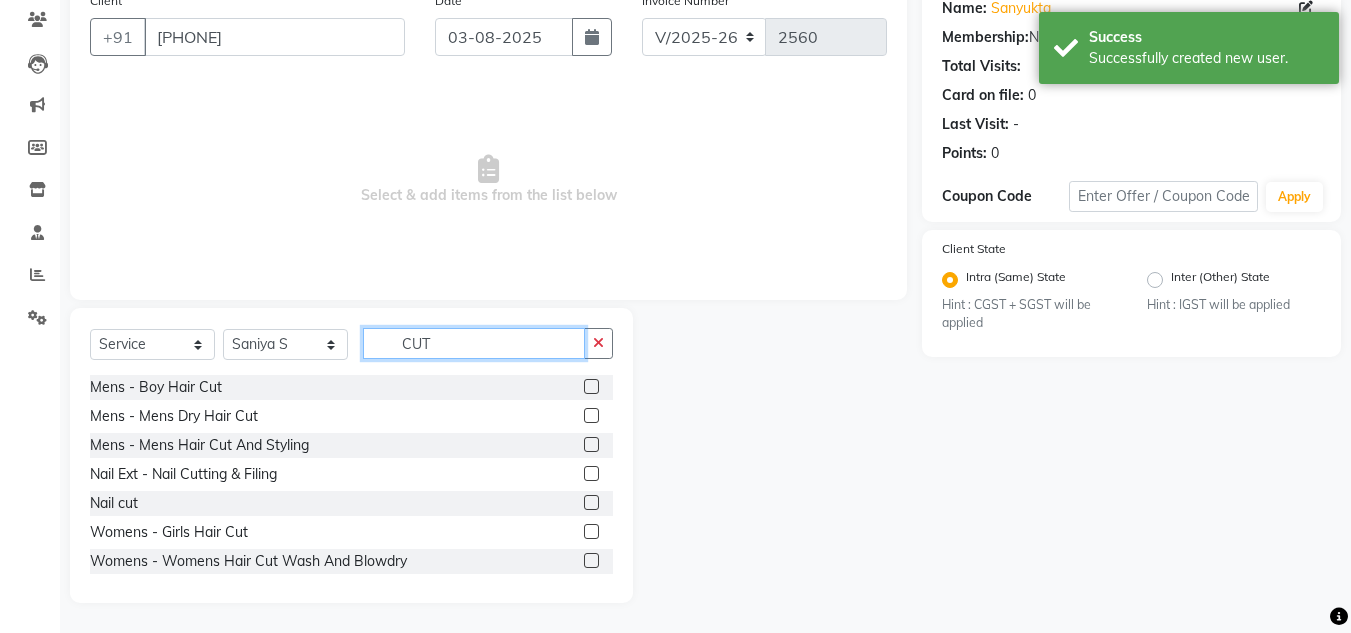 type on "CUT" 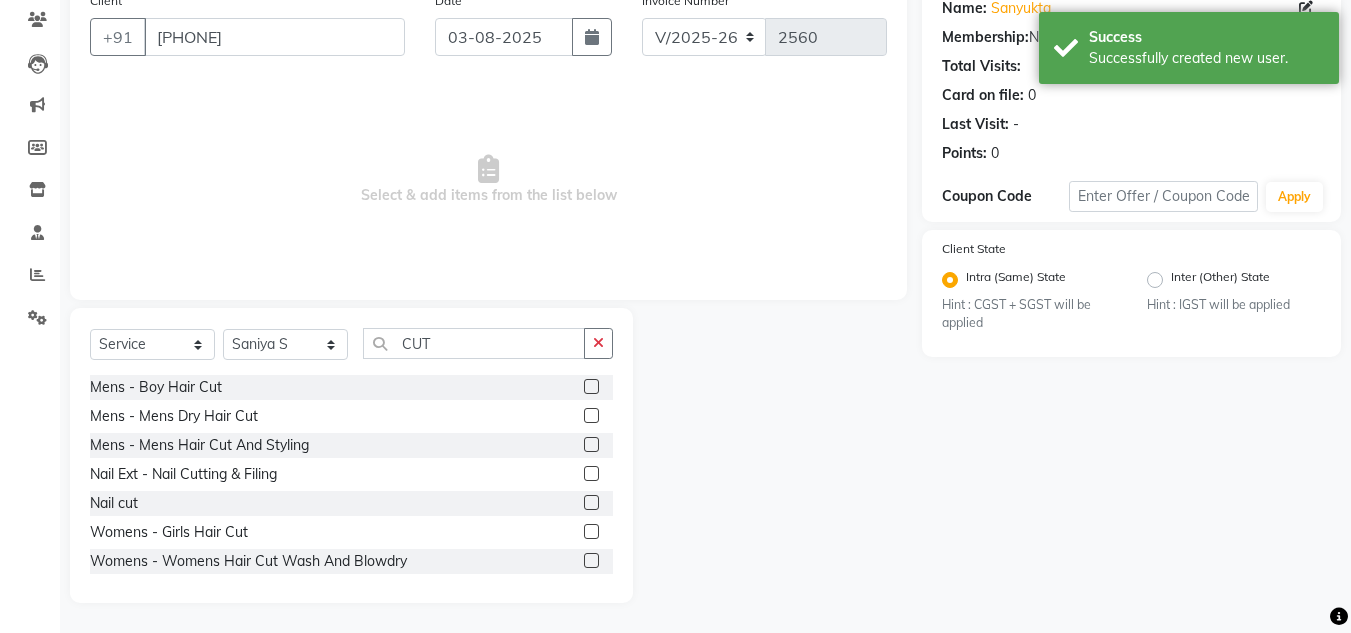click 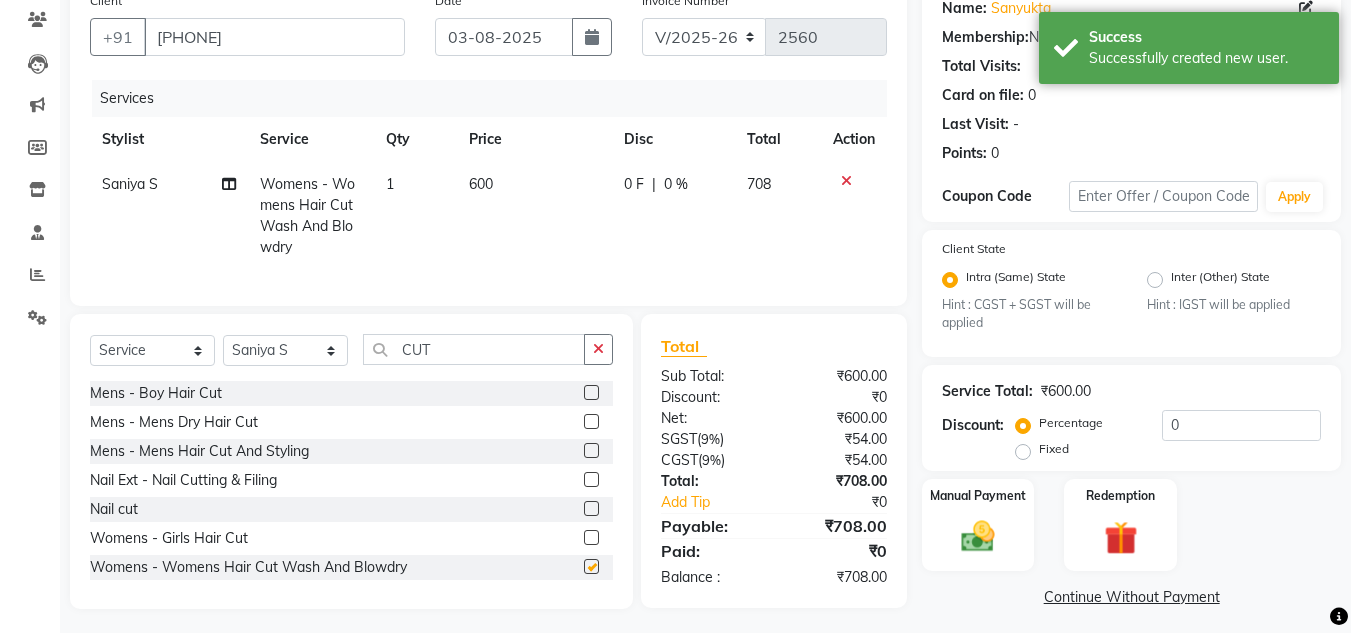 checkbox on "false" 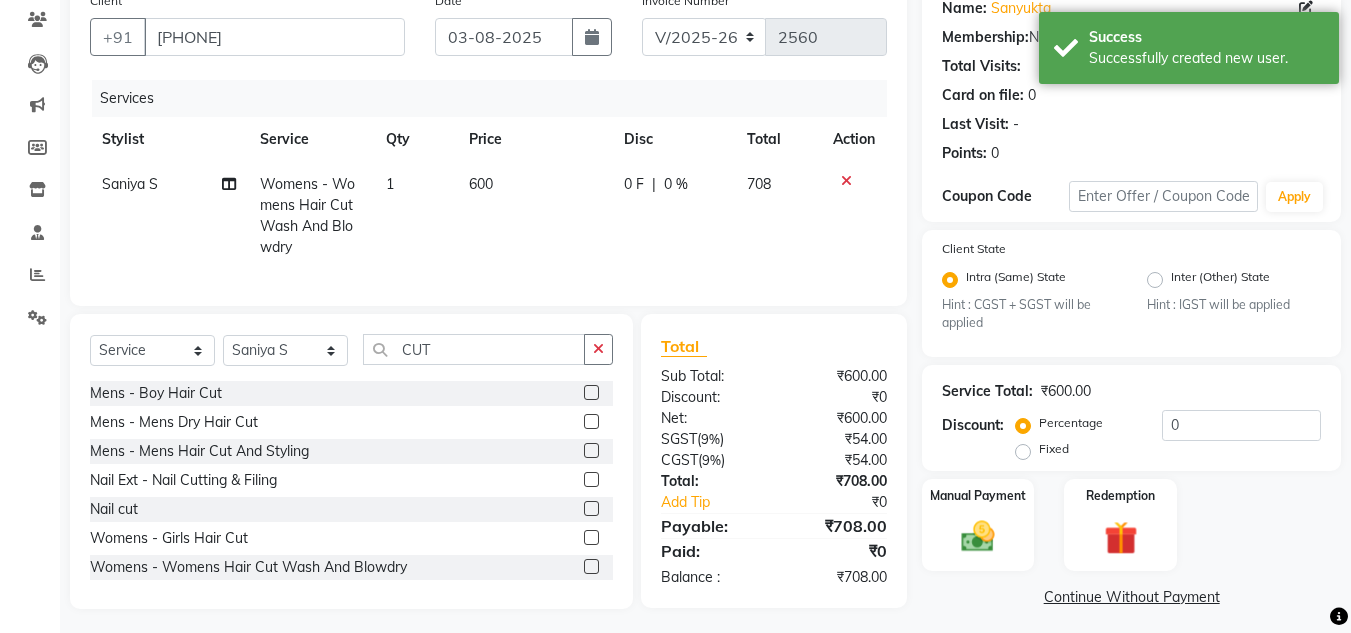 click on "600" 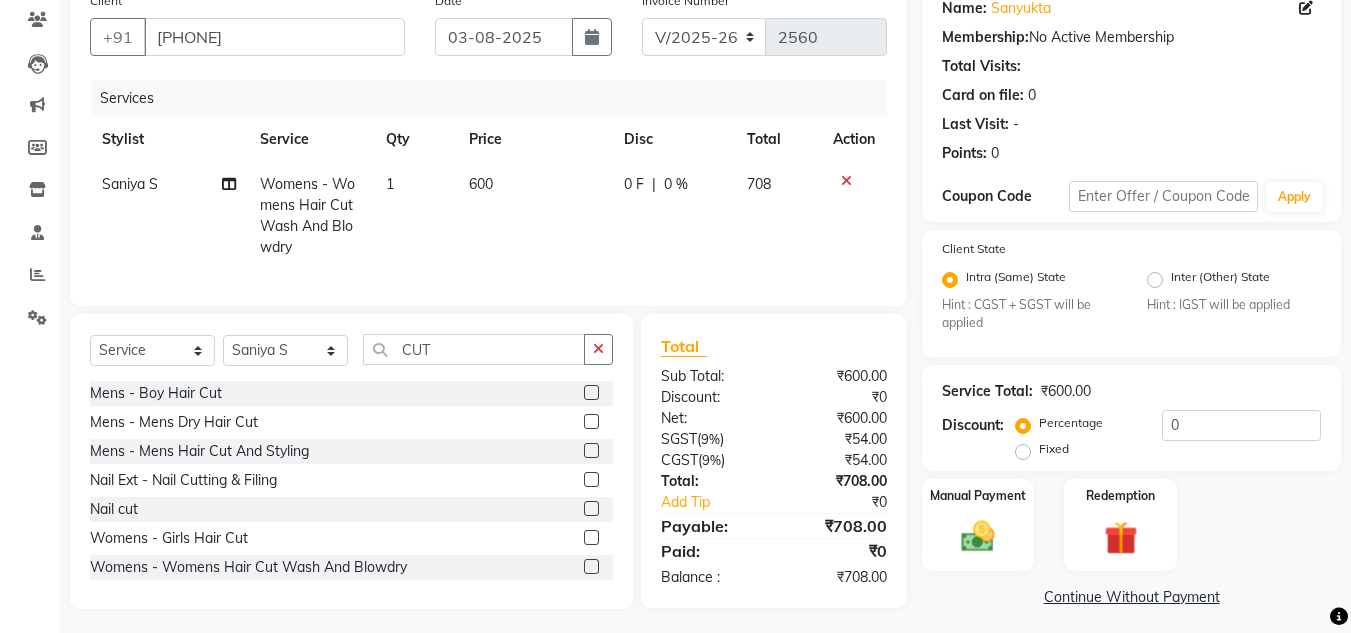 select on "84504" 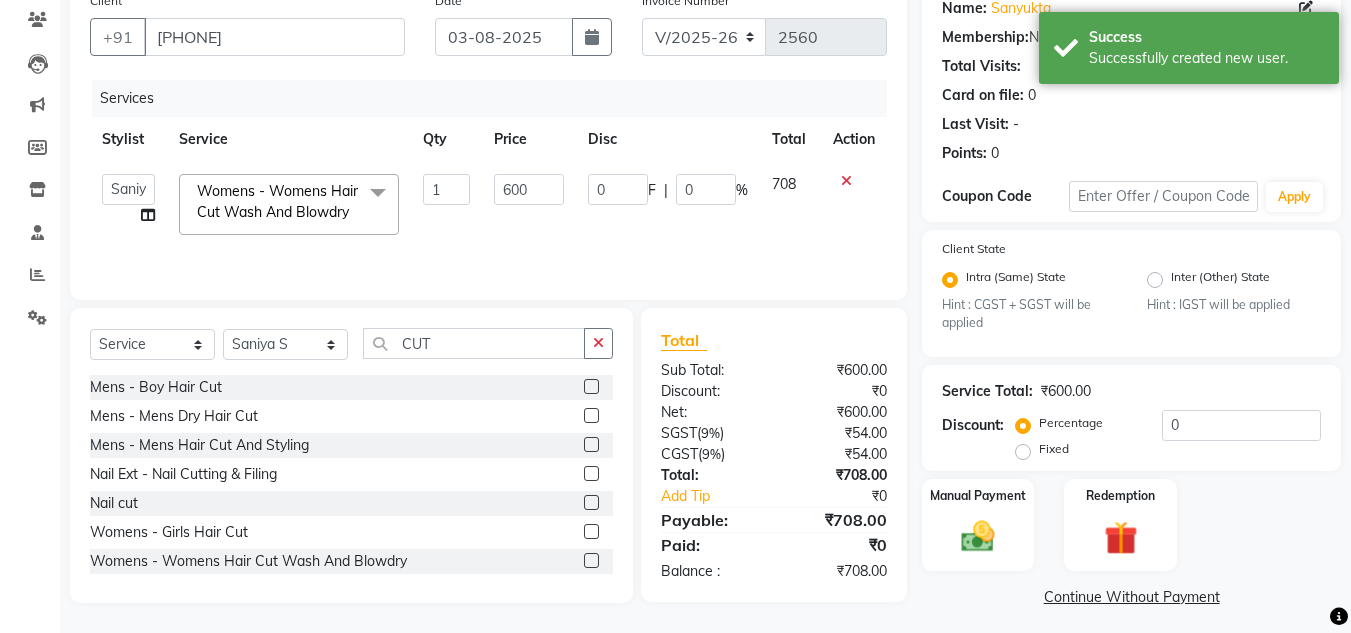 click on "600" 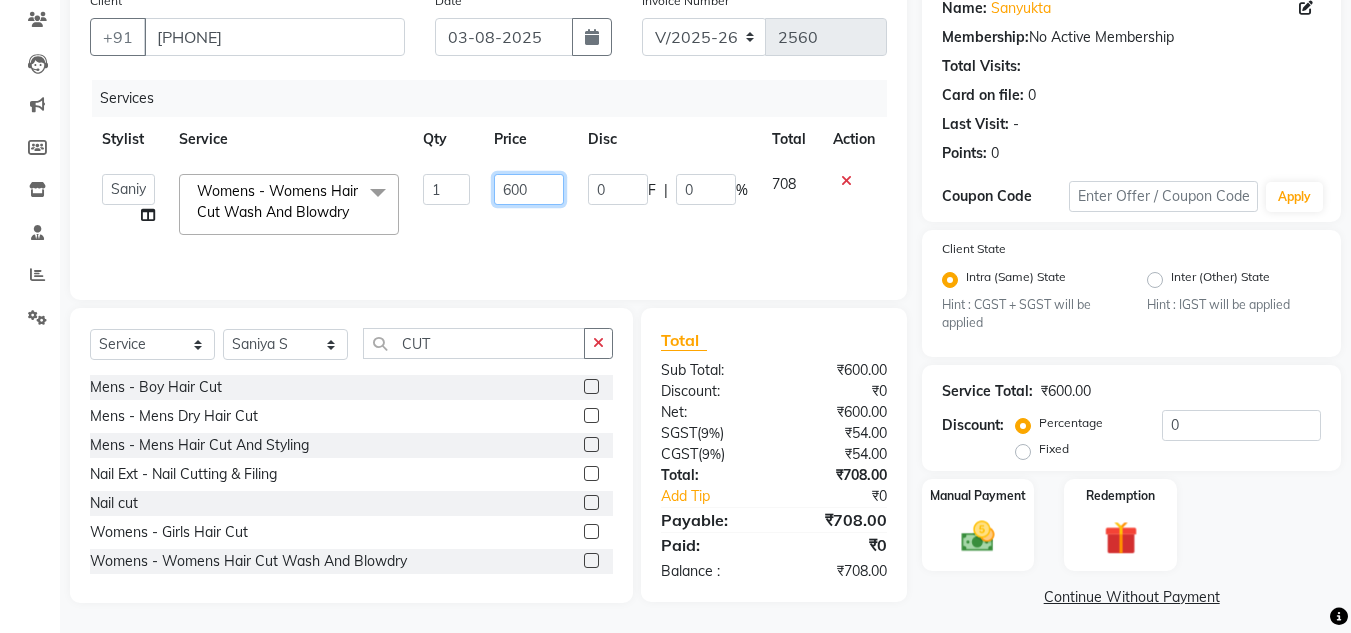 click on "600" 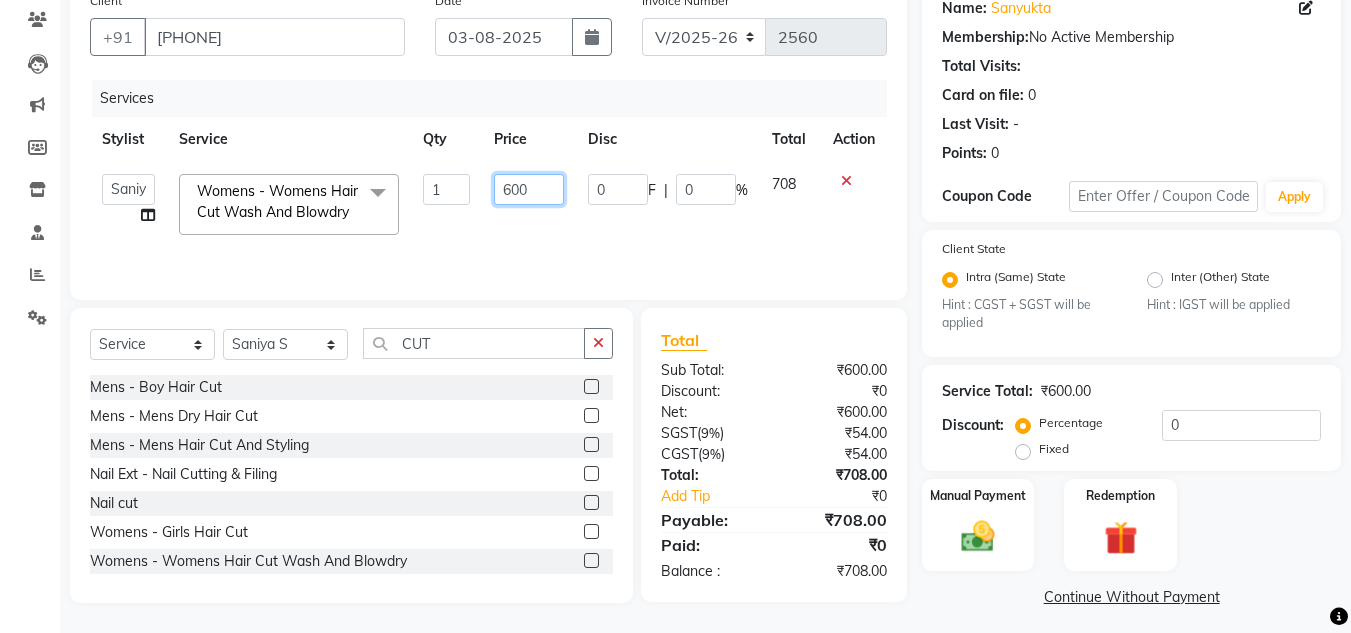 click on "600" 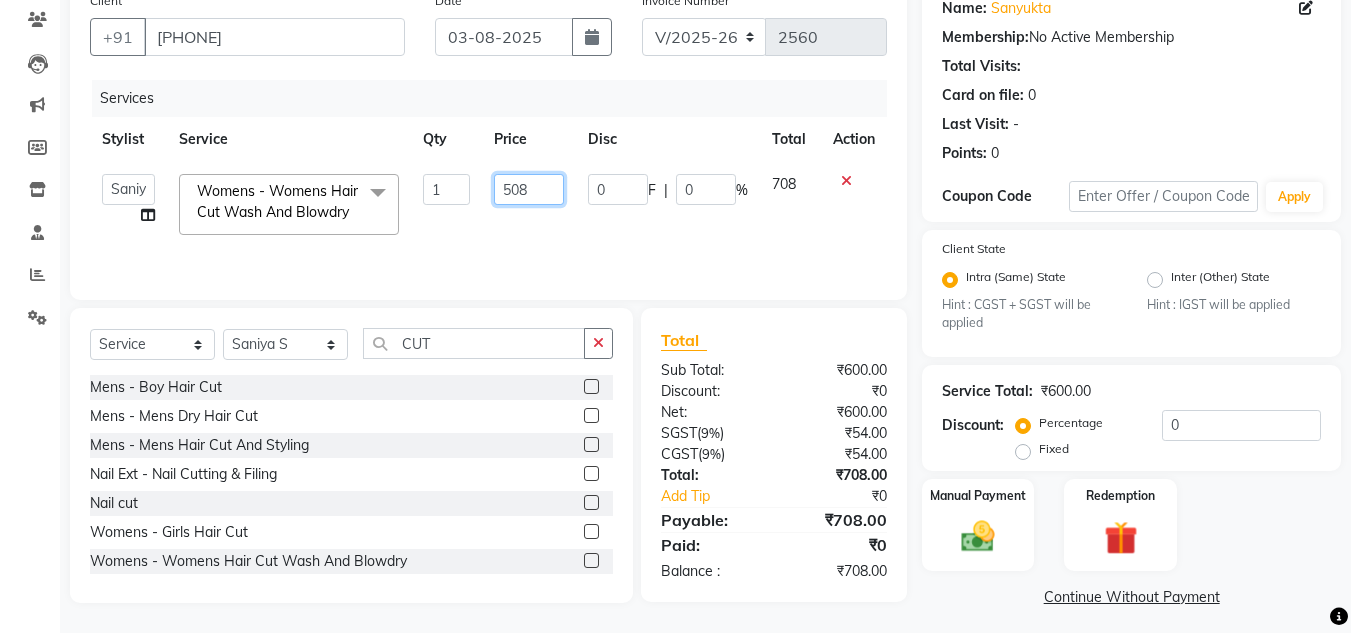 type on "508.5" 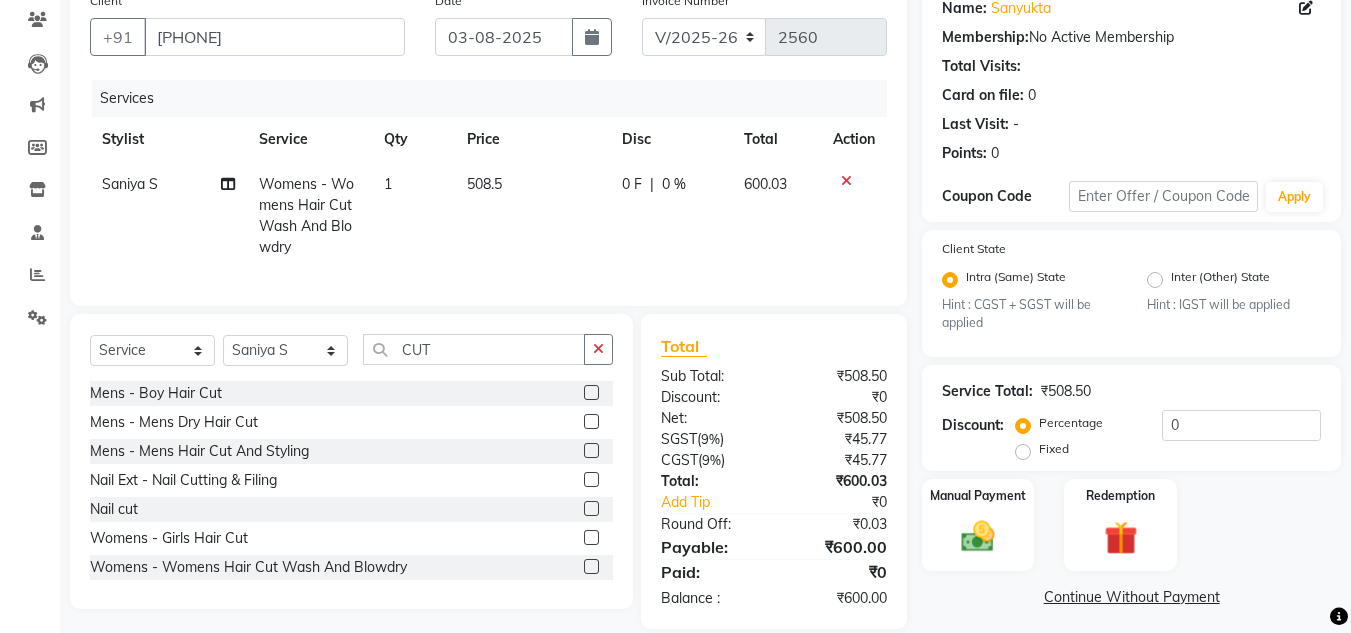 click on "600.03" 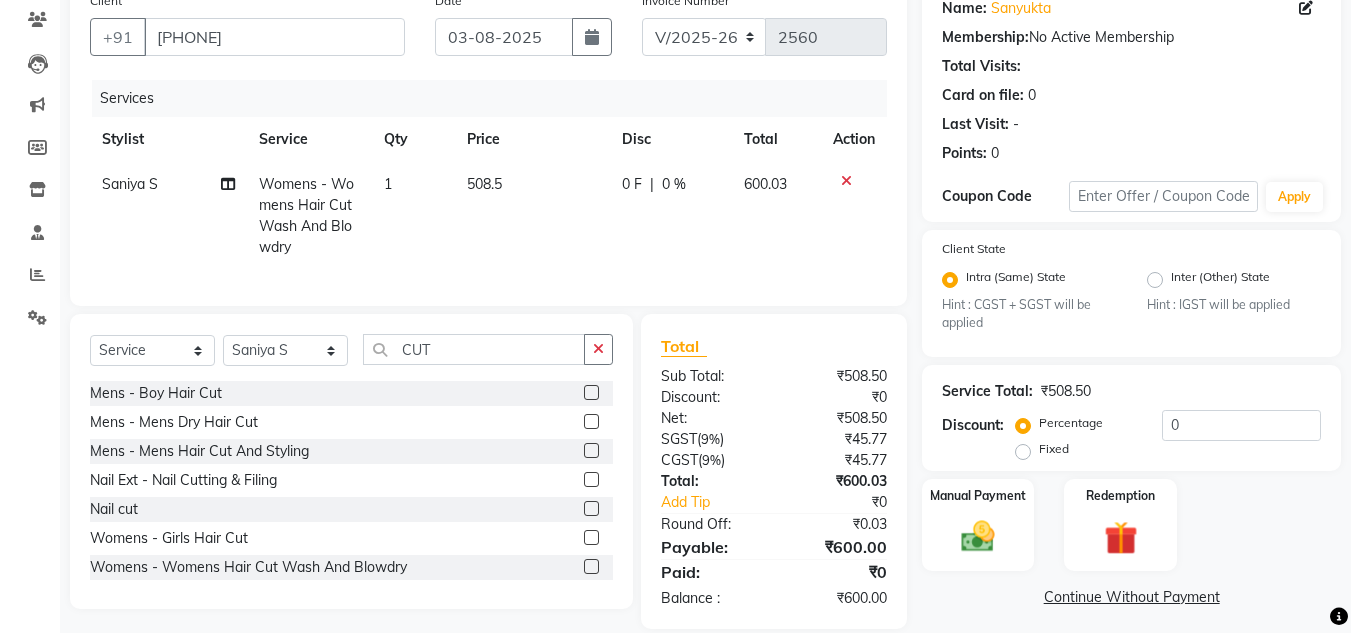 select on "84504" 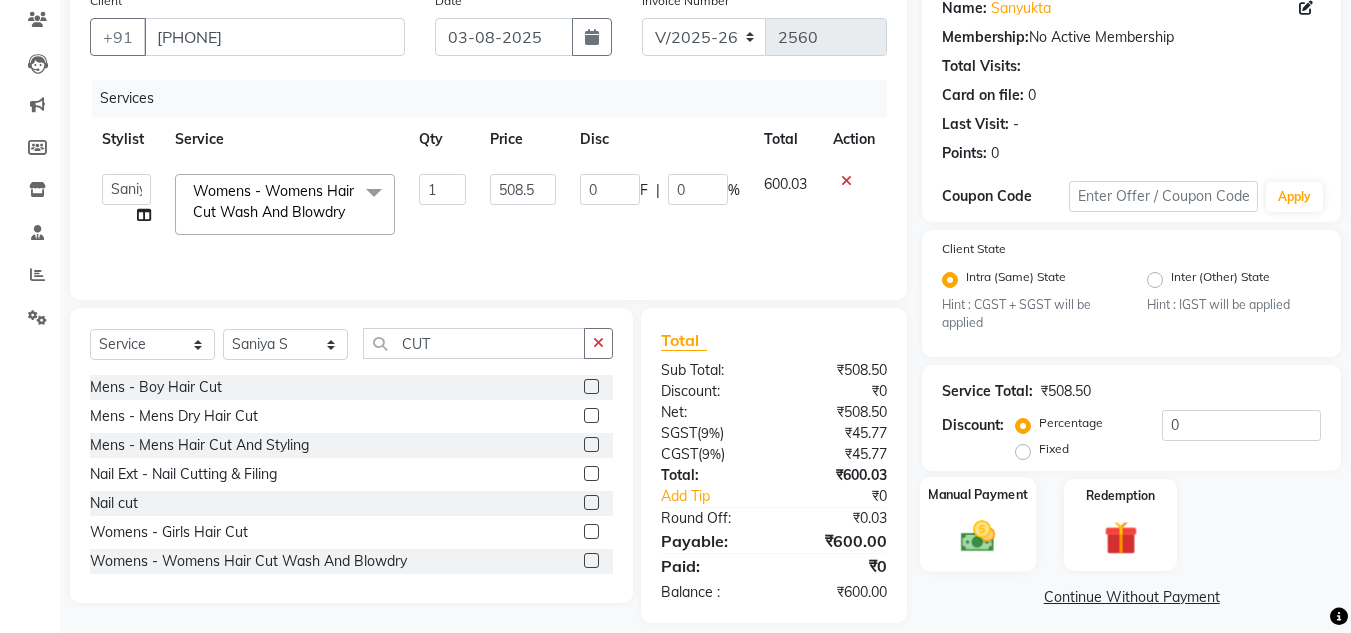 click 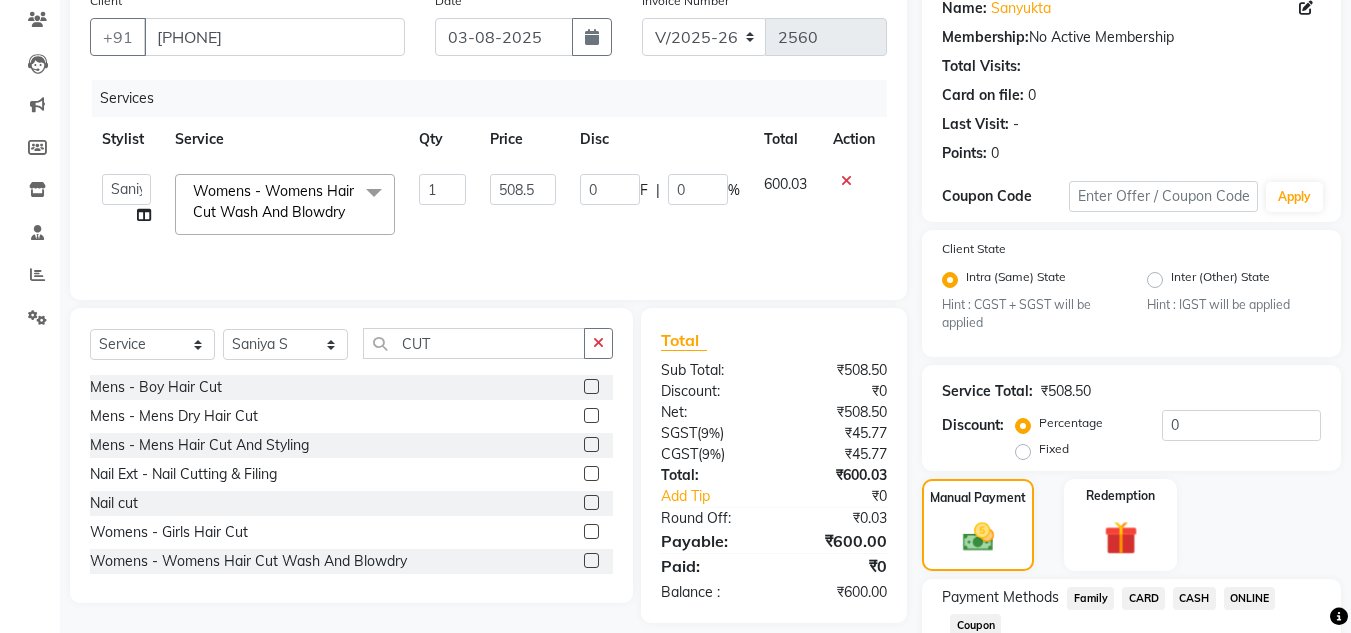 click on "ONLINE" 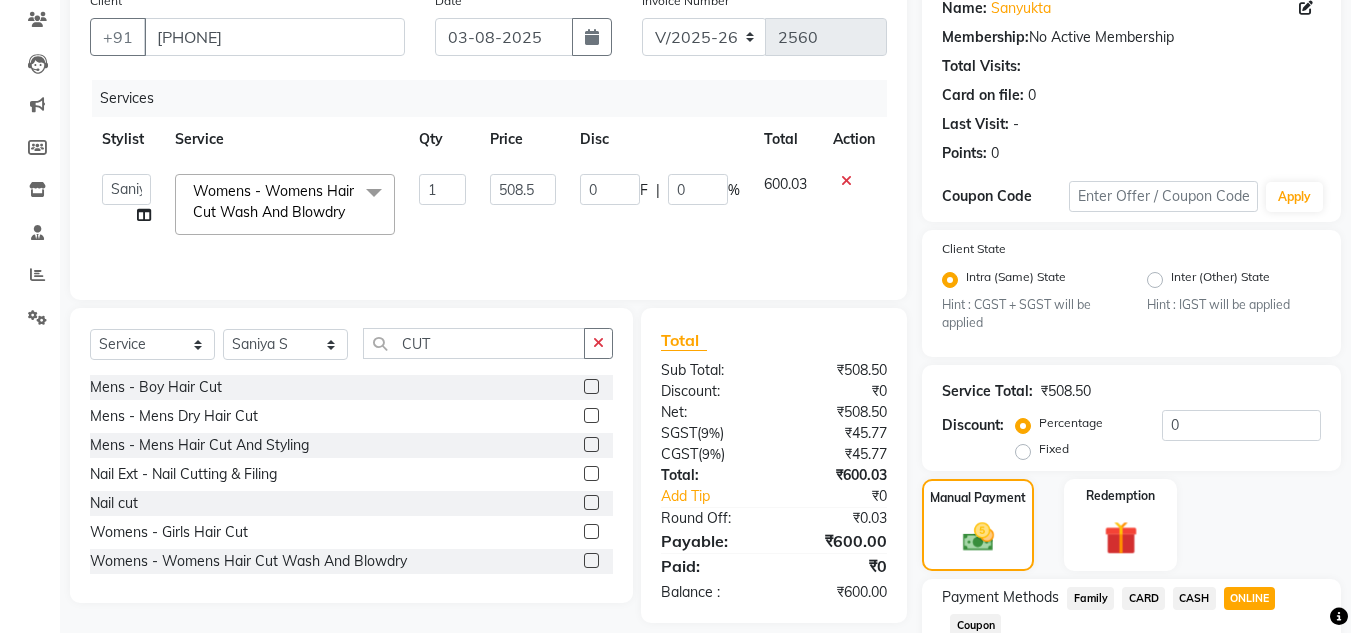 scroll, scrollTop: 361, scrollLeft: 0, axis: vertical 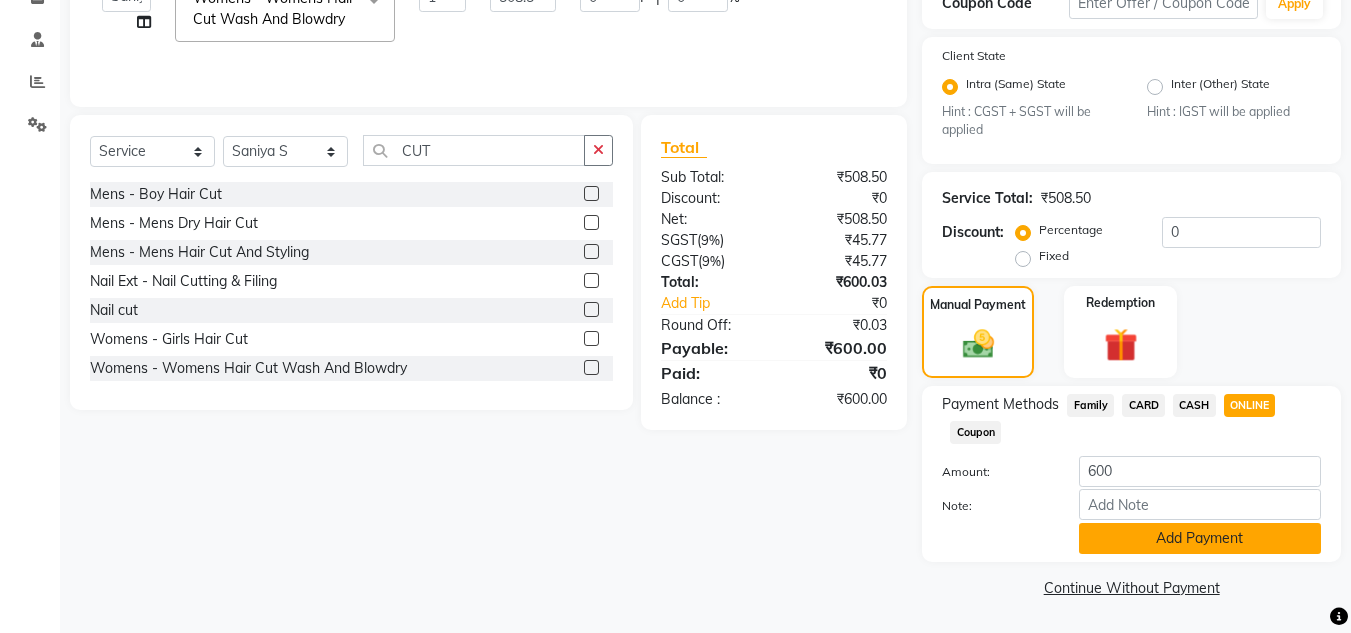 click on "Add Payment" 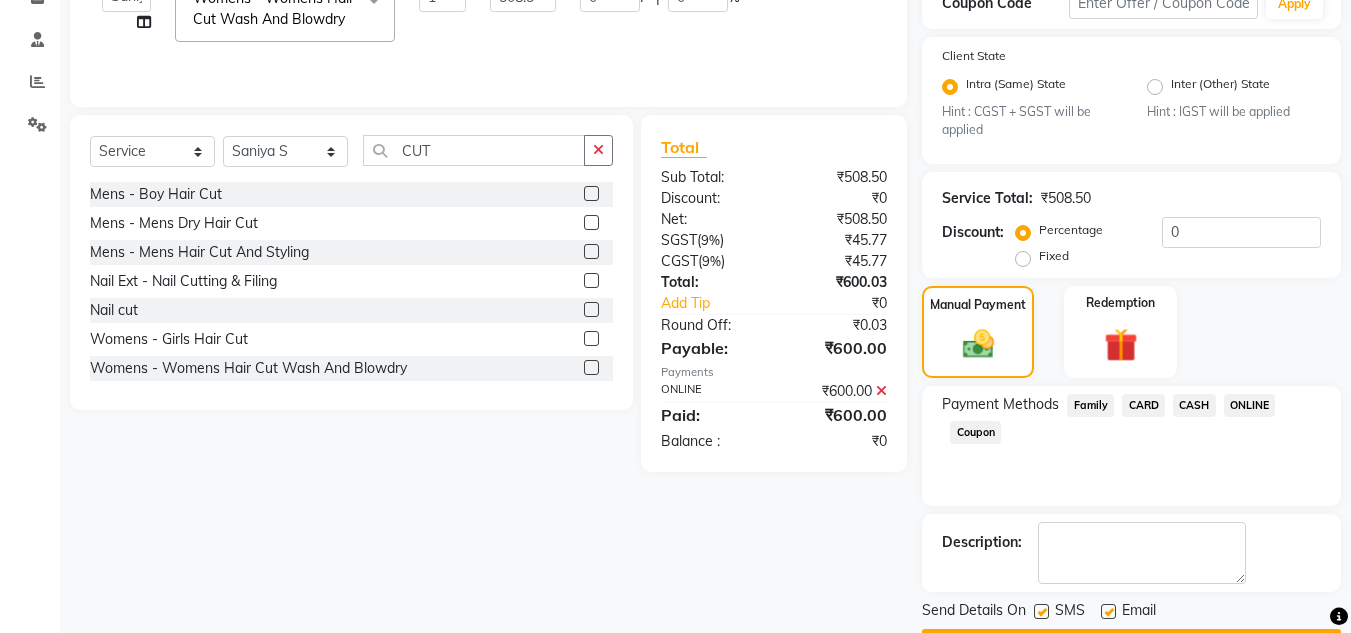 click on "Description:" 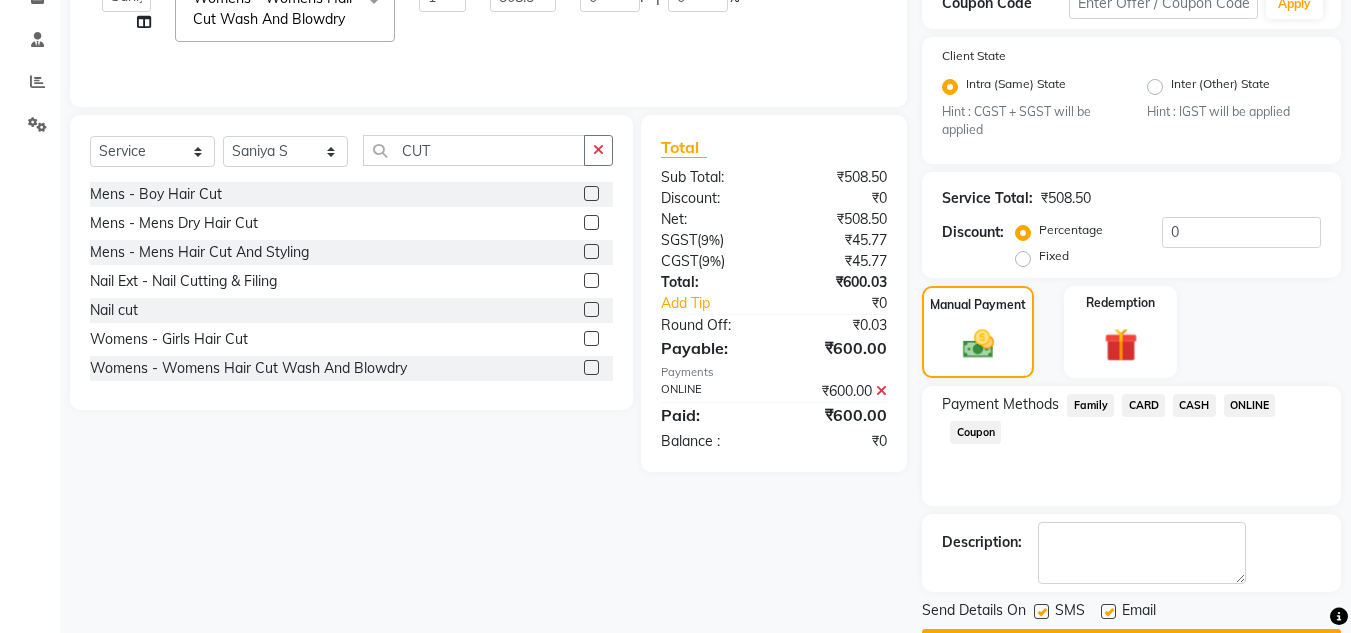 drag, startPoint x: 1341, startPoint y: 435, endPoint x: 1358, endPoint y: 425, distance: 19.723083 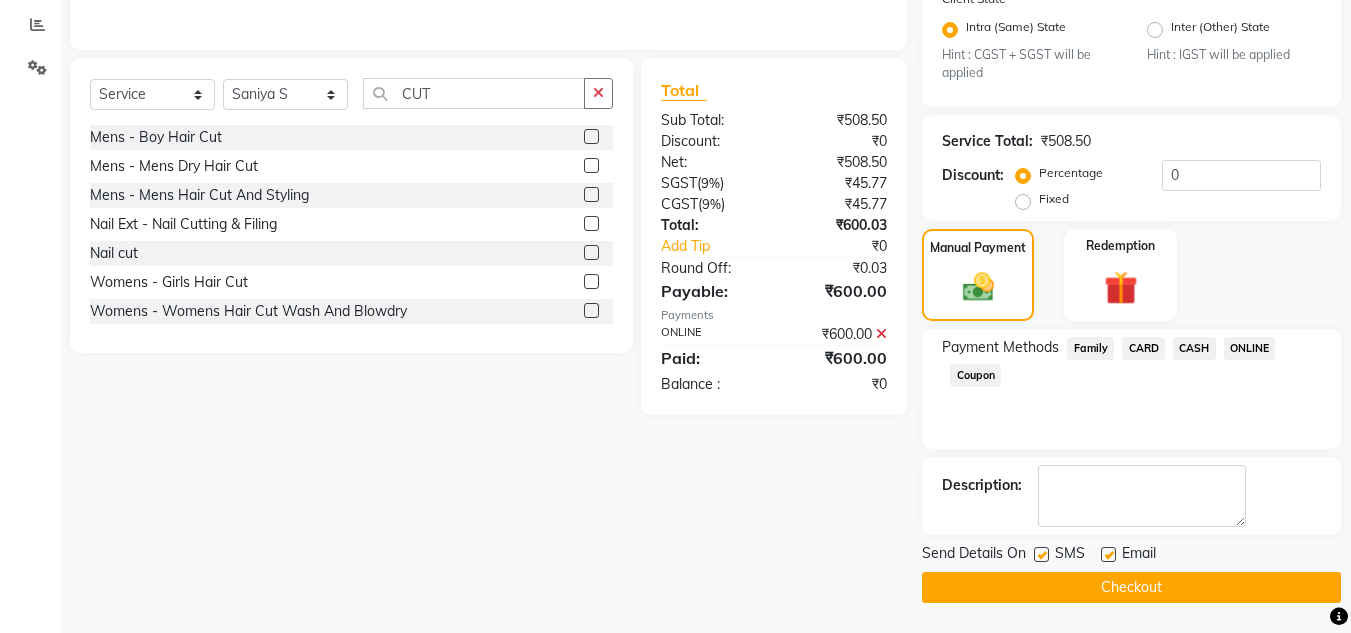 click on "Checkout" 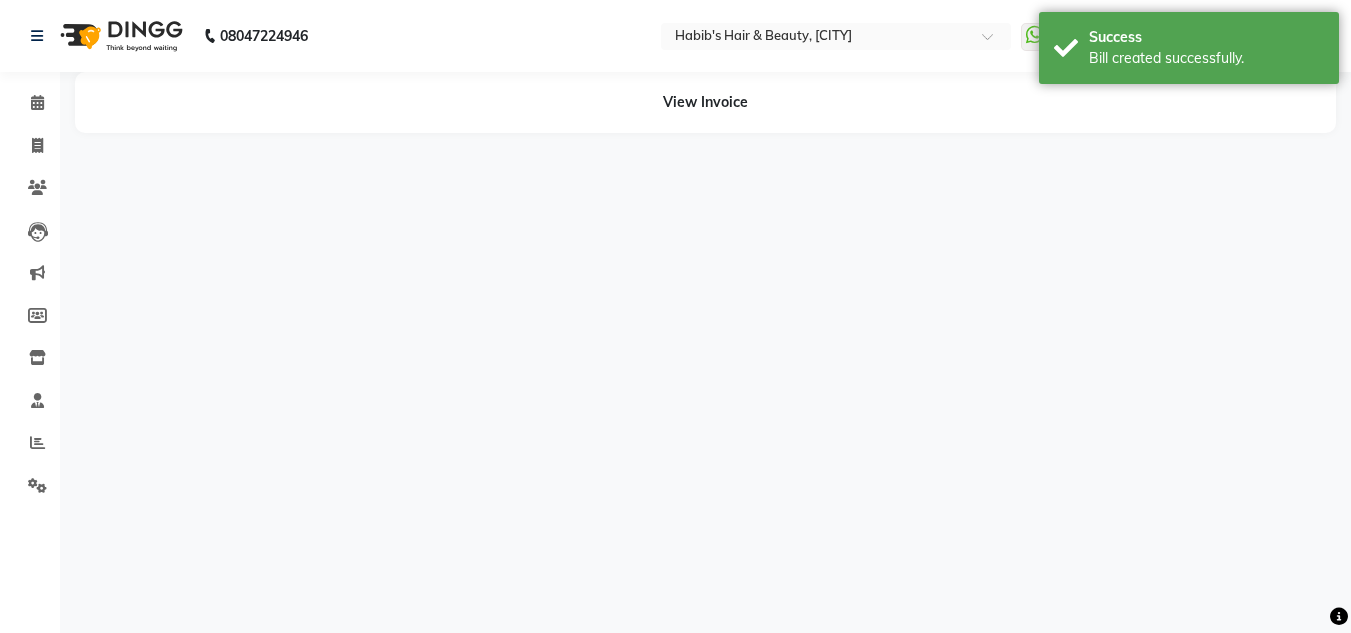 scroll, scrollTop: 0, scrollLeft: 0, axis: both 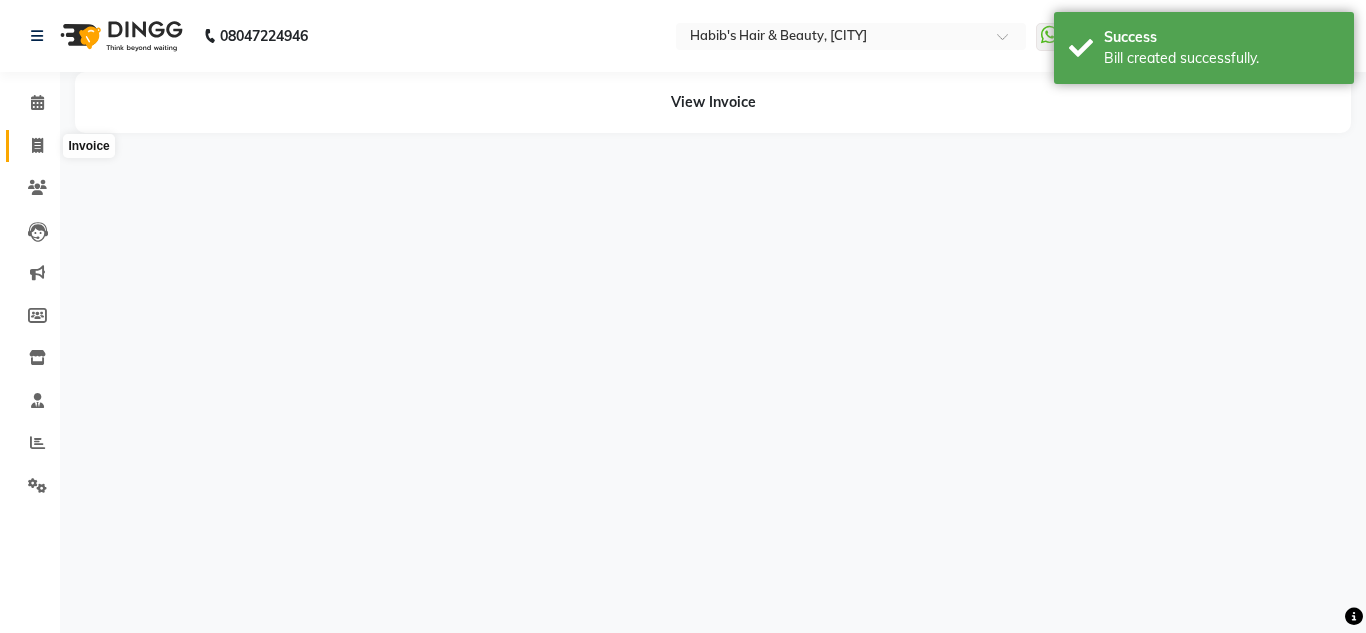 click 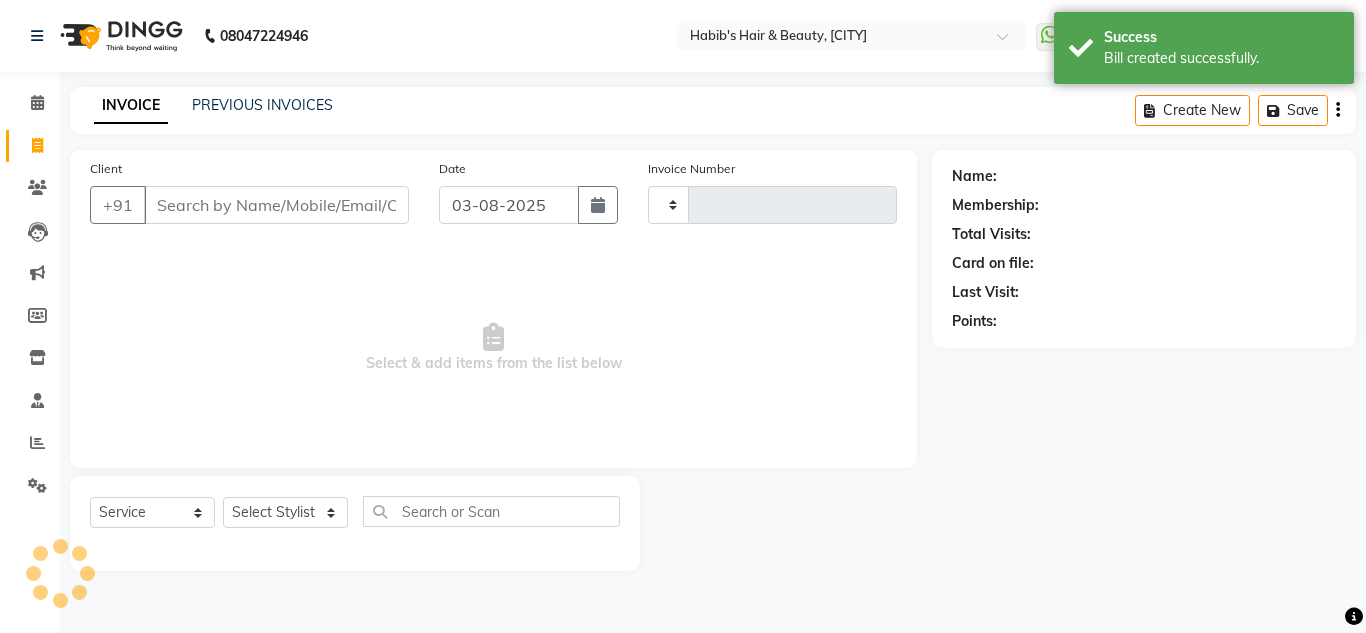 type on "2561" 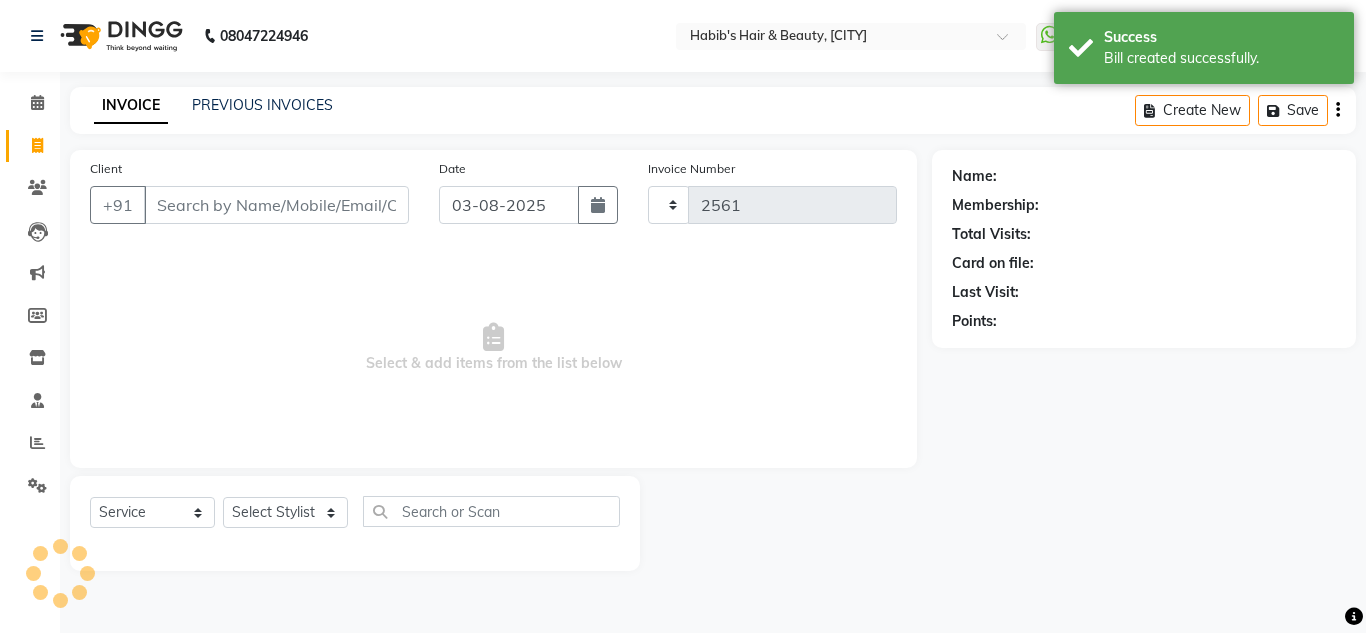 select on "4860" 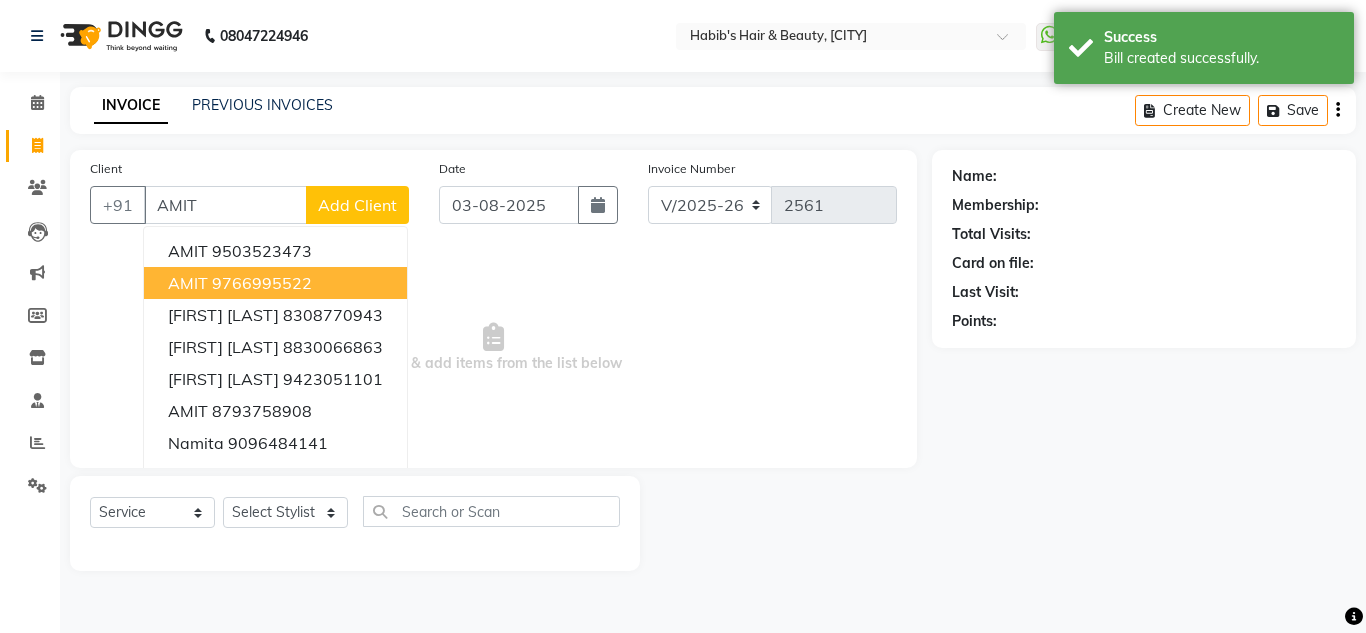 click on "[FIRST]  [PHONE]" at bounding box center [275, 283] 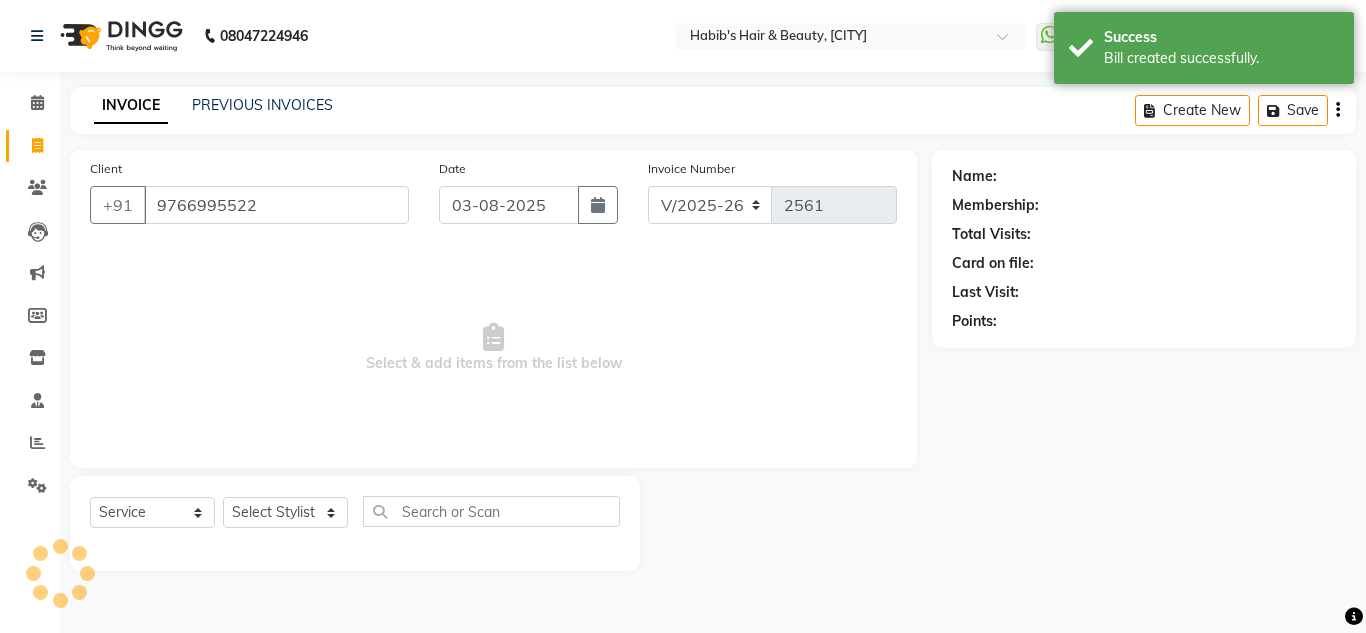 type on "9766995522" 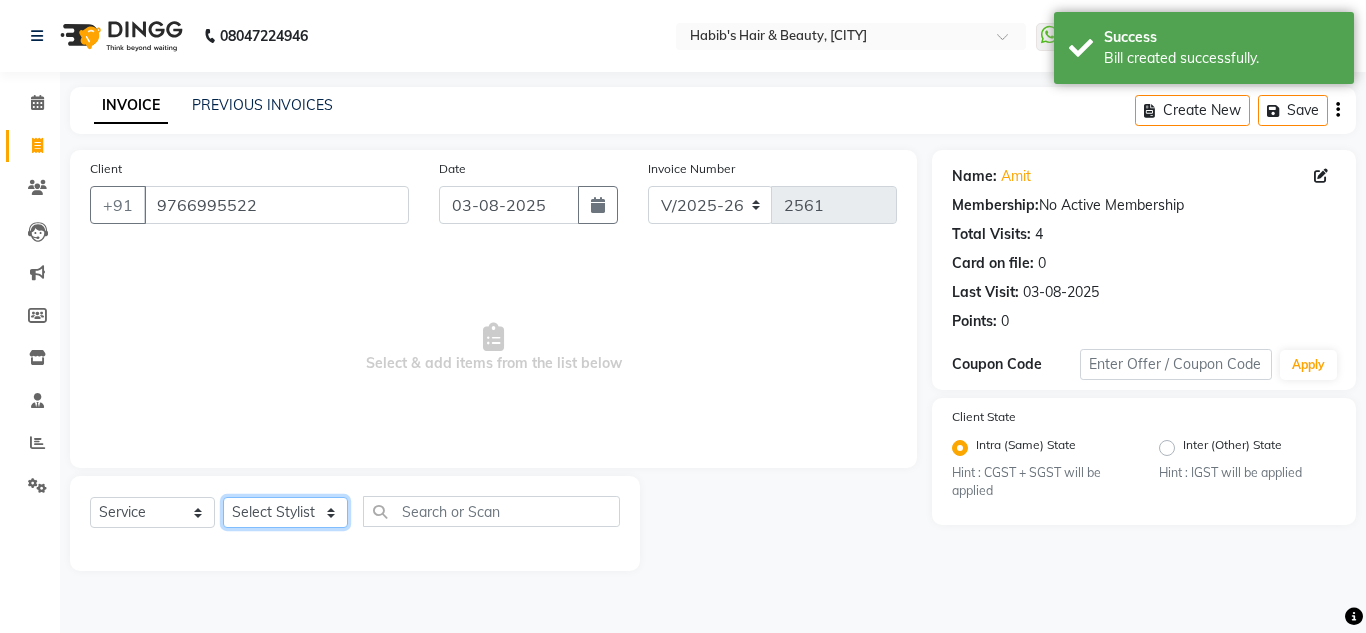 click on "Select Stylist [FIRST] [FIRST] [FIRST] [LAST] [FIRST] Manager [FIRST] [FIRST] [LAST] [FIRST] [LAST] [FIRST] [LAST] [FIRST] [LAST] [FIRST] [LAST]" 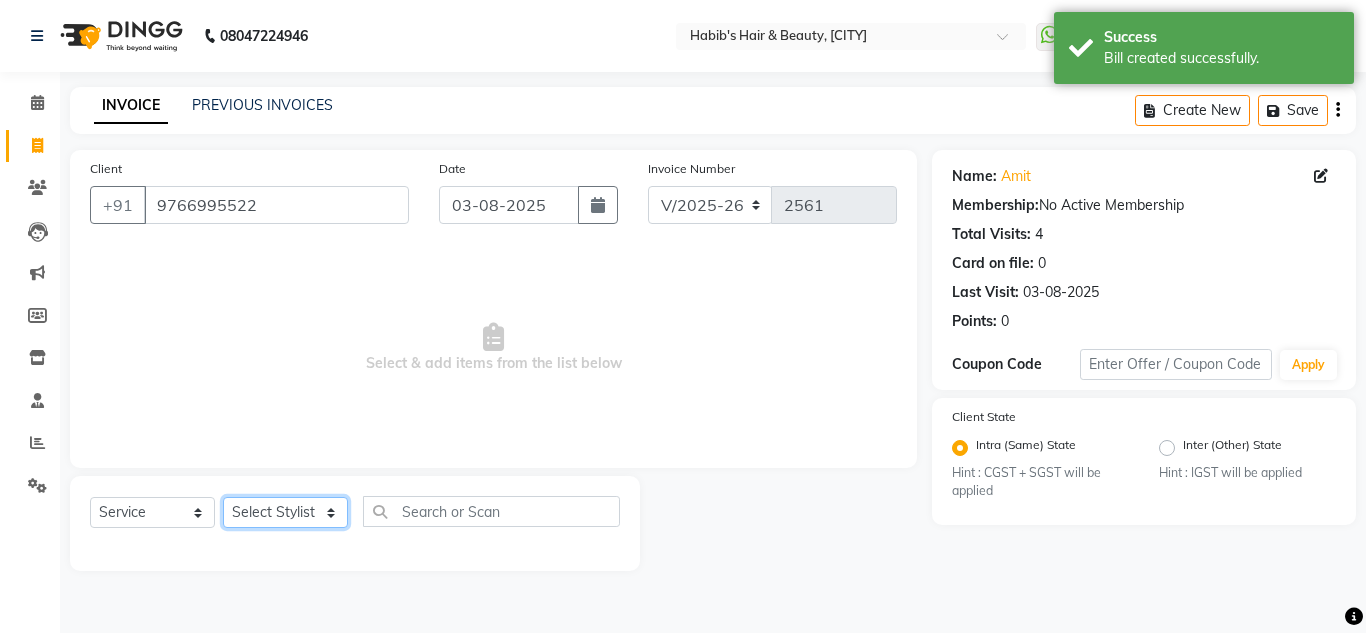 select on "65623" 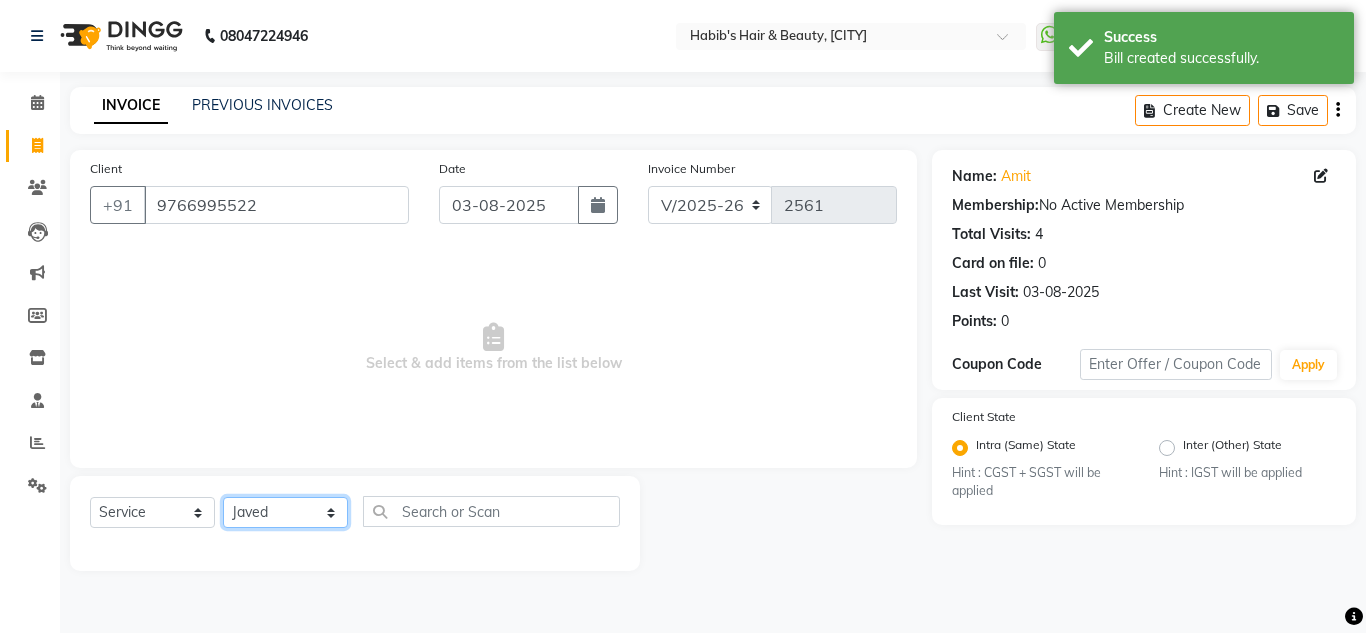 click on "Select Stylist [FIRST] [FIRST] [FIRST] [LAST] [FIRST] Manager [FIRST] [FIRST] [LAST] [FIRST] [LAST] [FIRST] [LAST] [FIRST] [LAST] [FIRST] [LAST]" 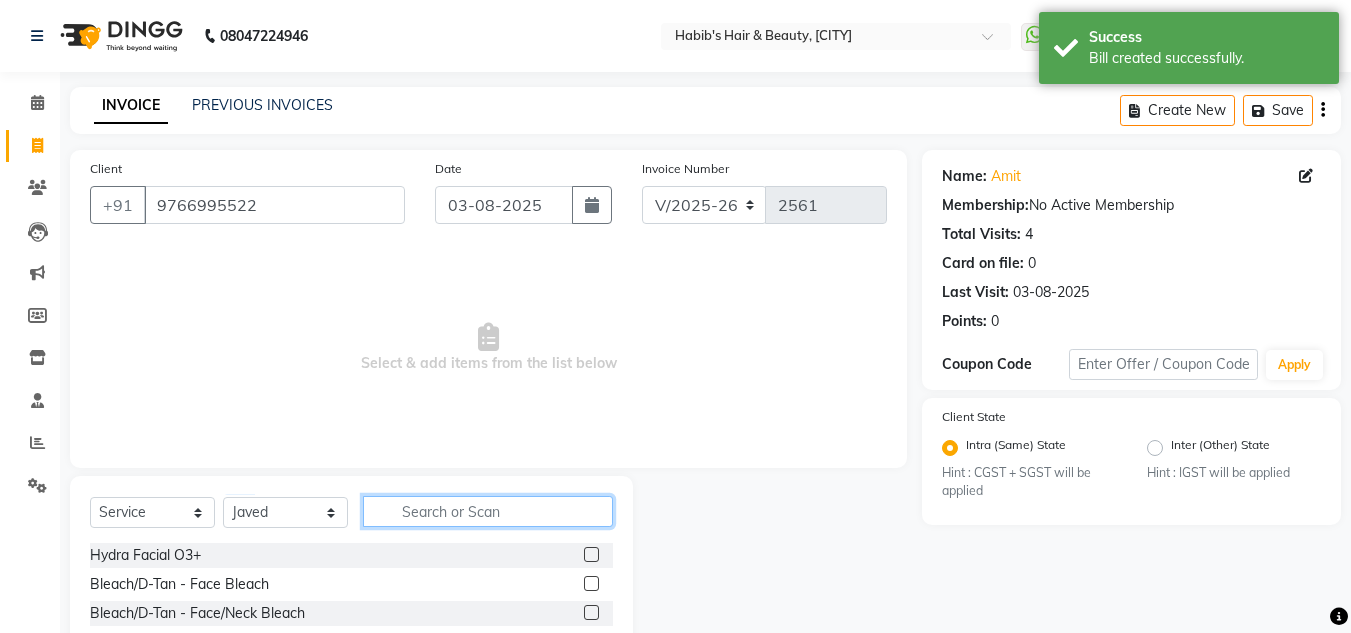 click 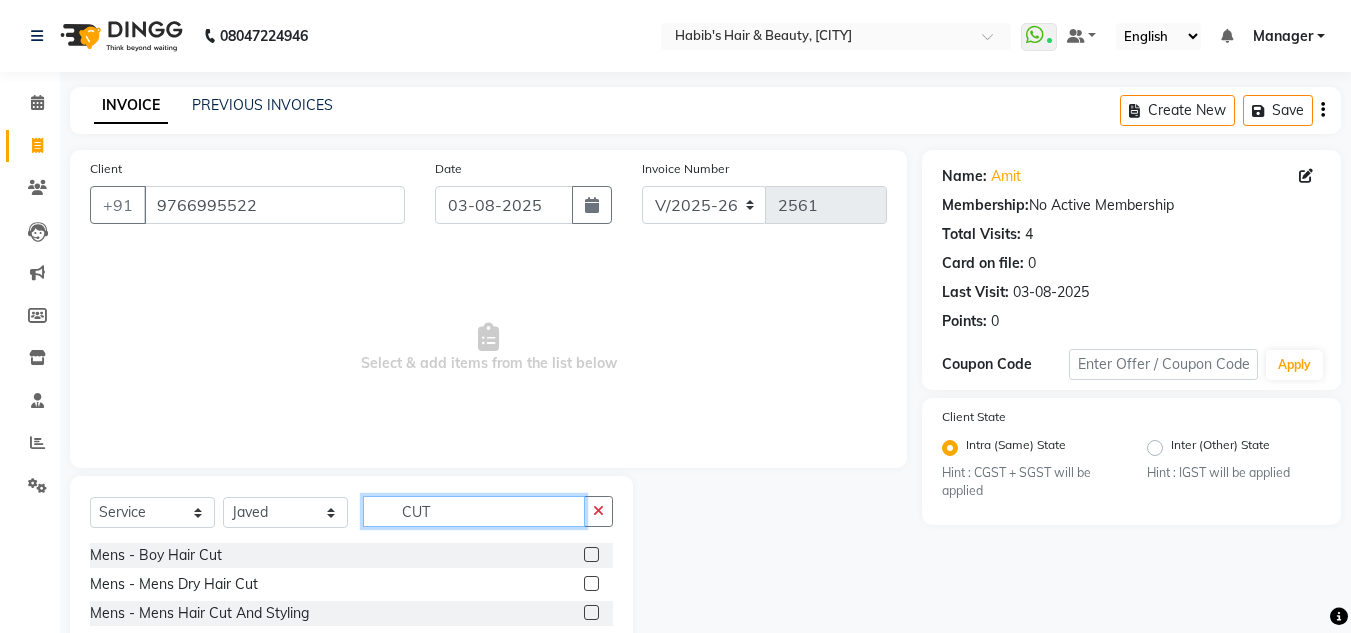type on "CUT" 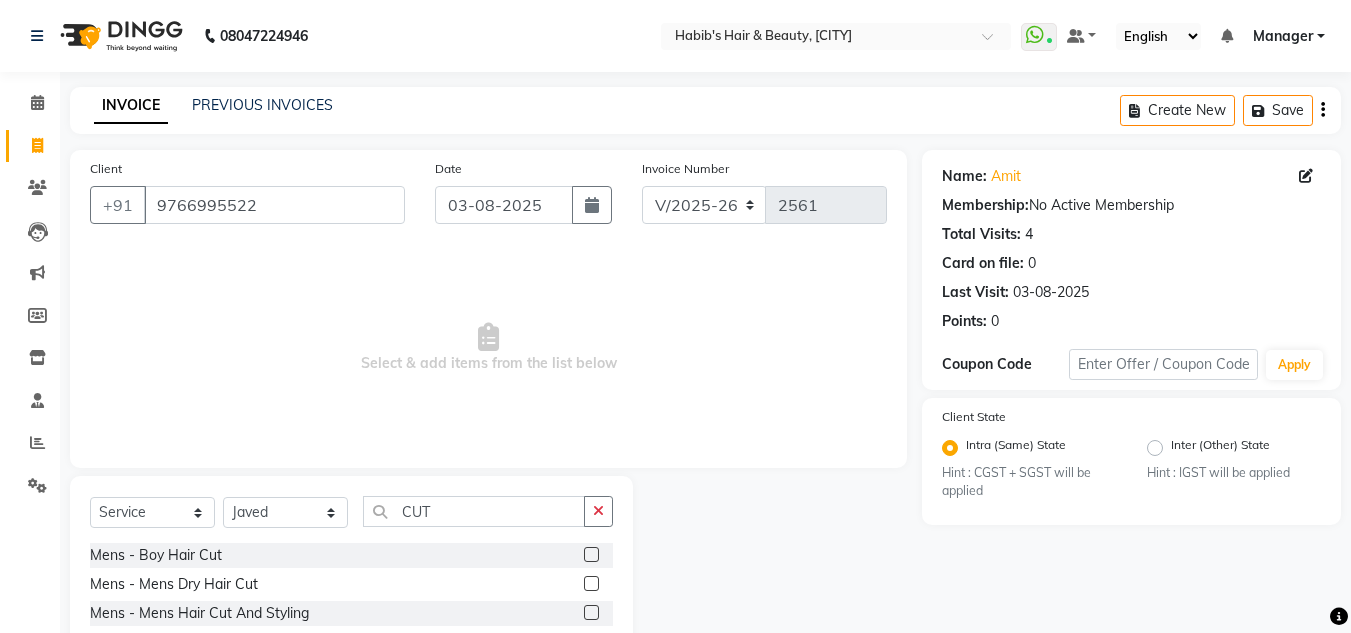 click 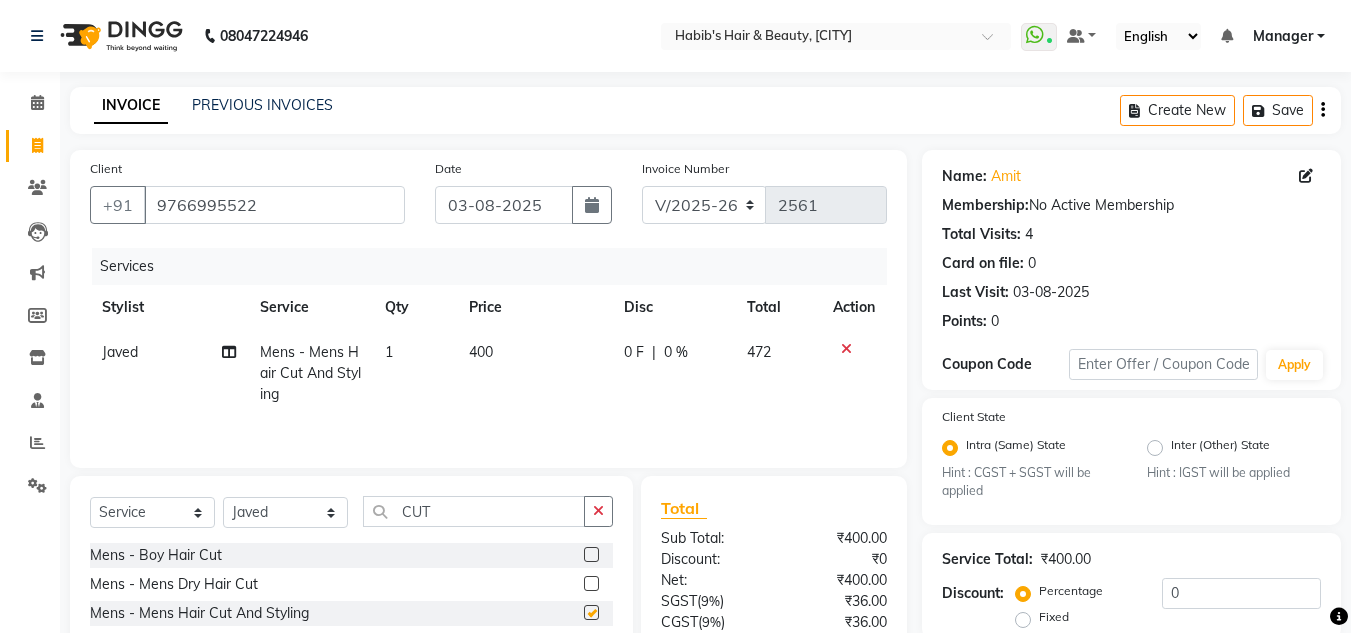 checkbox on "false" 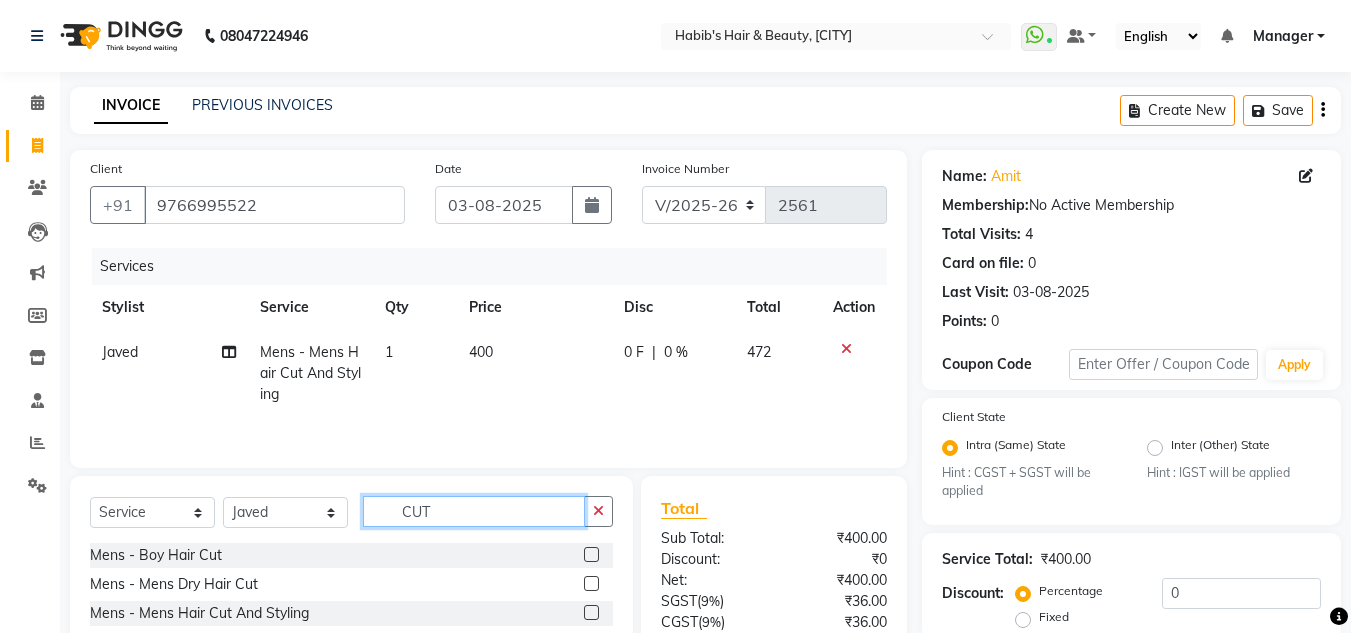 click on "CUT" 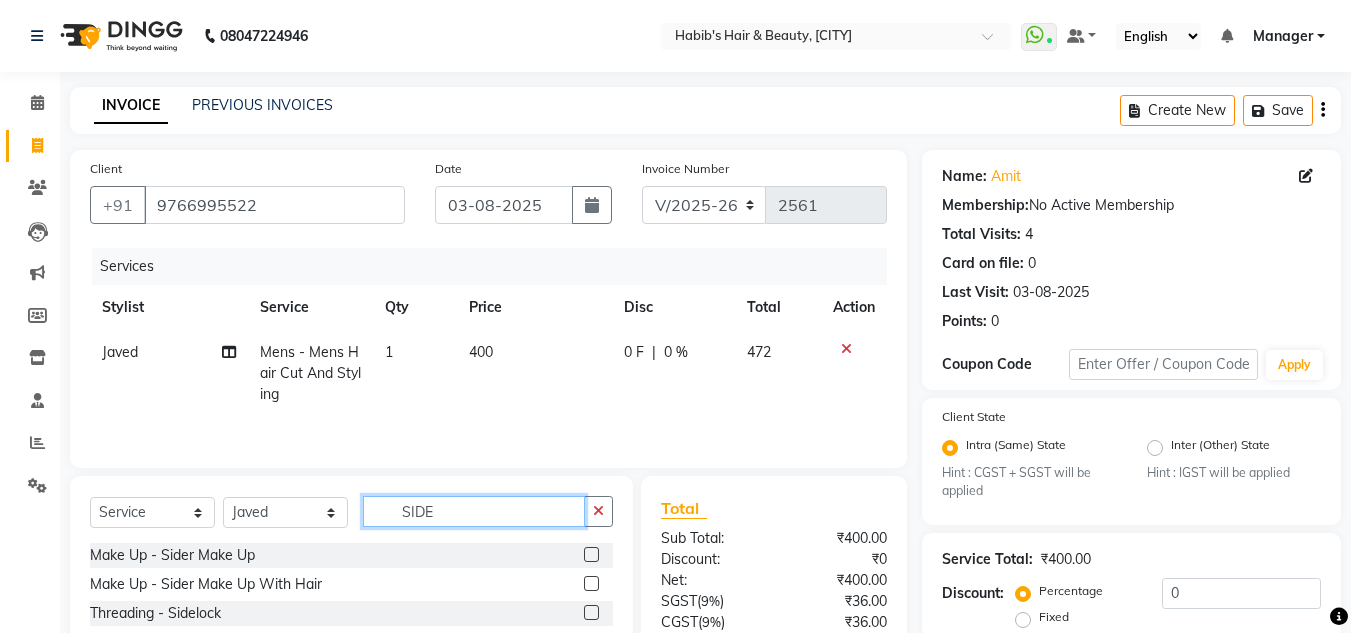 type on "SIDE" 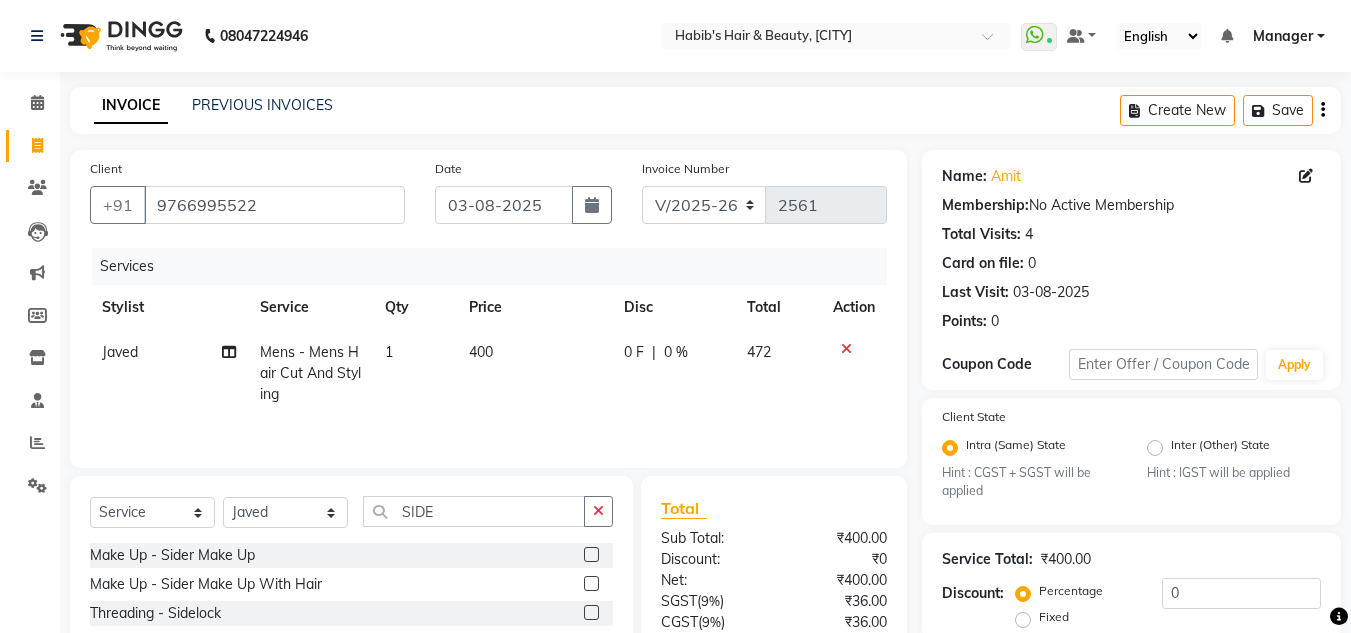 click 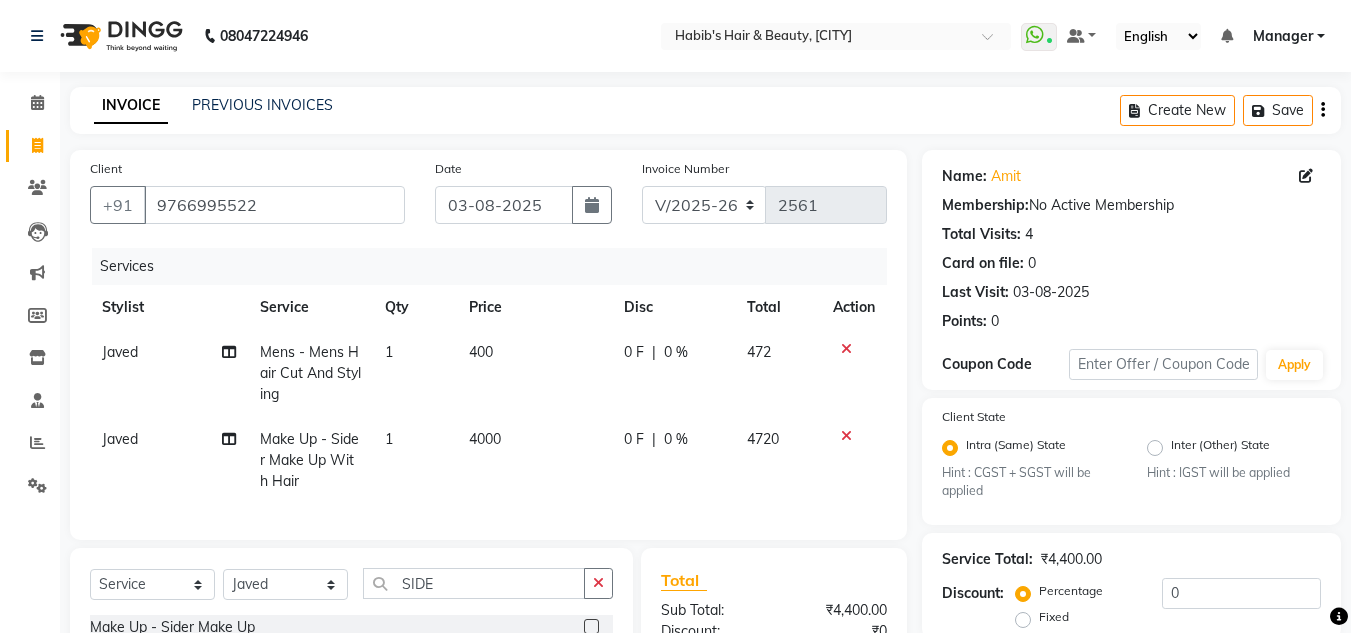 checkbox on "false" 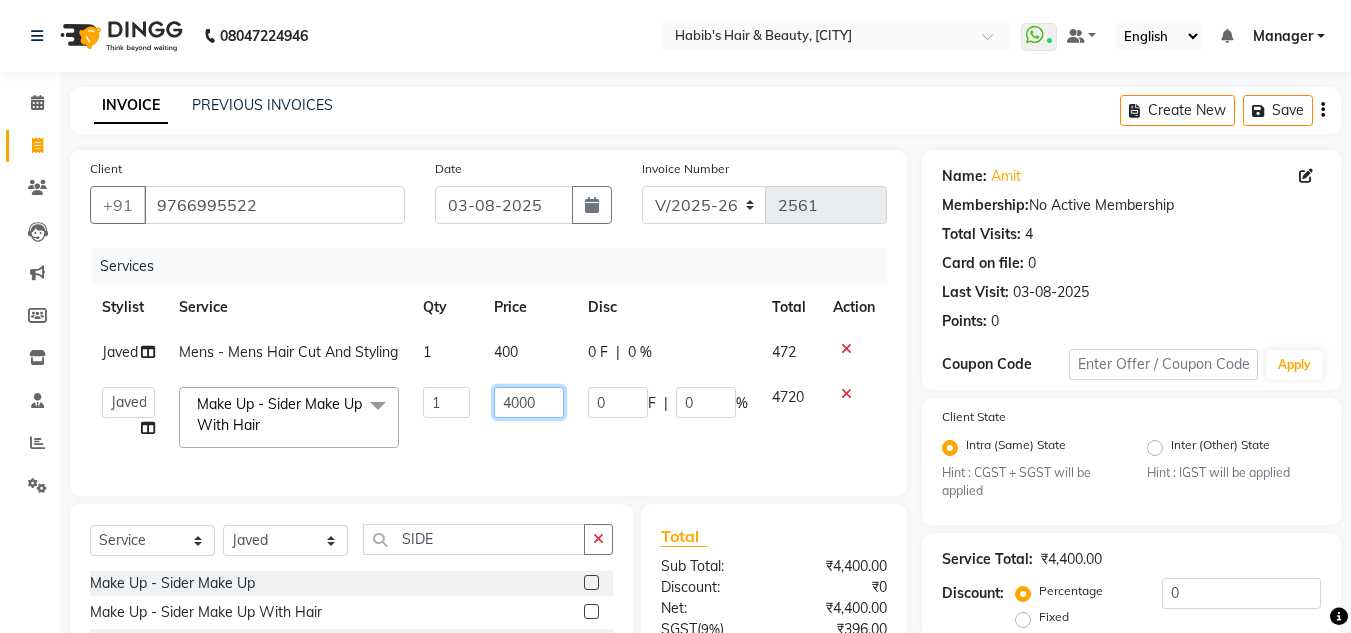 click on "4000" 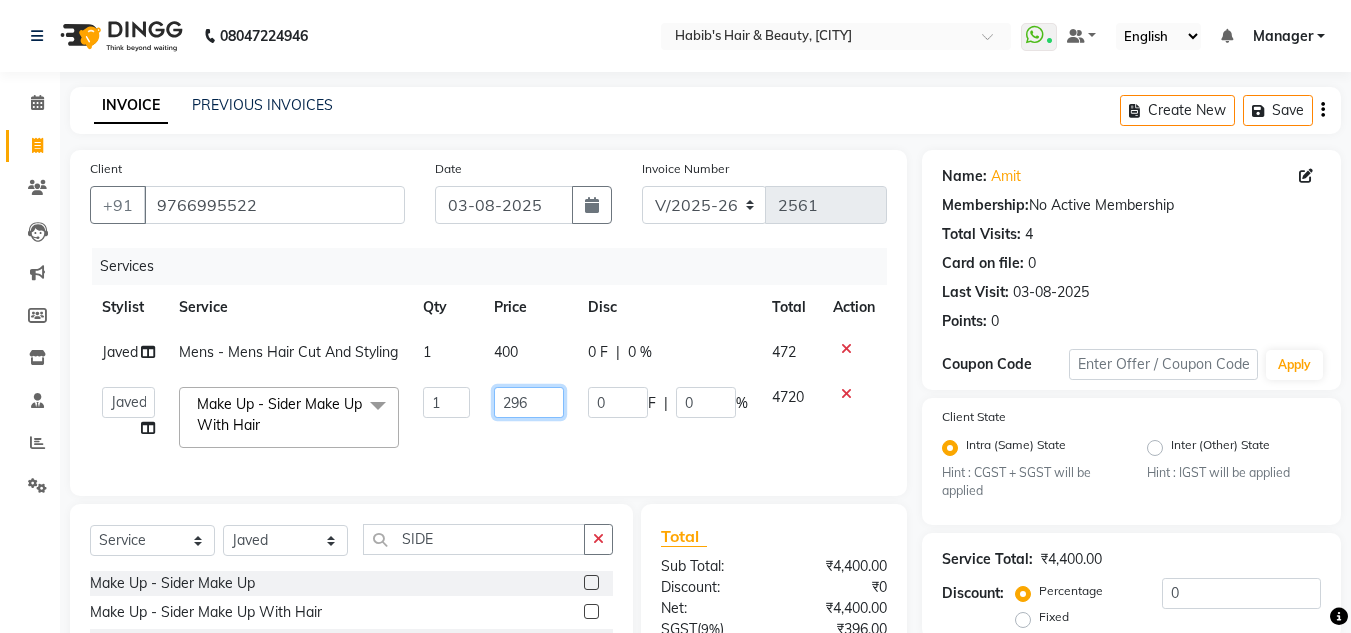 type on "296.6" 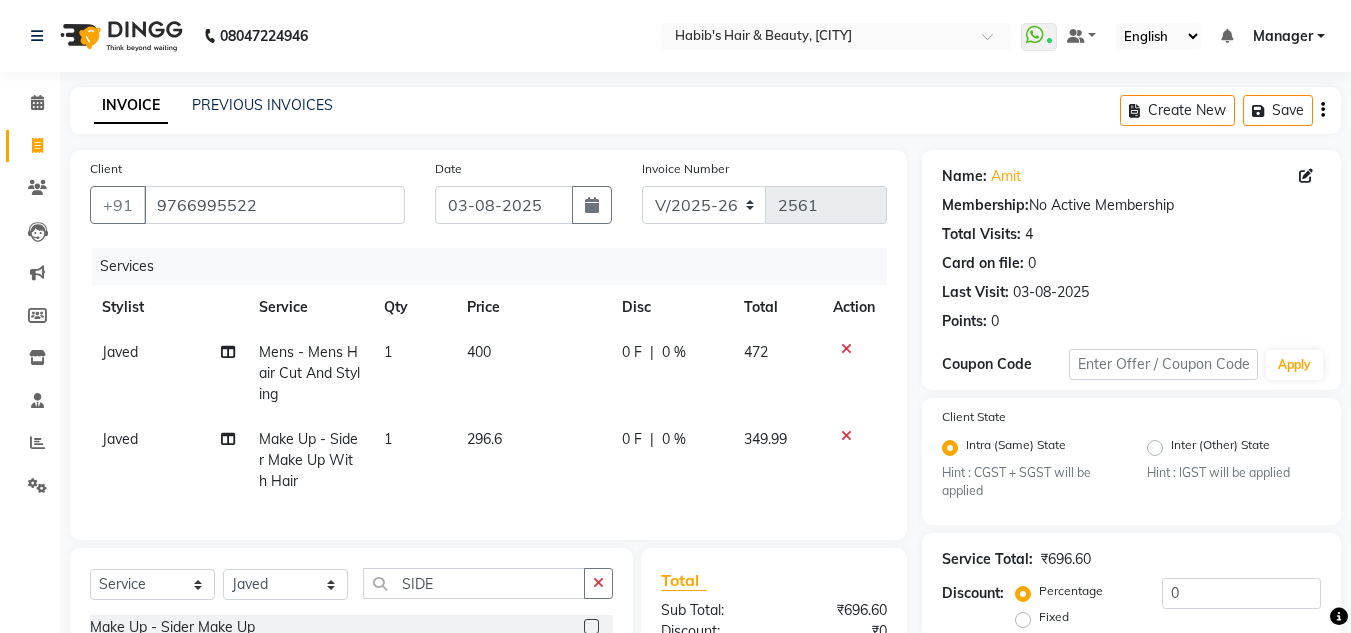 click on "[FIRST] Mens - Mens Hair Cut And Styling 1 400 0 F | 0 % 472 [FIRST] Make Up - Sider Make Up With Hair 1 296.6 0 F | 0 % 349.99" 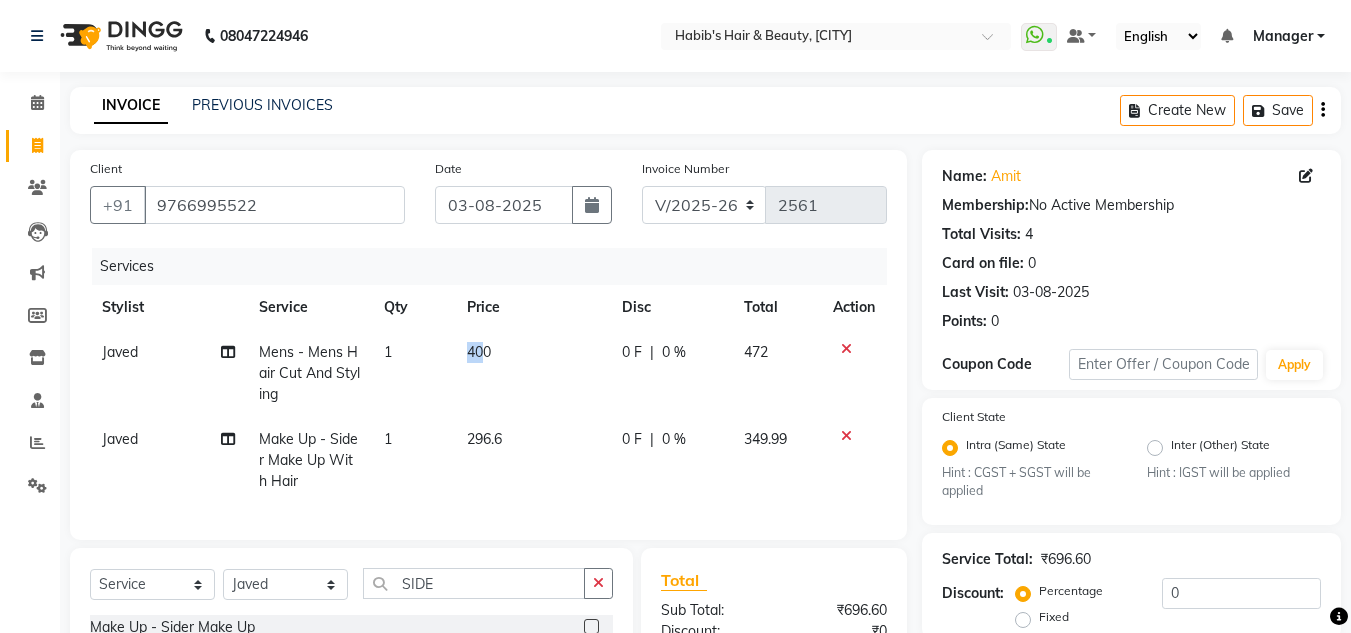drag, startPoint x: 467, startPoint y: 361, endPoint x: 484, endPoint y: 347, distance: 22.022715 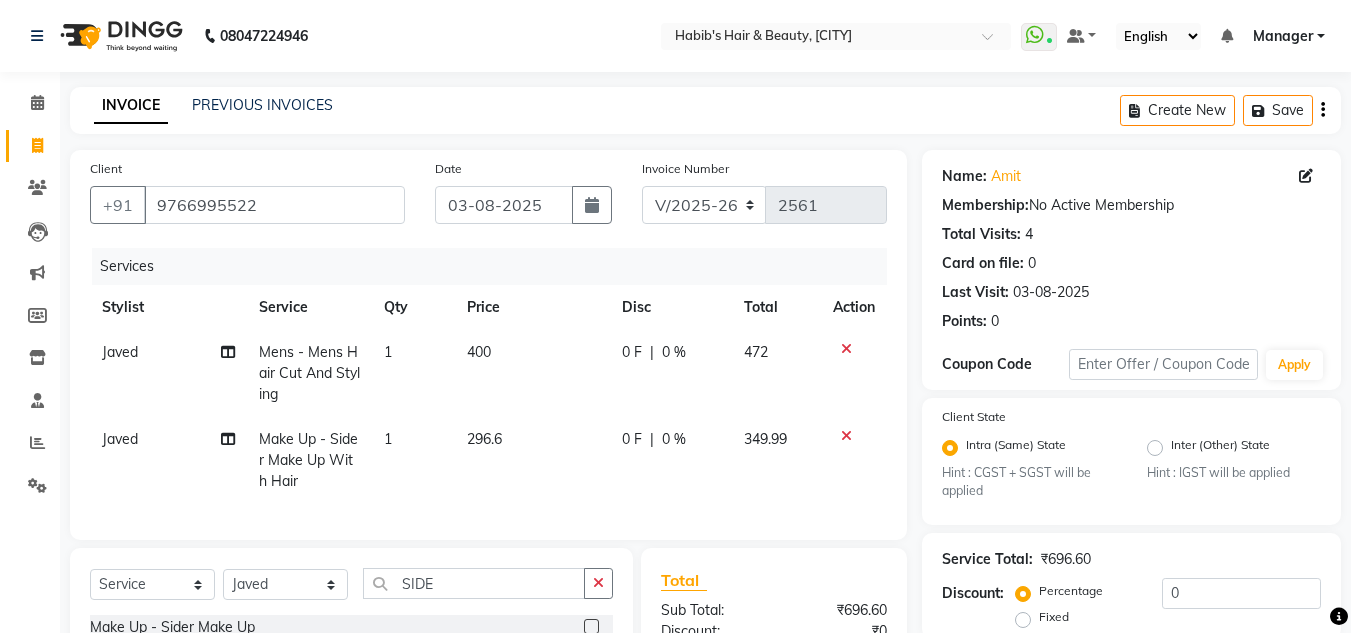 select on "65623" 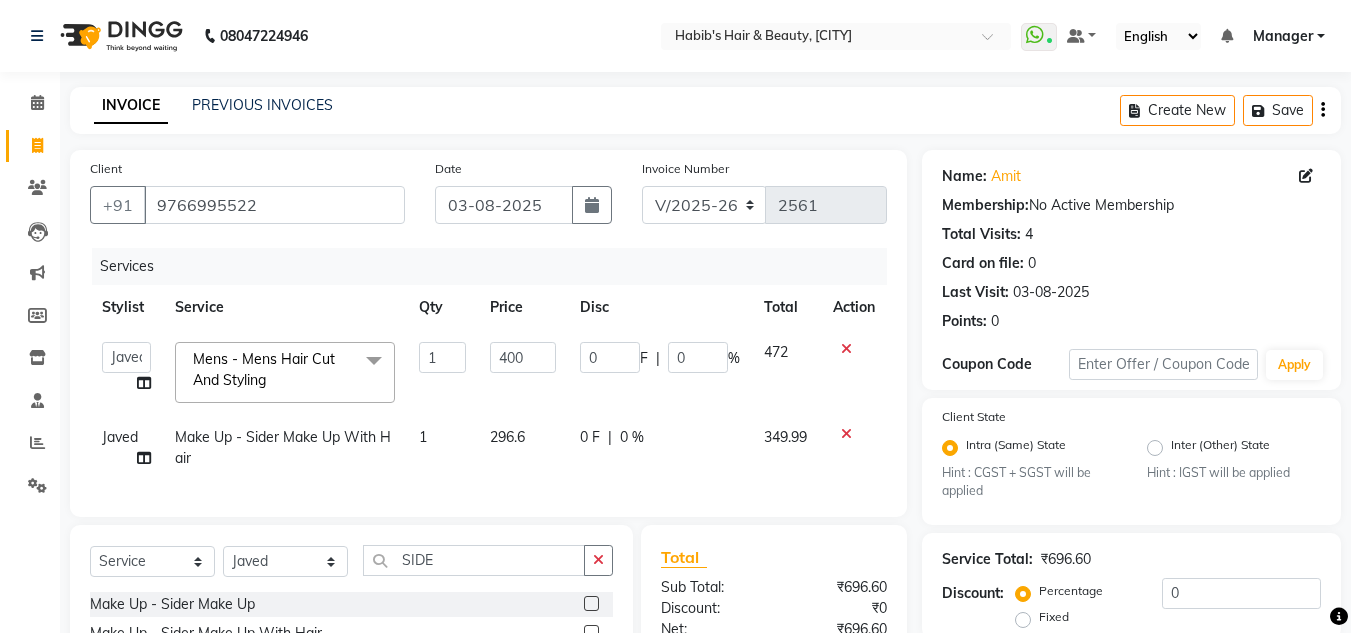 click on "400" 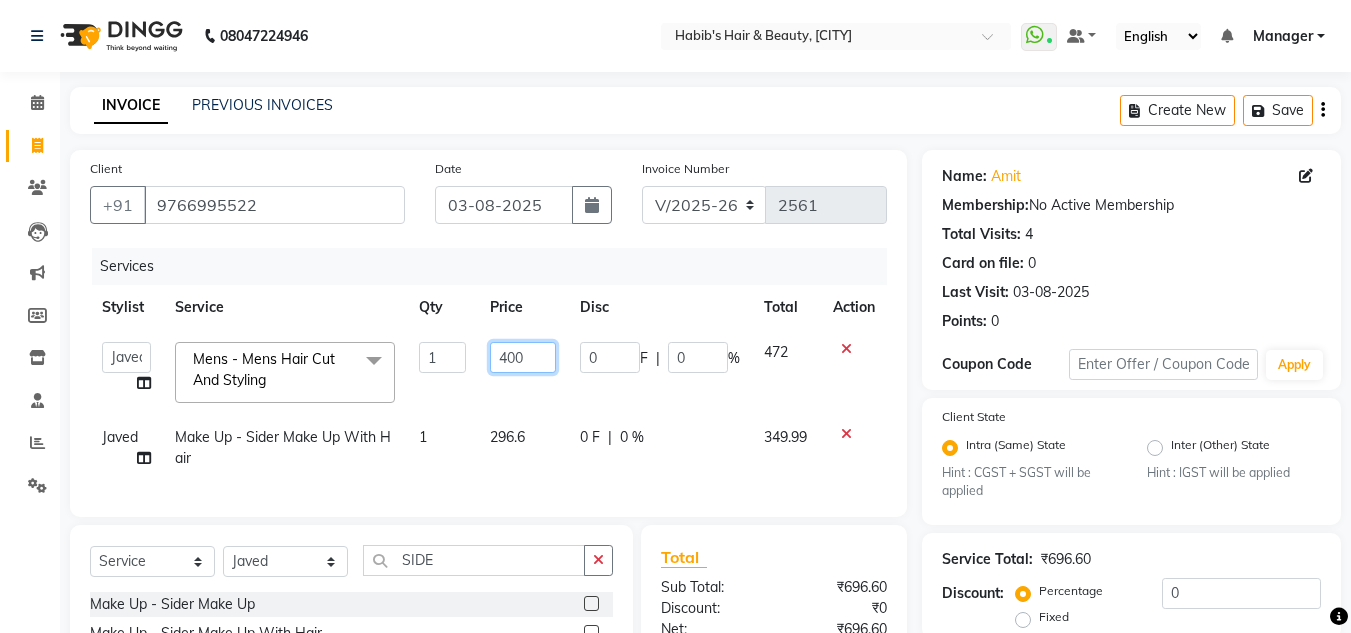 click on "400" 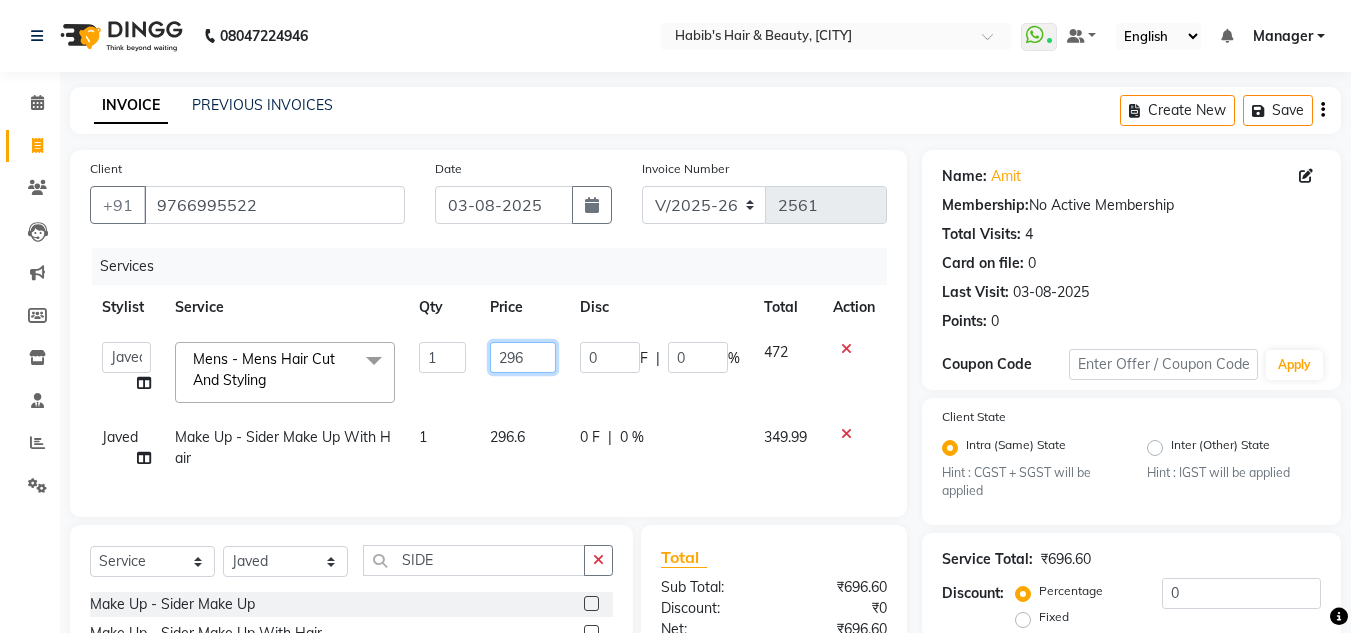 type on "296.6" 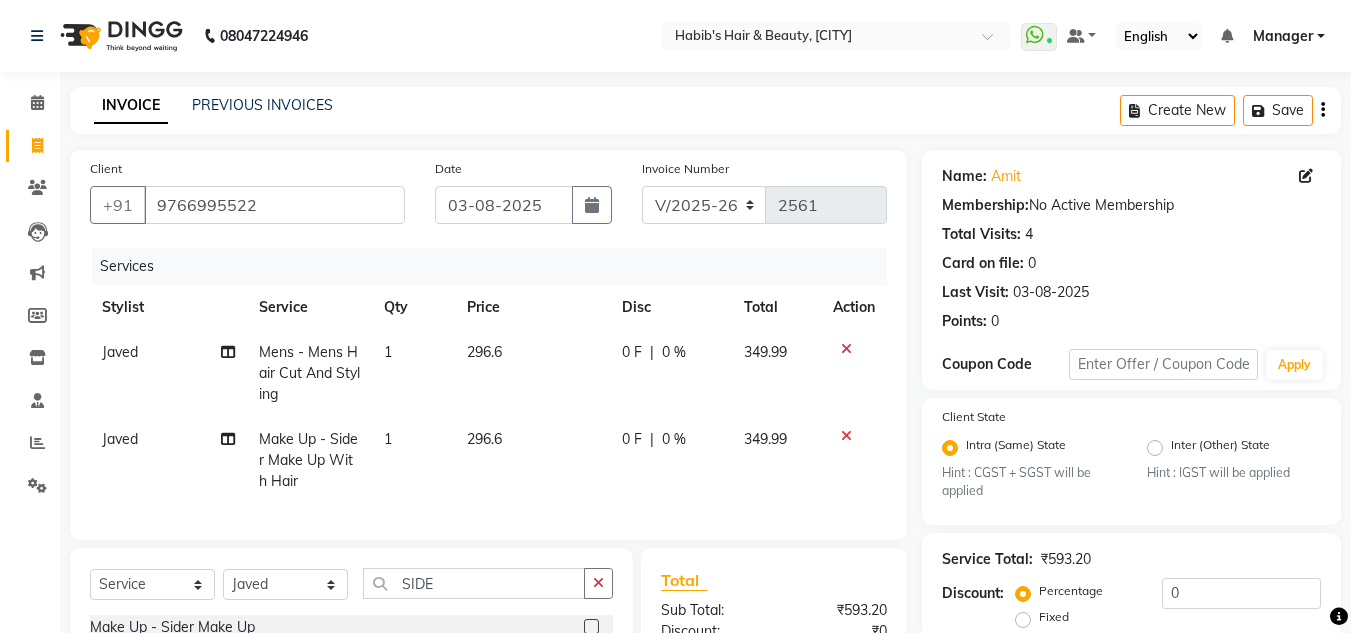 click on "349.99" 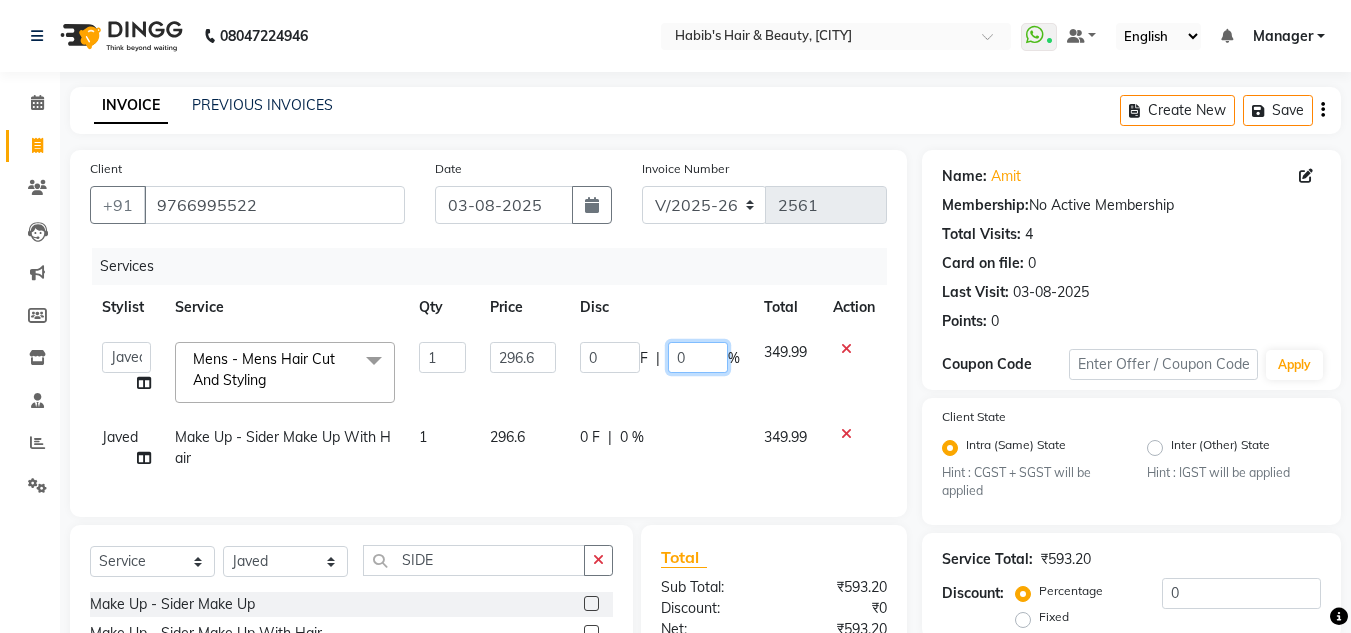 click on "0" 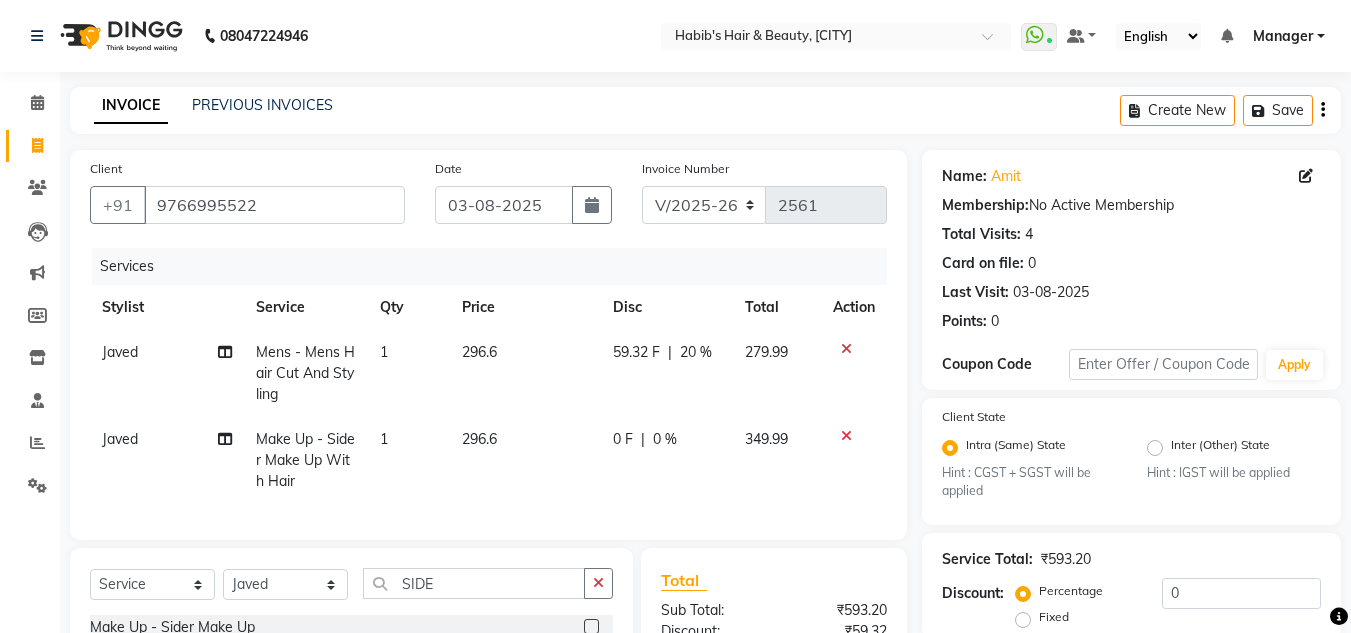 click on "279.99" 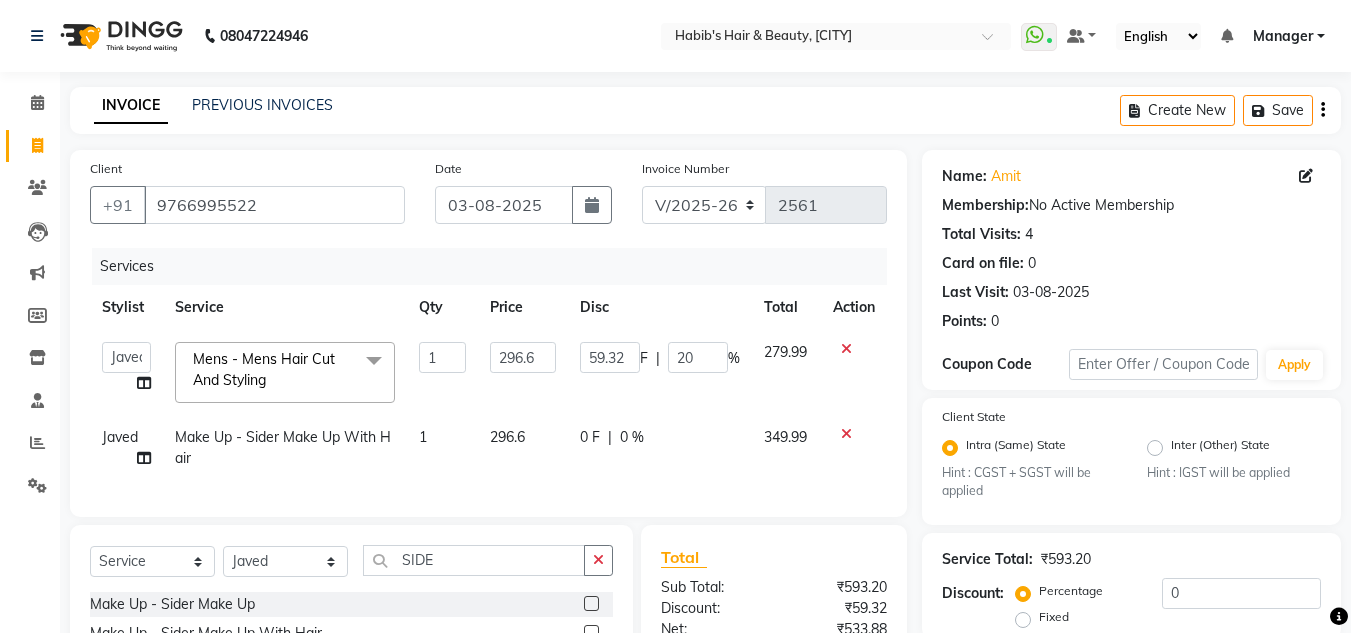 scroll, scrollTop: 252, scrollLeft: 0, axis: vertical 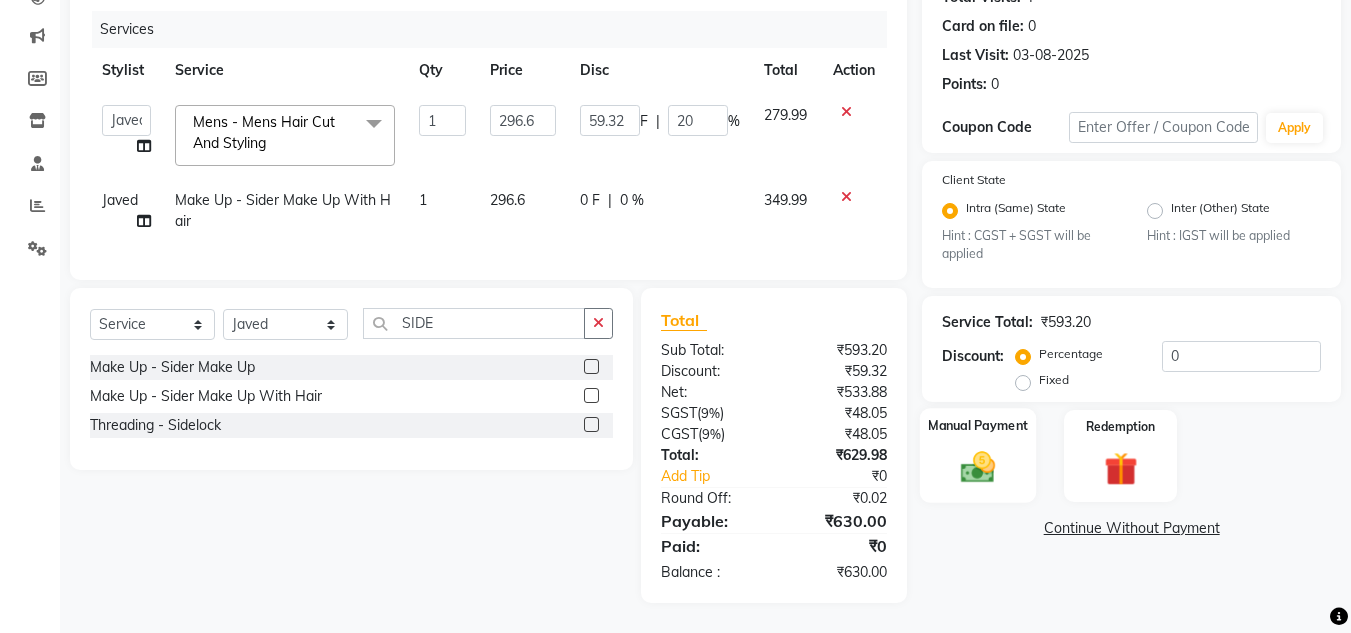 click 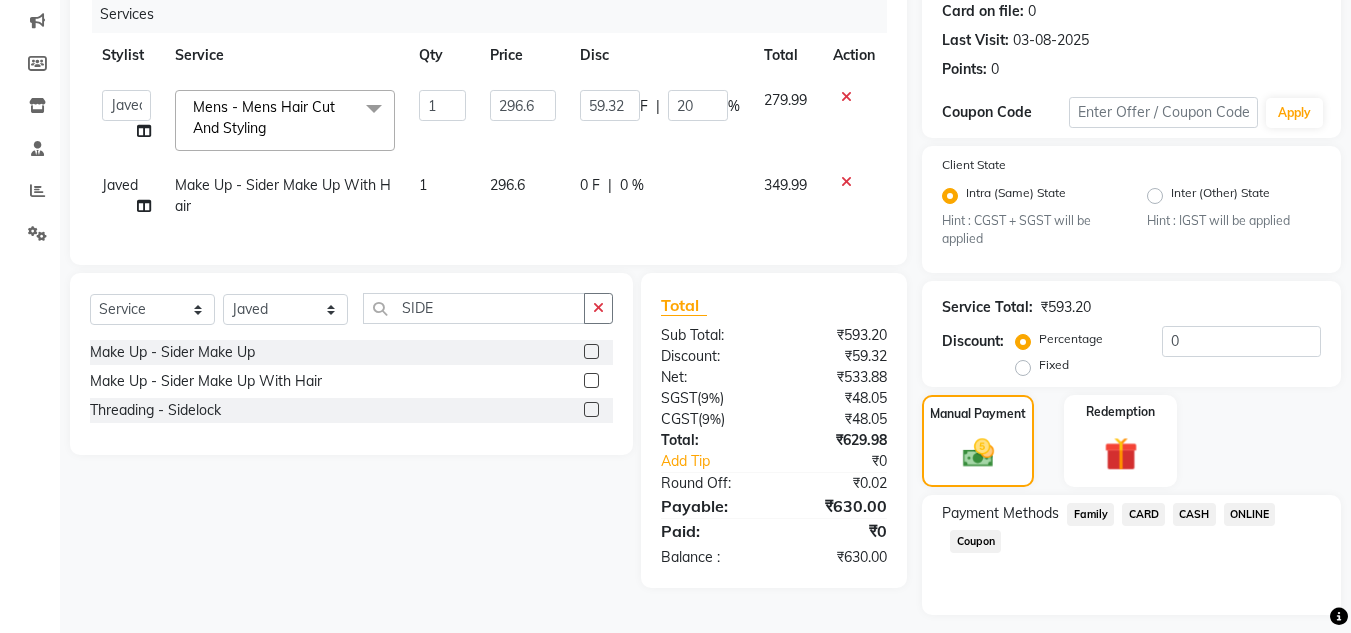 click on "CASH" 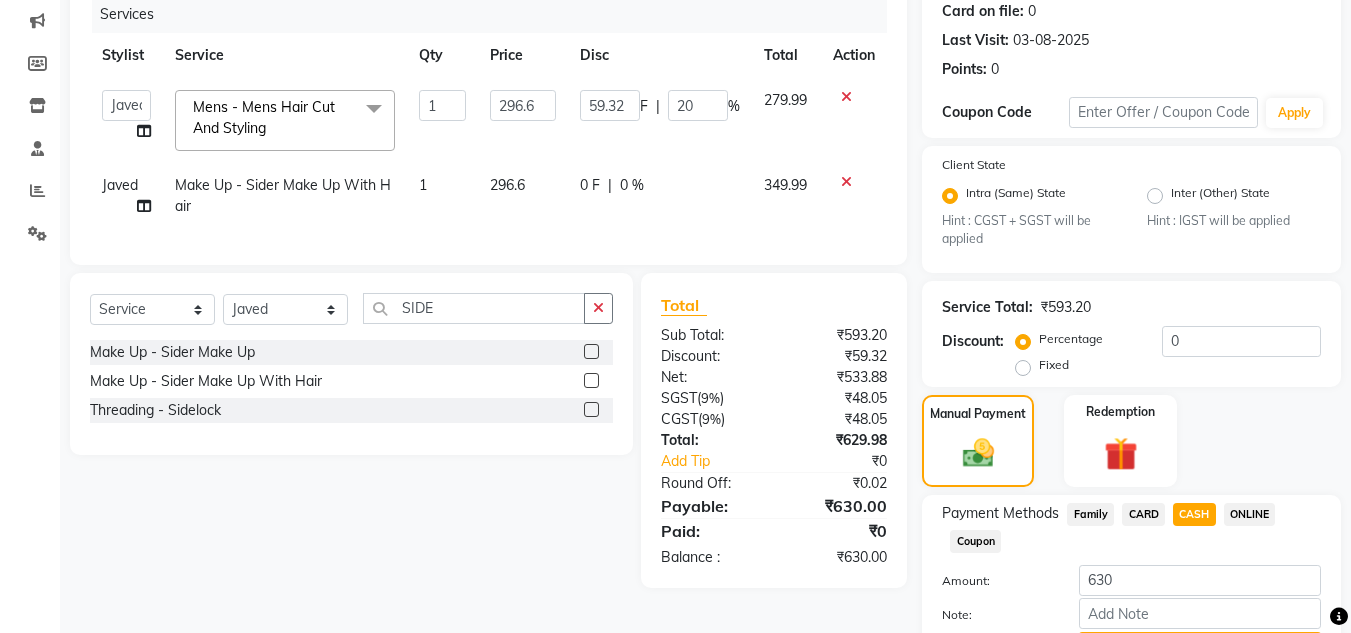 scroll, scrollTop: 361, scrollLeft: 0, axis: vertical 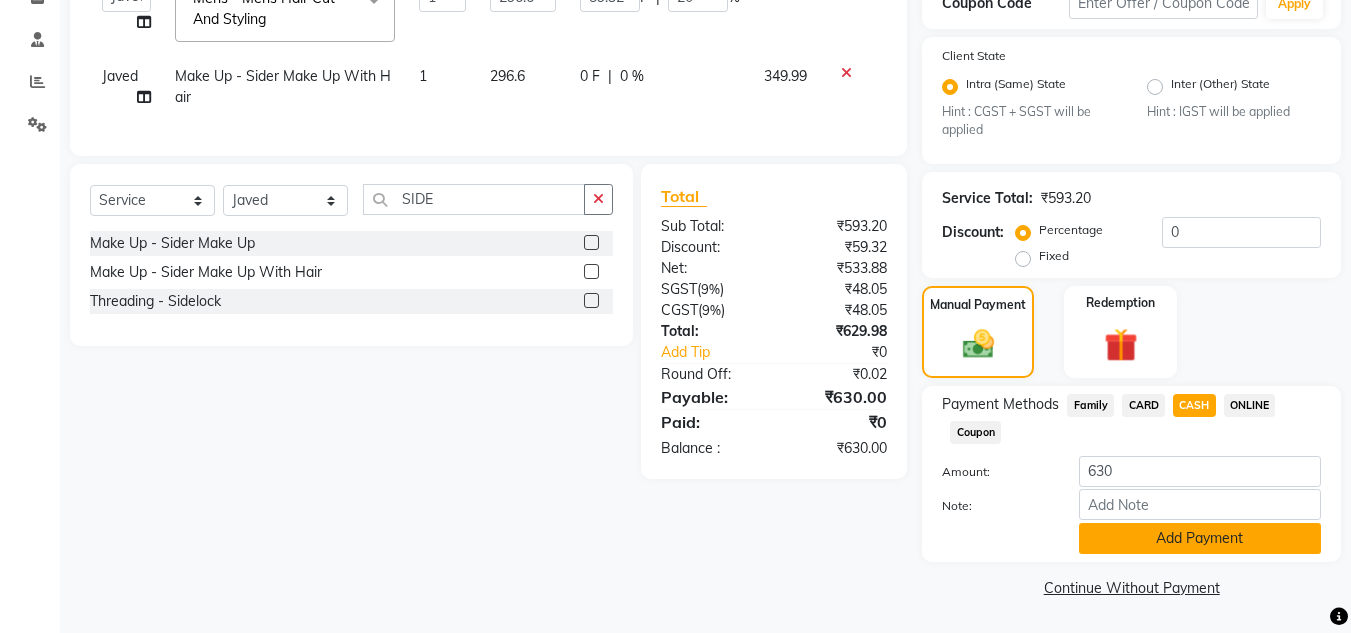 click on "Add Payment" 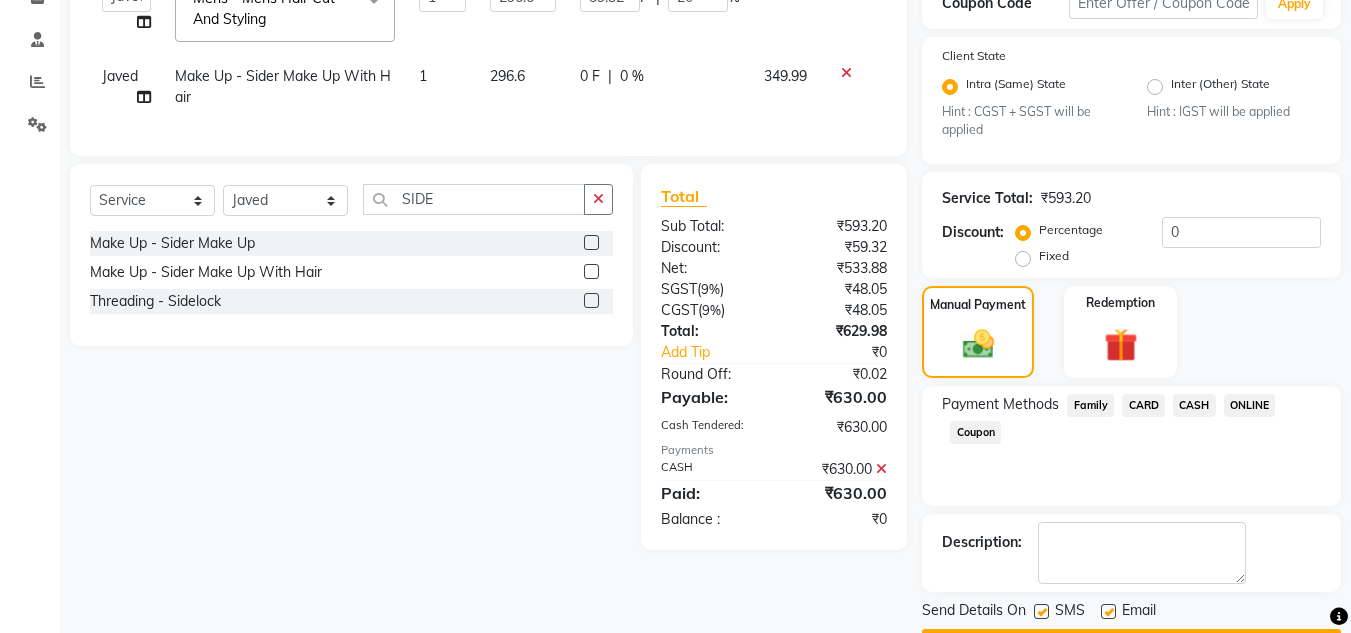 scroll, scrollTop: 418, scrollLeft: 0, axis: vertical 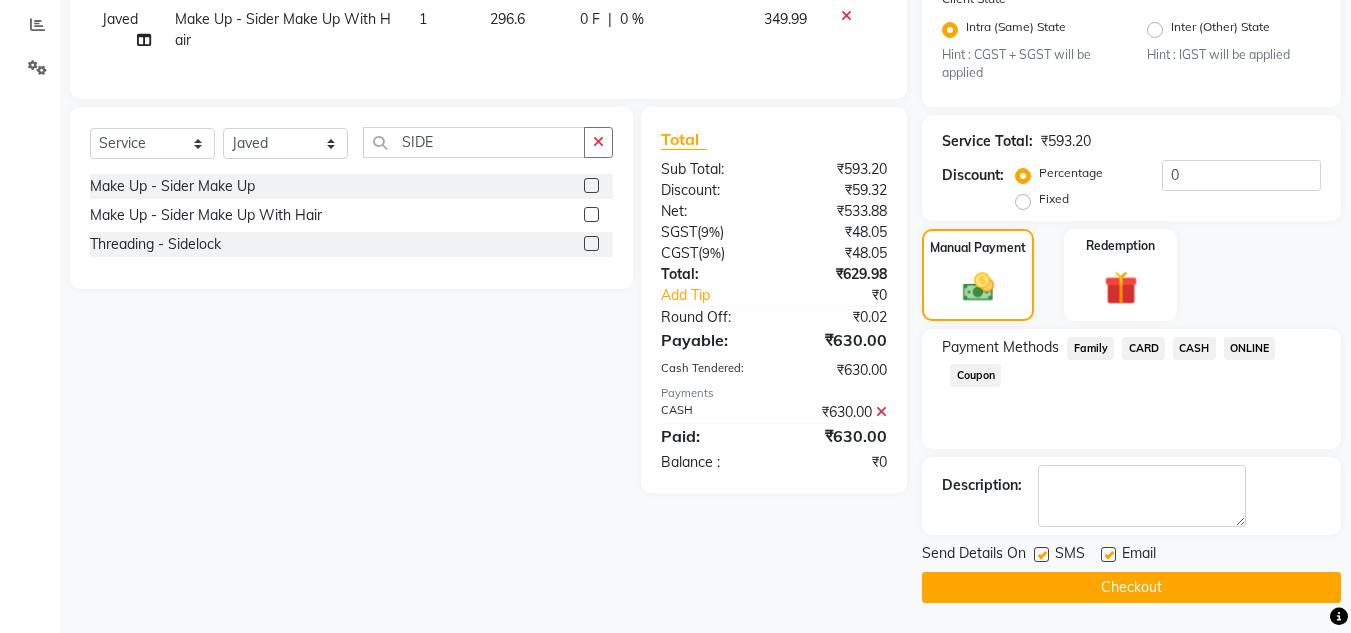 click on "Checkout" 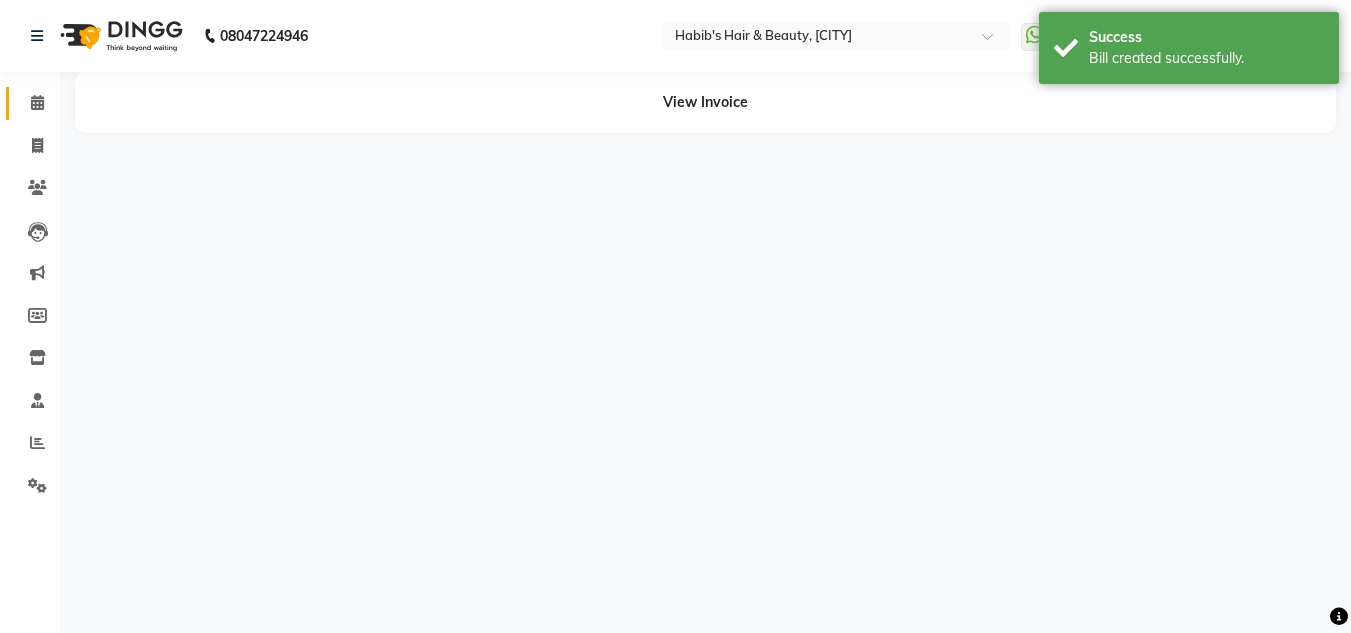 scroll, scrollTop: 0, scrollLeft: 0, axis: both 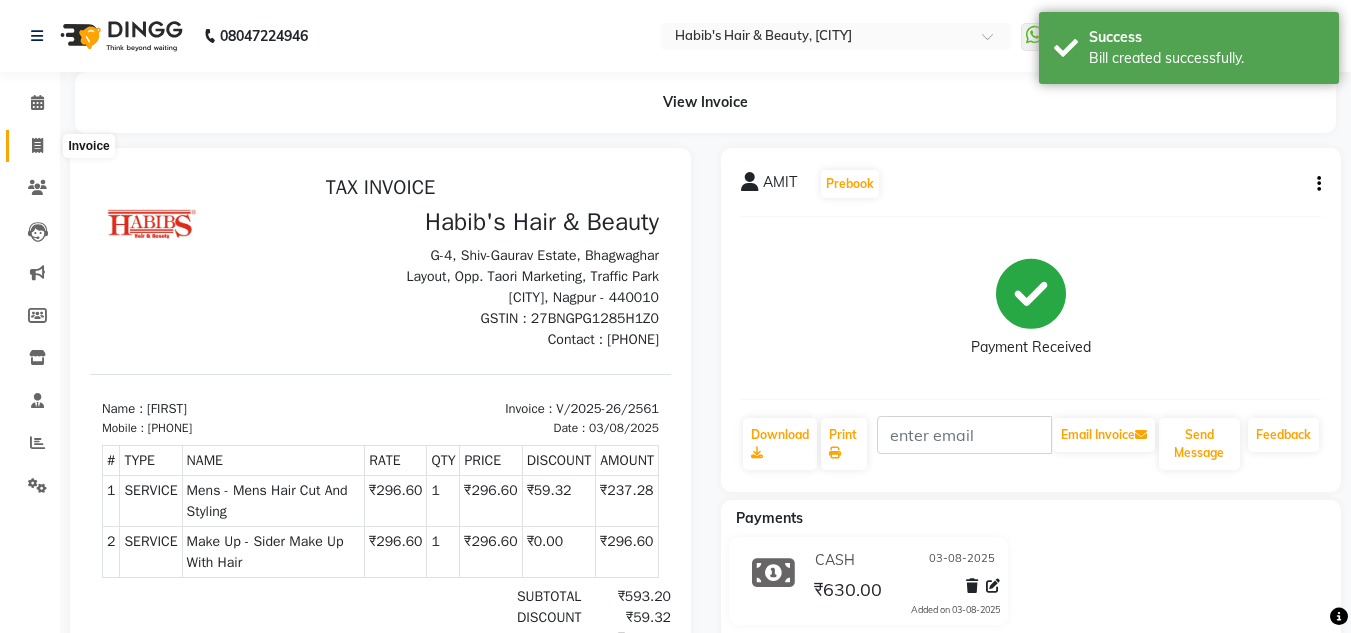 click 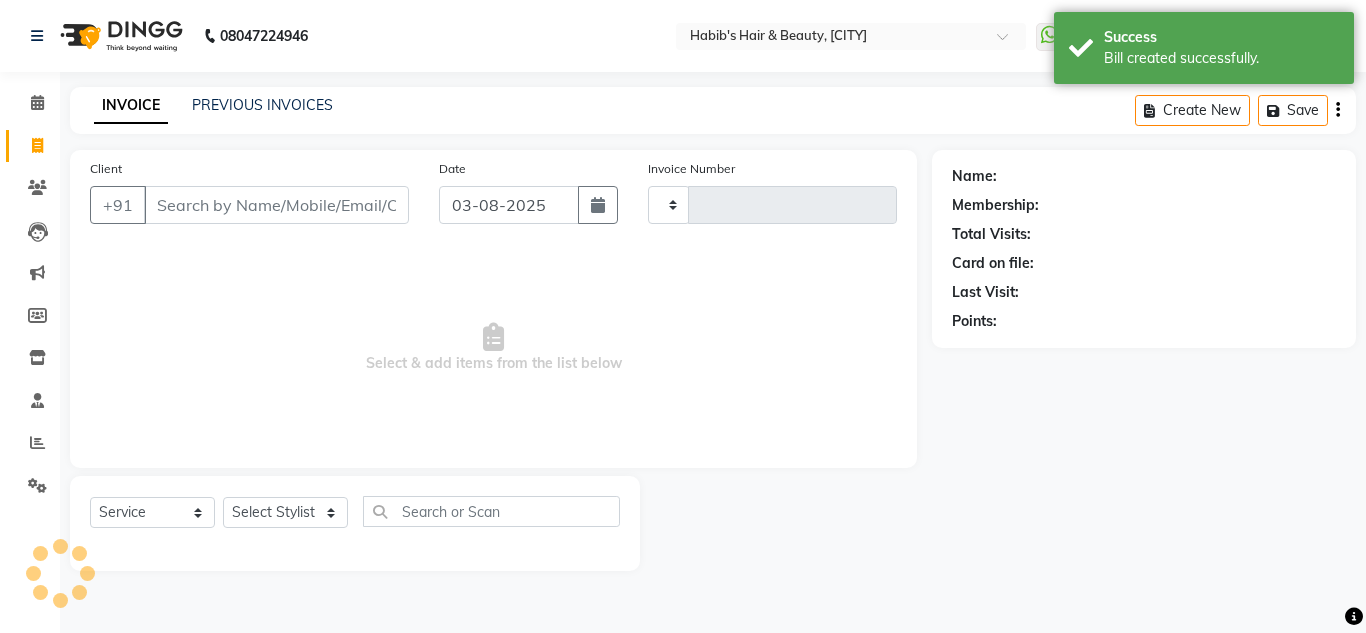 type on "2562" 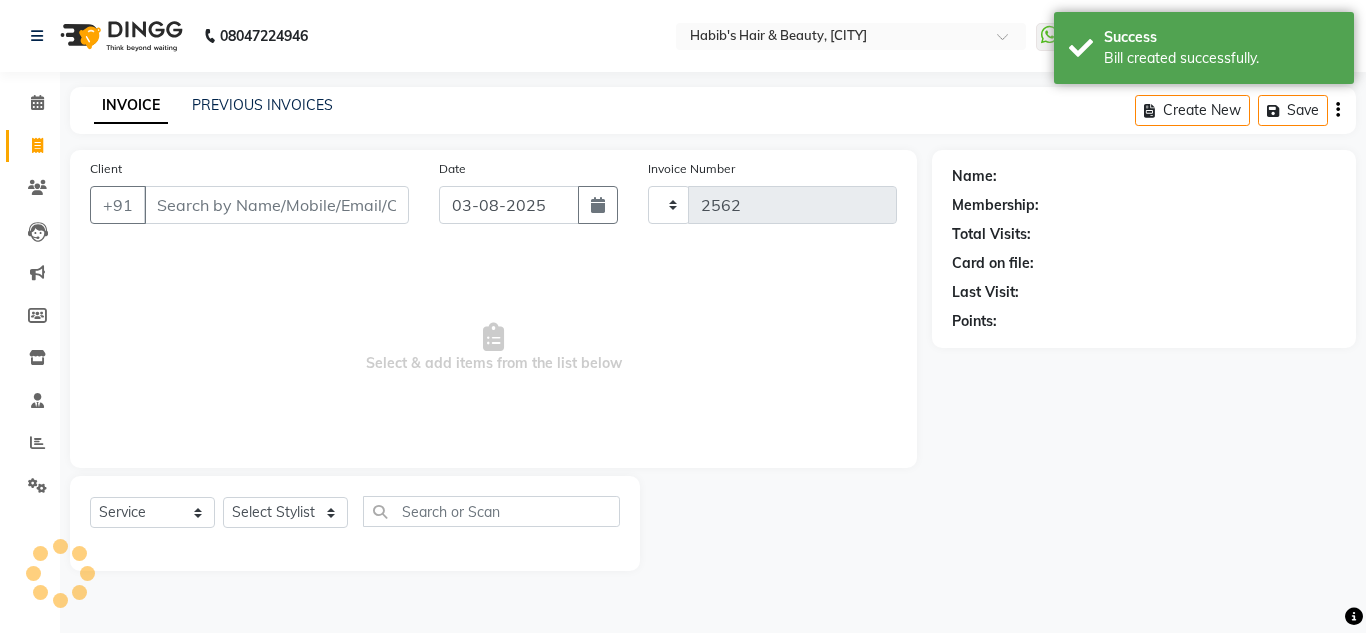 select on "4860" 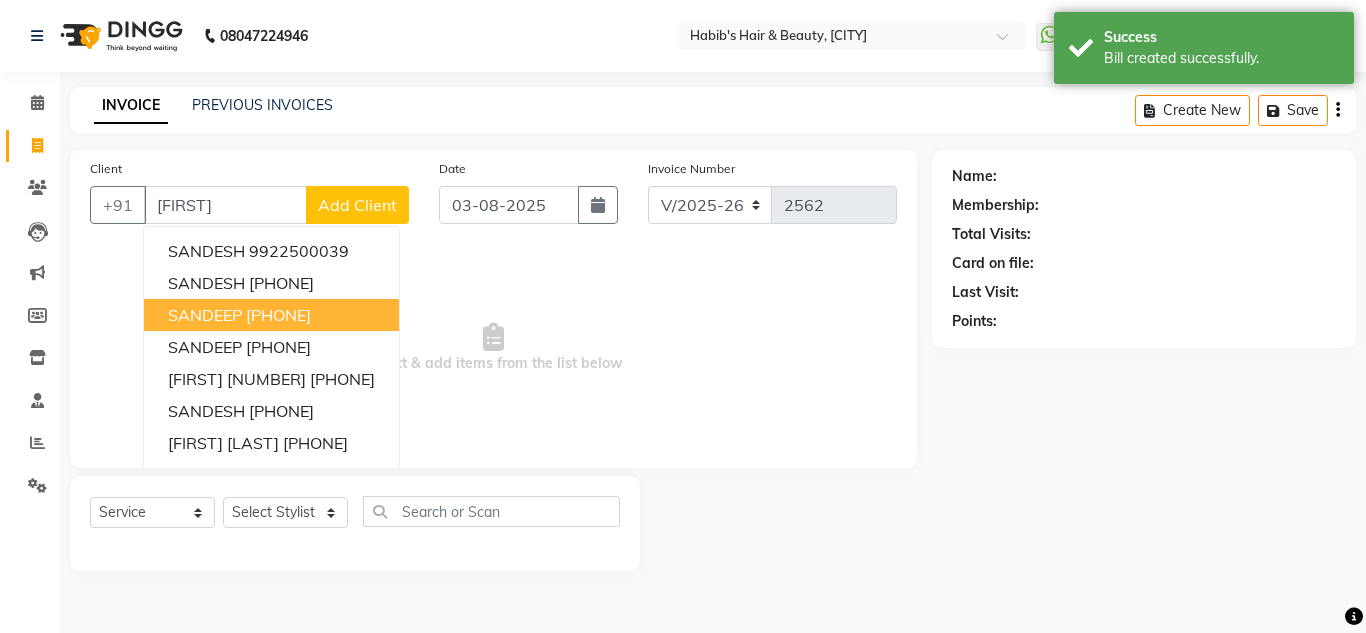 click on "[FIRST]  [PHONE]" at bounding box center (271, 315) 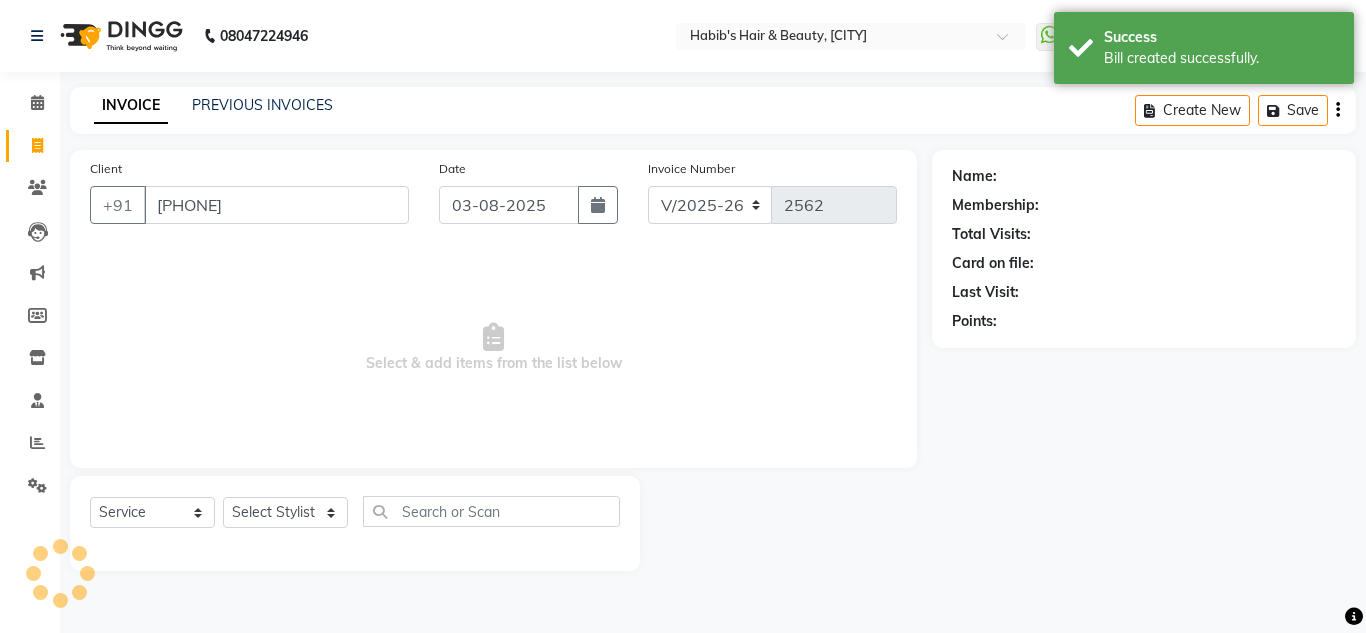 type on "[PHONE]" 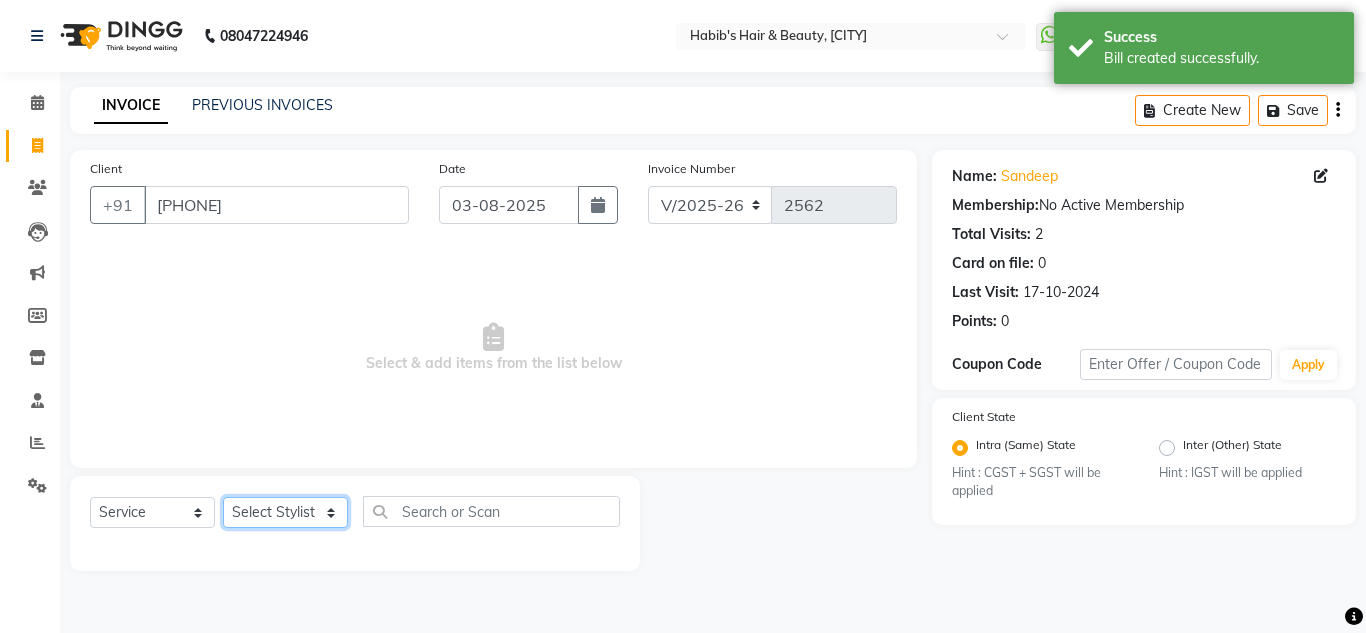click on "Select Stylist [FIRST] [FIRST] [FIRST] [LAST] [FIRST] Manager [FIRST] [FIRST] [LAST] [FIRST] [LAST] [FIRST] [LAST] [FIRST] [LAST] [FIRST] [LAST]" 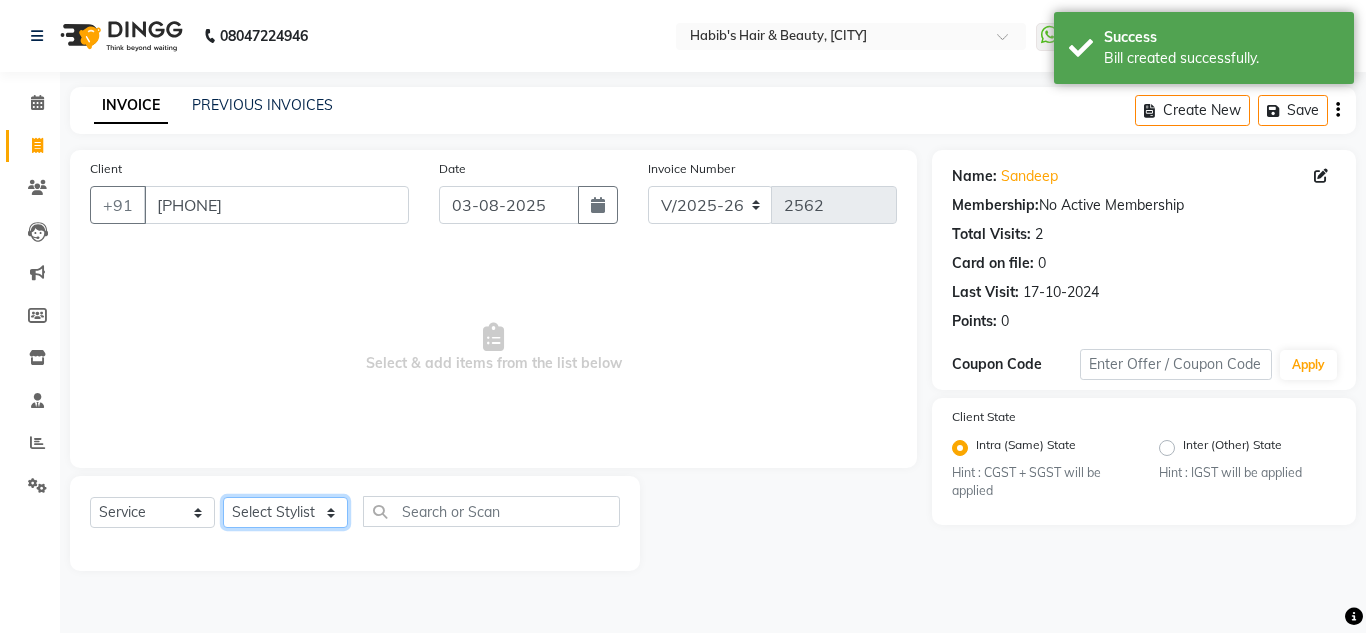 select on "63038" 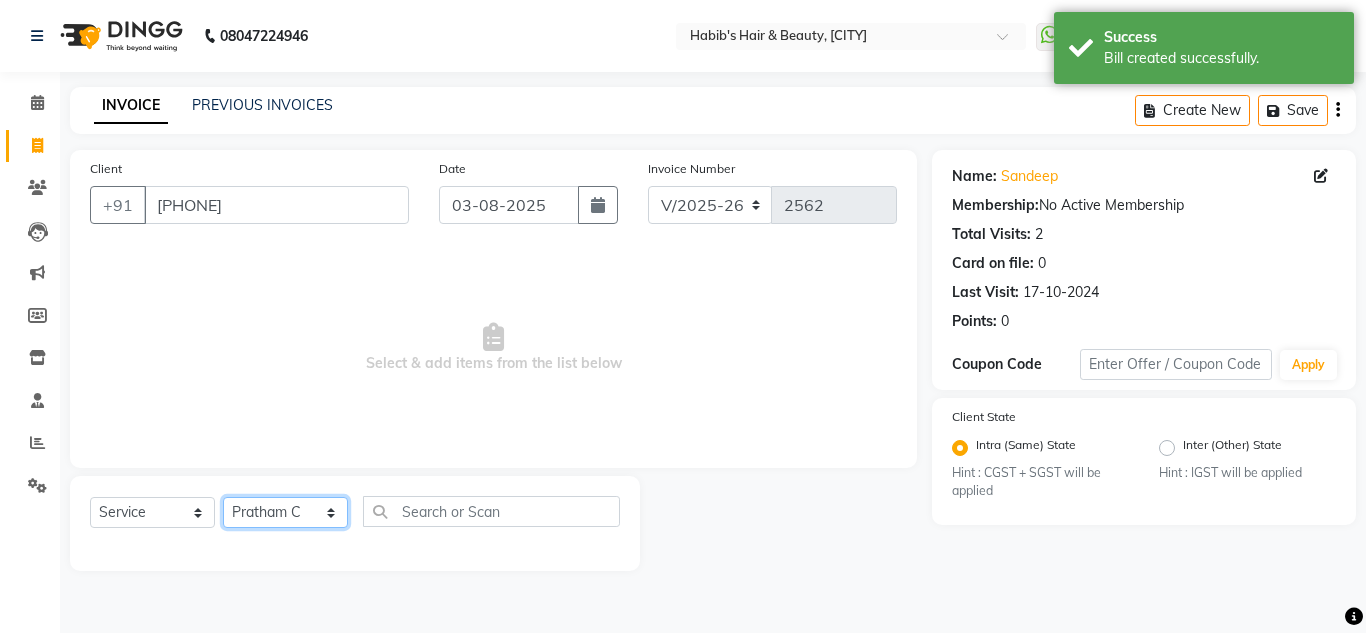 click on "Select Stylist [FIRST] [FIRST] [FIRST] [LAST] [FIRST] Manager [FIRST] [FIRST] [LAST] [FIRST] [LAST] [FIRST] [LAST] [FIRST] [LAST] [FIRST] [LAST]" 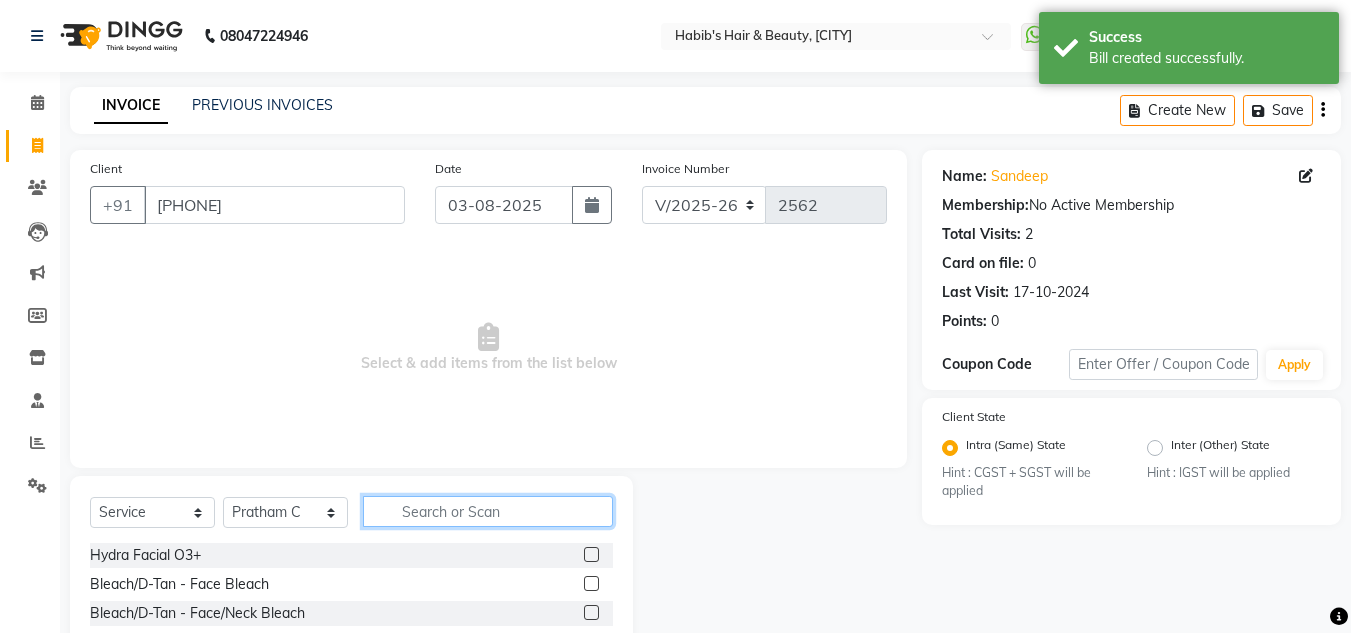 click 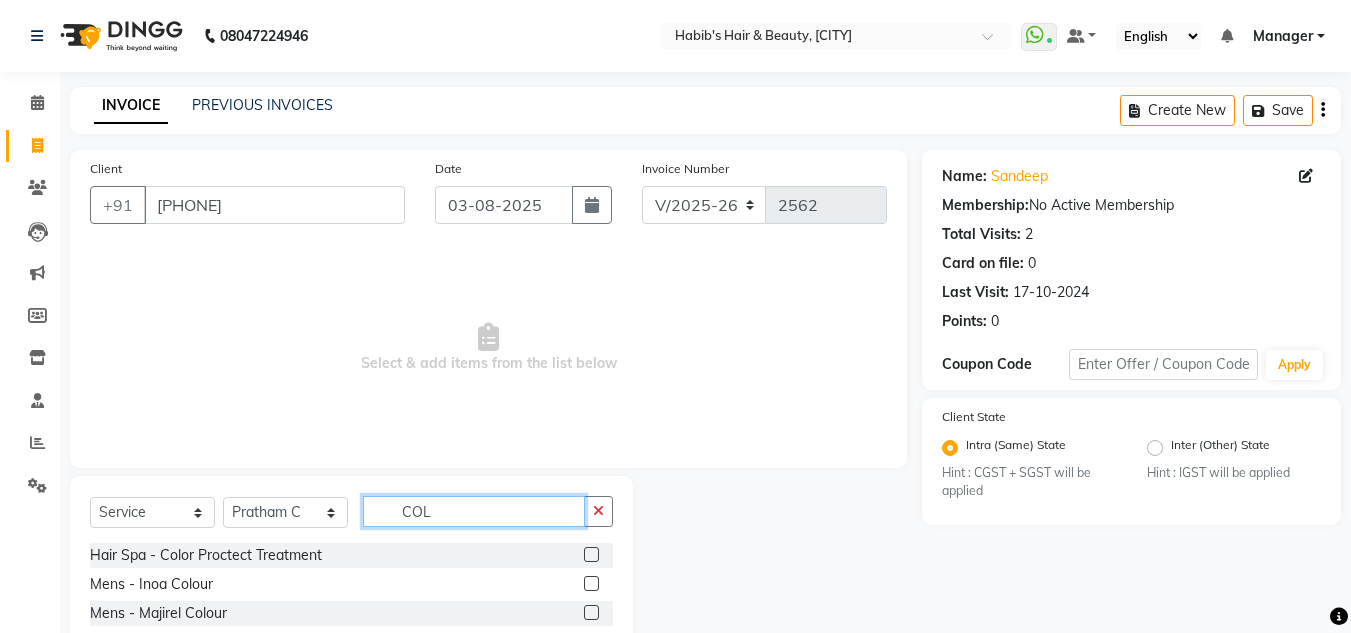 type on "COL" 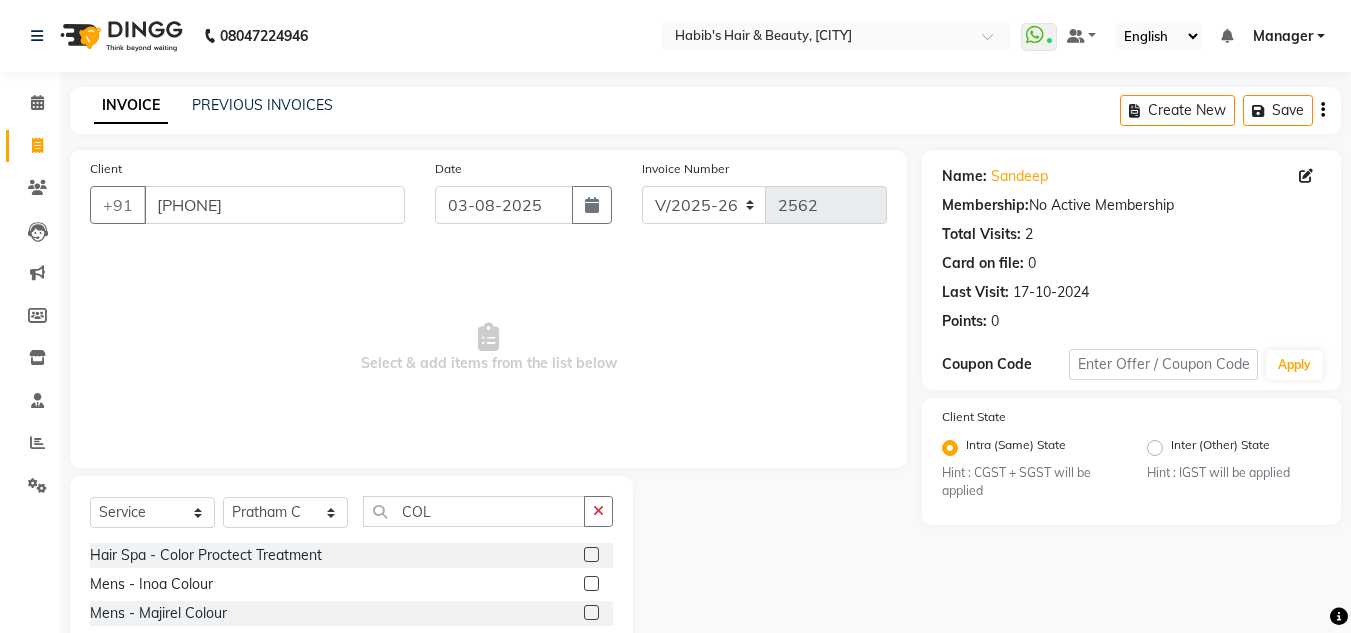 click 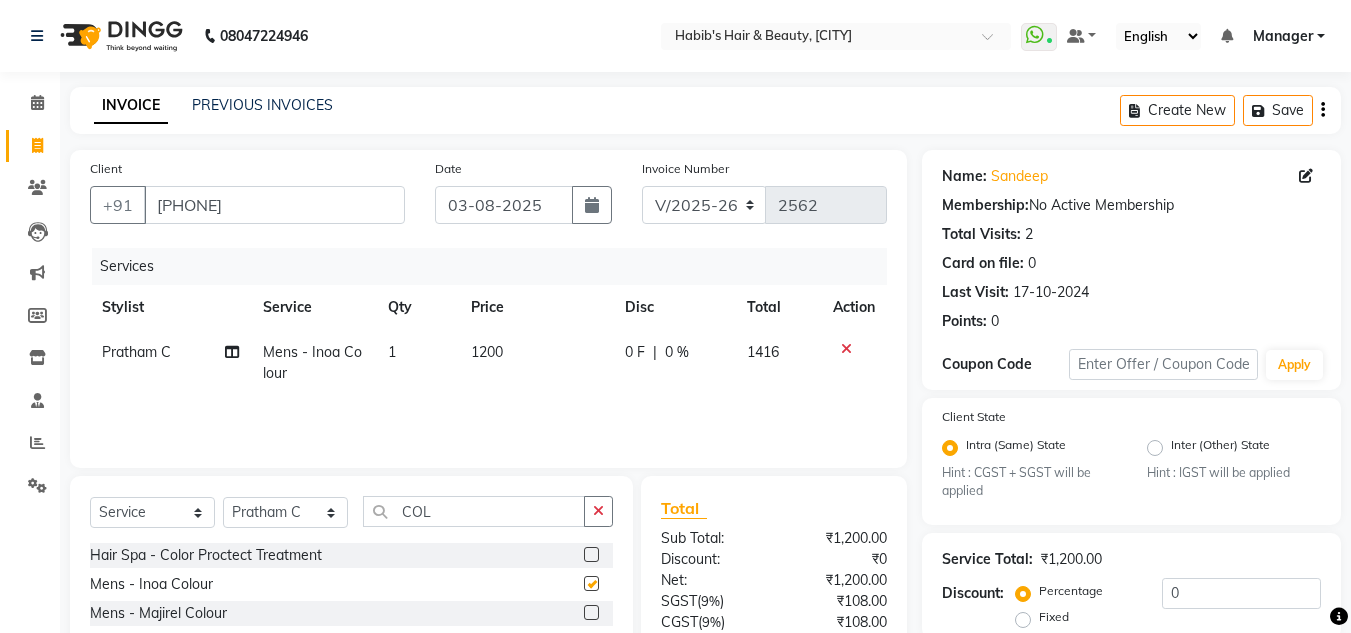 checkbox on "false" 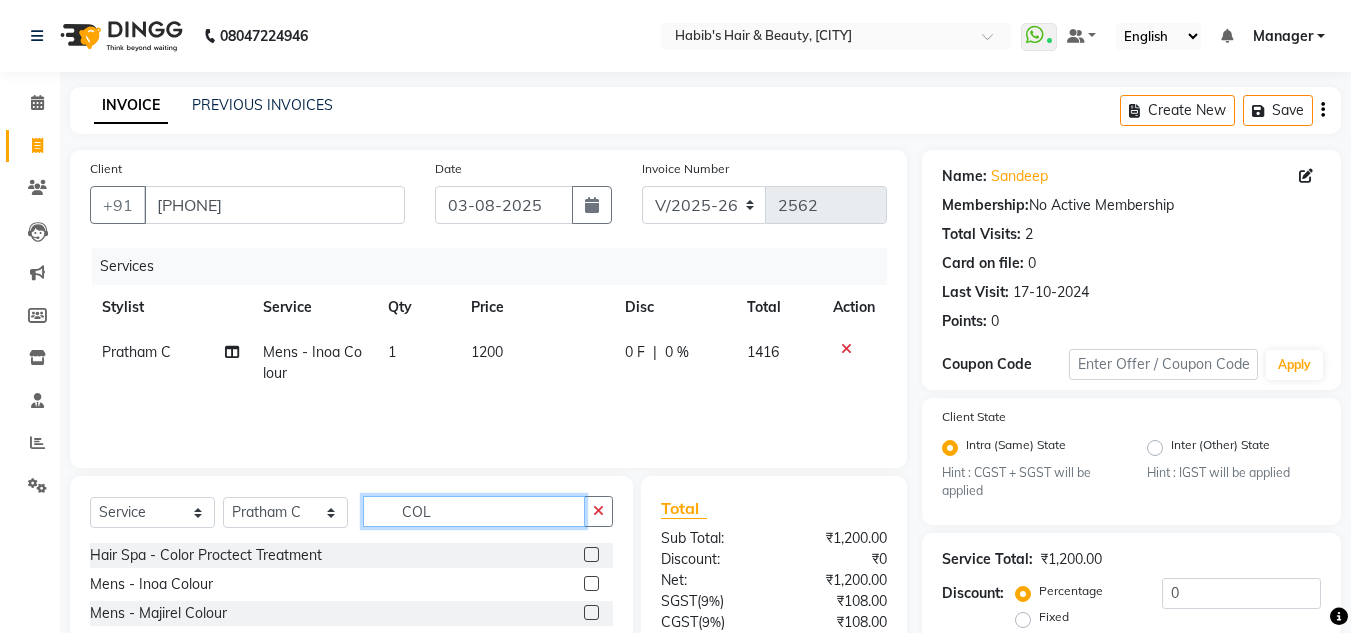 click on "COL" 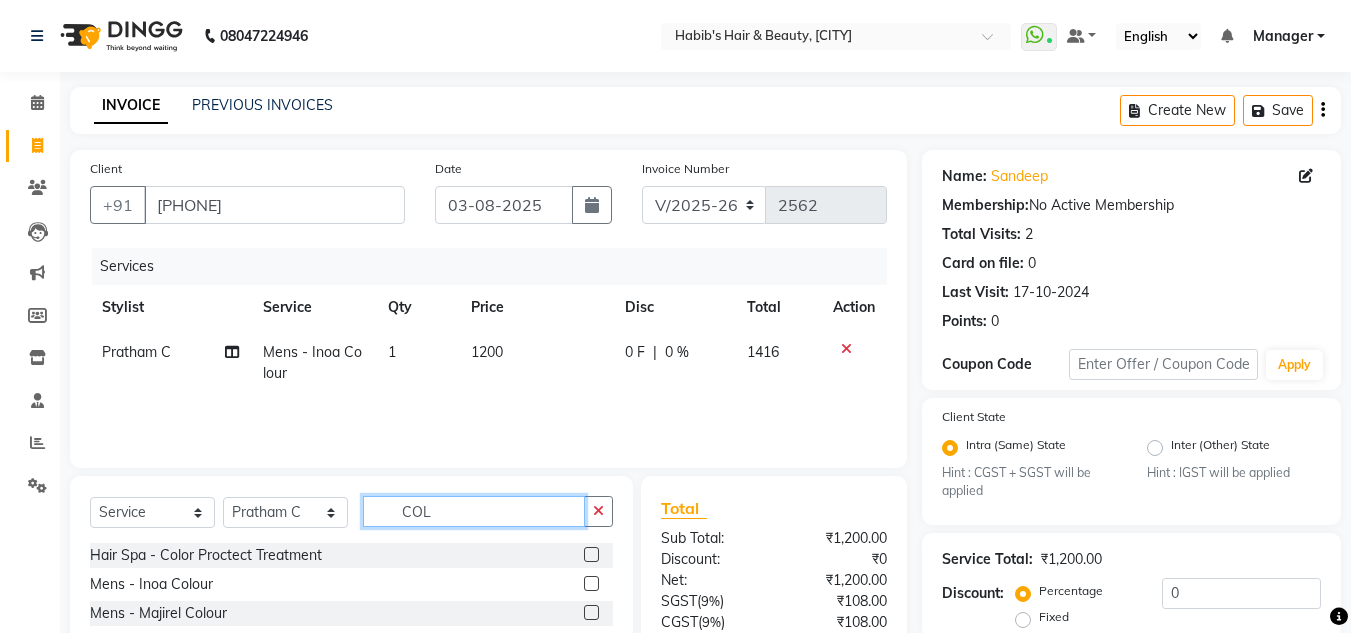 click on "COL" 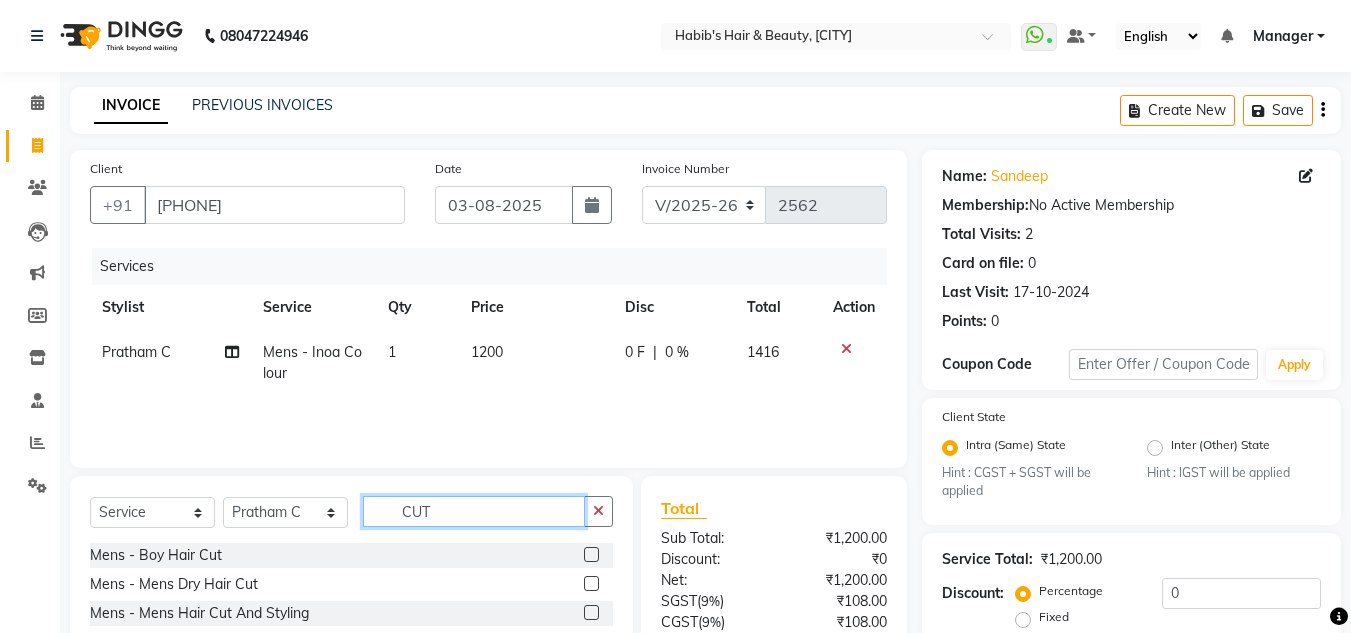type on "CUT" 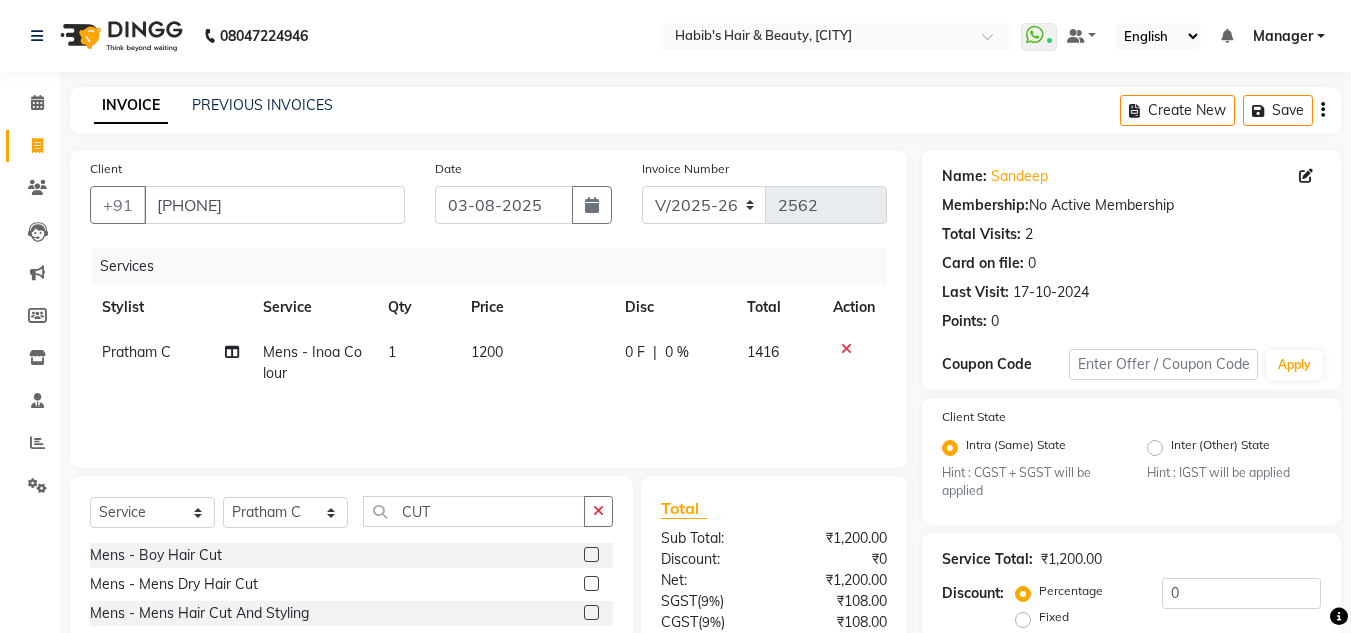 click 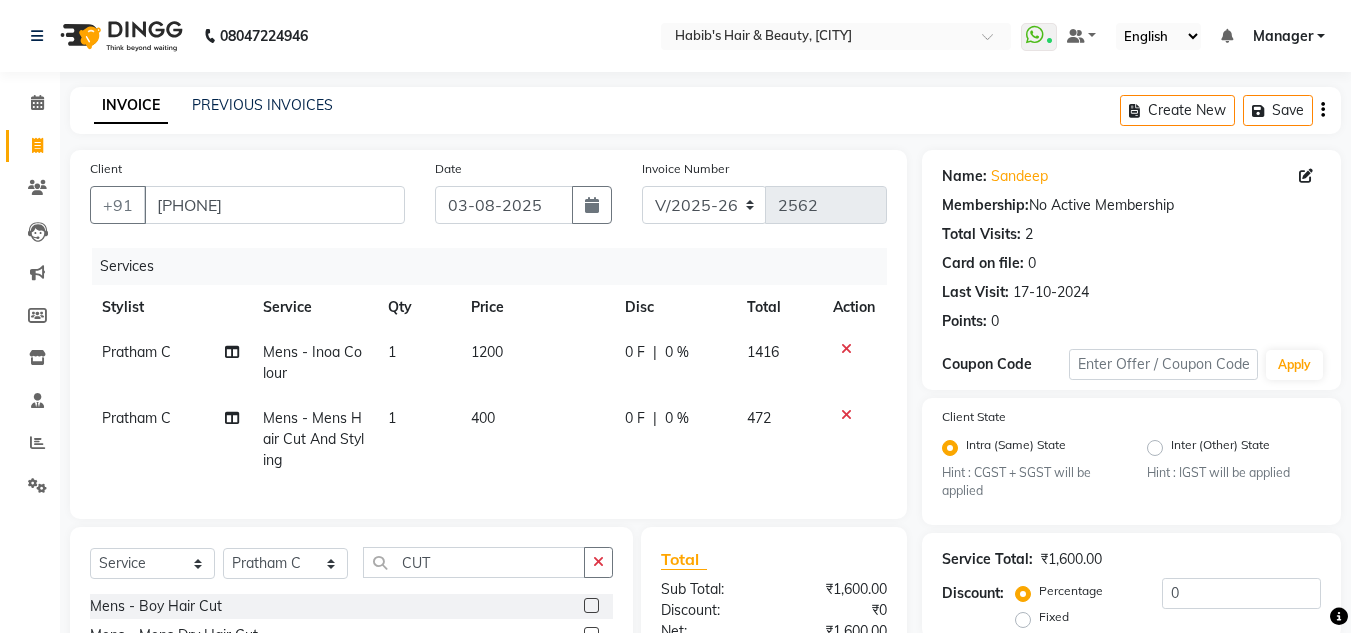 checkbox on "false" 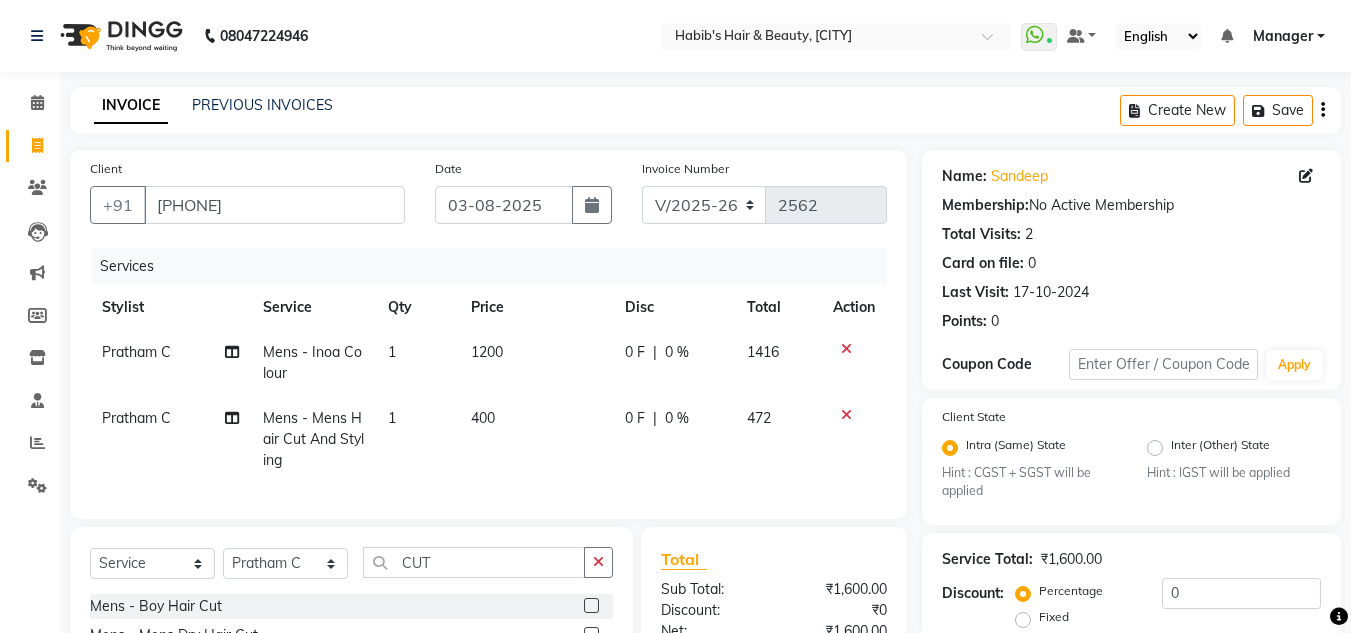scroll, scrollTop: 234, scrollLeft: 0, axis: vertical 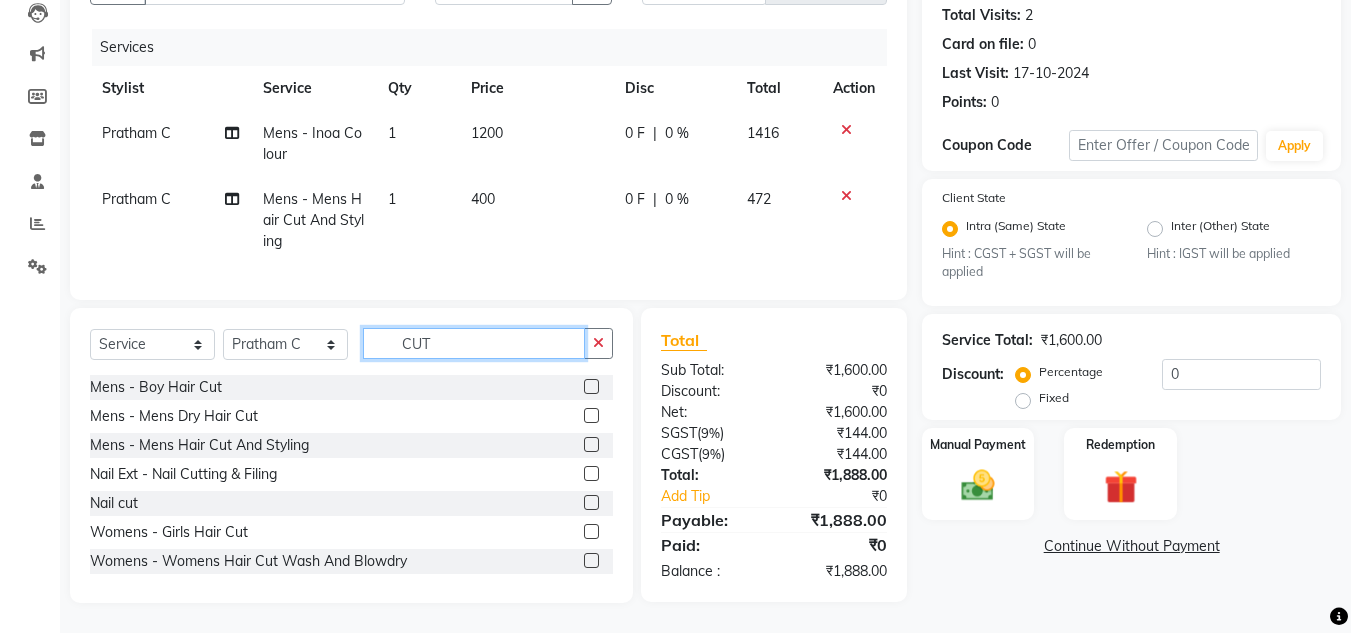 click on "CUT" 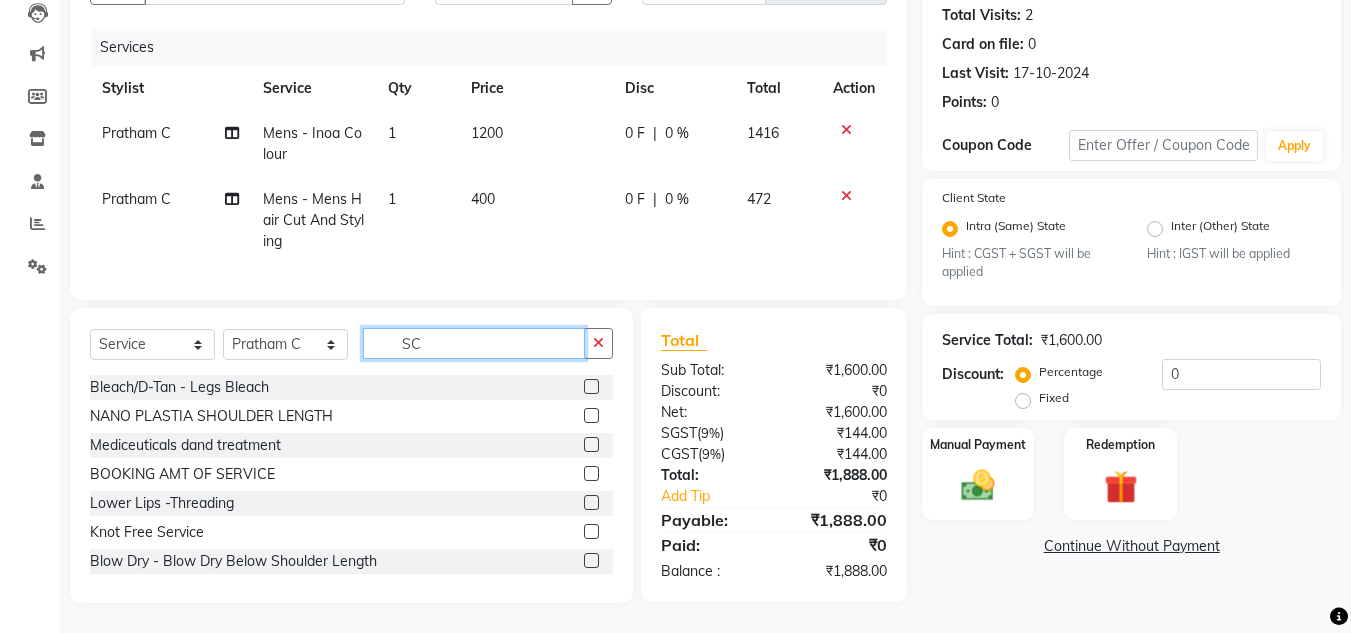scroll, scrollTop: 233, scrollLeft: 0, axis: vertical 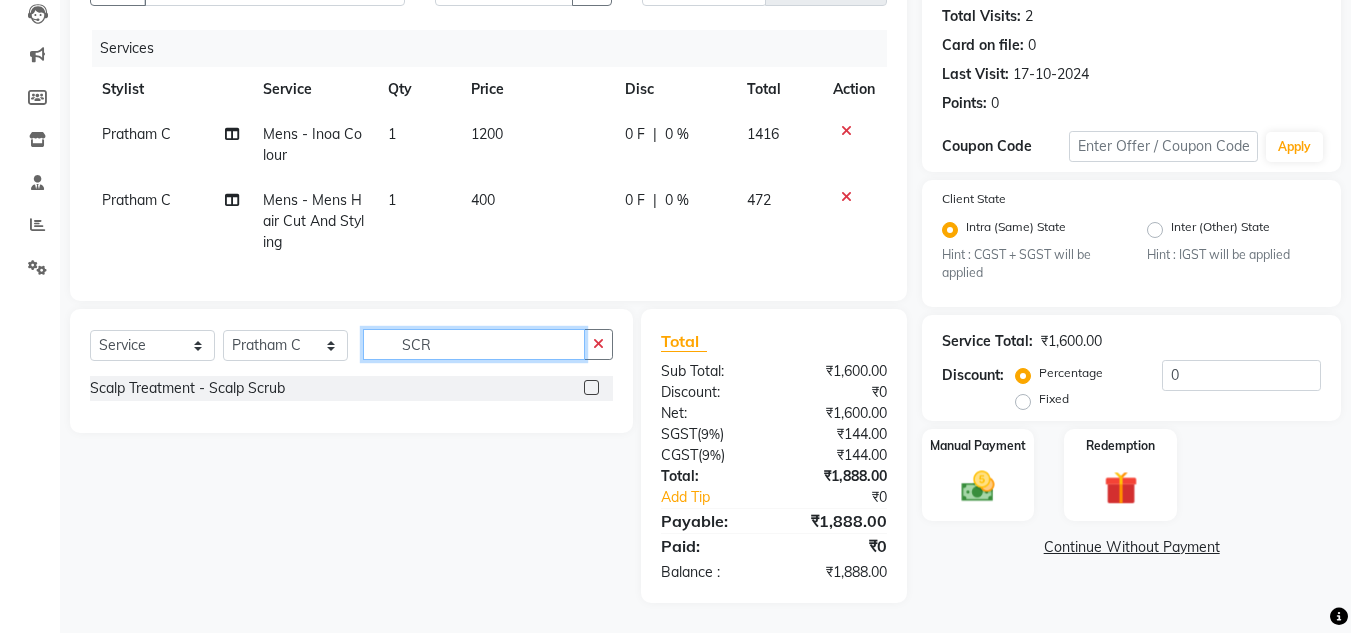 type on "SCR" 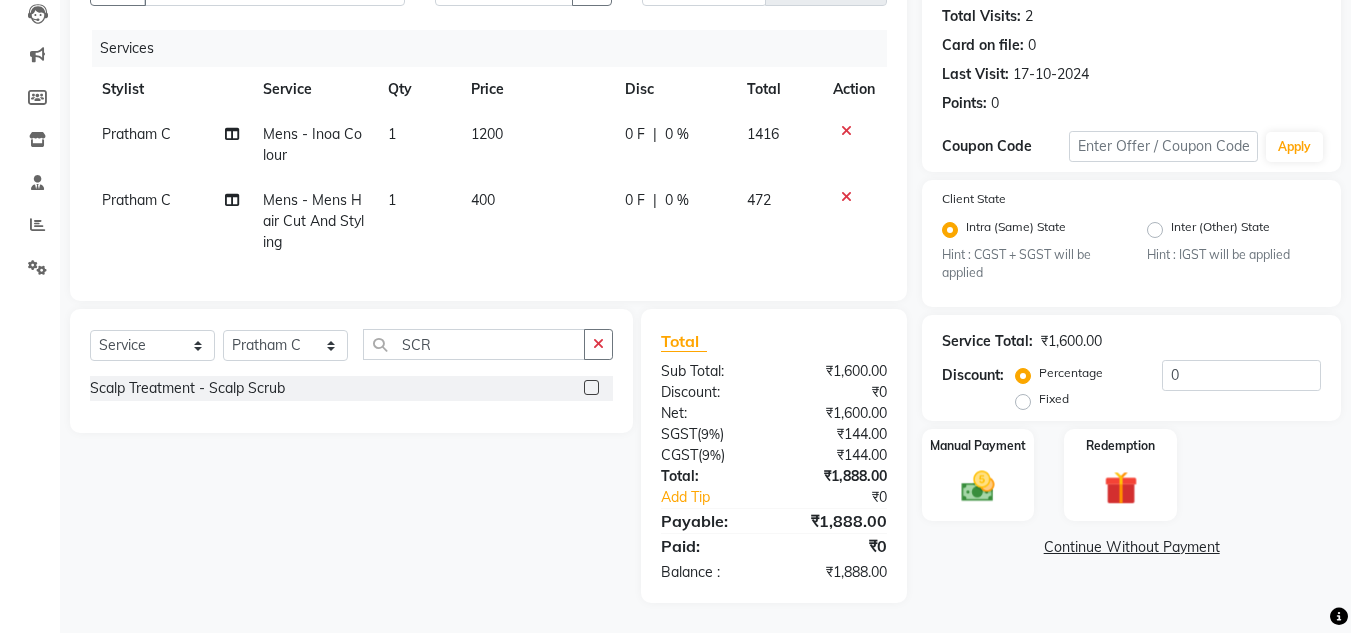 click 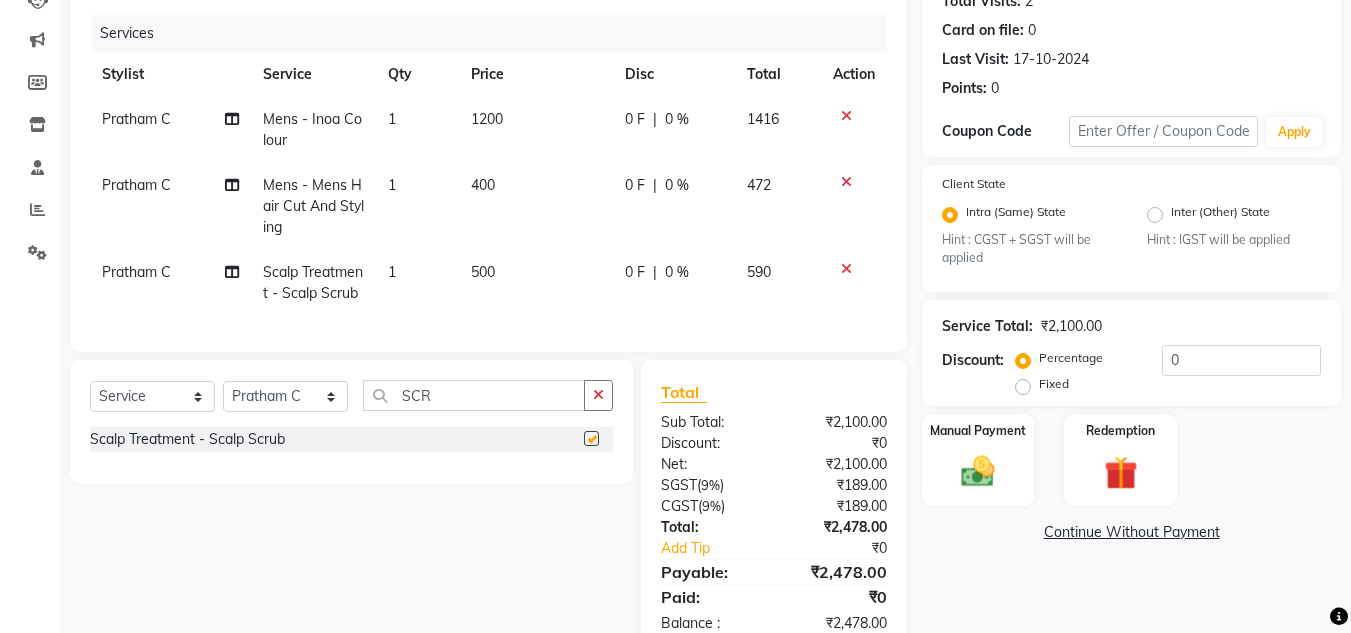 checkbox on "false" 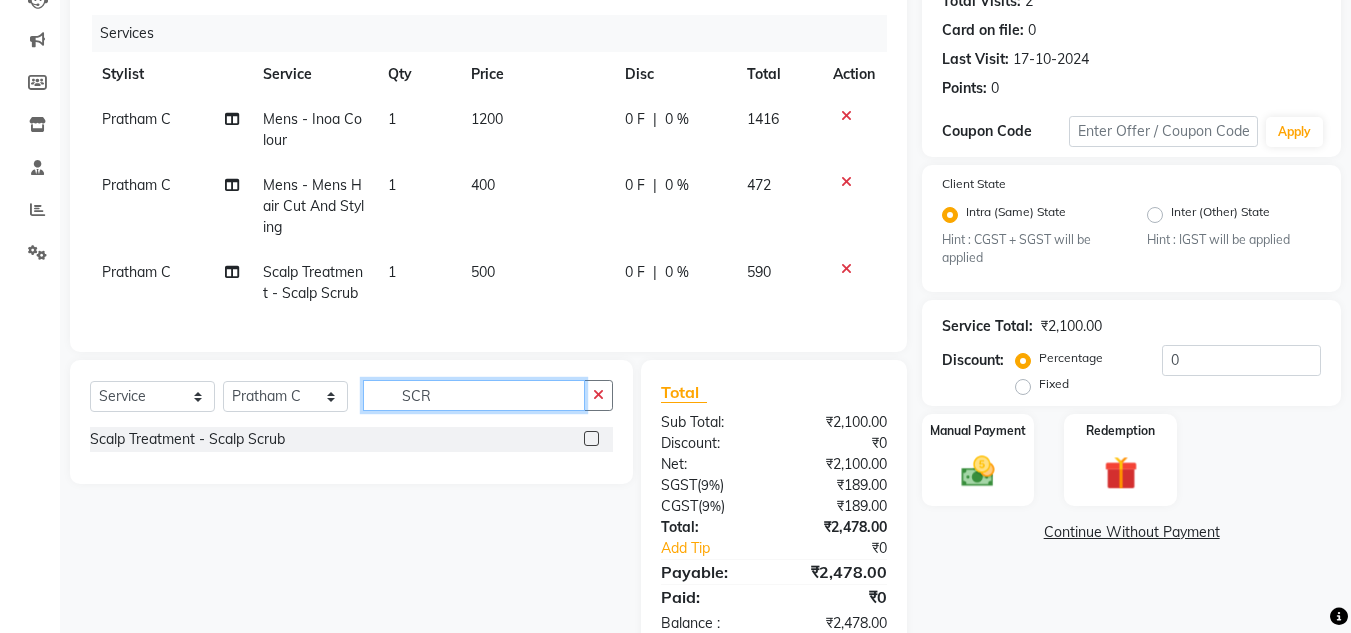 click on "SCR" 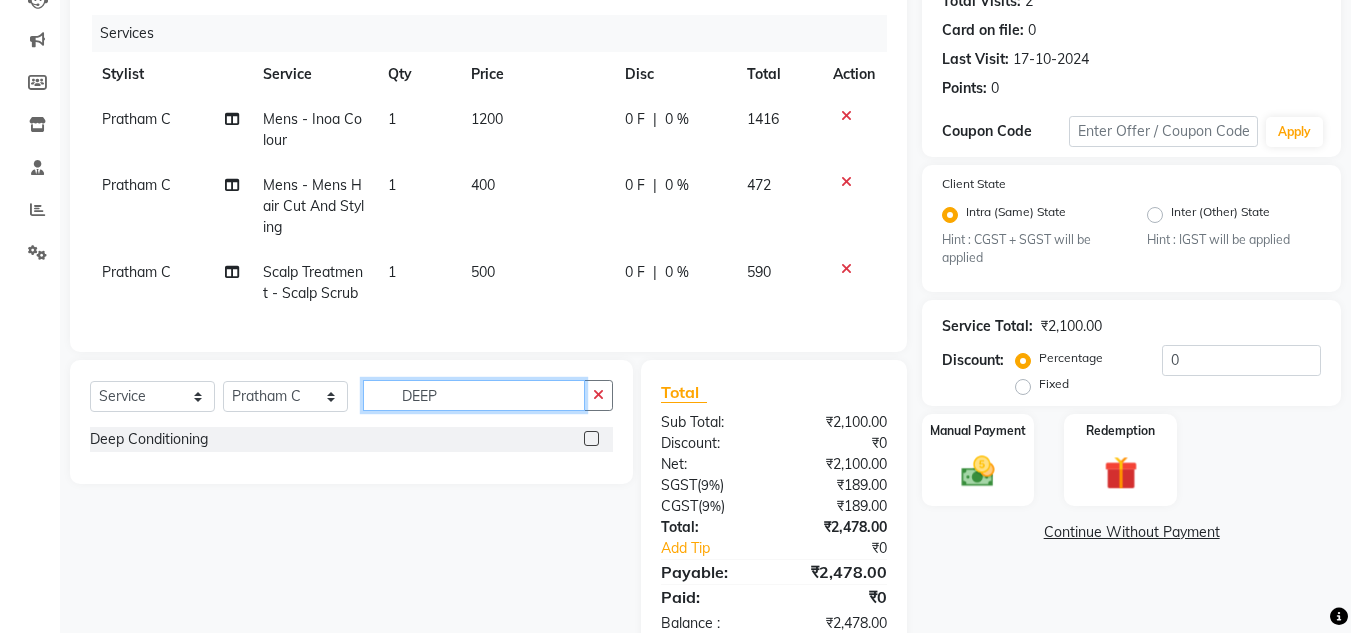 type on "DEEP" 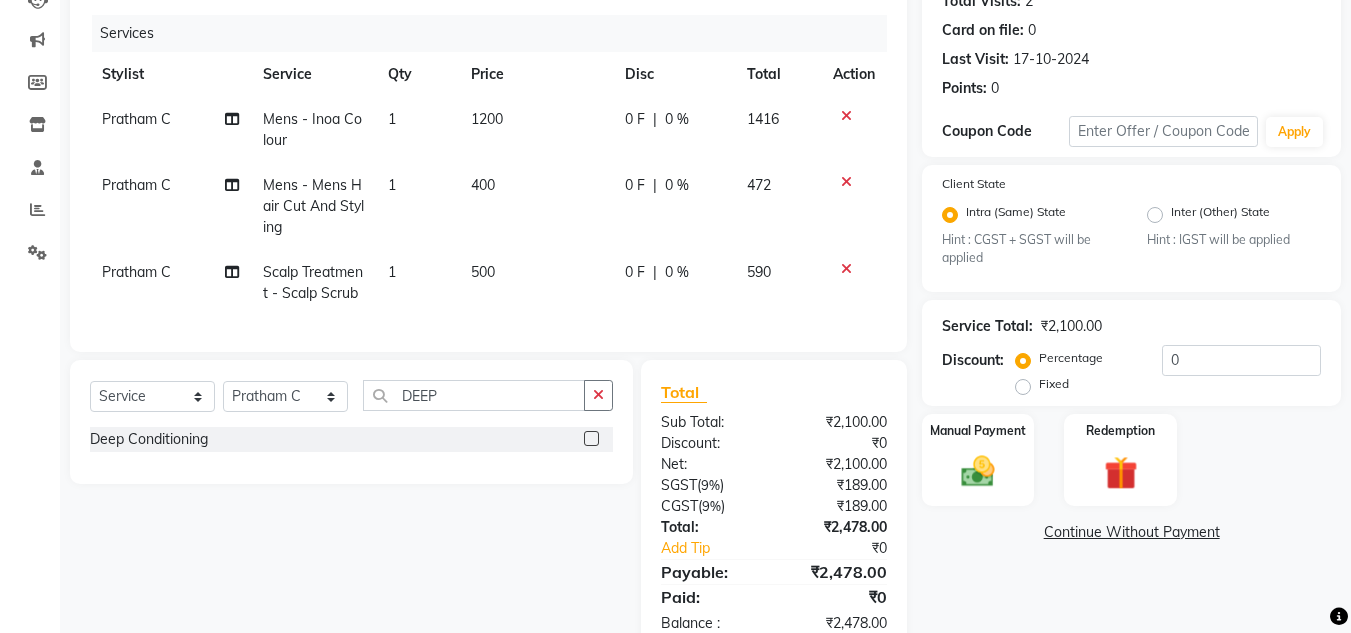click 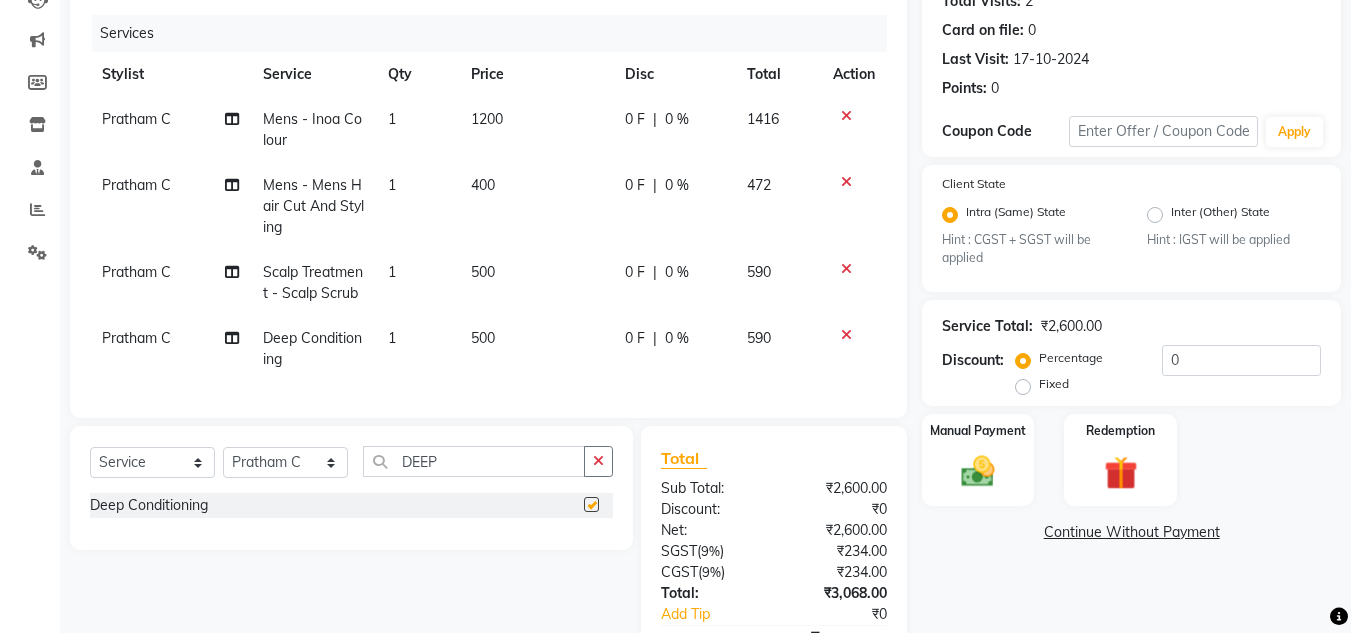 checkbox on "false" 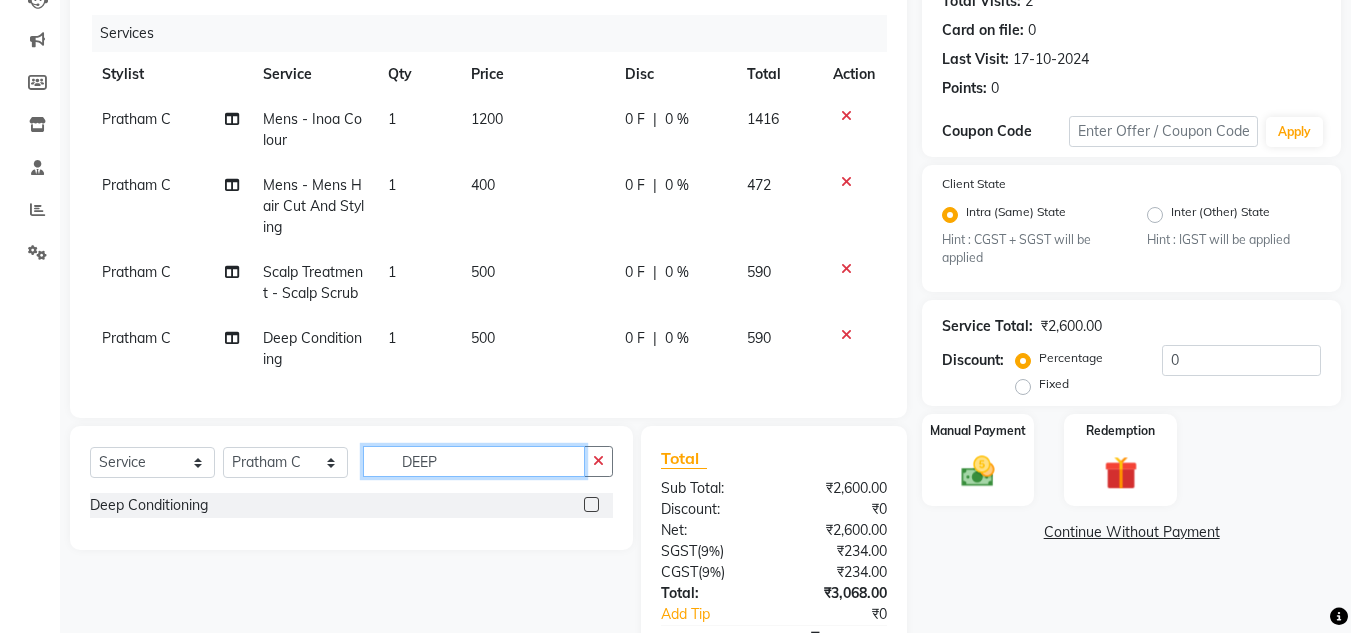 click on "DEEP" 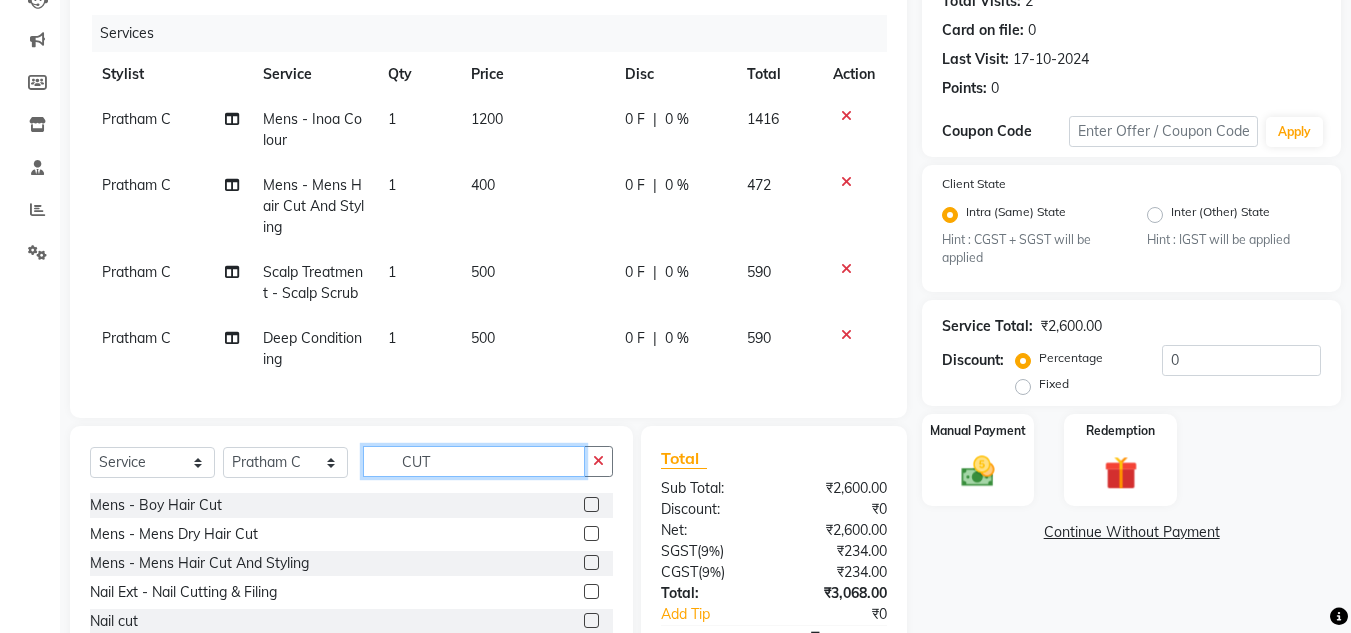 type on "CUT" 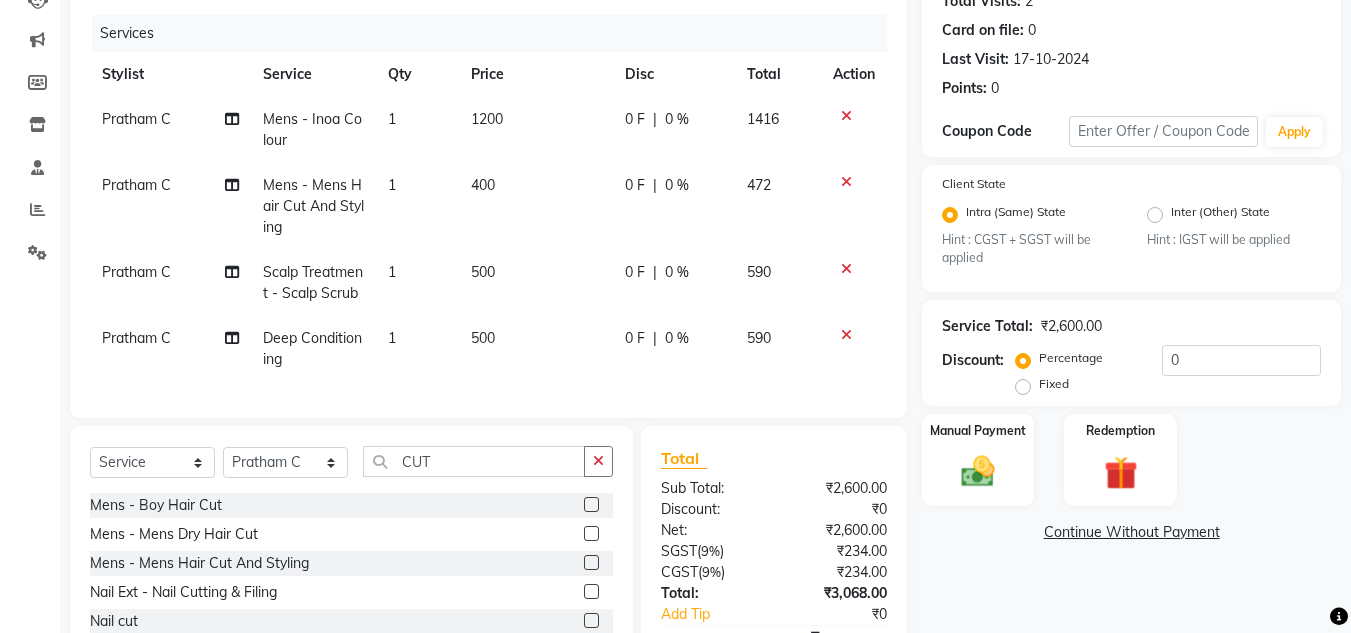 drag, startPoint x: 1004, startPoint y: 364, endPoint x: 1015, endPoint y: 562, distance: 198.30531 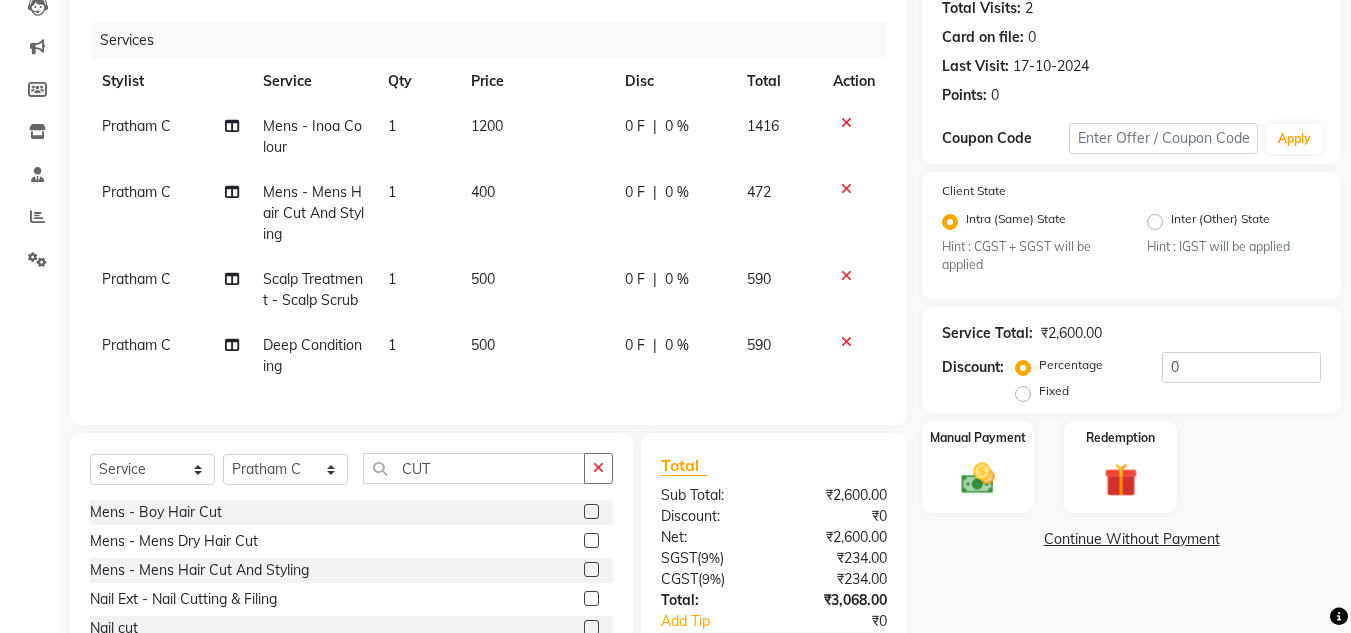 scroll, scrollTop: 387, scrollLeft: 0, axis: vertical 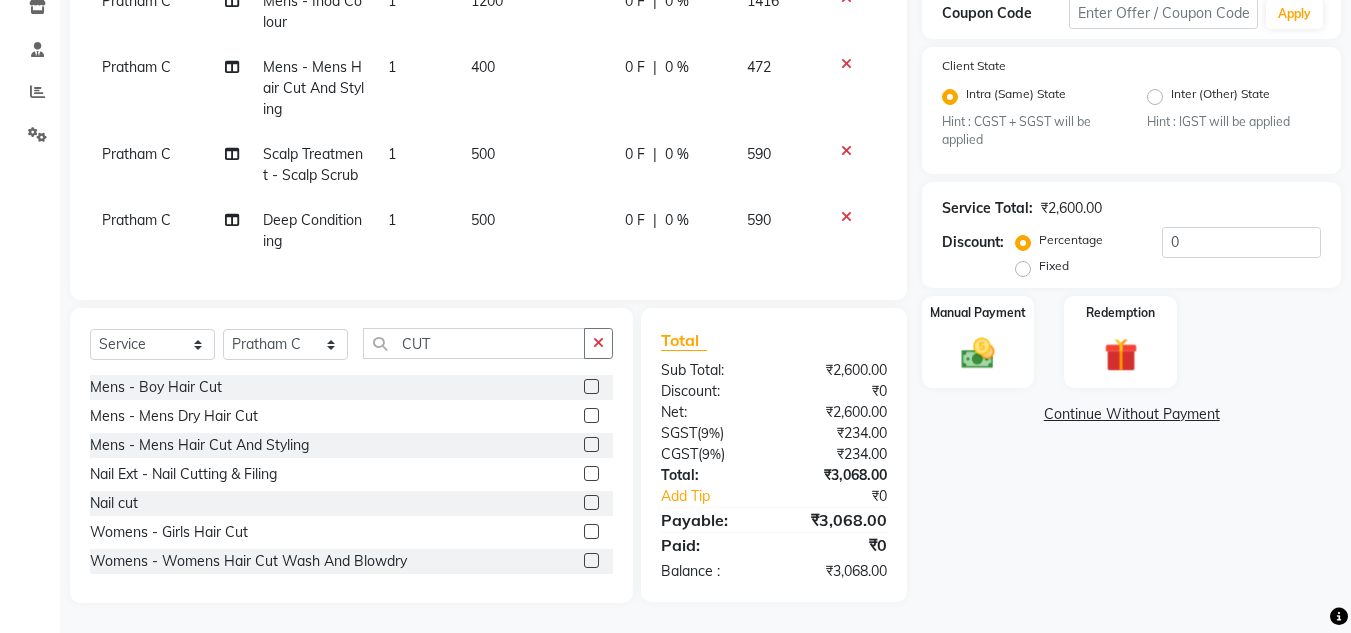 click 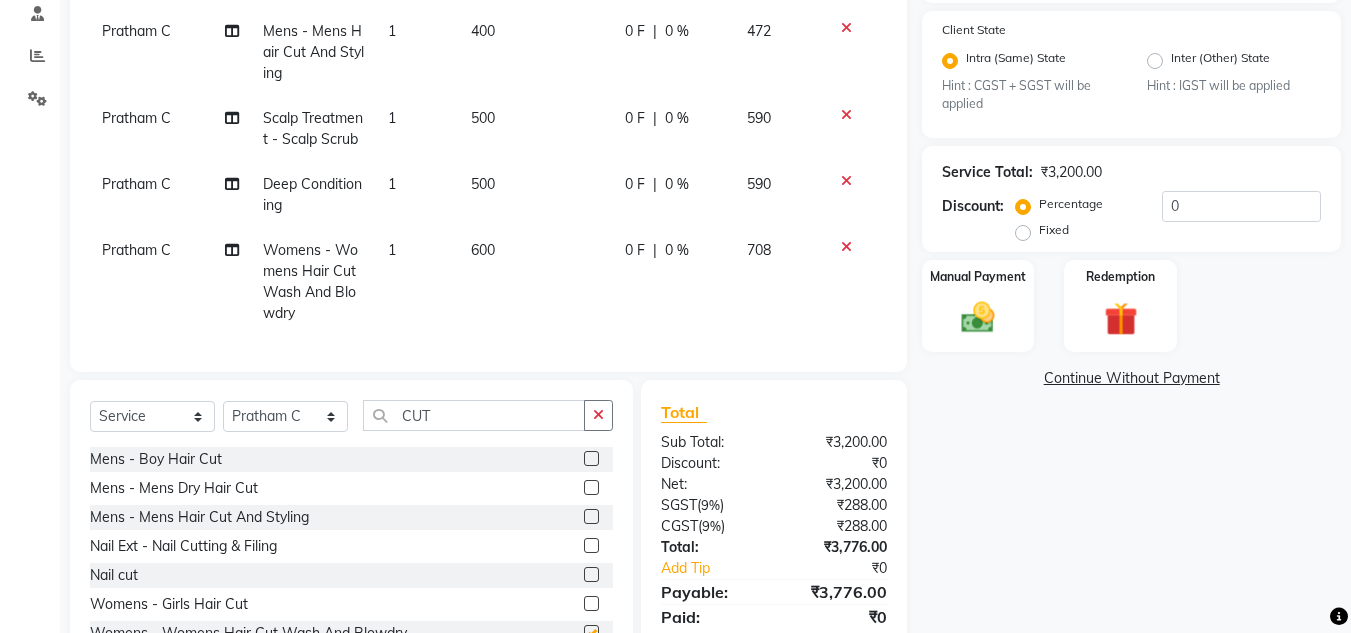 checkbox on "false" 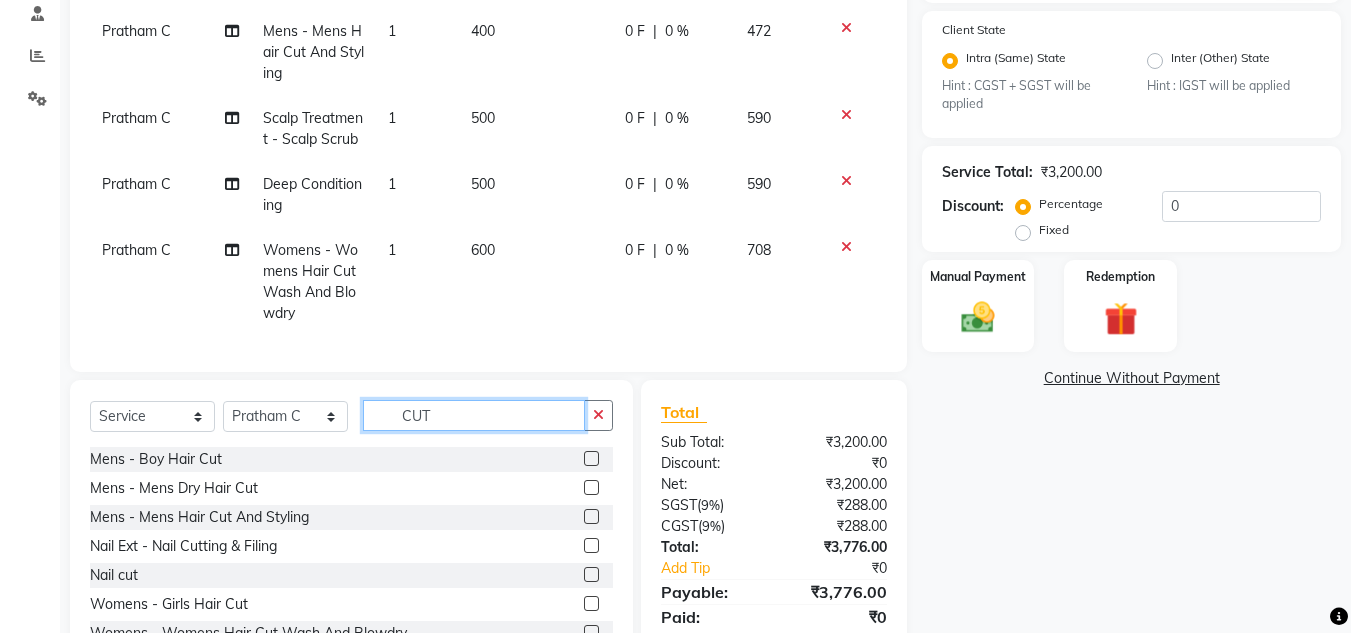 click on "CUT" 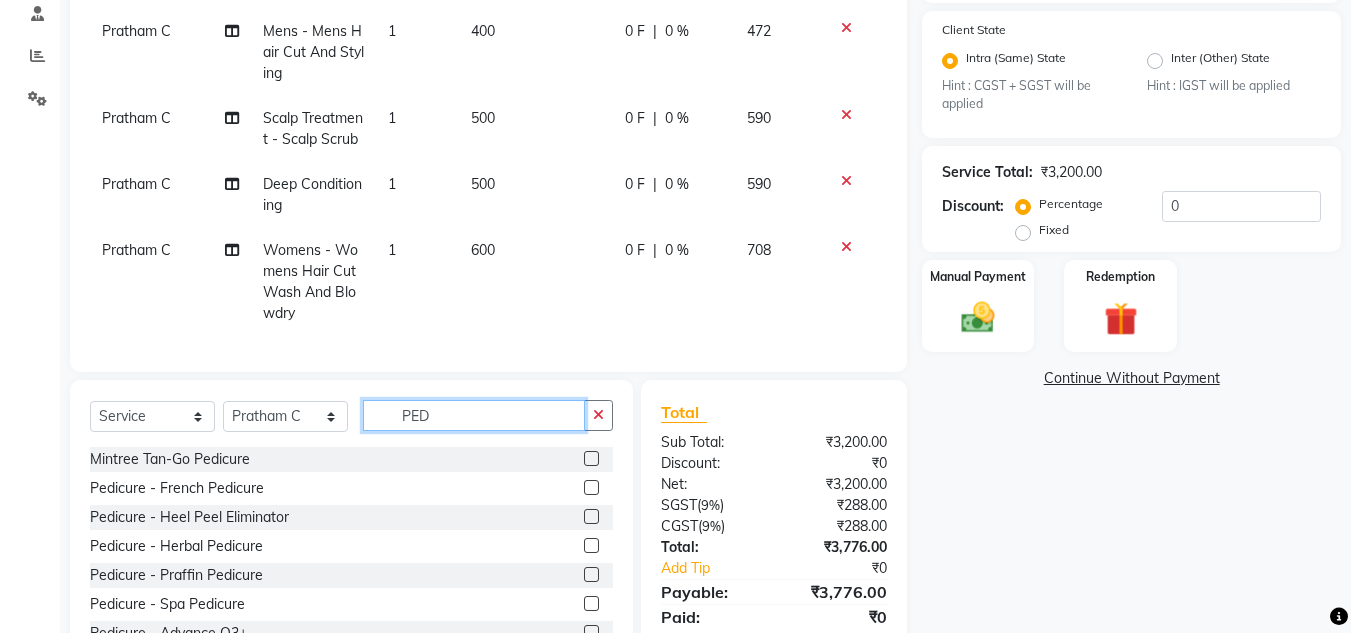 type on "PED" 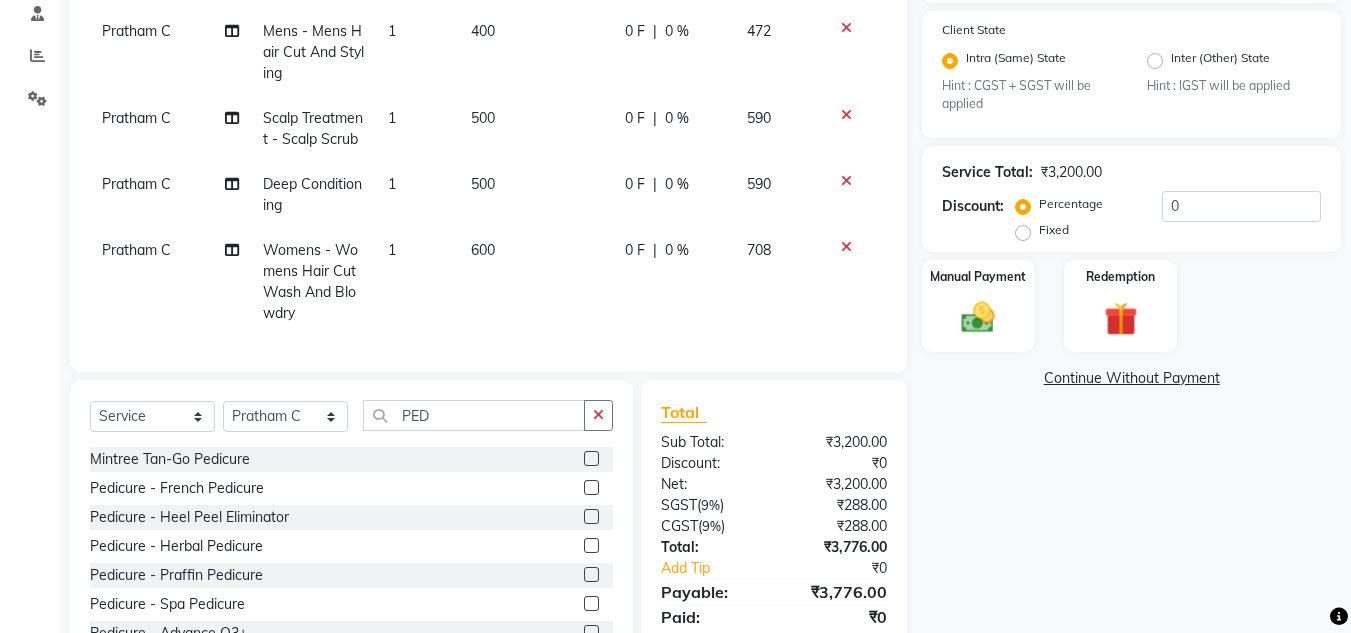 click 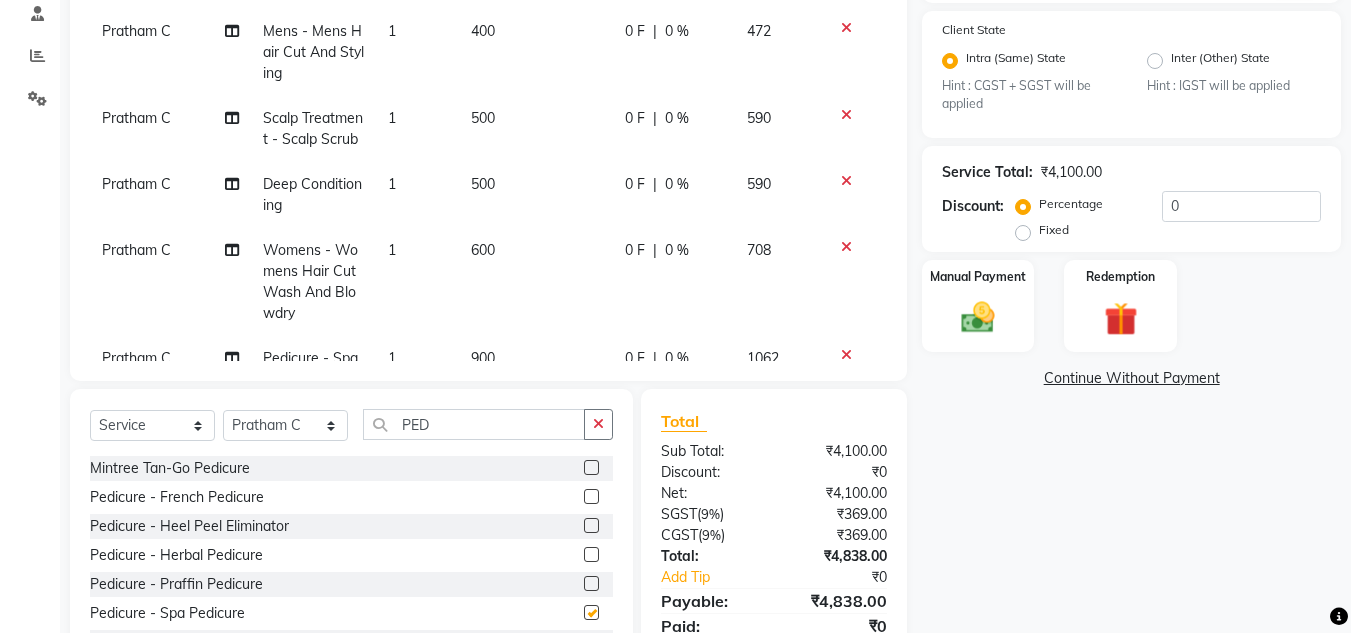 checkbox on "false" 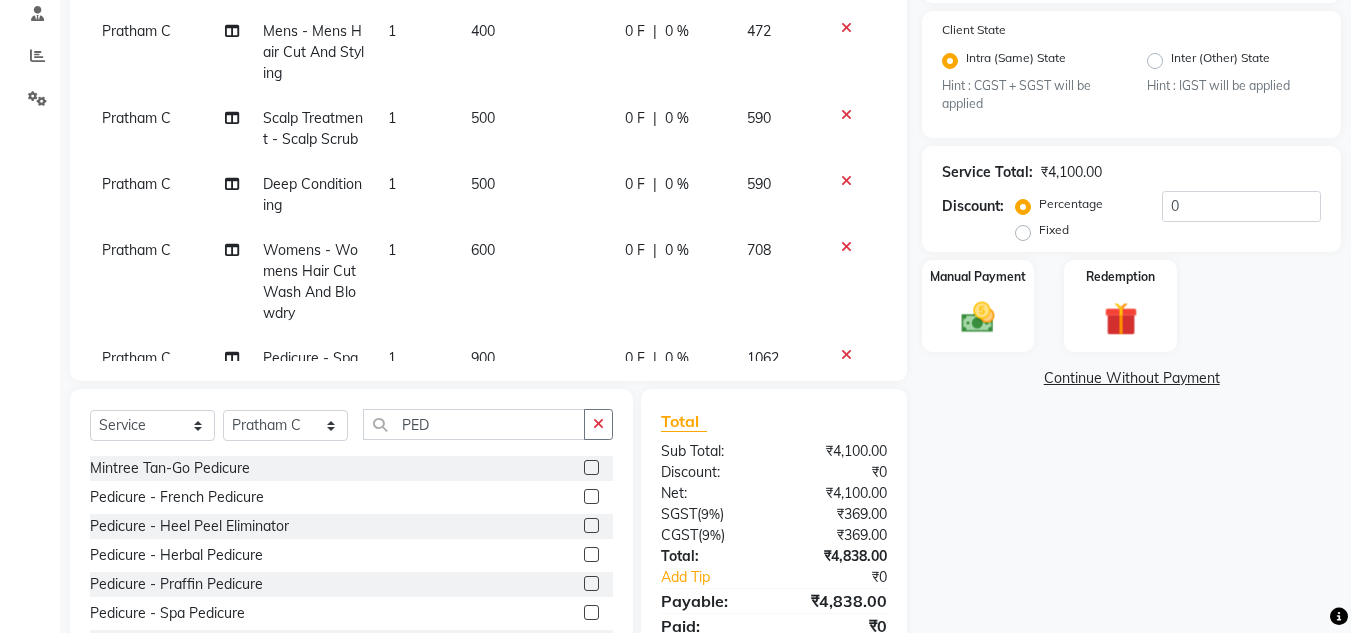 scroll, scrollTop: 93, scrollLeft: 0, axis: vertical 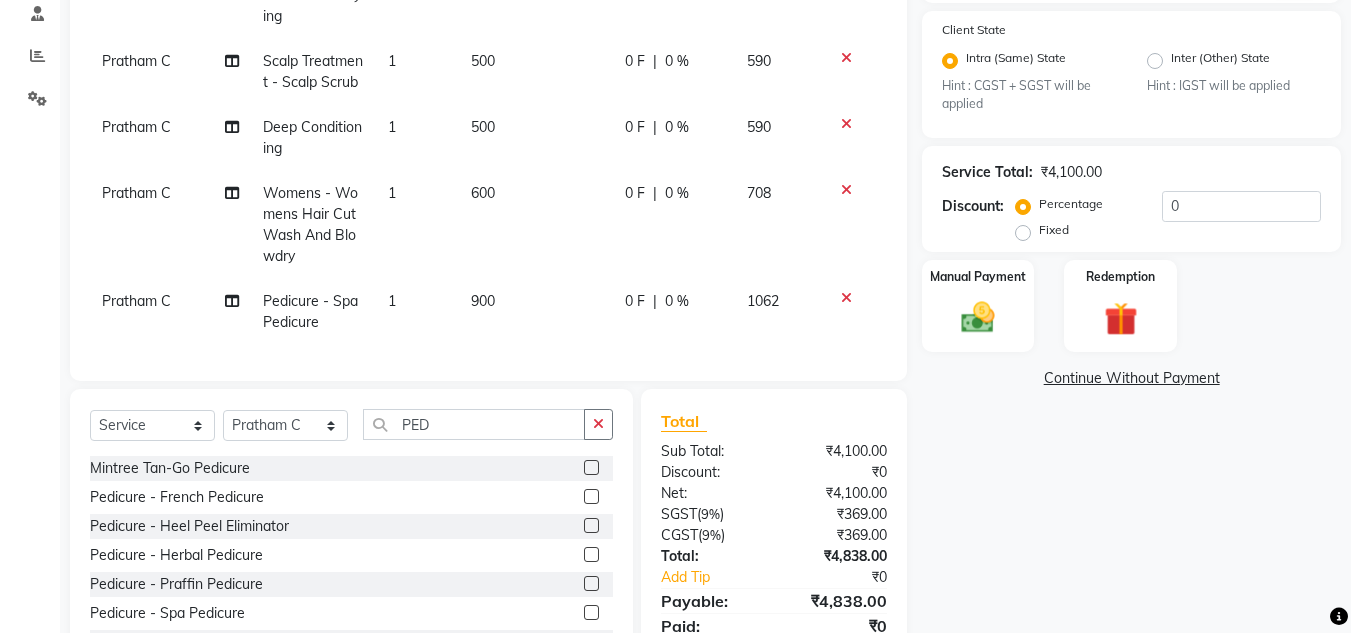 click on "900" 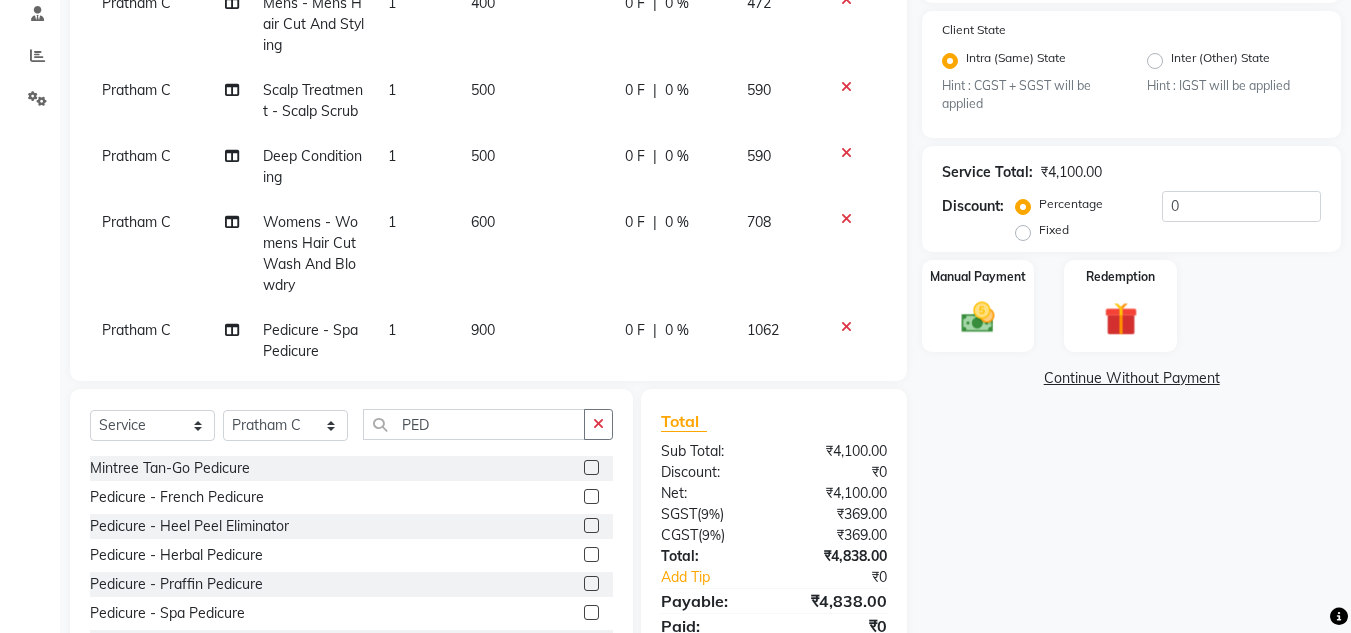 select on "63038" 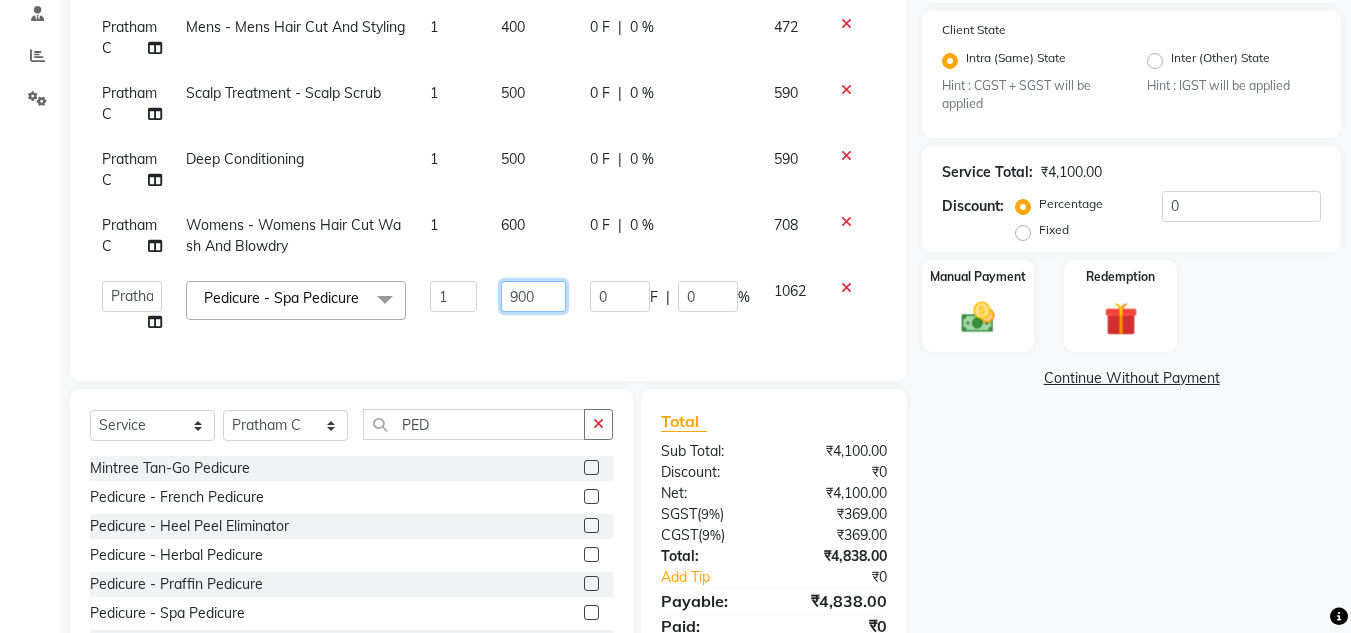 click on "900" 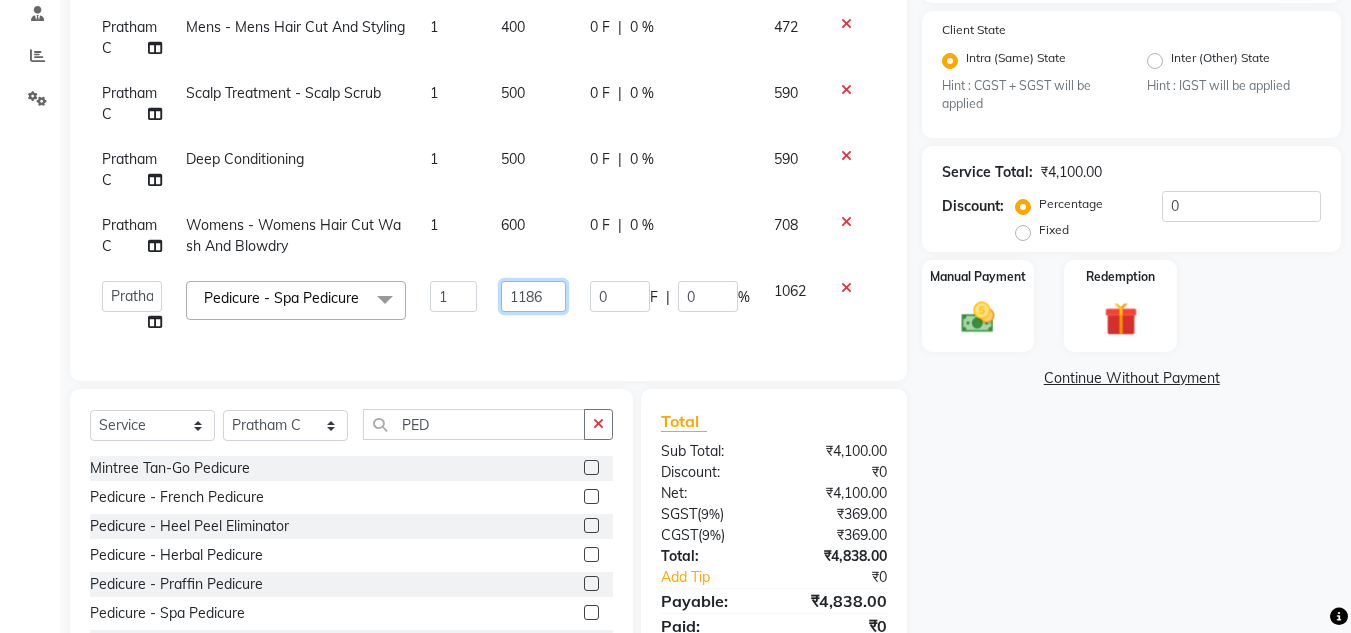 type on "[NUMBER]" 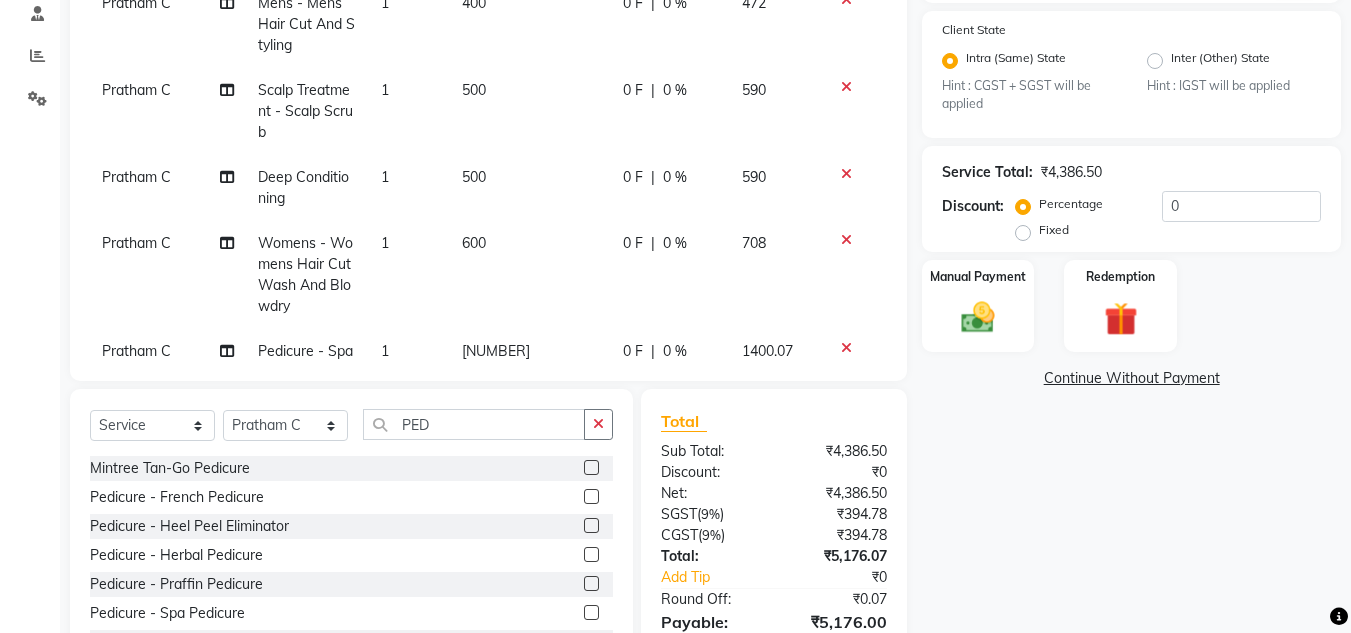 click on "Pratham C Mens - Inoa Colour 1 1200 0 F | 0 % 1416 Pratham C Mens - Mens Hair Cut And Styling 1 400 0 F | 0 % 472 Pratham C Scalp Treatment - Scalp Scrub 1 500 0 F | 0 % 590 Pratham C Deep Conditioning  1 500 0 F | 0 % 590 Pratham C Womens - Womens  Hair Cut Wash And Blowdry 1 600 0 F | 0 % 708 Pratham C Pedicure - Spa Pedicure 1 1186.5 0 F | 0 % 1400.07" 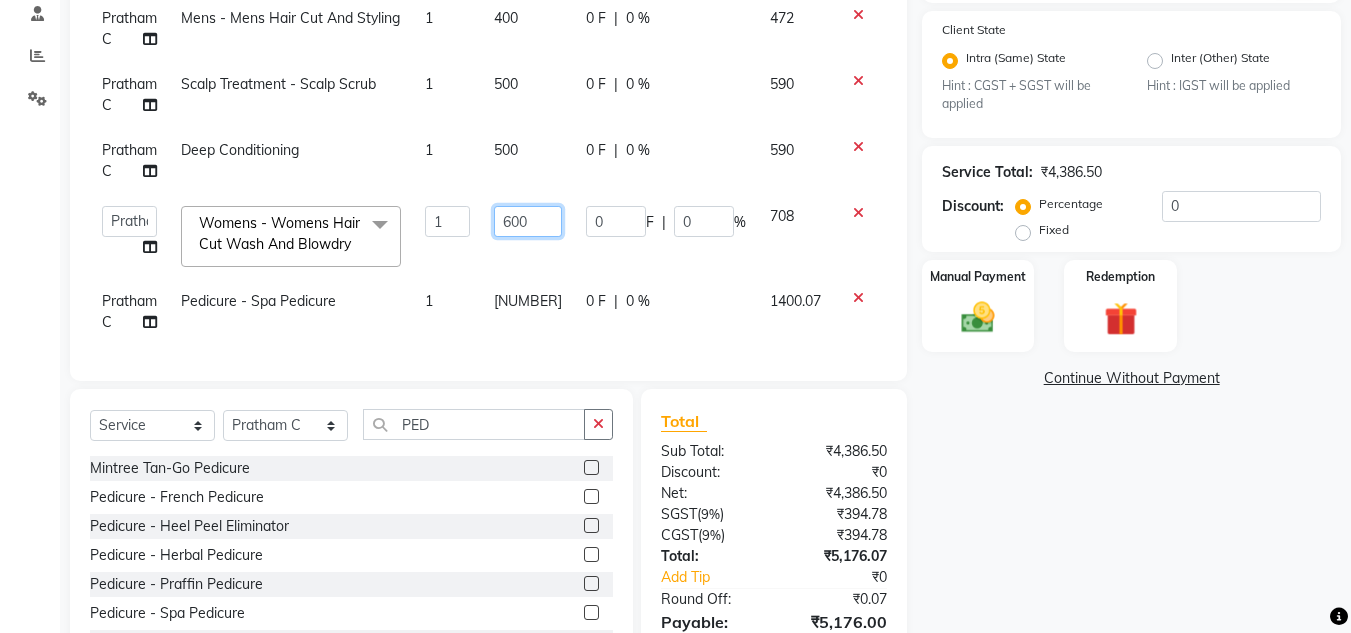 click on "600" 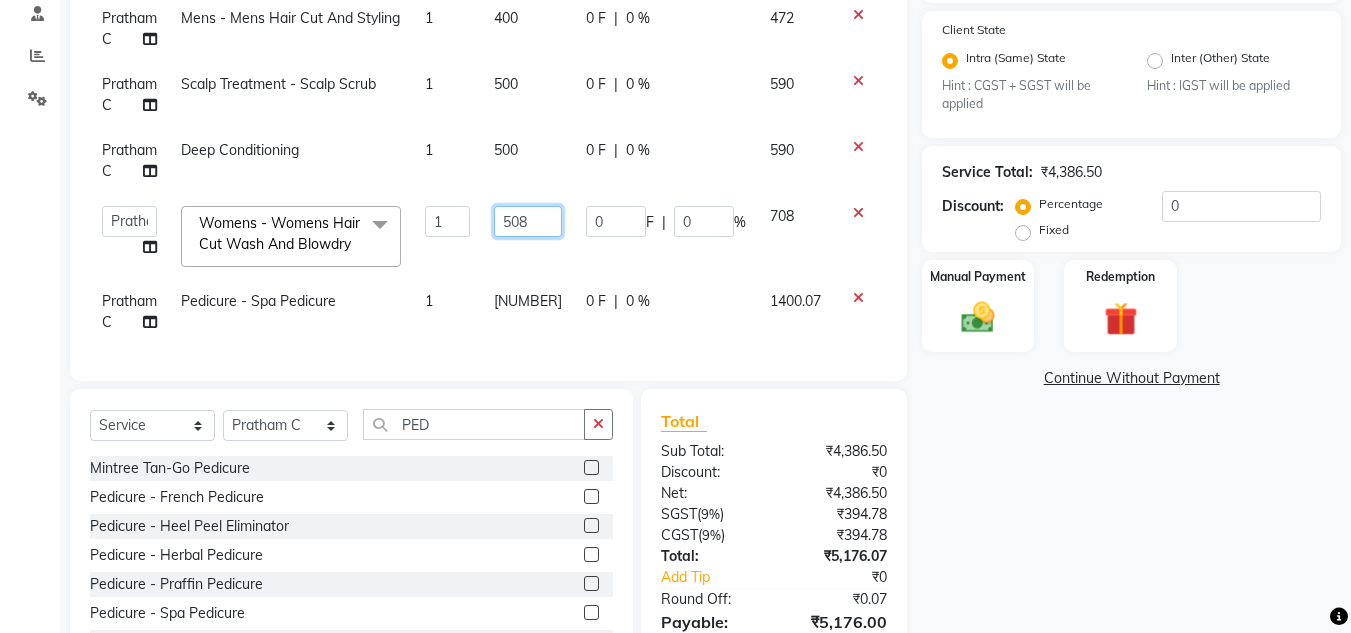 type on "508.5" 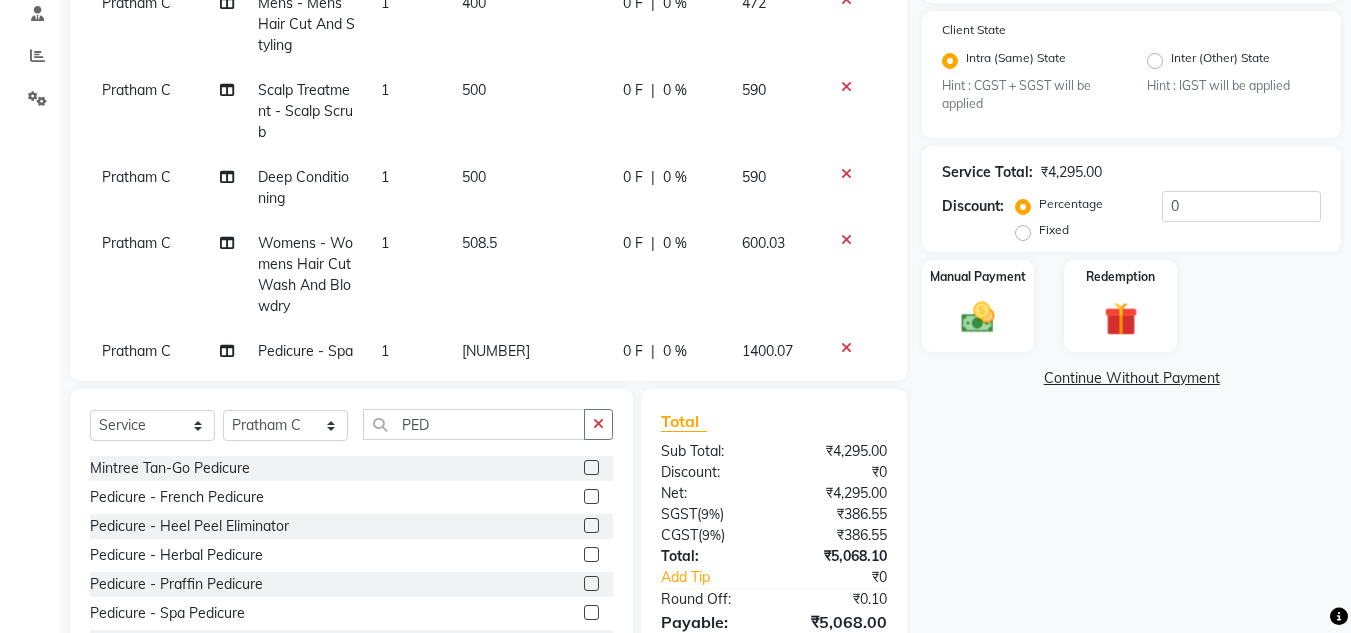 click on "Pratham C Mens - Inoa Colour 1 1200 0 F | 0 % 1416 Pratham C Mens - Mens Hair Cut And Styling 1 400 0 F | 0 % 472 Pratham C Scalp Treatment - Scalp Scrub 1 500 0 F | 0 % 590 Pratham C Deep Conditioning  1 500 0 F | 0 % 590 Pratham C Womens - Womens  Hair Cut Wash And Blowdry 1 508.5 0 F | 0 % 600.03 Pratham C Pedicure - Spa Pedicure 1 1186.5 0 F | 0 % 1400.07" 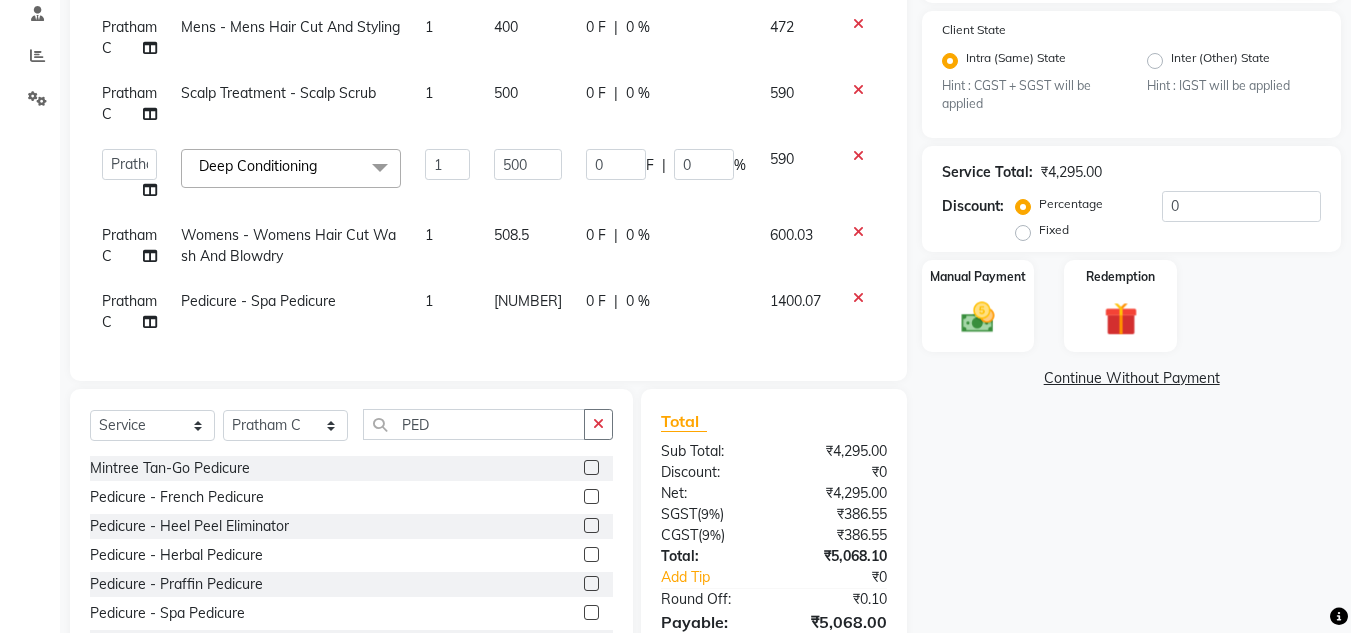 scroll, scrollTop: 19, scrollLeft: 0, axis: vertical 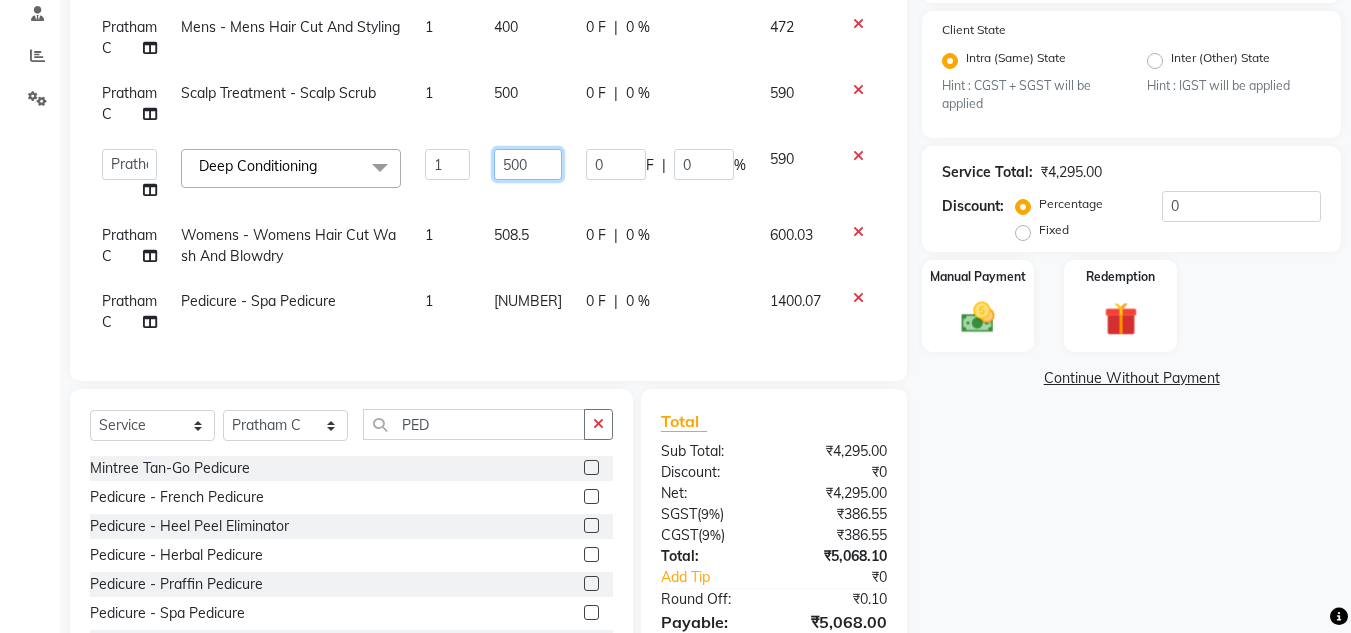 click on "500" 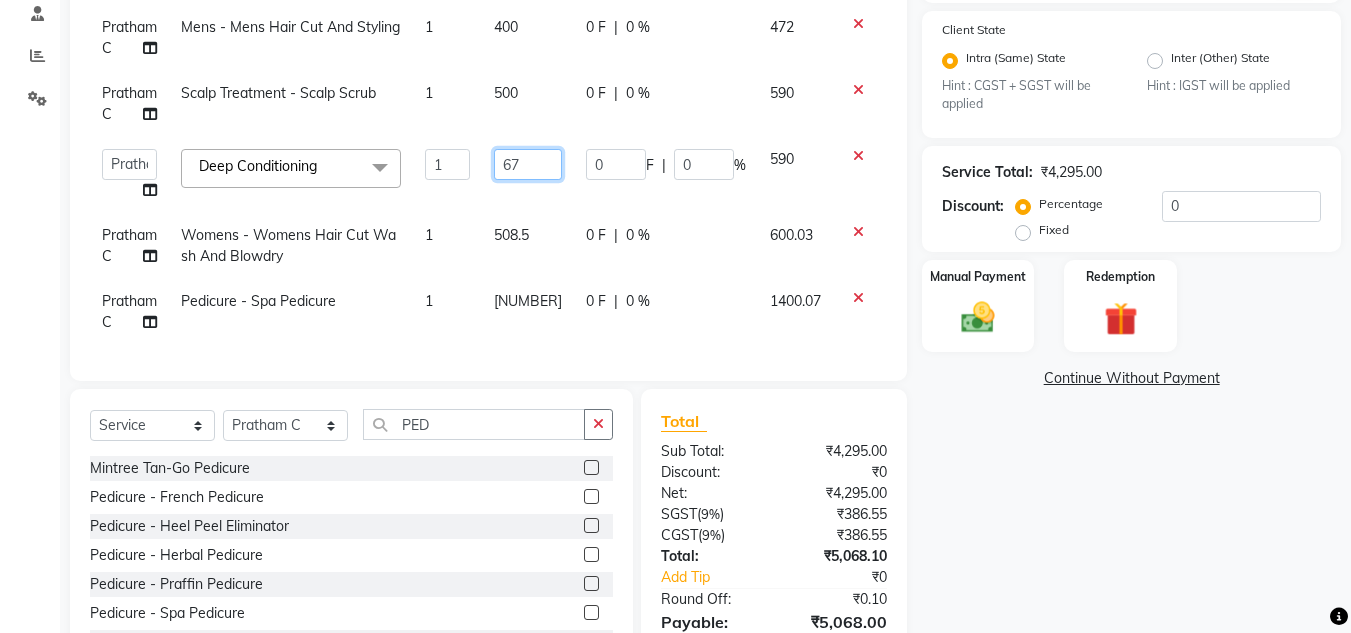 type on "678" 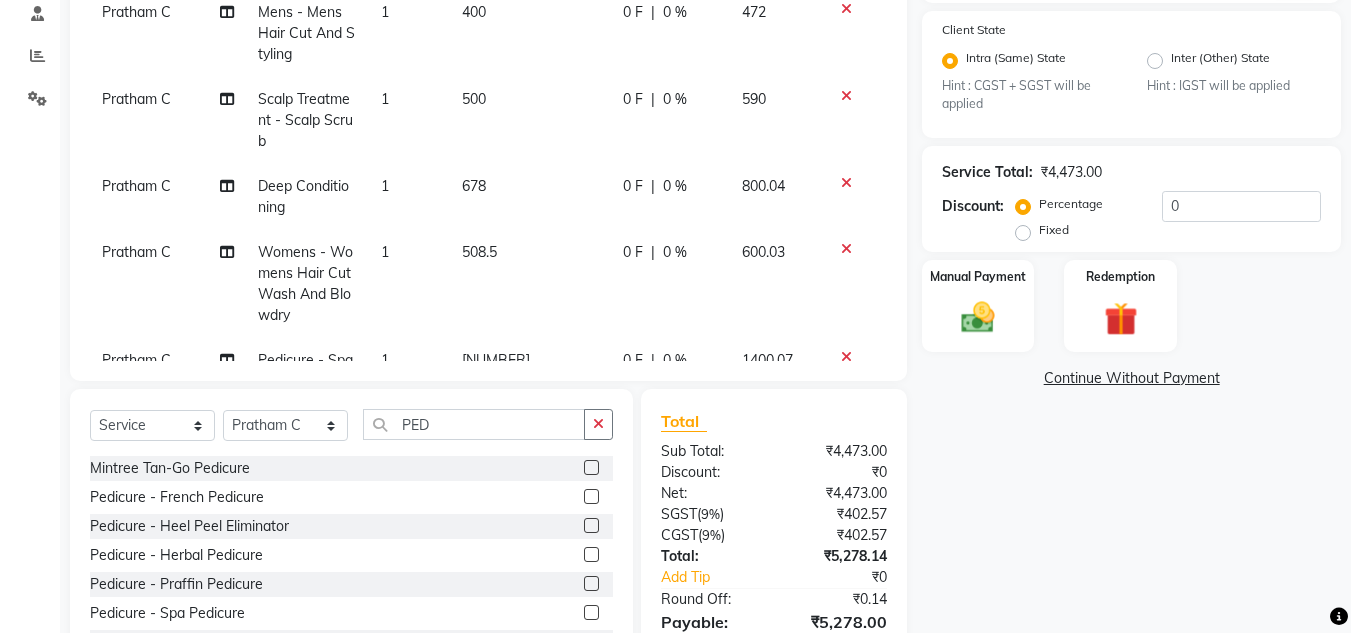 click on "Pratham C Mens - Inoa Colour 1 1200 0 F | 0 % 1416 Pratham C Mens - Mens Hair Cut And Styling 1 400 0 F | 0 % 472 Pratham C Scalp Treatment - Scalp Scrub 1 500 0 F | 0 % 590 Pratham C Deep Conditioning  1 678 0 F | 0 % 800.04 Pratham C Womens - Womens  Hair Cut Wash And Blowdry 1 508.5 0 F | 0 % 600.03 Pratham C Pedicure - Spa Pedicure 1 1186.5 0 F | 0 % 1400.07" 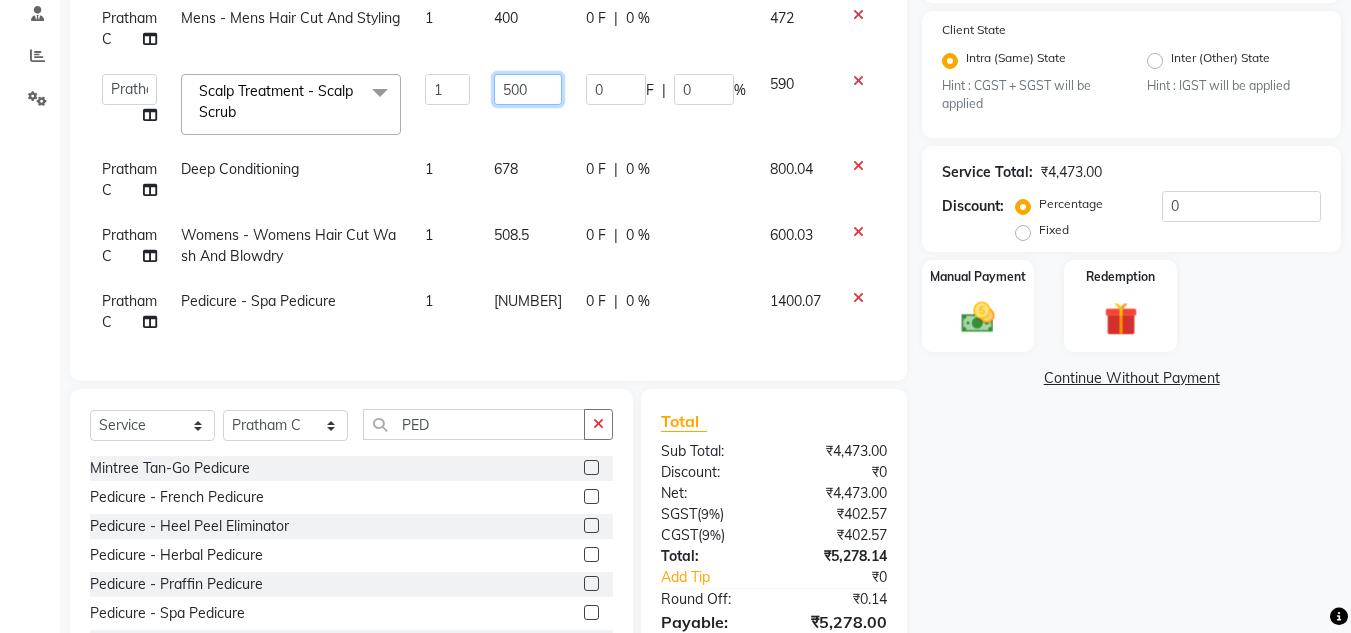 click on "500" 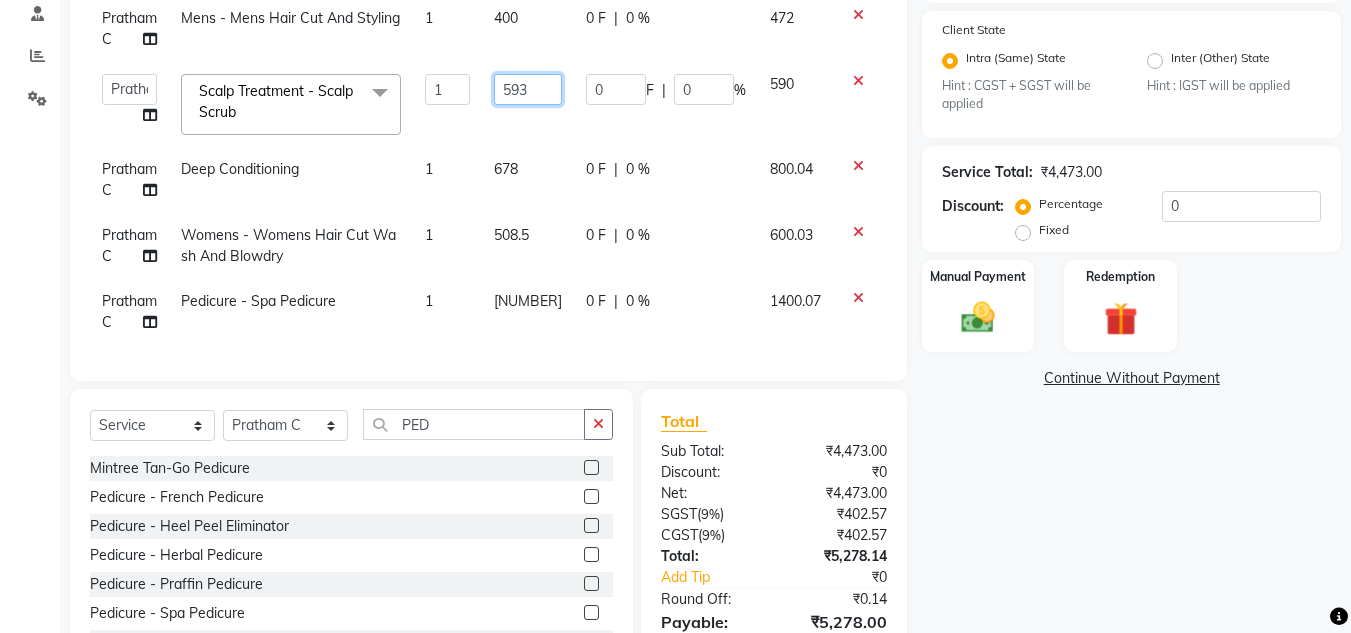 type on "593.5" 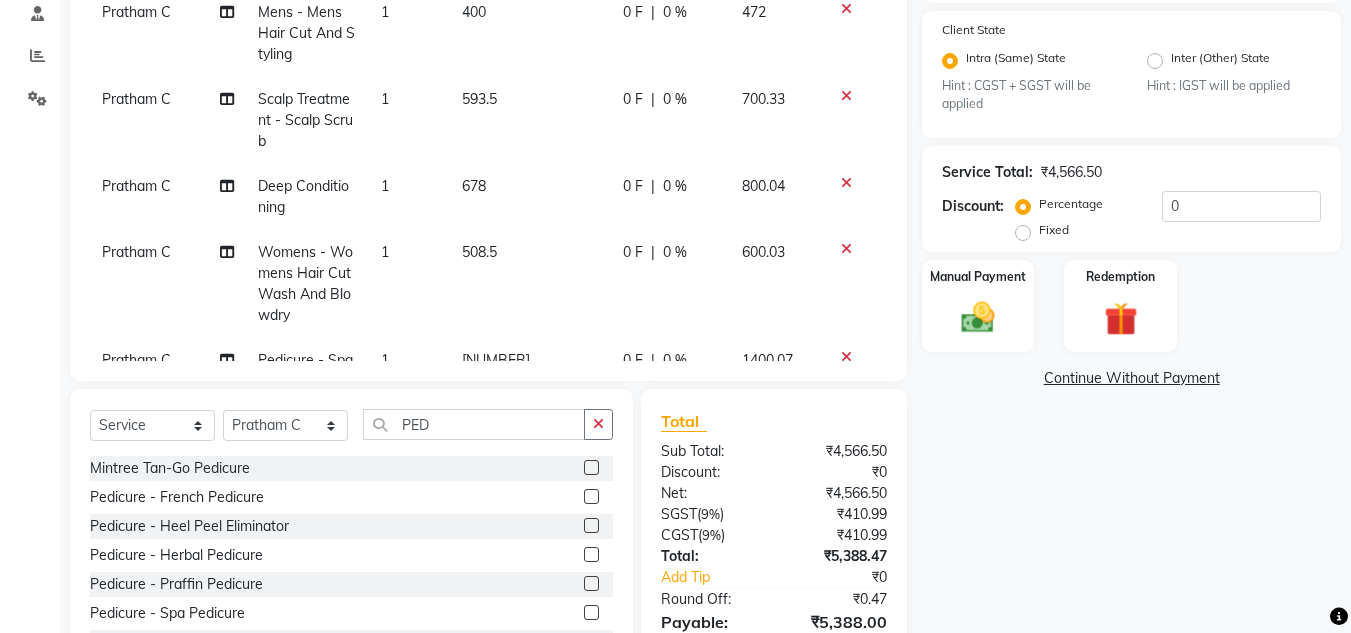 click on "700.33" 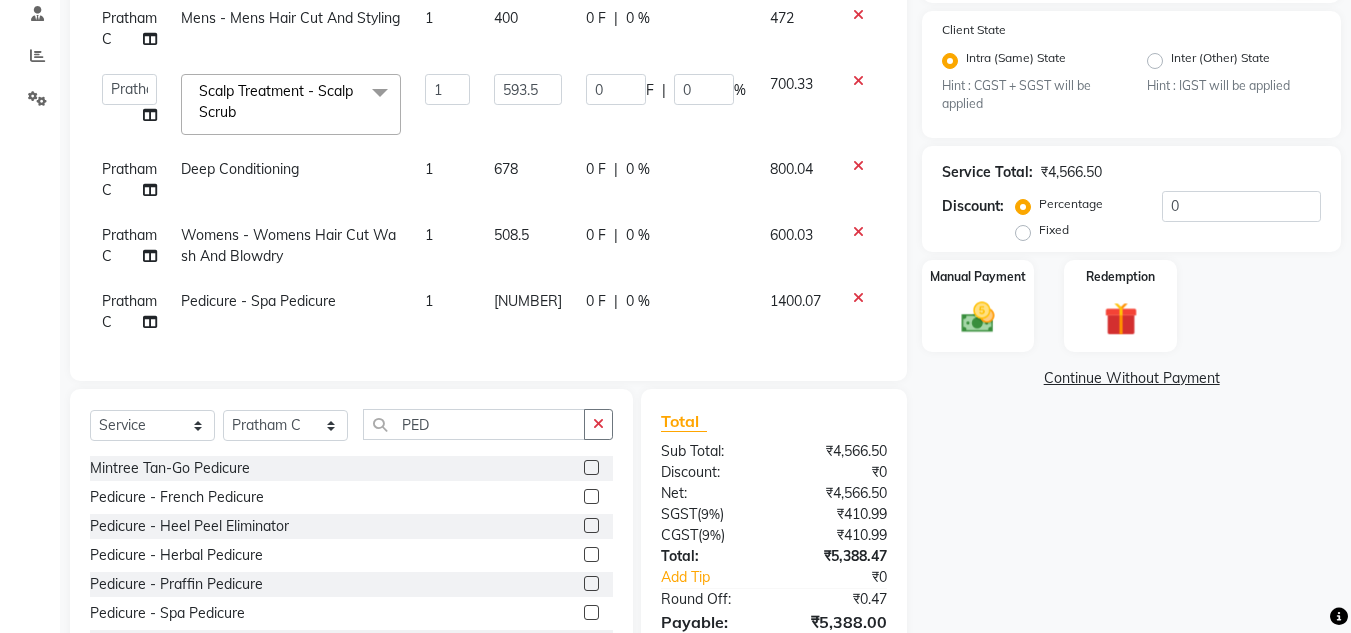 click on "400" 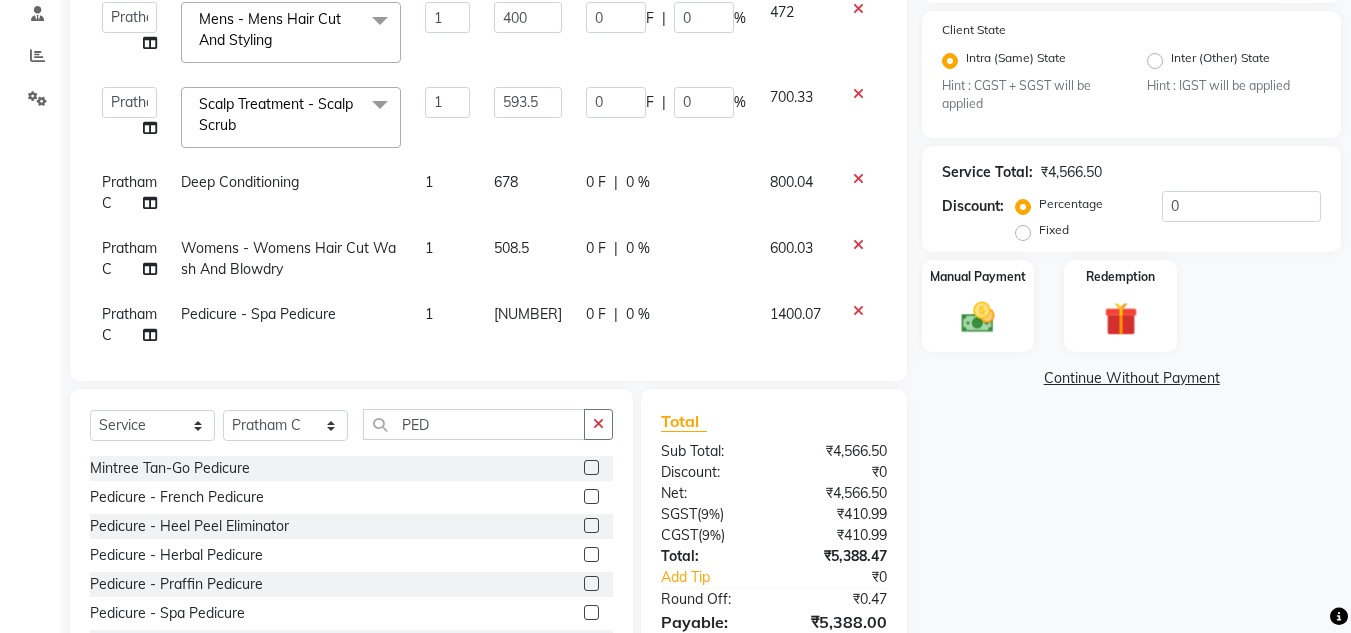 click on "400" 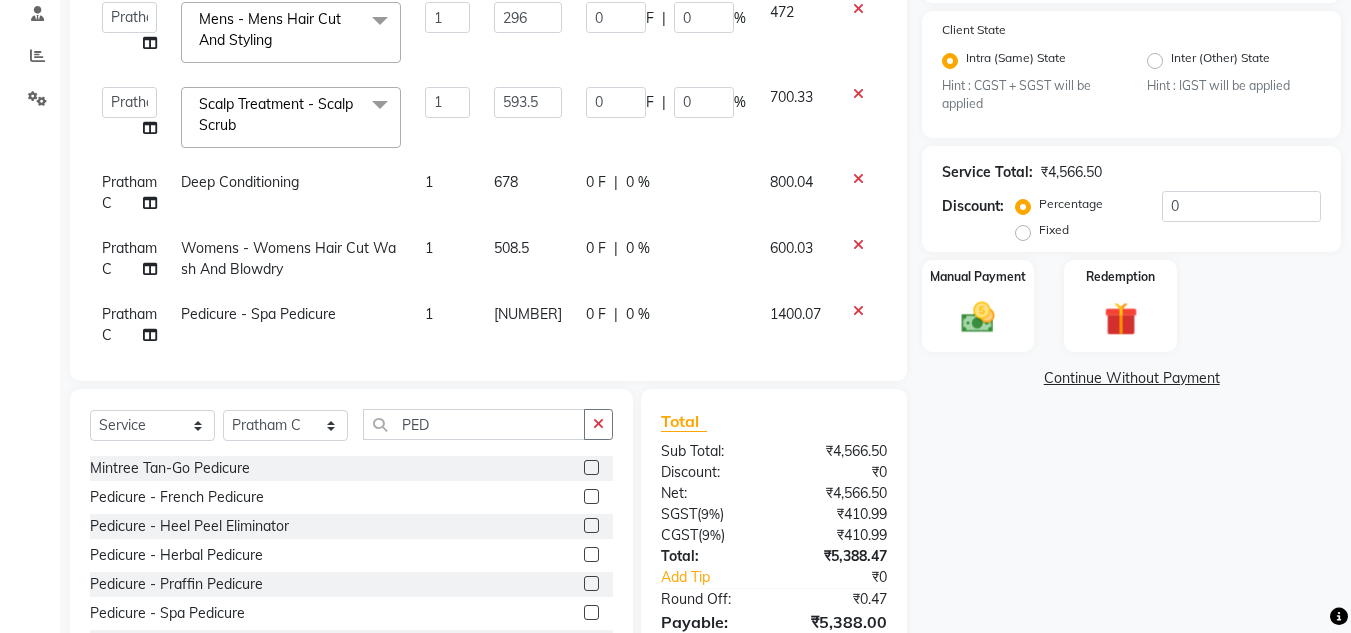 type on "296.5" 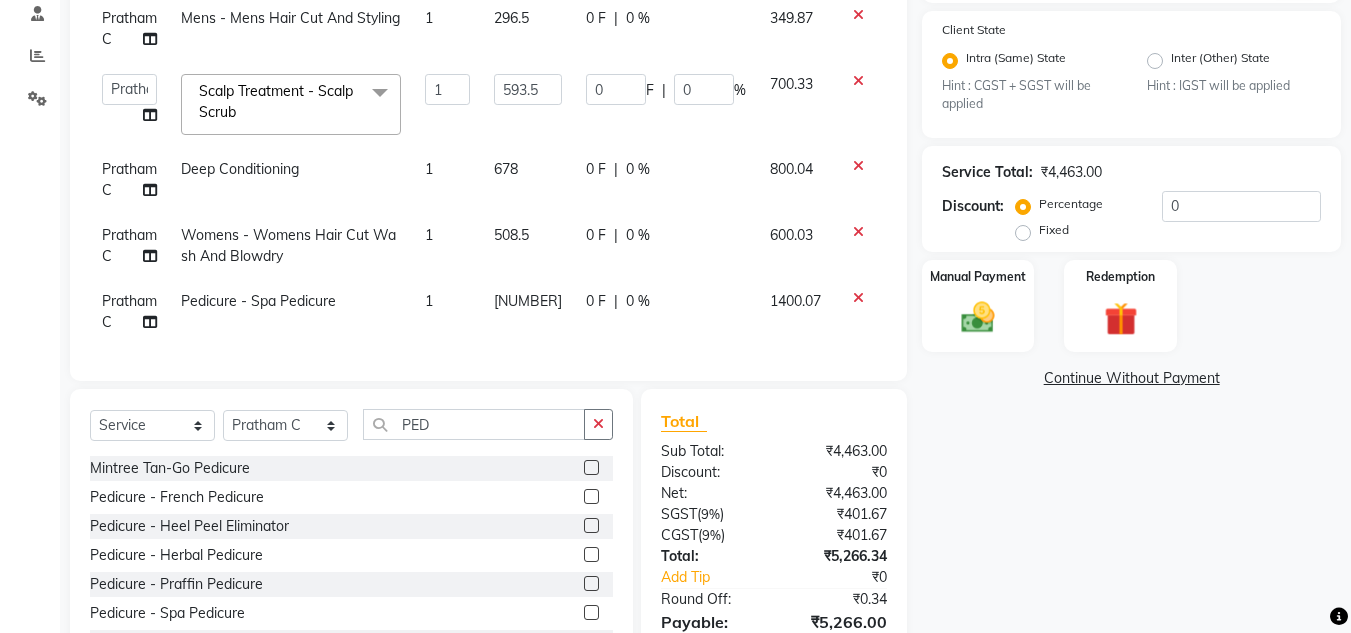 click on "349.87" 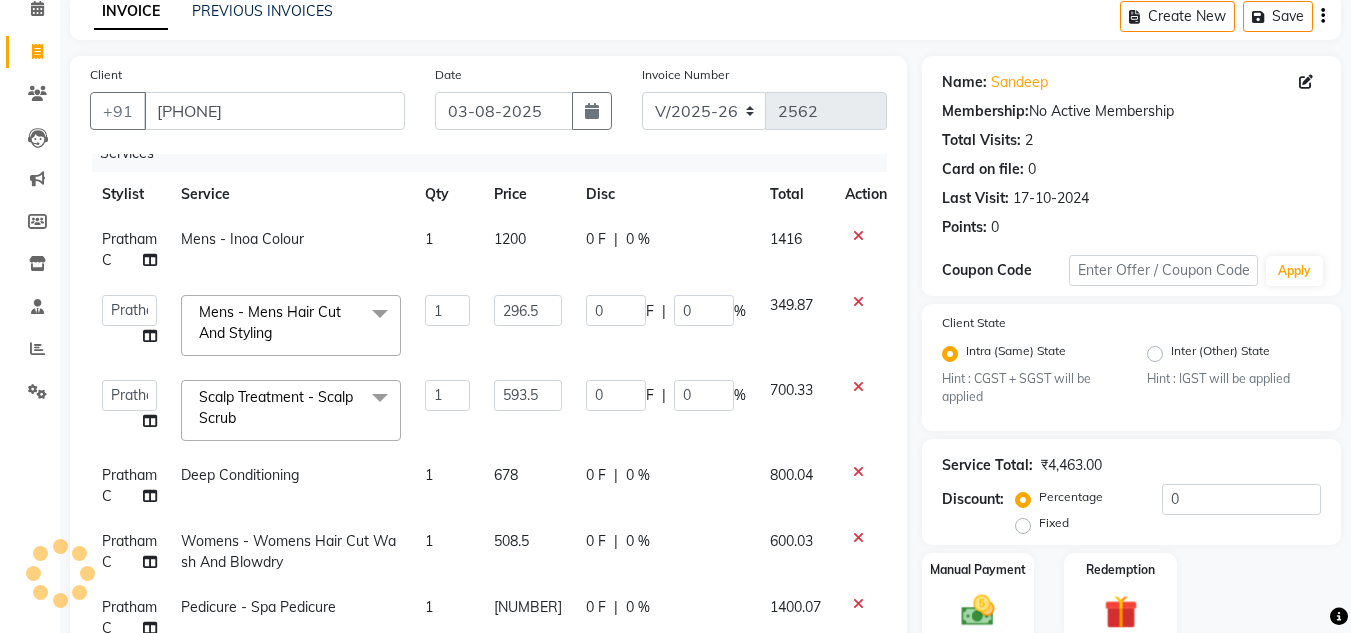 scroll, scrollTop: 62, scrollLeft: 0, axis: vertical 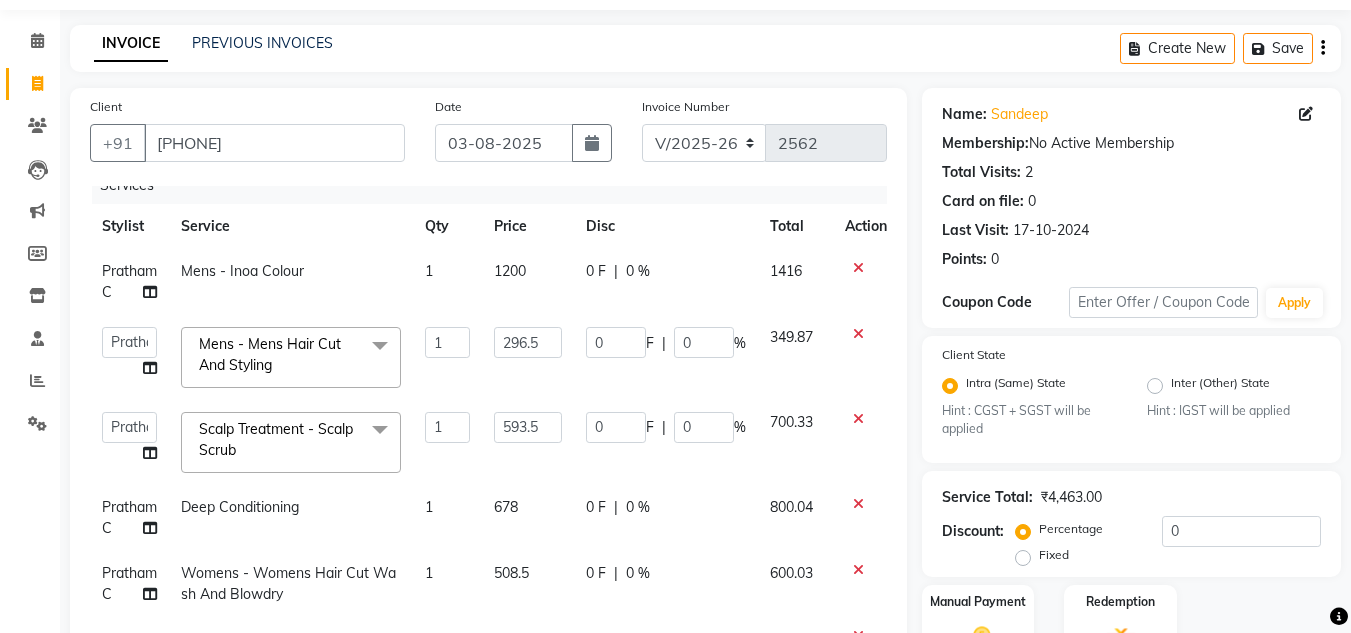 click on "1200" 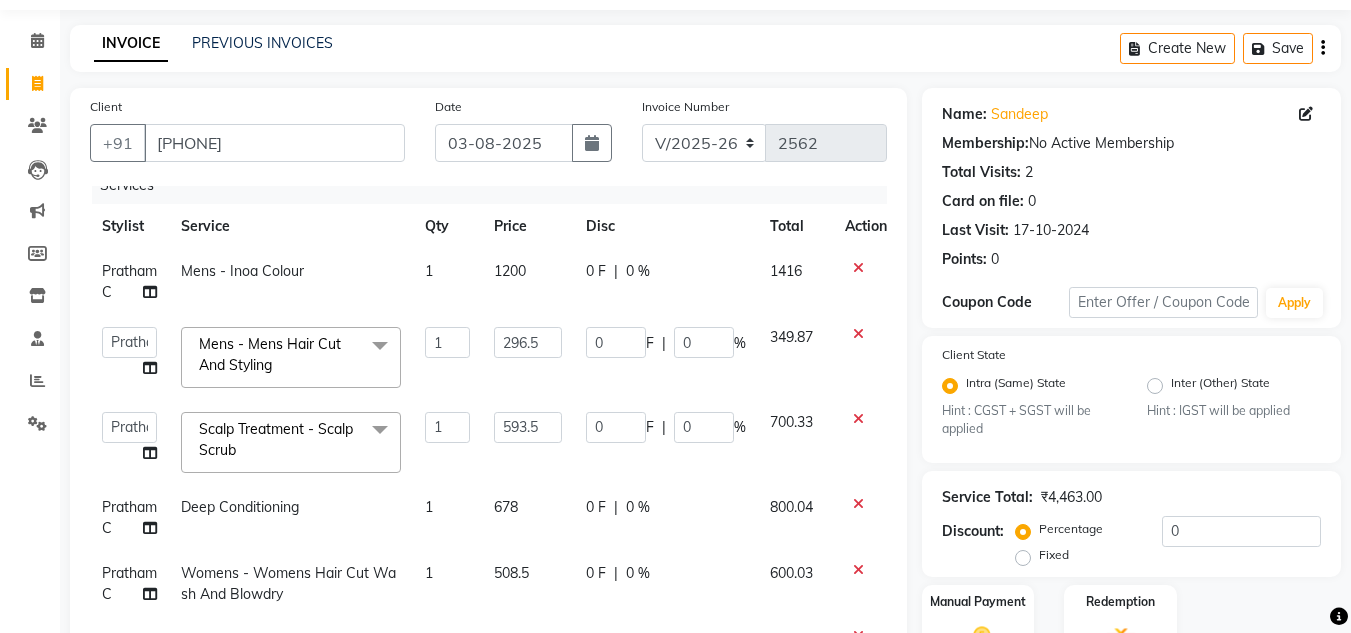 select on "63038" 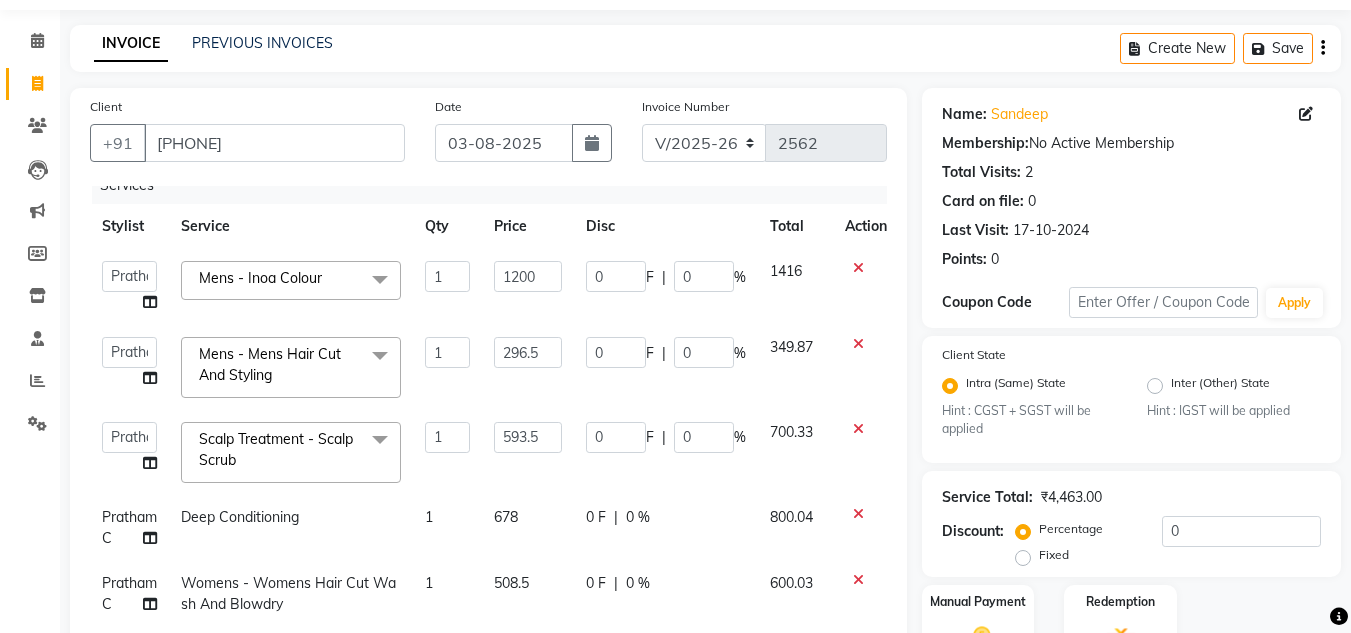 click on "1200" 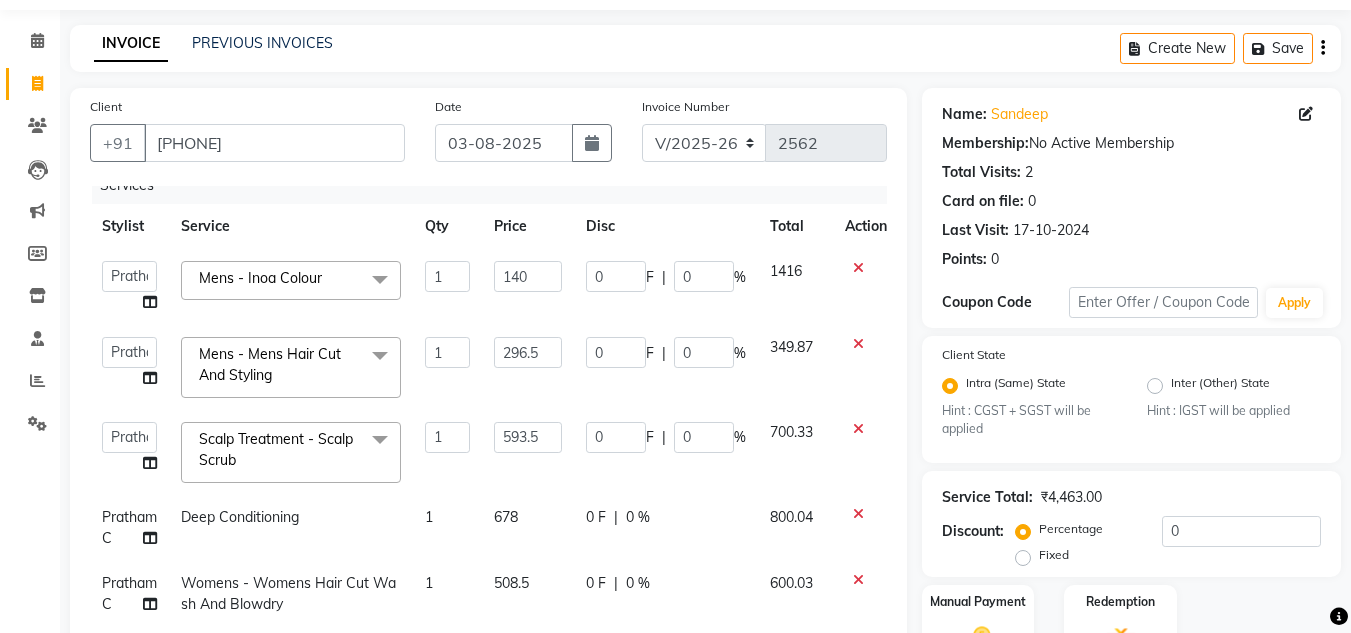 type on "1400" 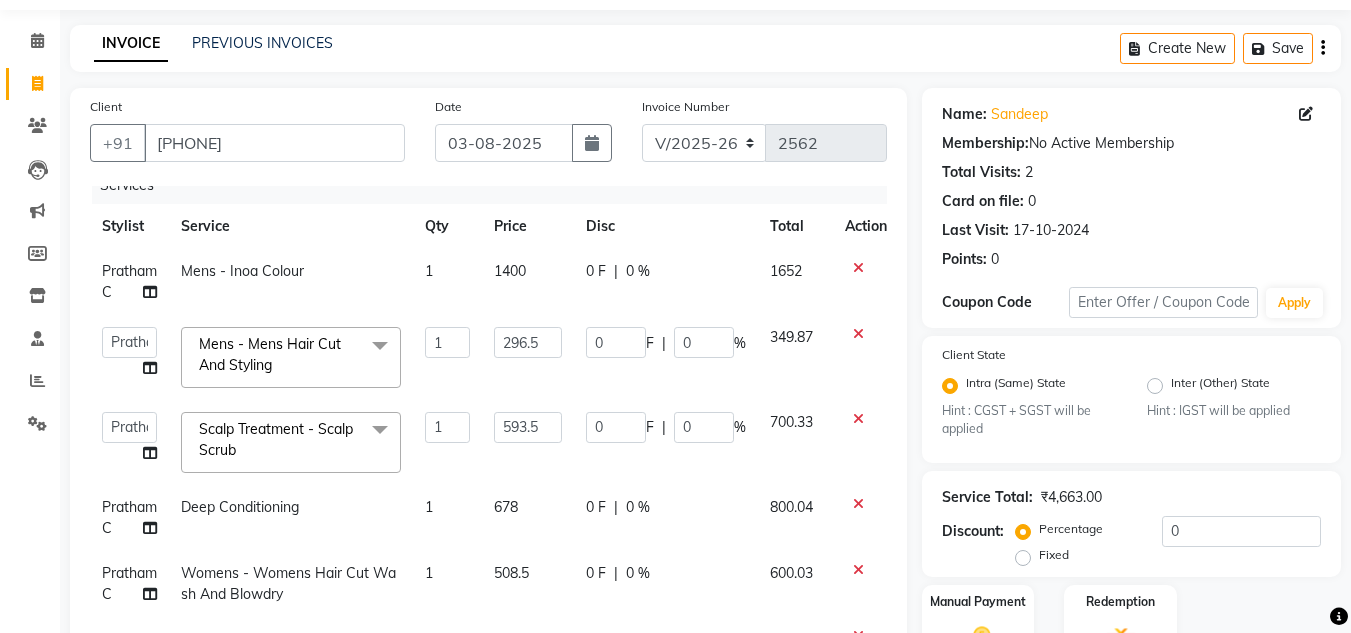 click on "1652" 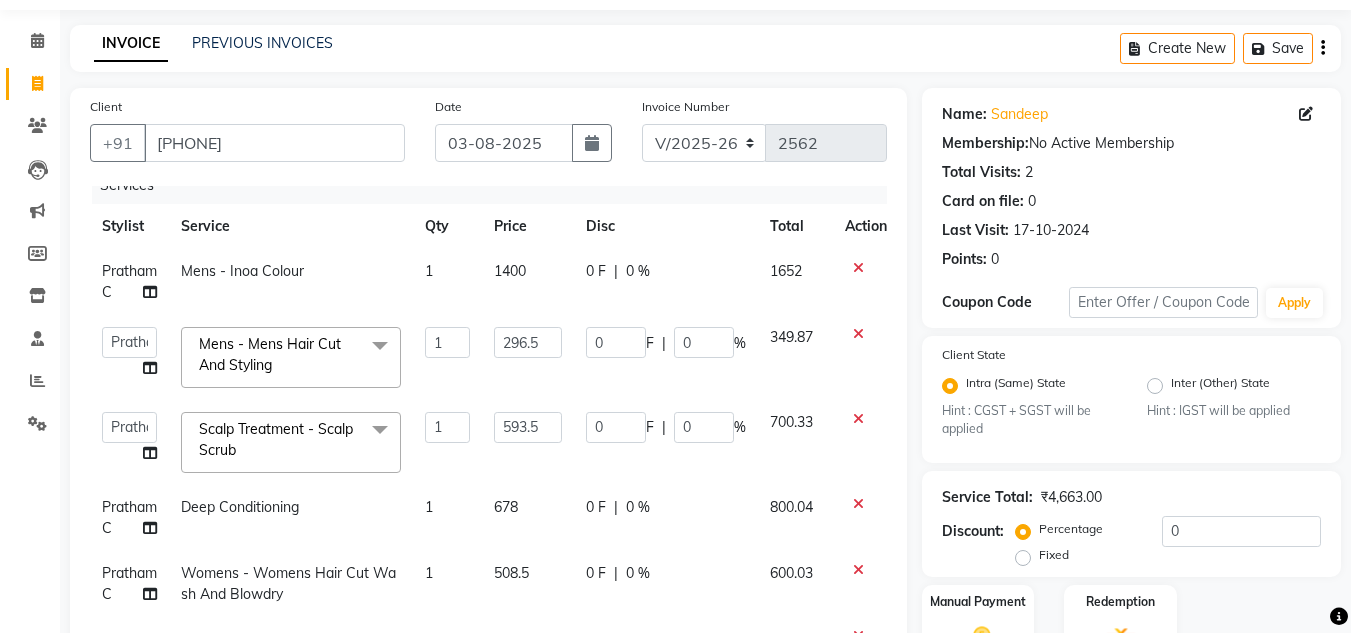select on "63038" 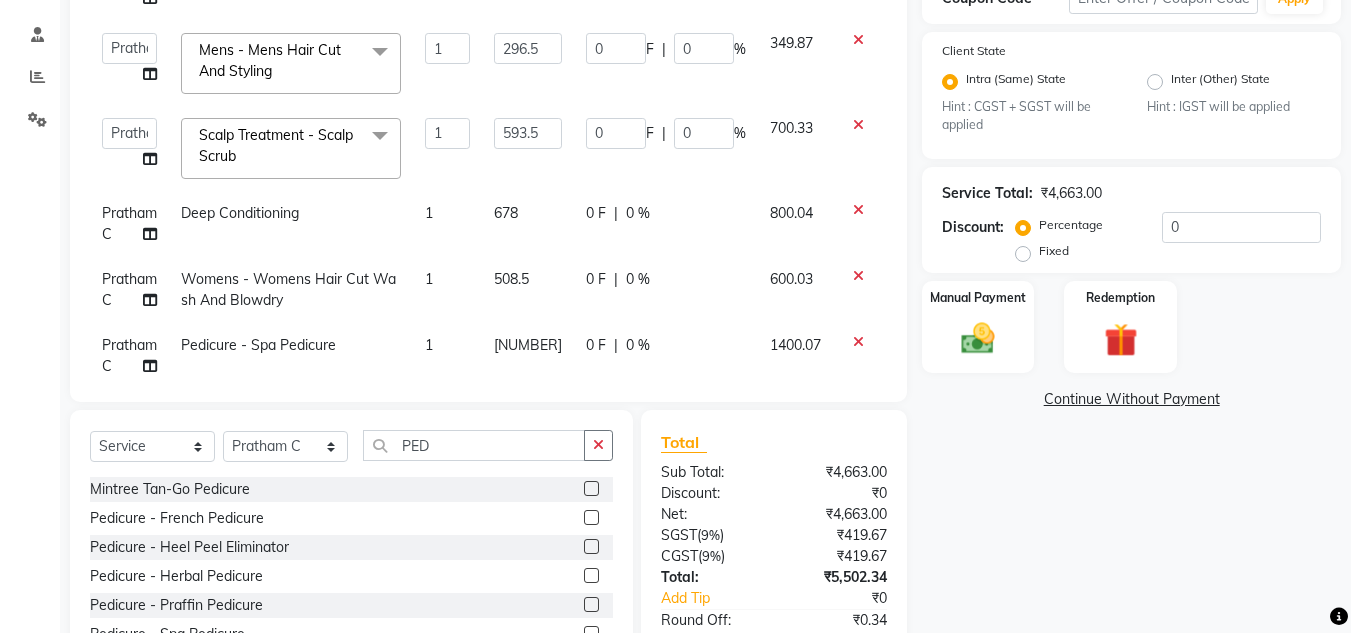 scroll, scrollTop: 488, scrollLeft: 0, axis: vertical 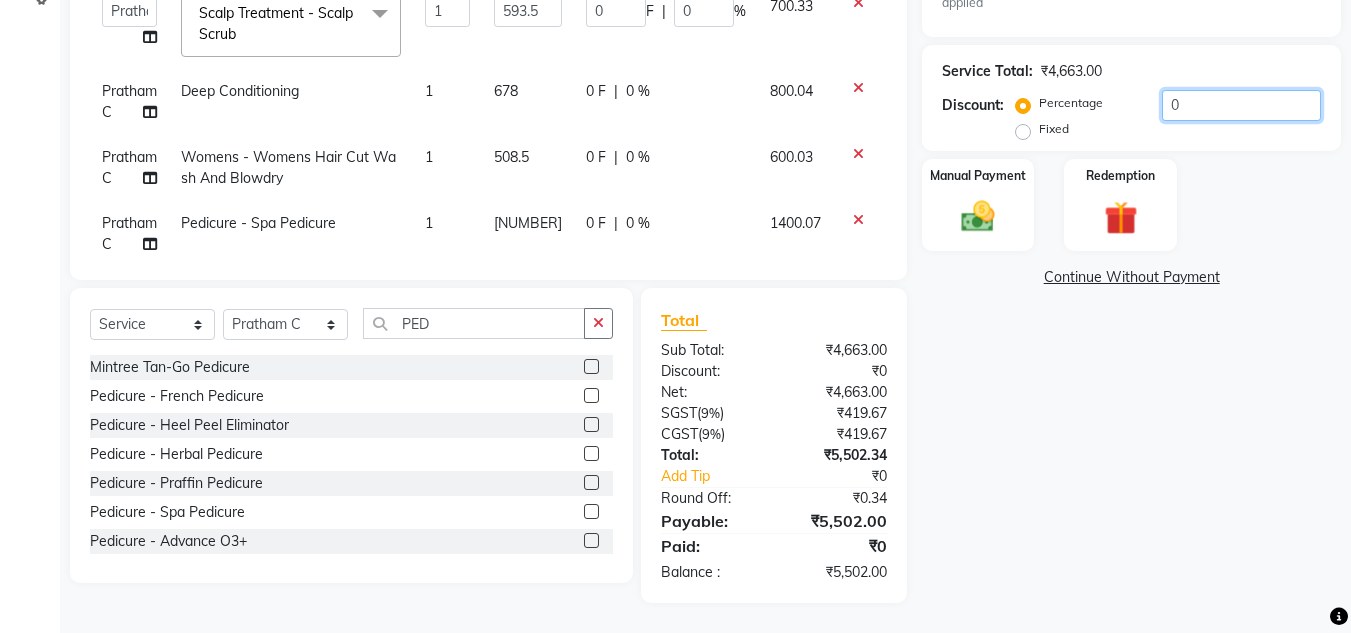 click on "0" 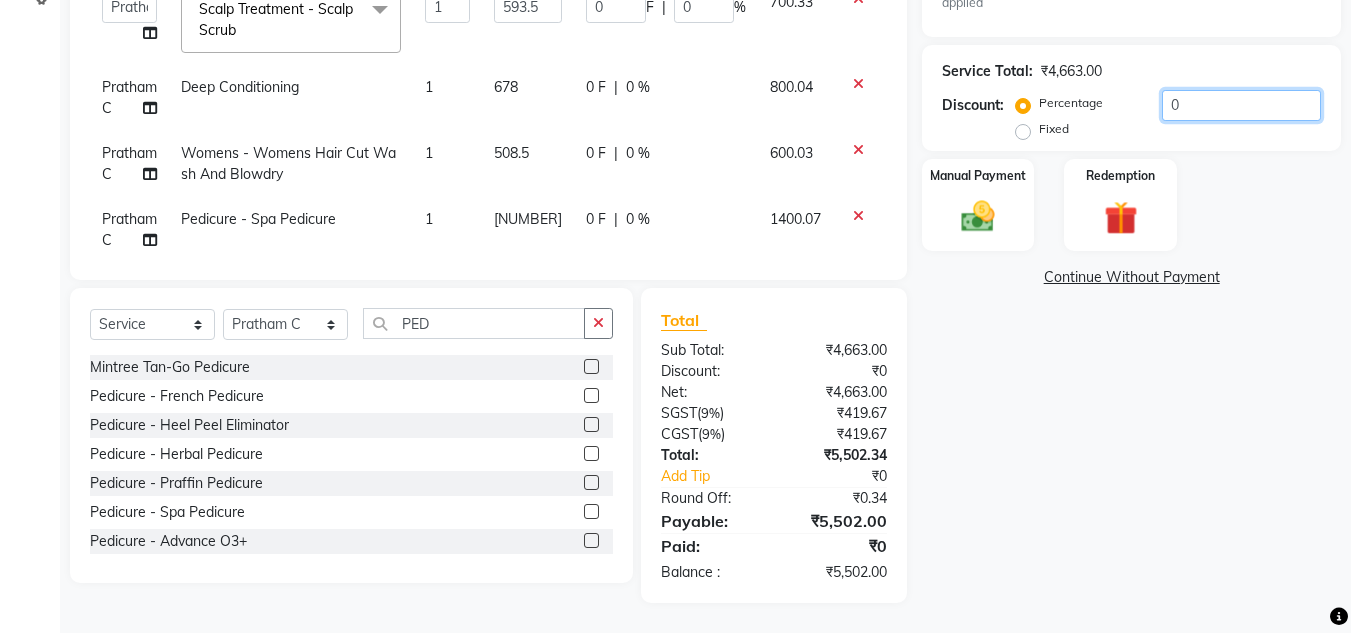 scroll, scrollTop: 0, scrollLeft: 0, axis: both 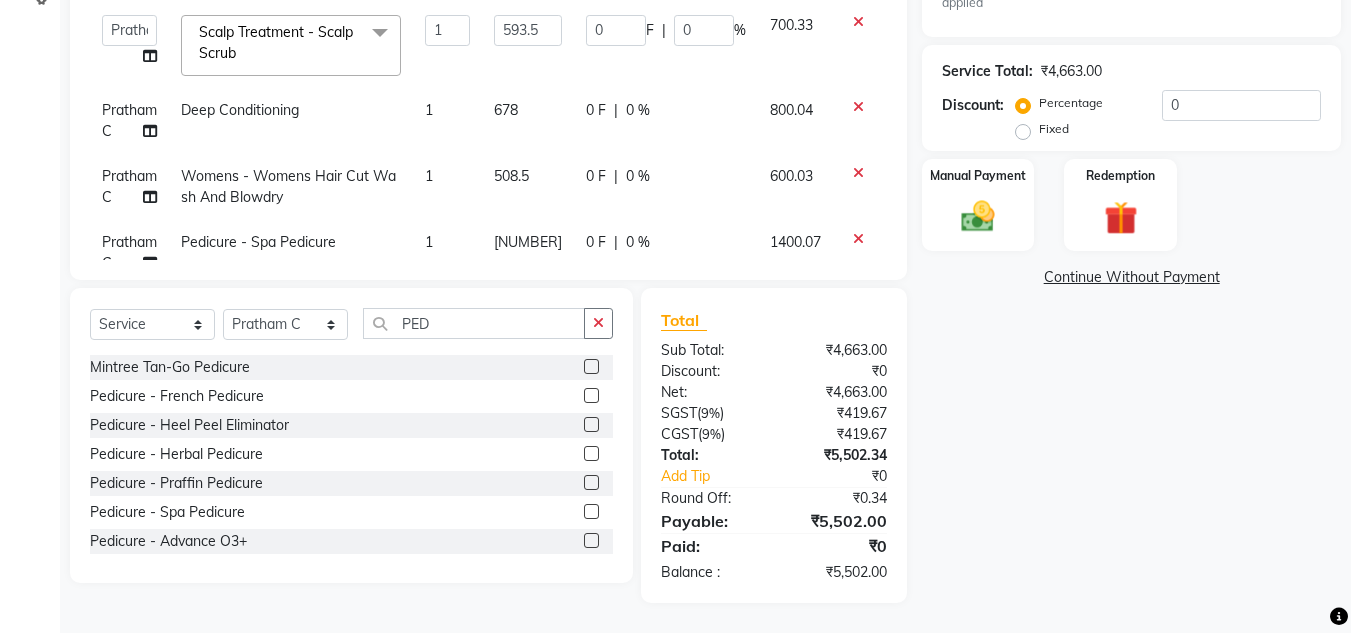 click on "1" 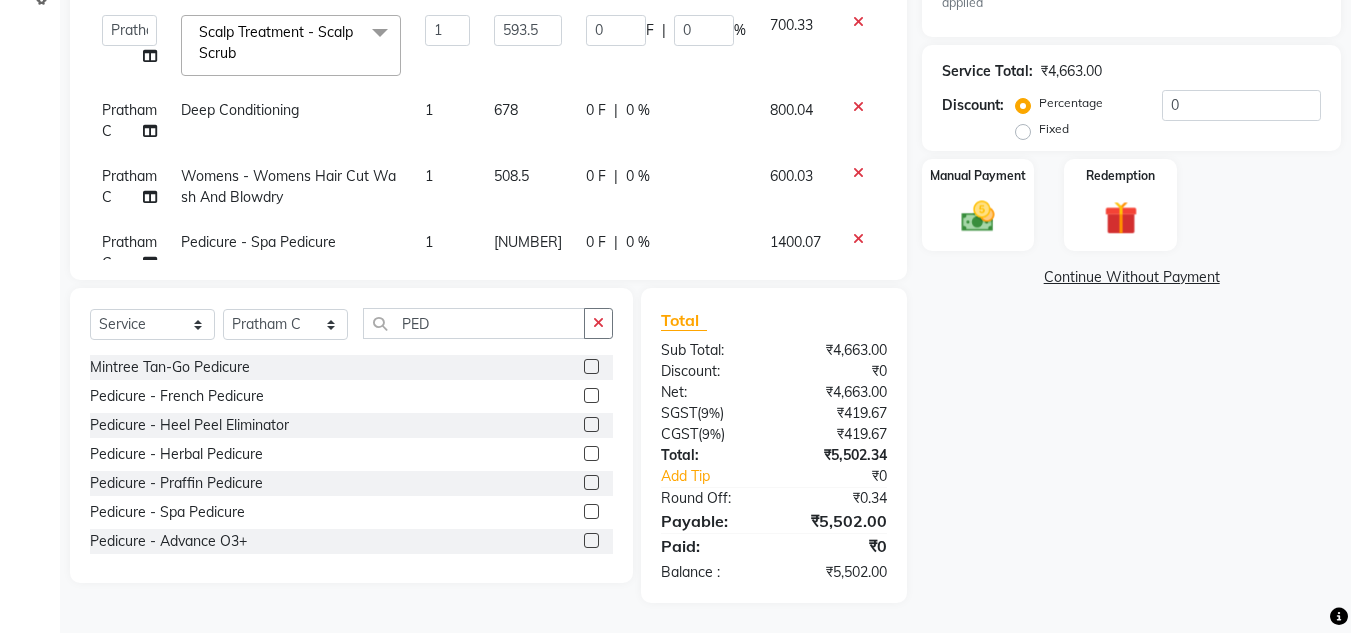 select on "63038" 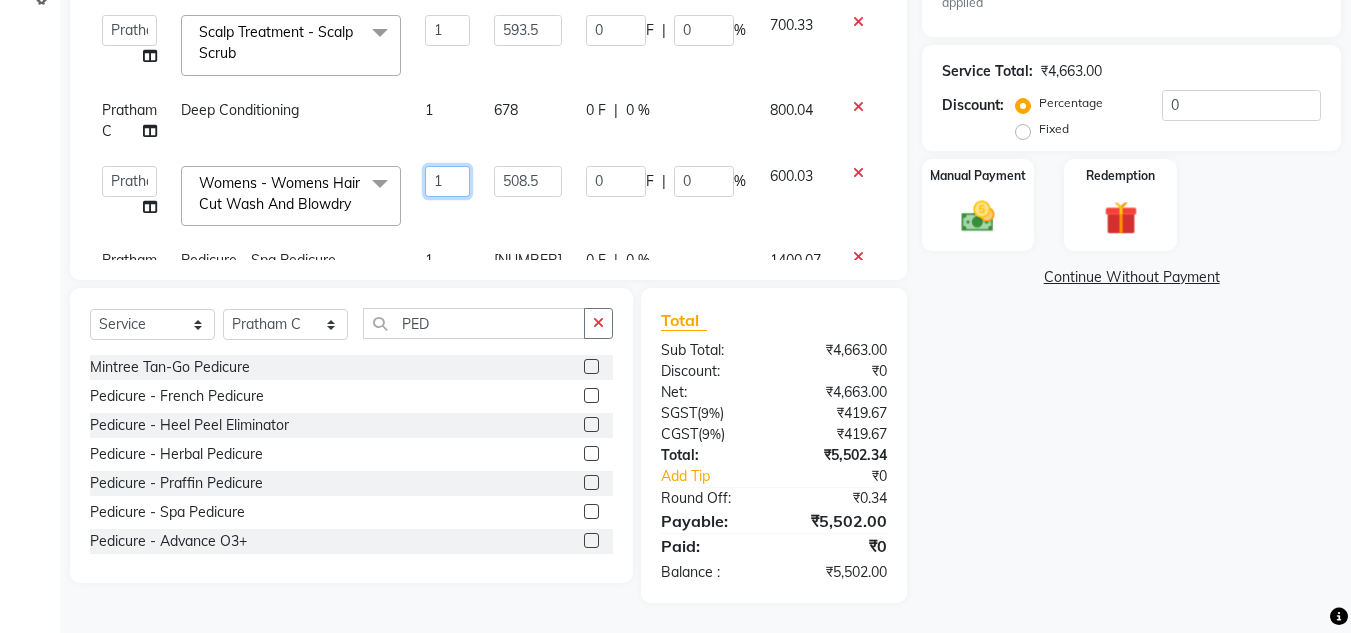 click on "1" 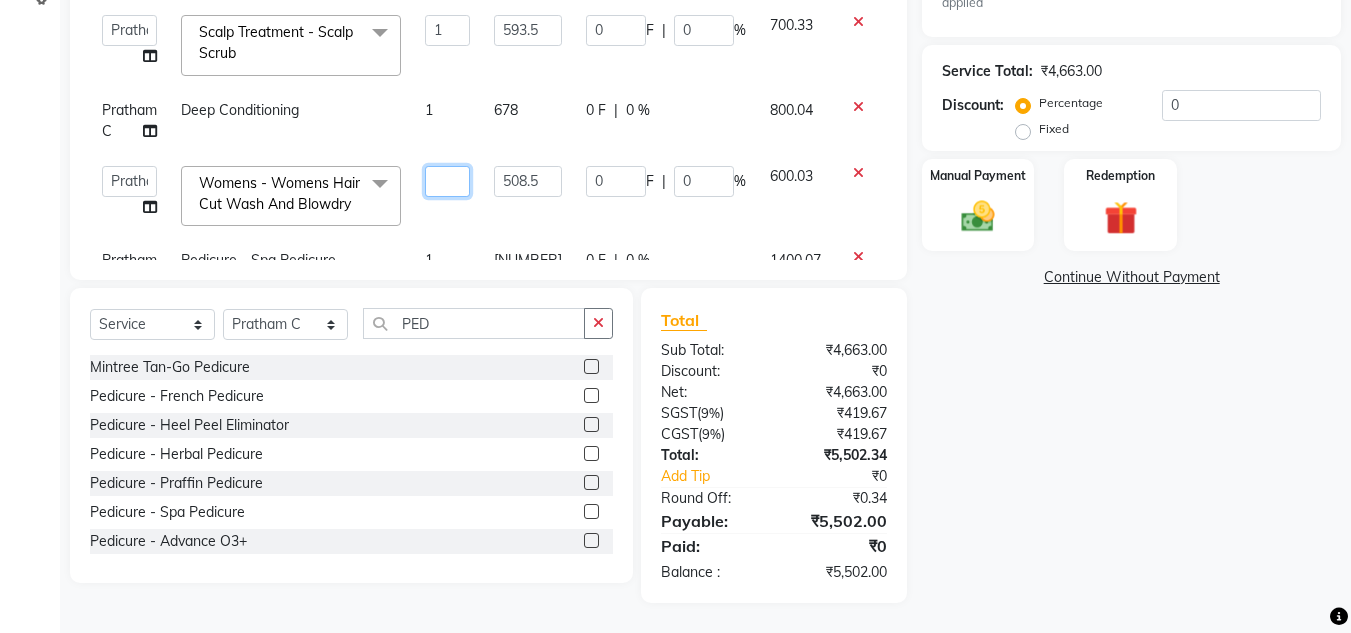type on "2" 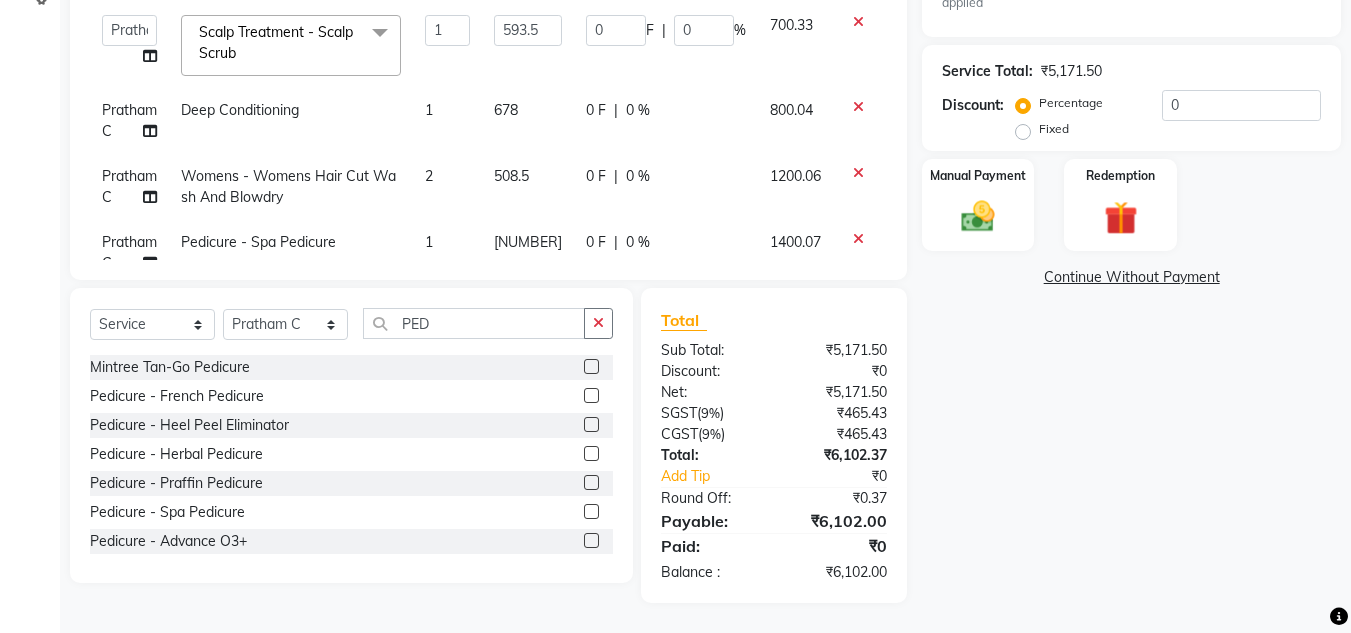 click on "1200.06" 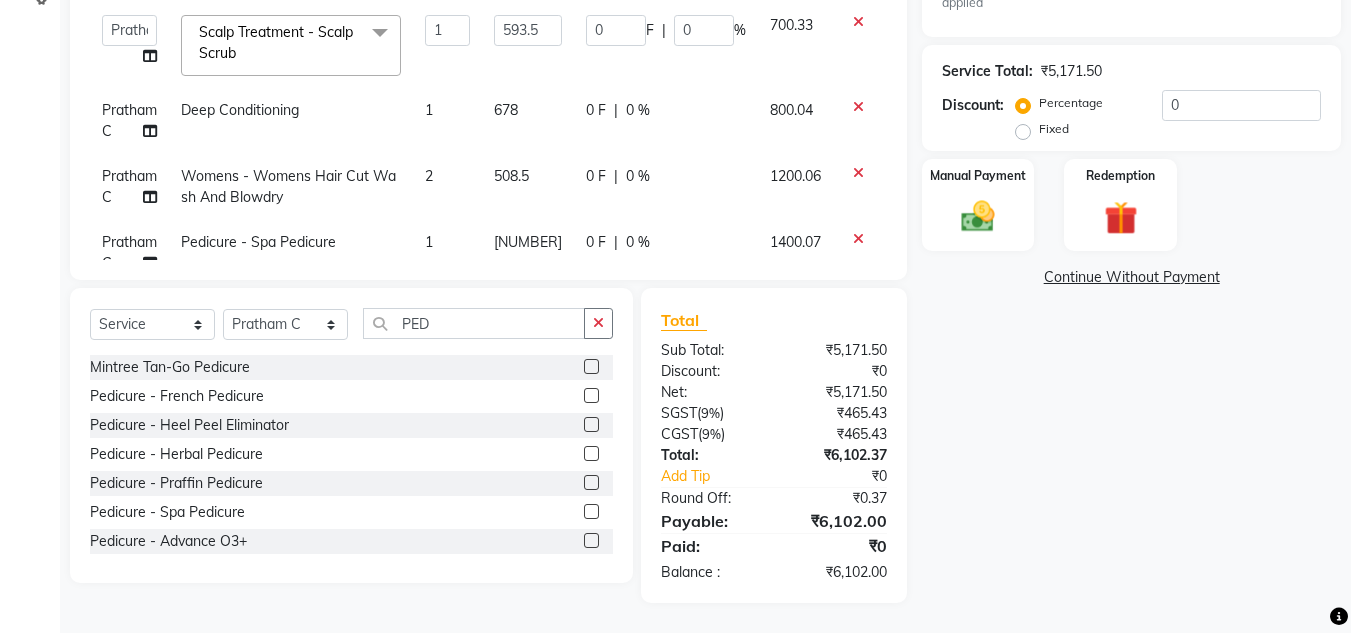 select on "63038" 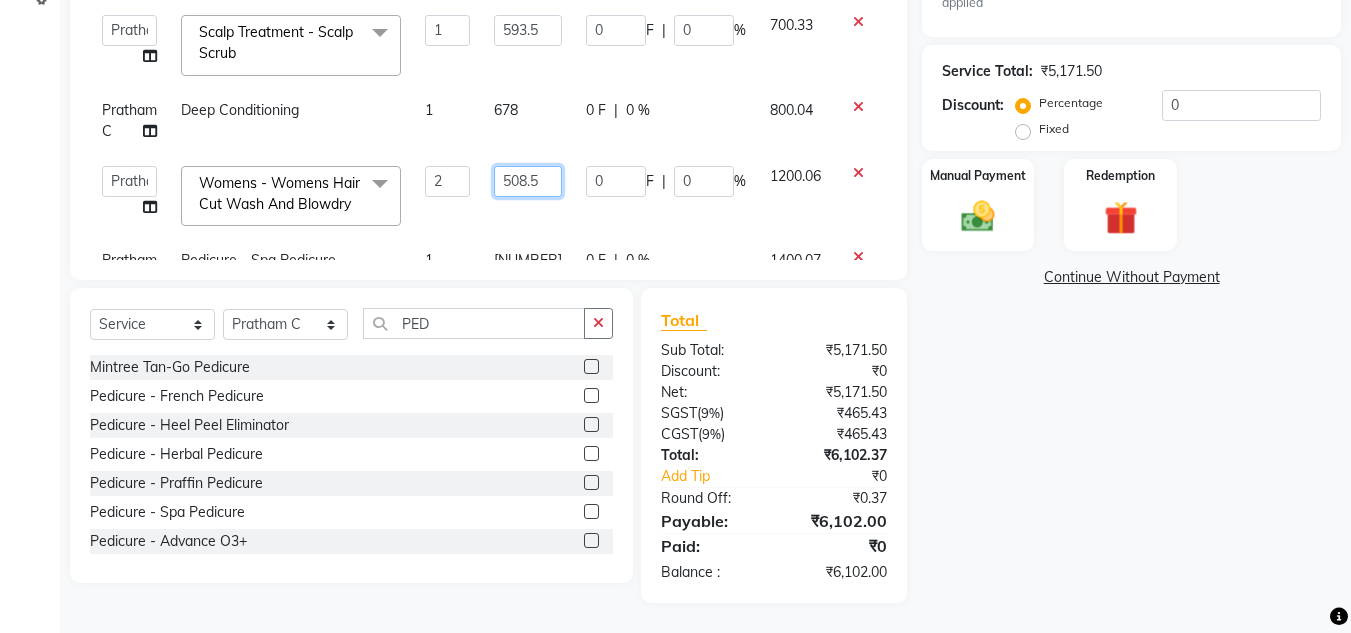 click on "508.5" 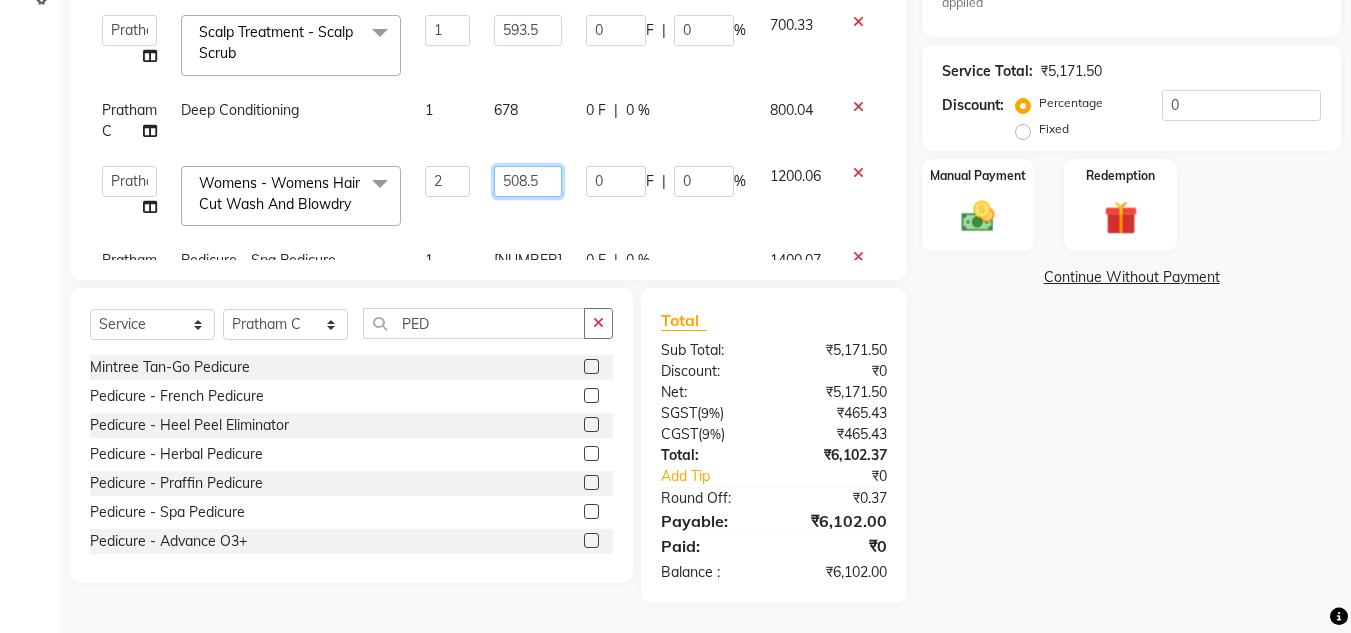 type on "508" 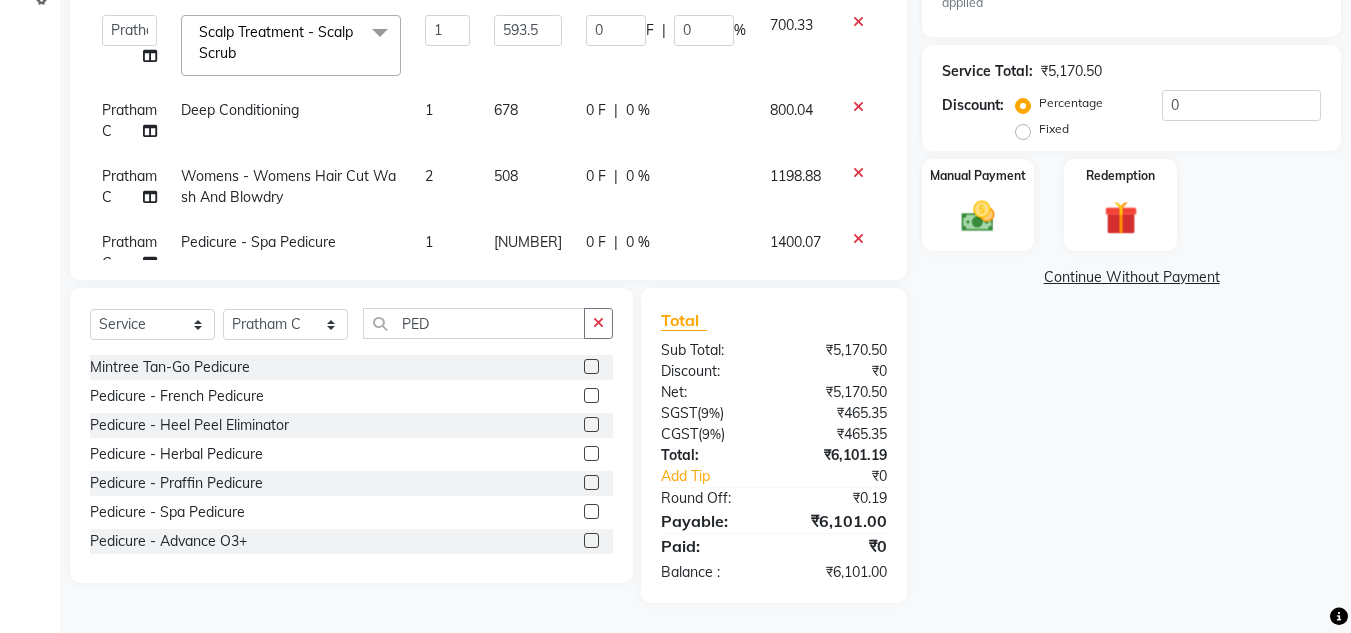 click on "1198.88" 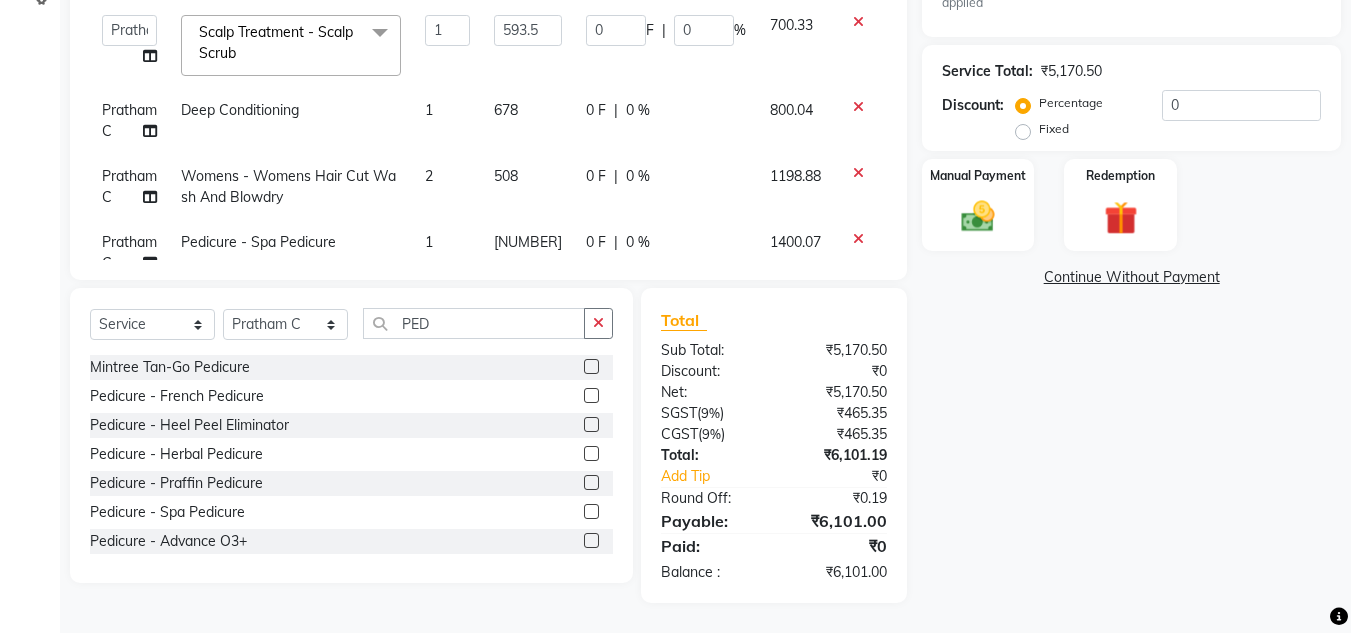 select on "63038" 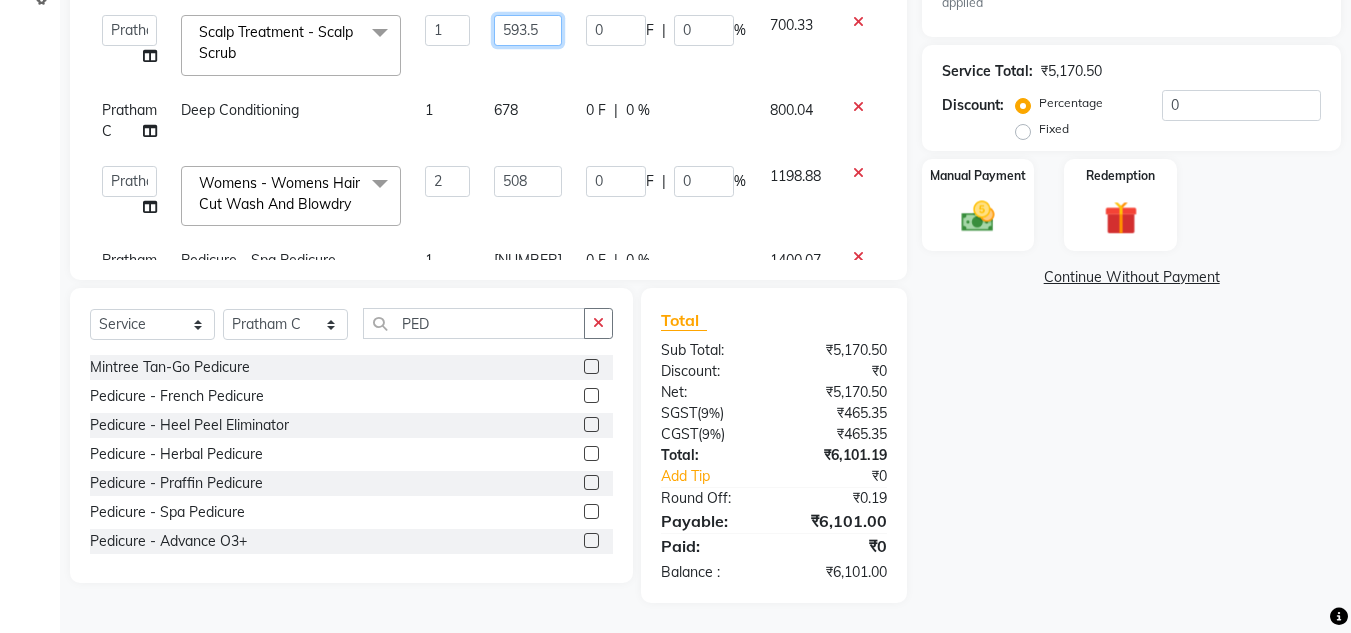 click on "593.5" 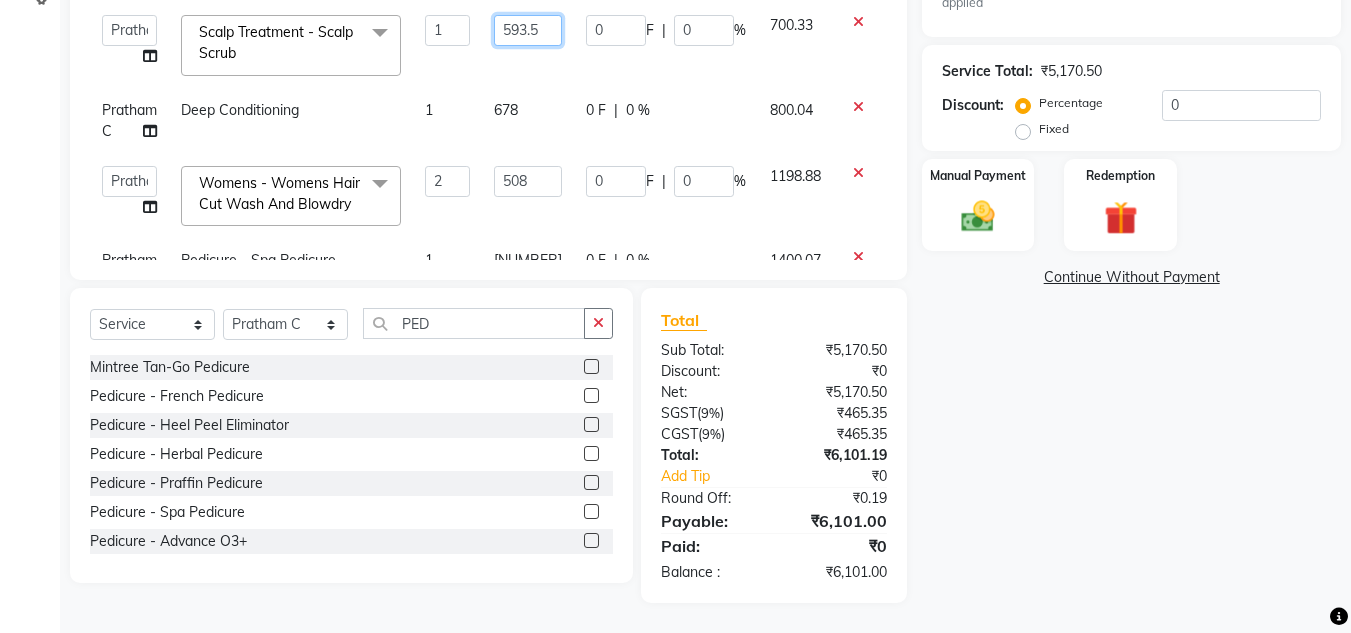 type on "593" 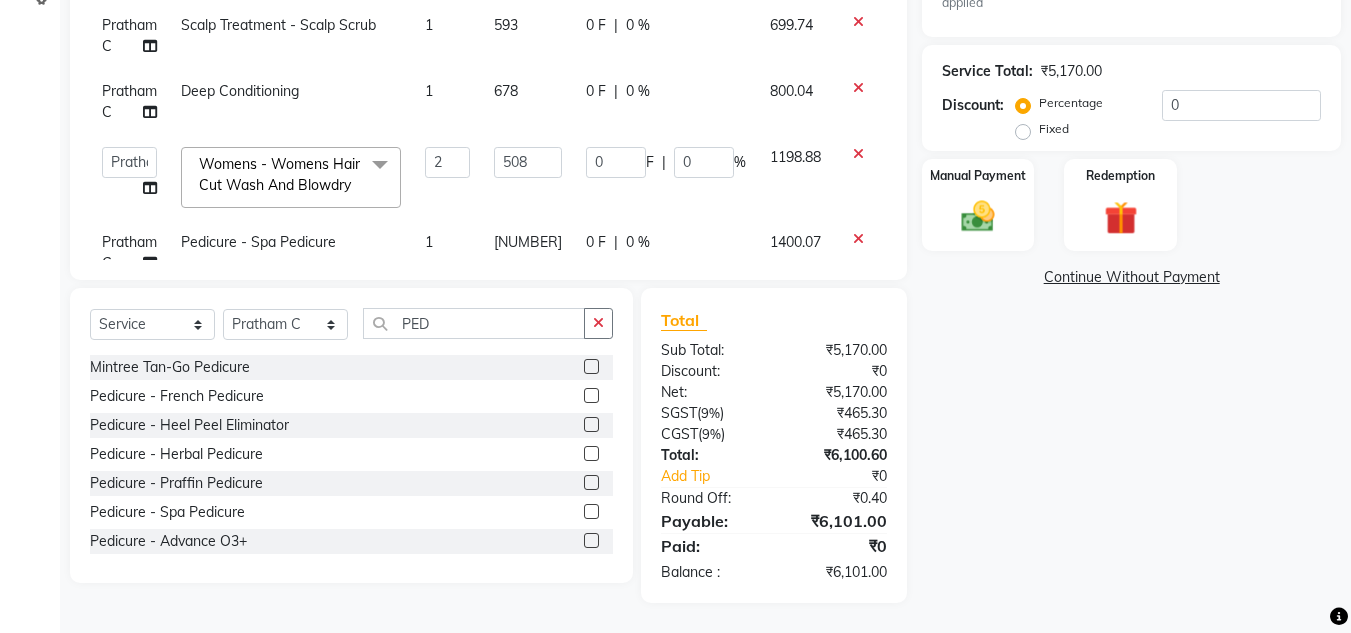 click on "699.74" 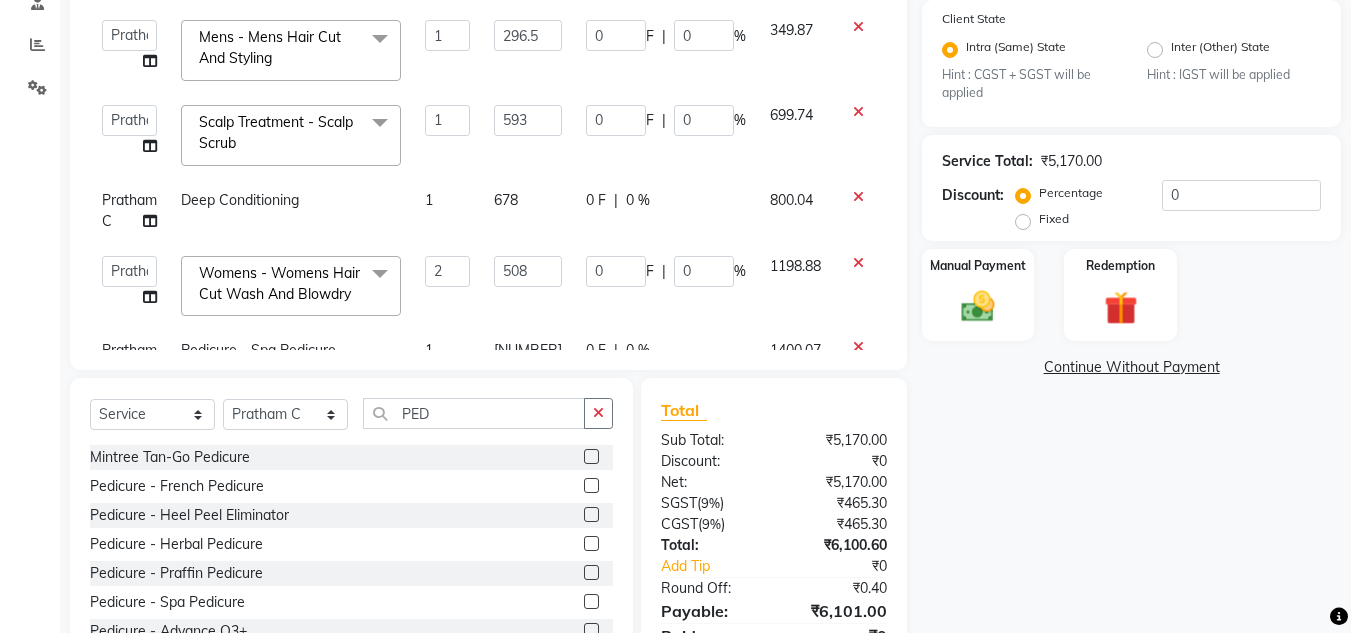 scroll, scrollTop: 370, scrollLeft: 0, axis: vertical 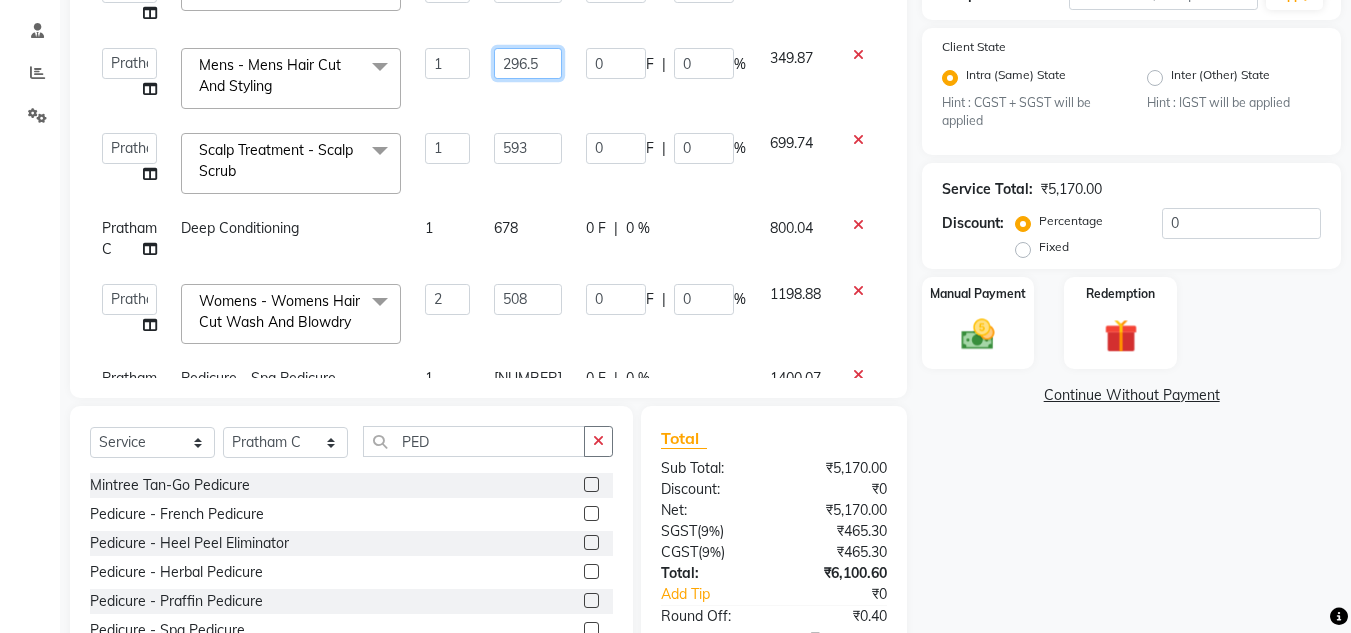 click on "296.5" 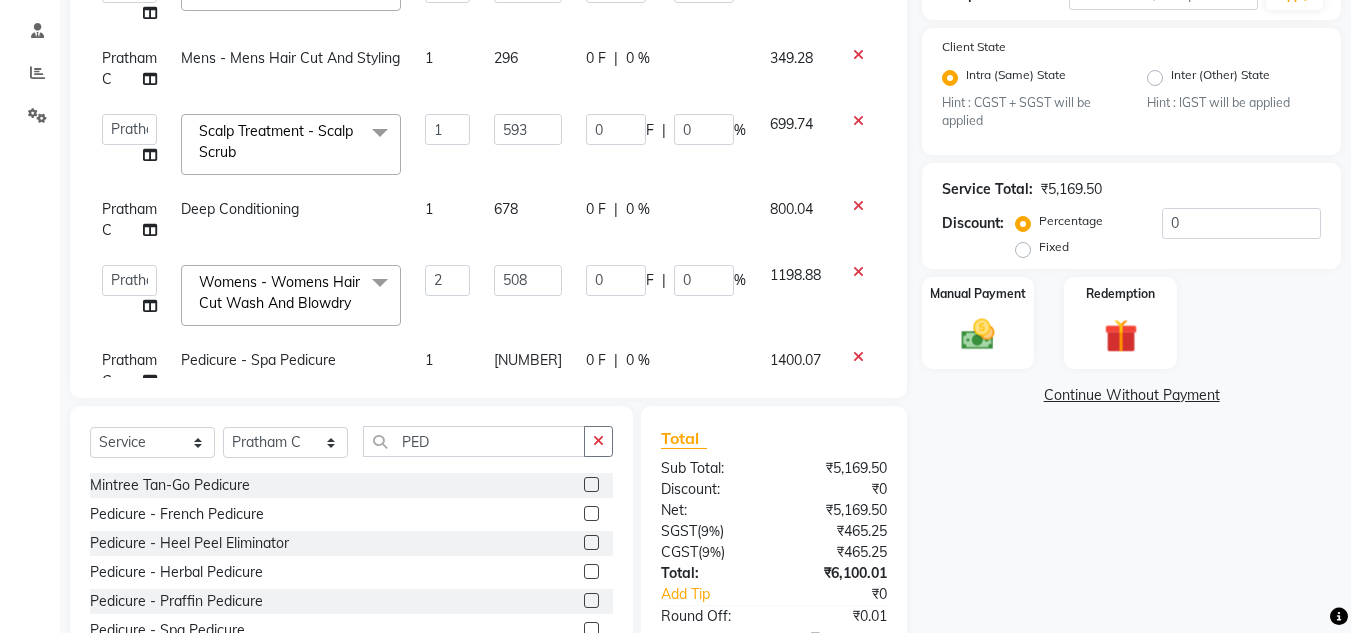 click on "349.28" 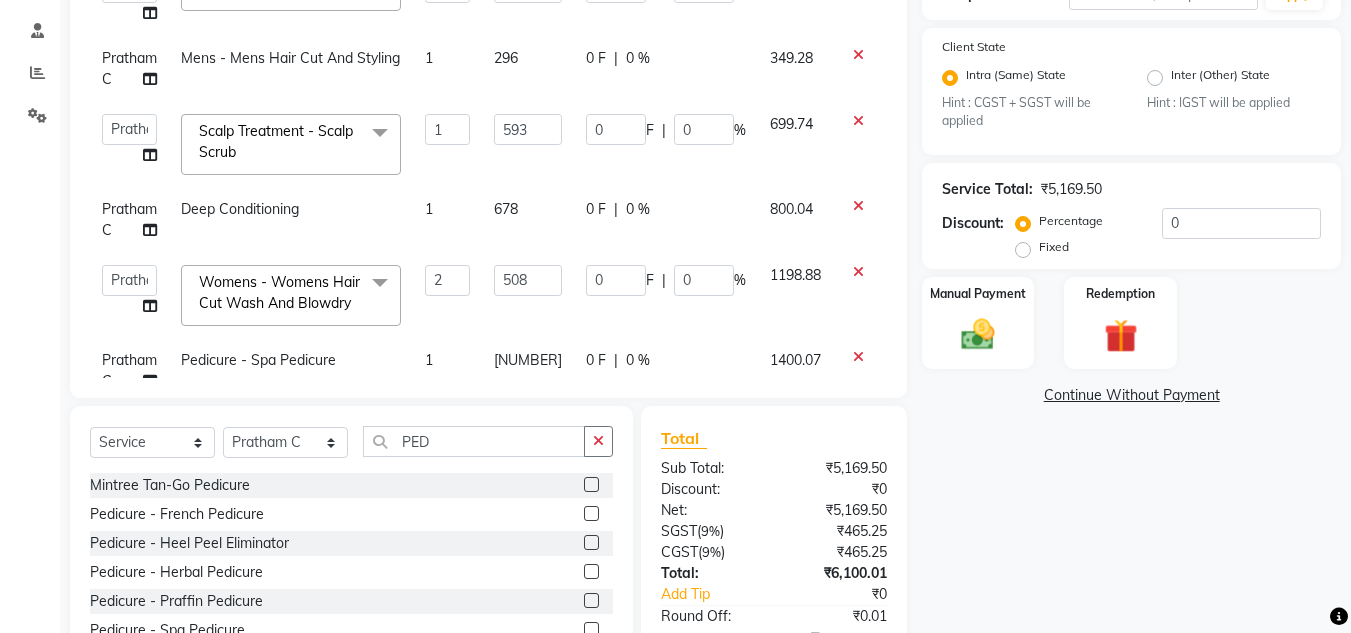select on "63038" 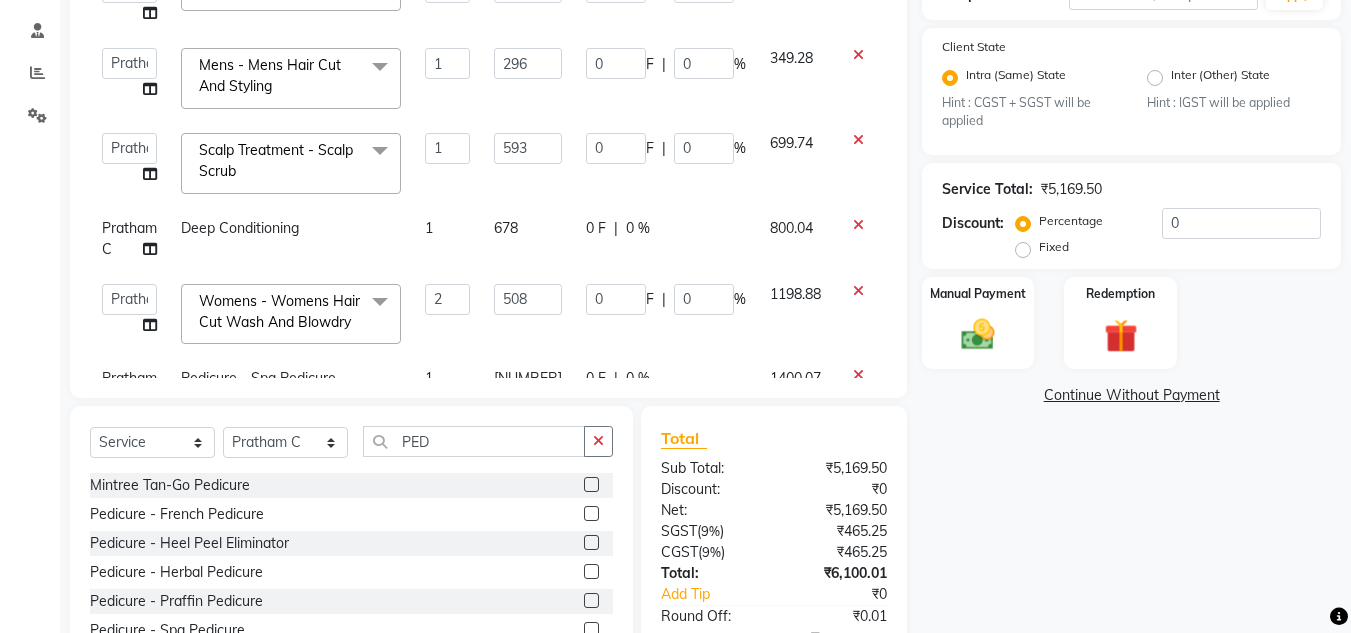 scroll, scrollTop: 488, scrollLeft: 0, axis: vertical 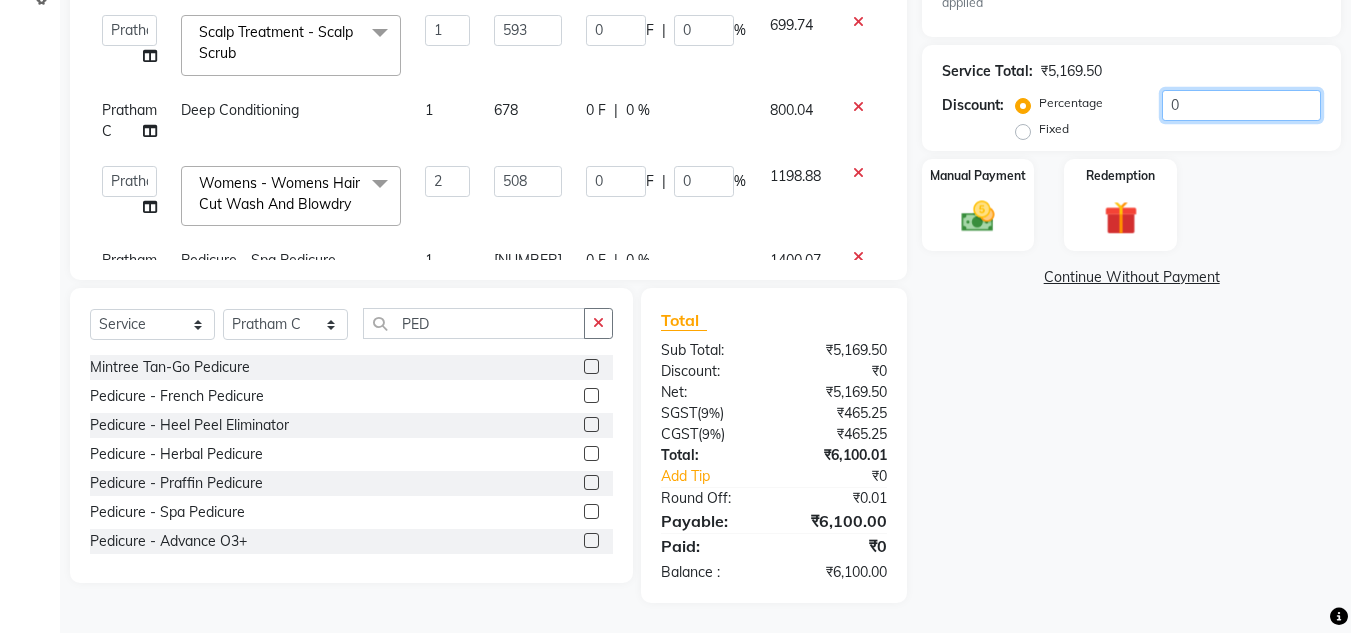 click on "0" 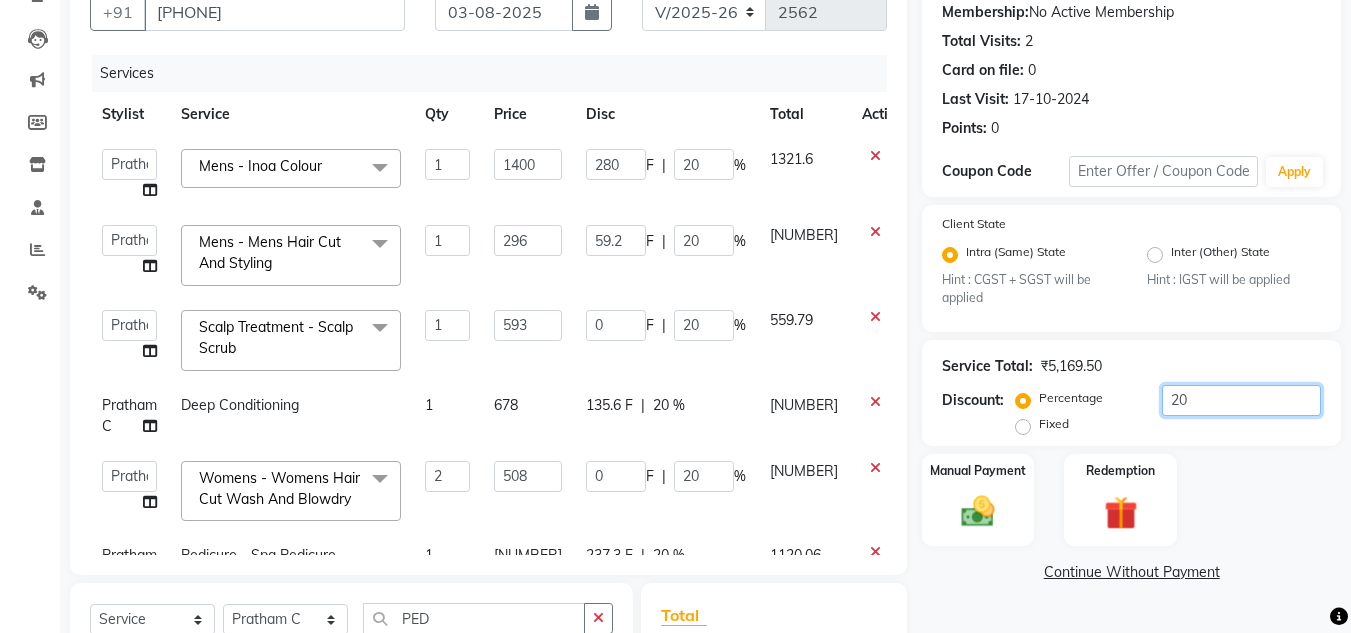 scroll, scrollTop: 199, scrollLeft: 0, axis: vertical 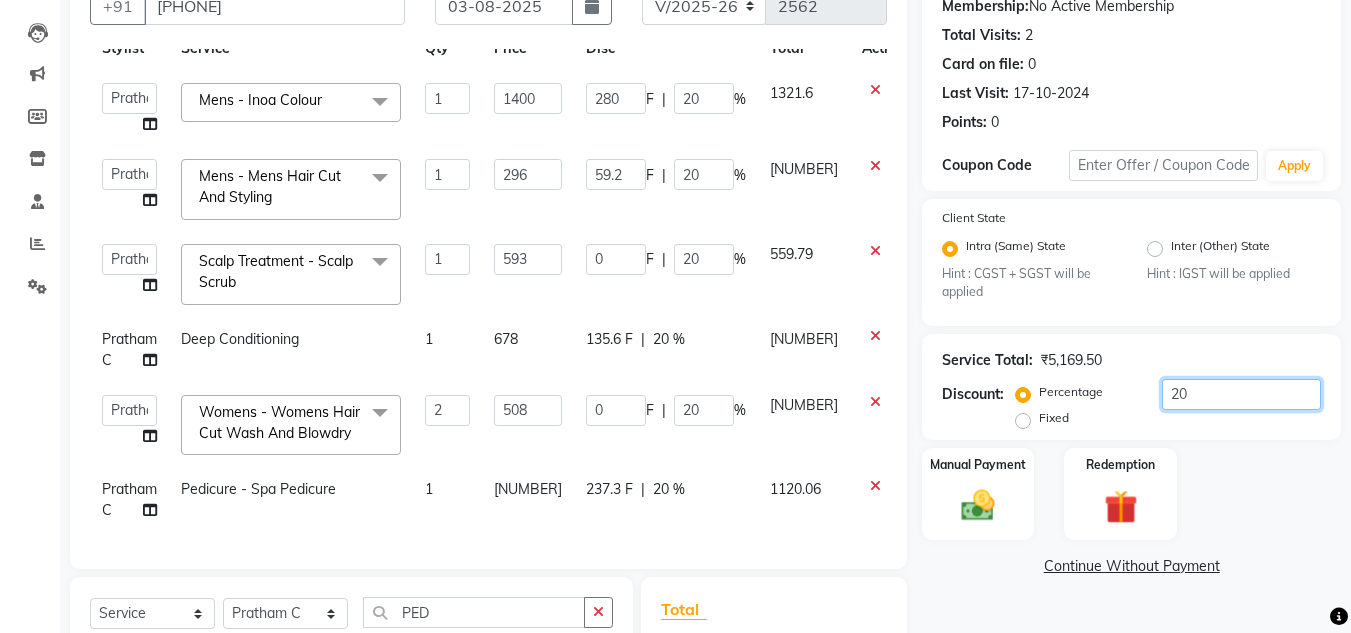 type on "0" 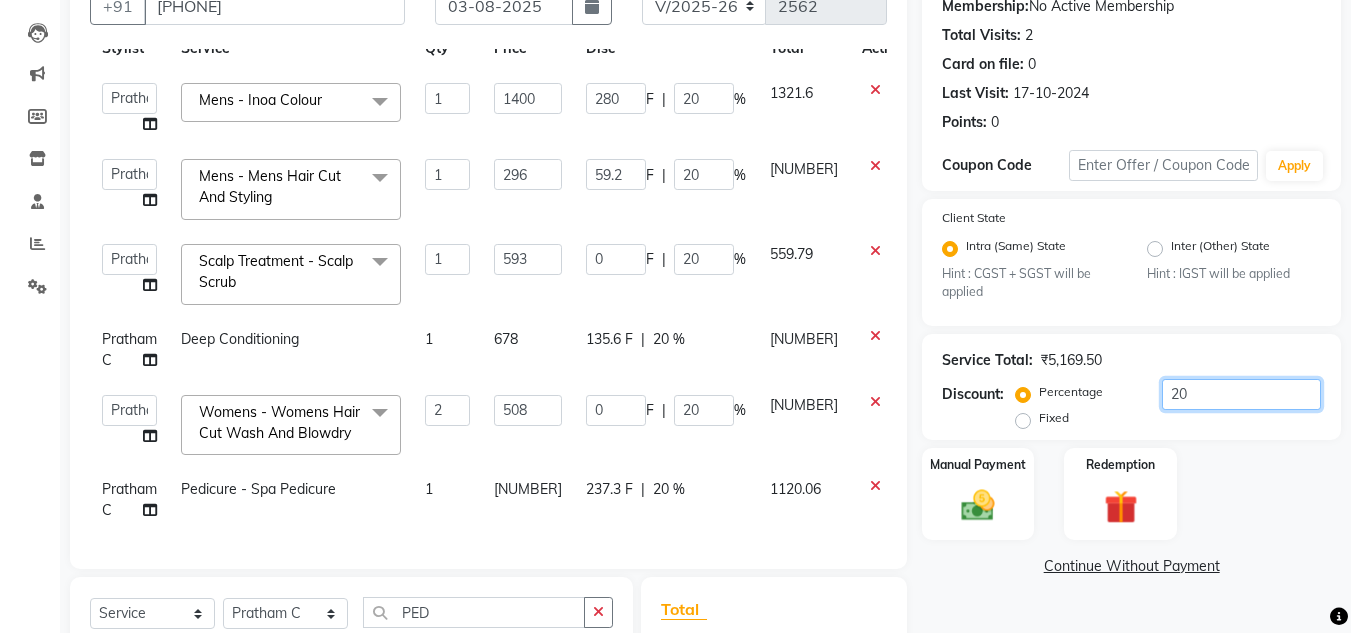 type on "0" 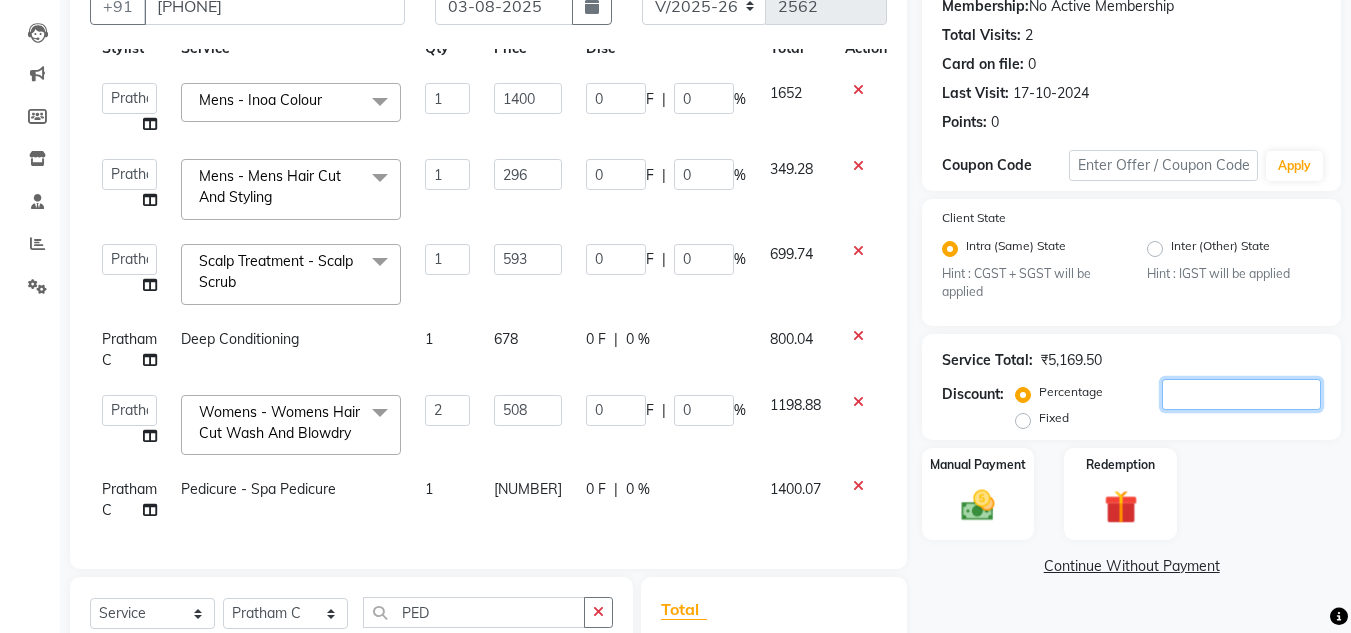 type on "1" 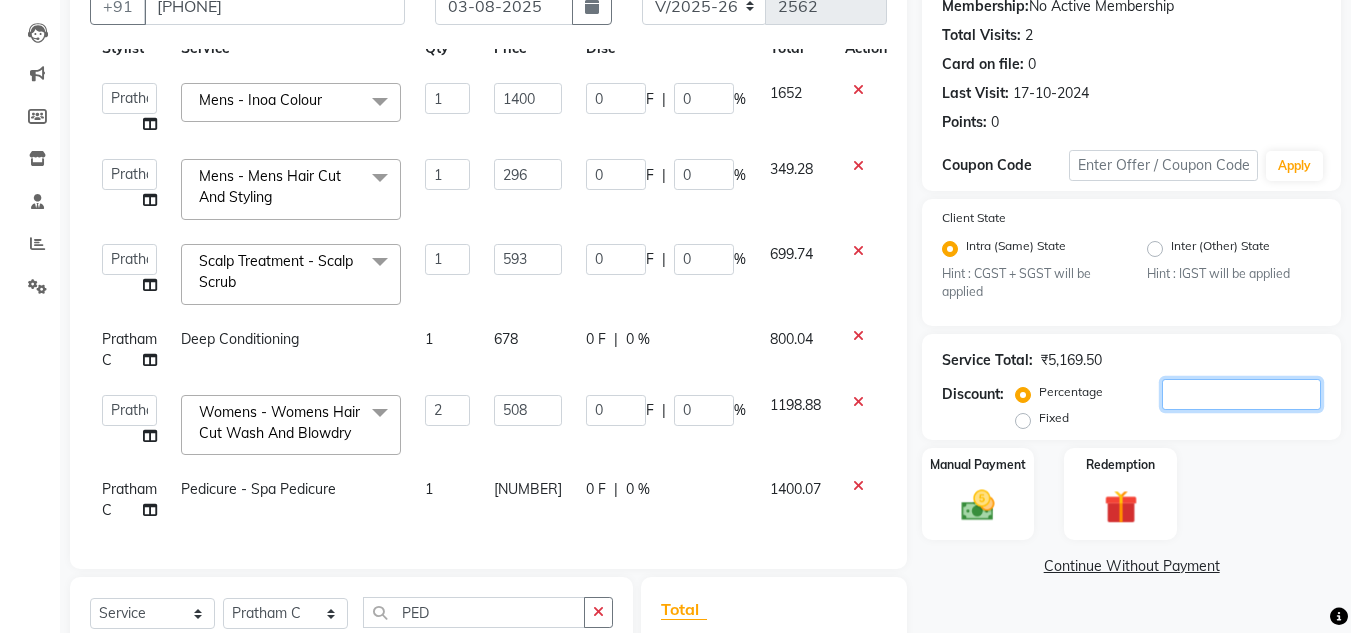 type on "14" 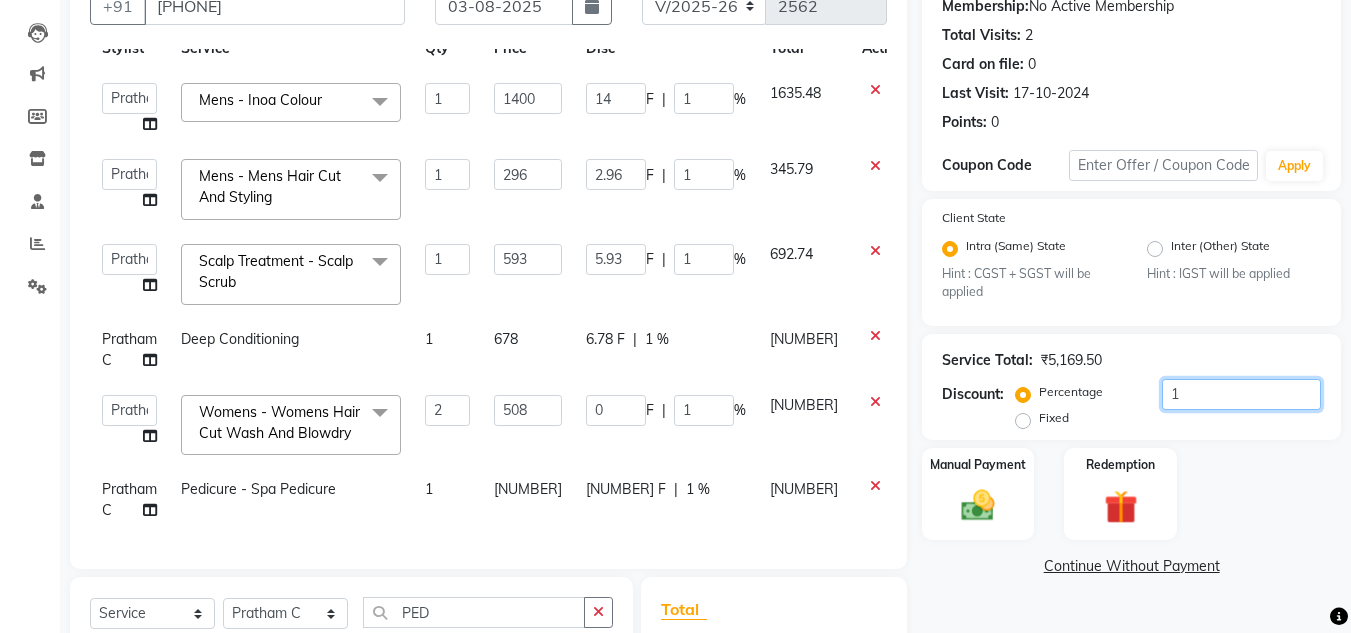 type on "15" 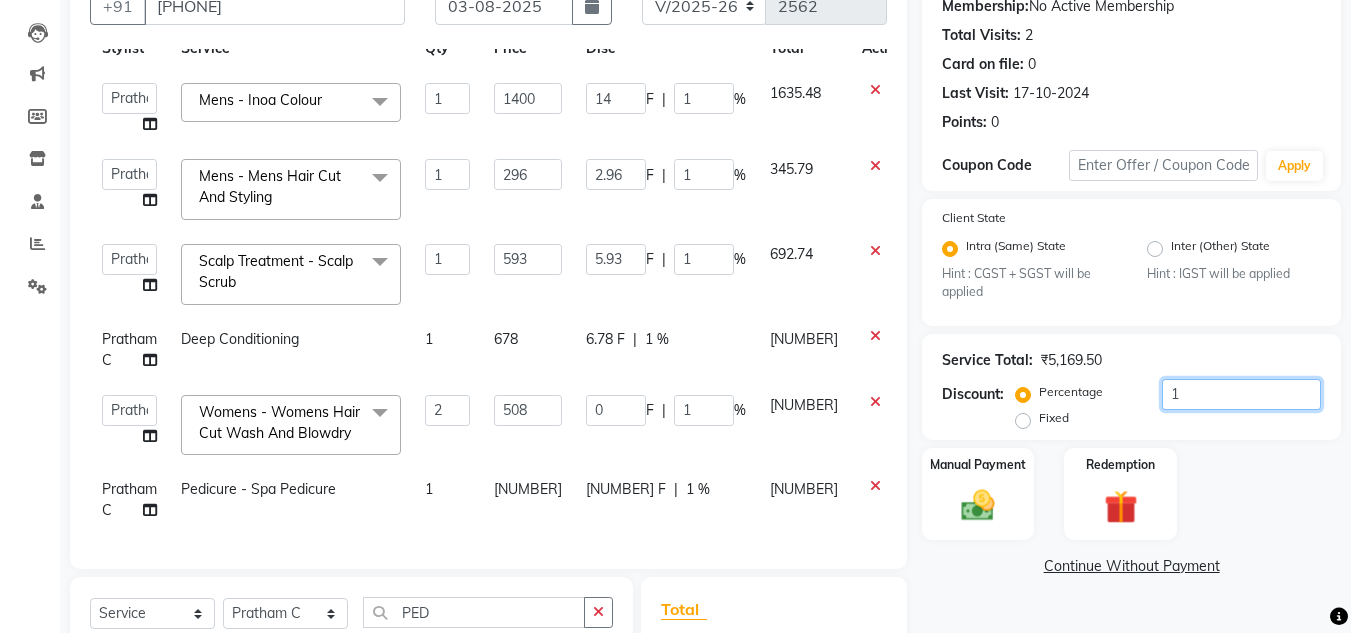 type on "210" 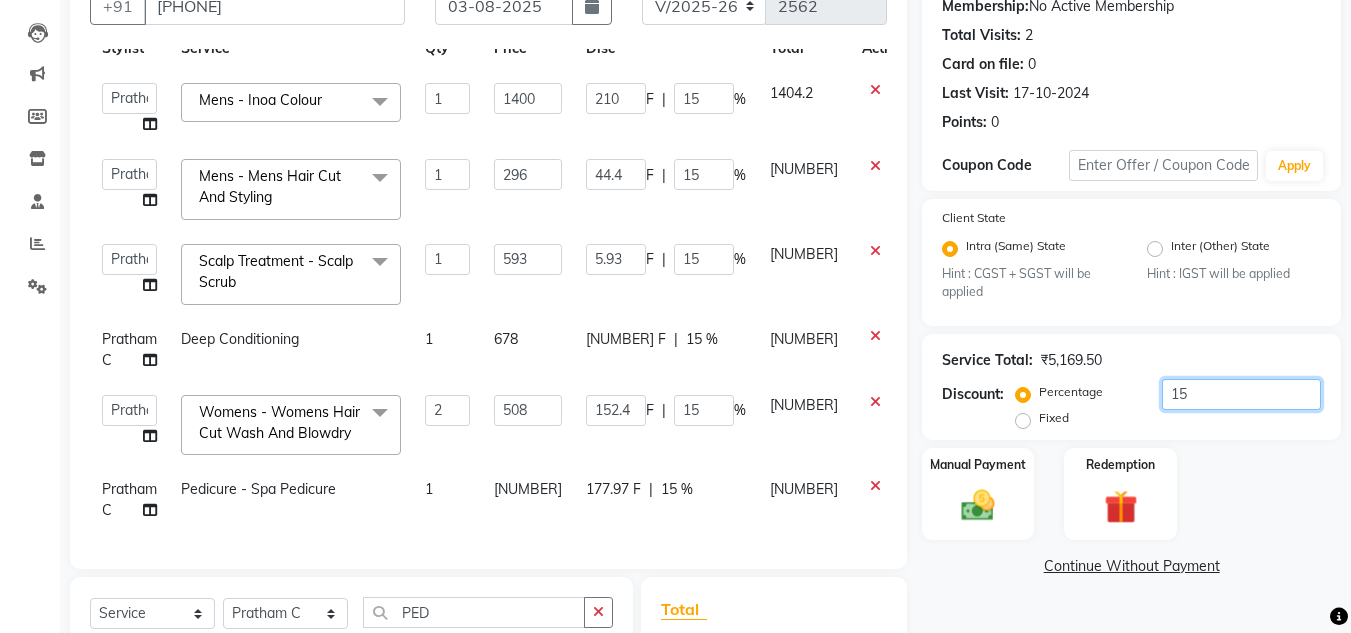 scroll, scrollTop: 488, scrollLeft: 0, axis: vertical 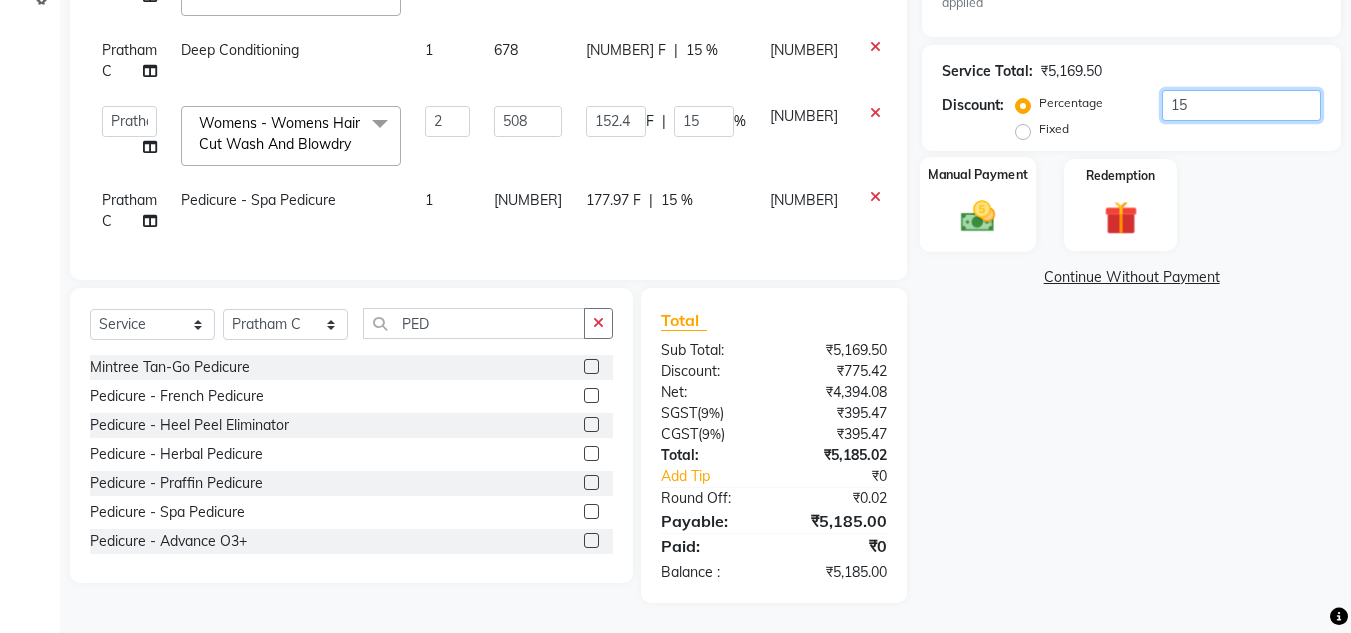 type on "15" 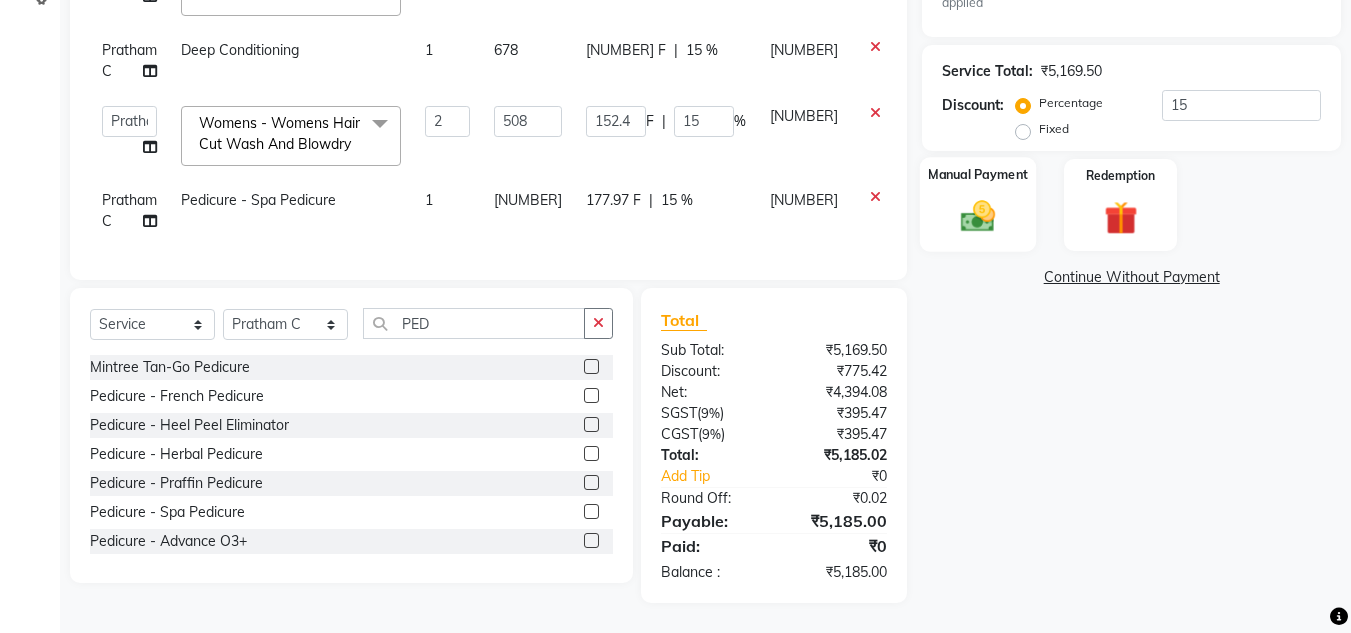 click 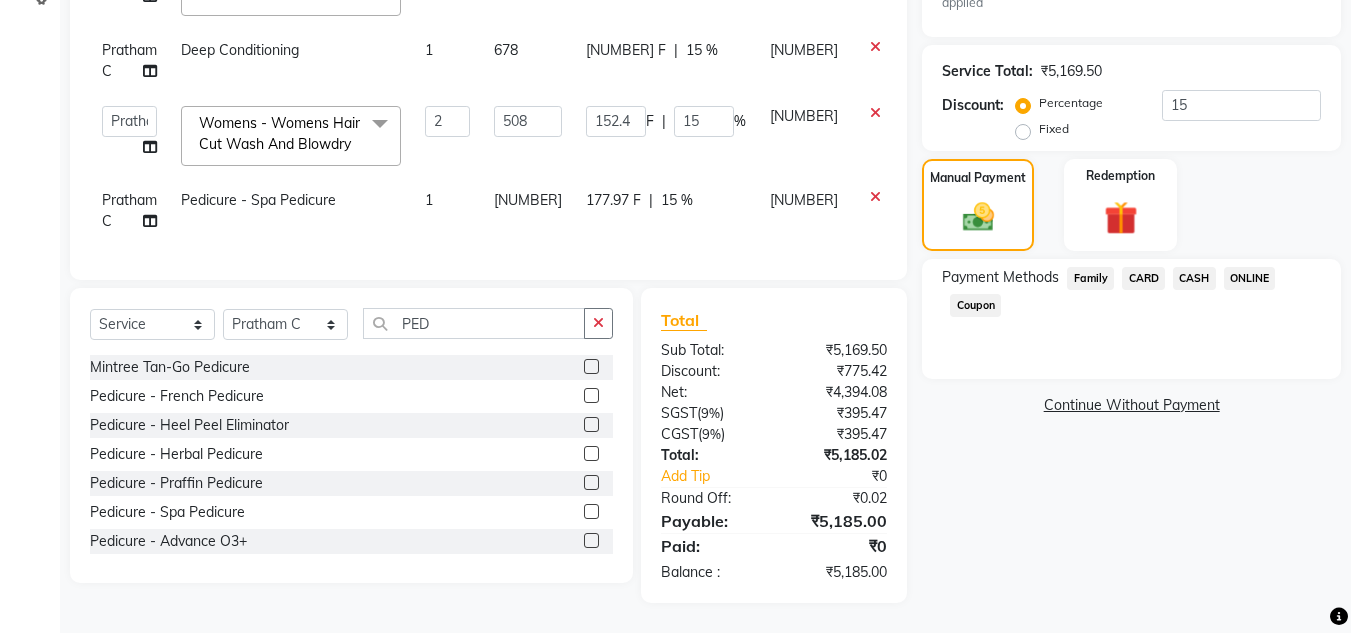 click on "CARD" 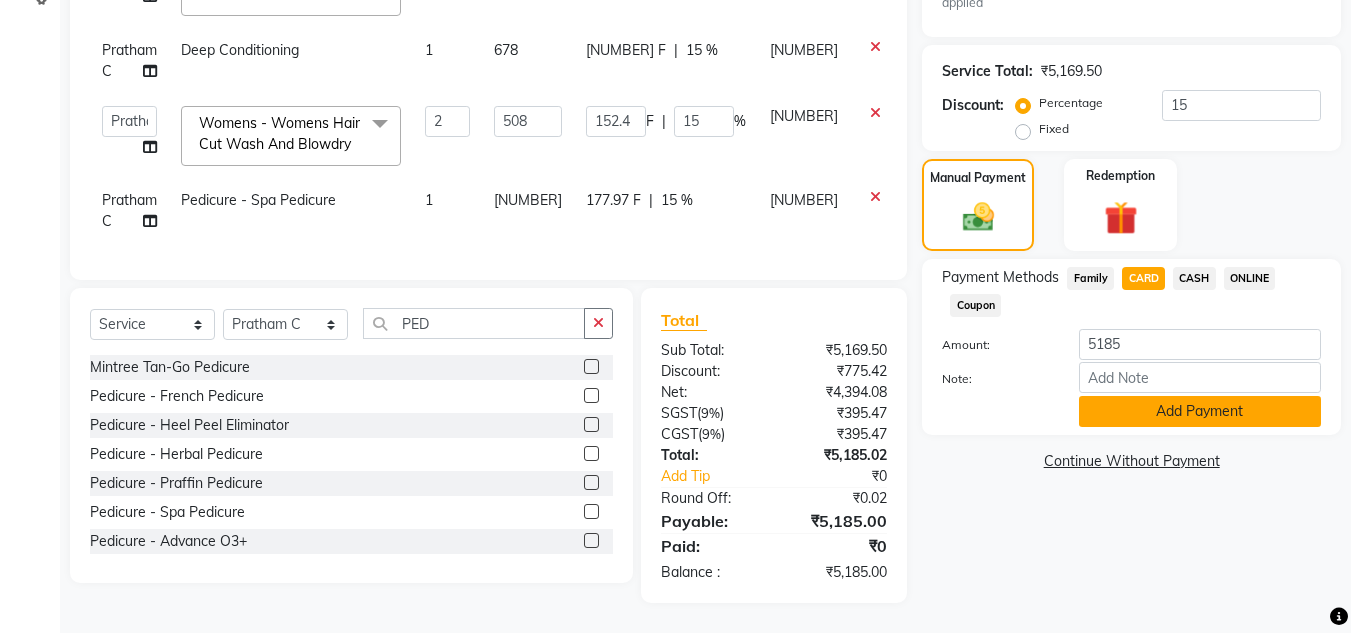 click on "Add Payment" 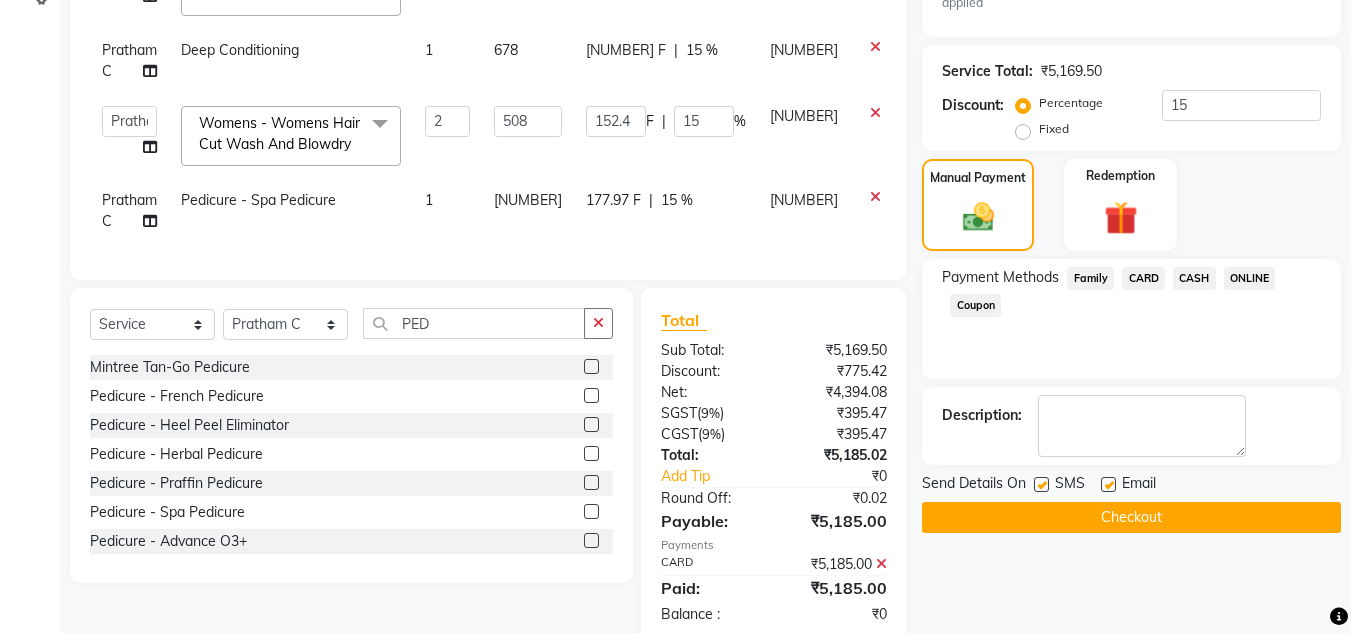 click on "Checkout" 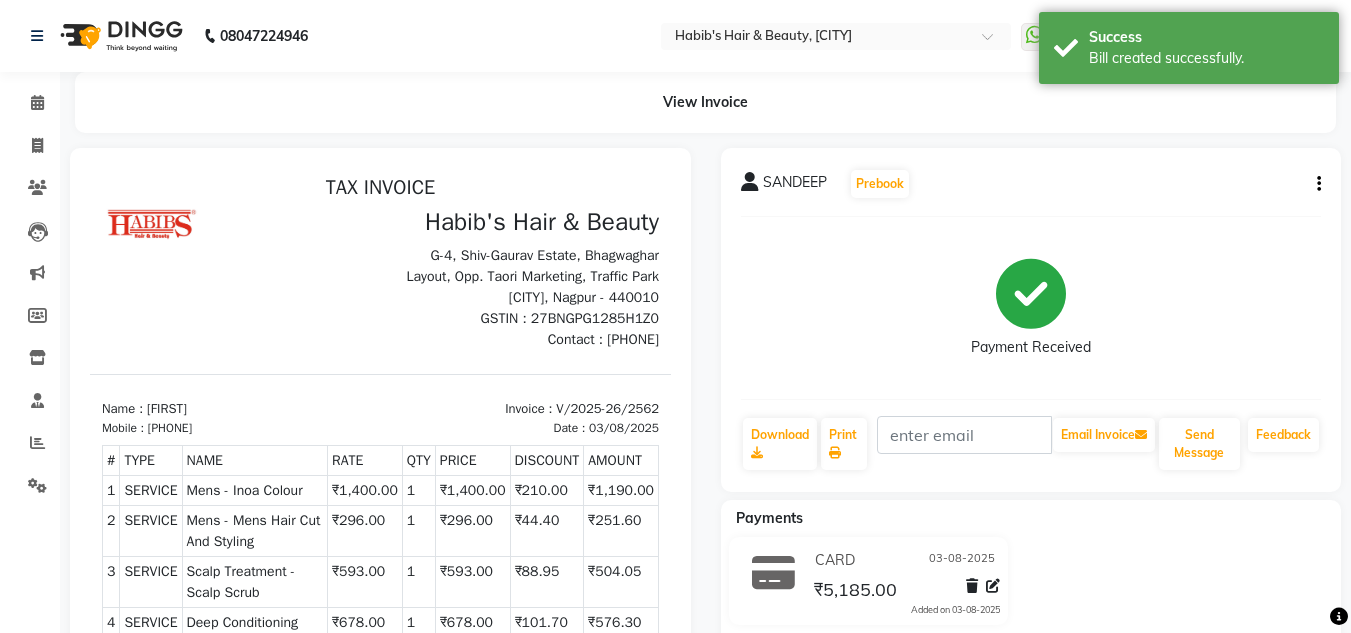 scroll, scrollTop: 0, scrollLeft: 0, axis: both 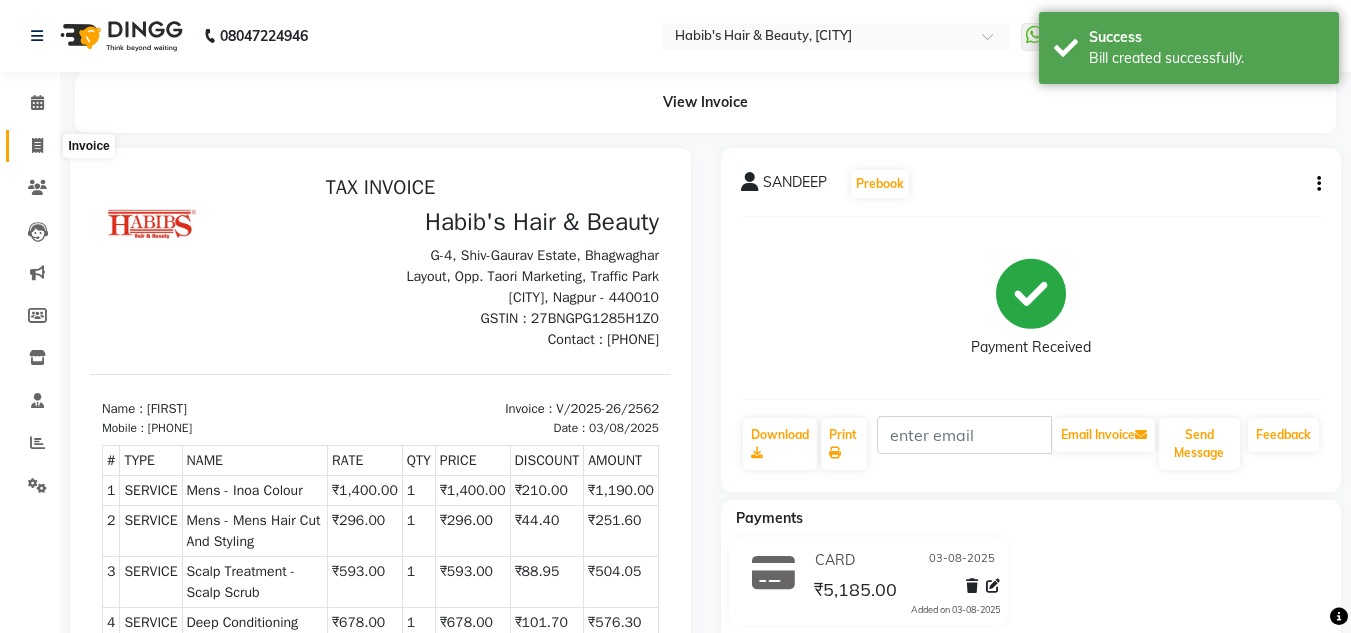 click 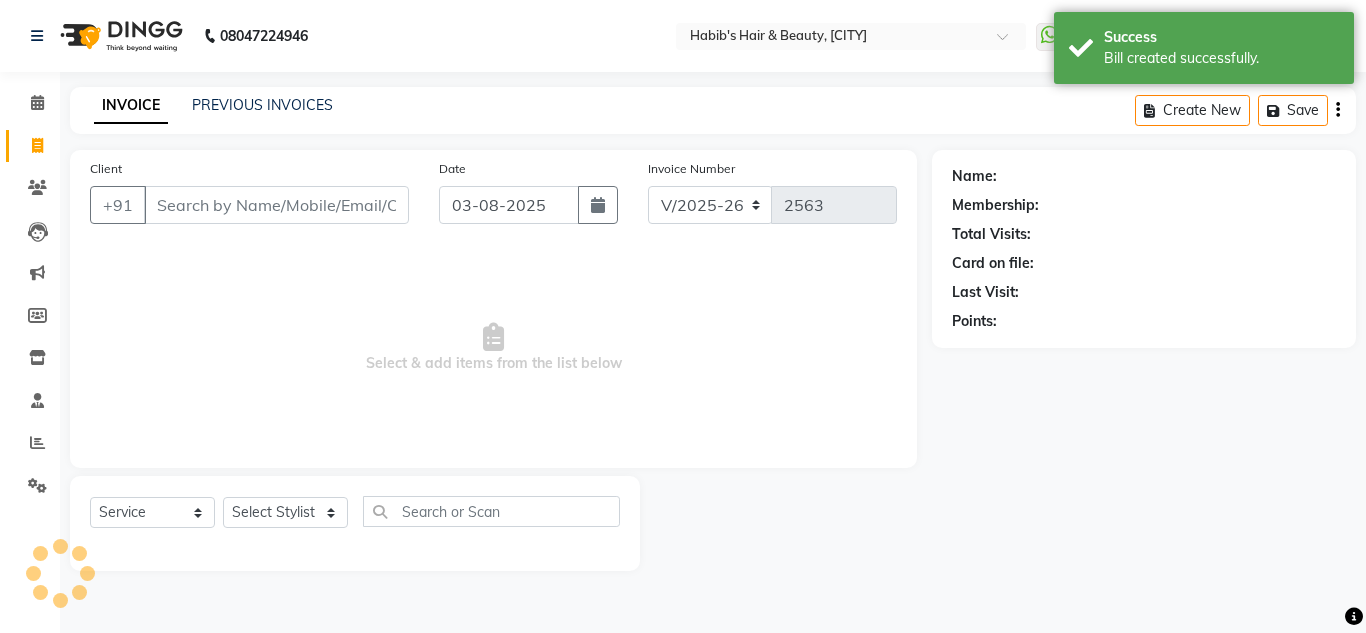 click on "Client" at bounding box center [276, 205] 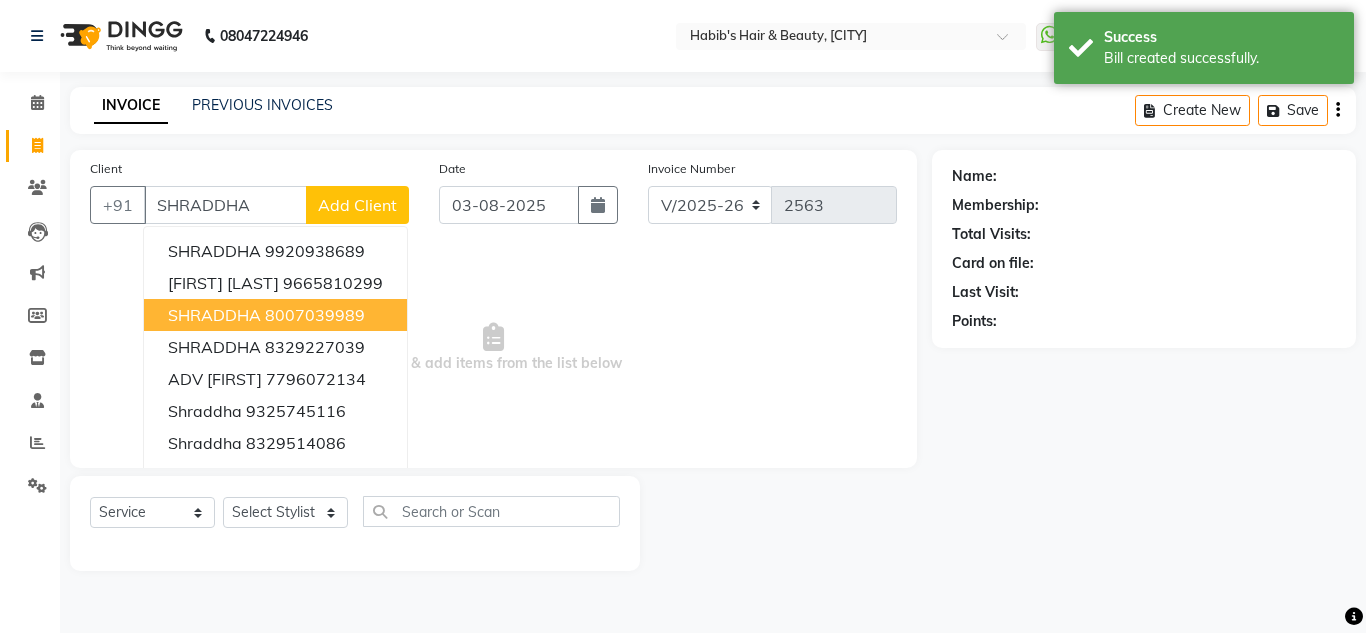 click on "[FIRST]  [PHONE]" at bounding box center [275, 315] 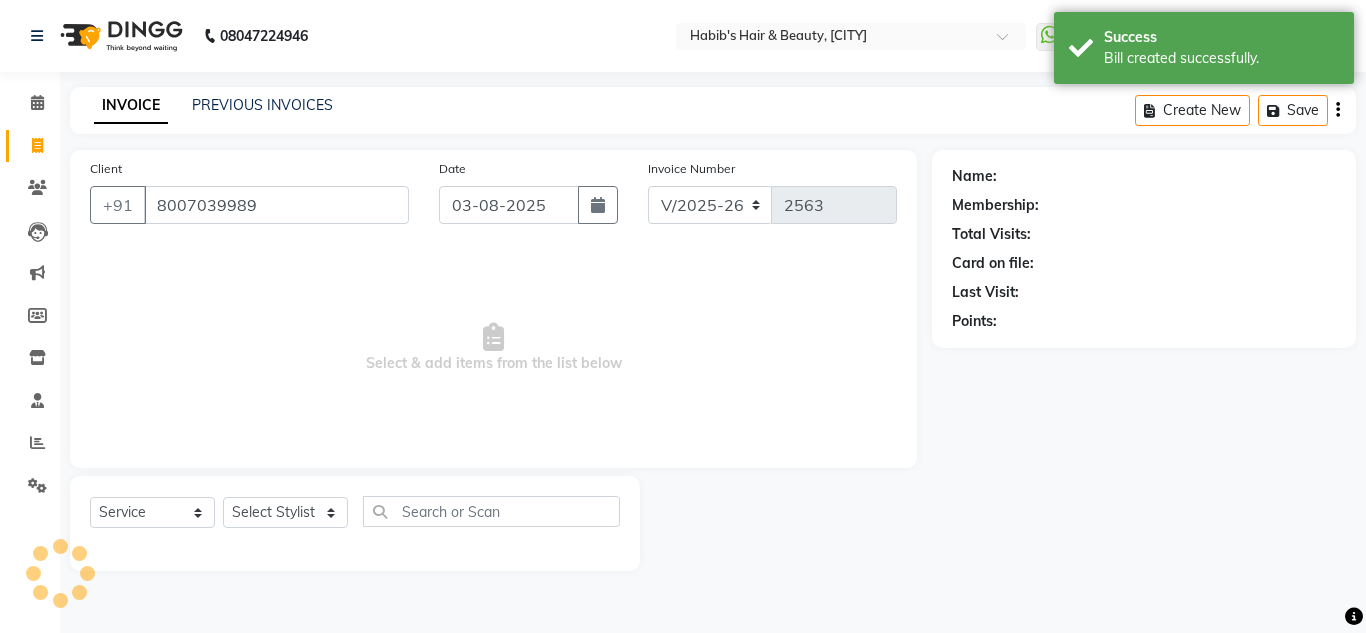 type on "8007039989" 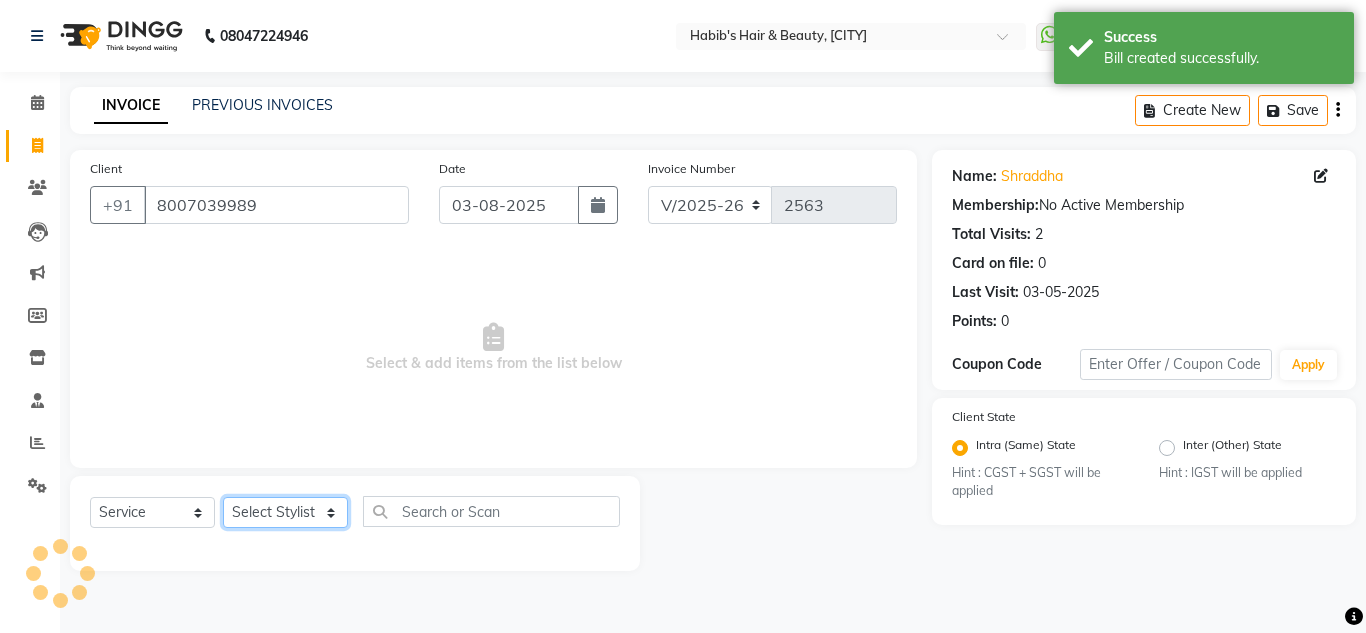click on "Select Stylist [FIRST] [FIRST] [FIRST] [LAST] [FIRST] Manager [FIRST] [FIRST] [LAST] [FIRST] [LAST] [FIRST] [LAST] [FIRST] [LAST] [FIRST] [LAST]" 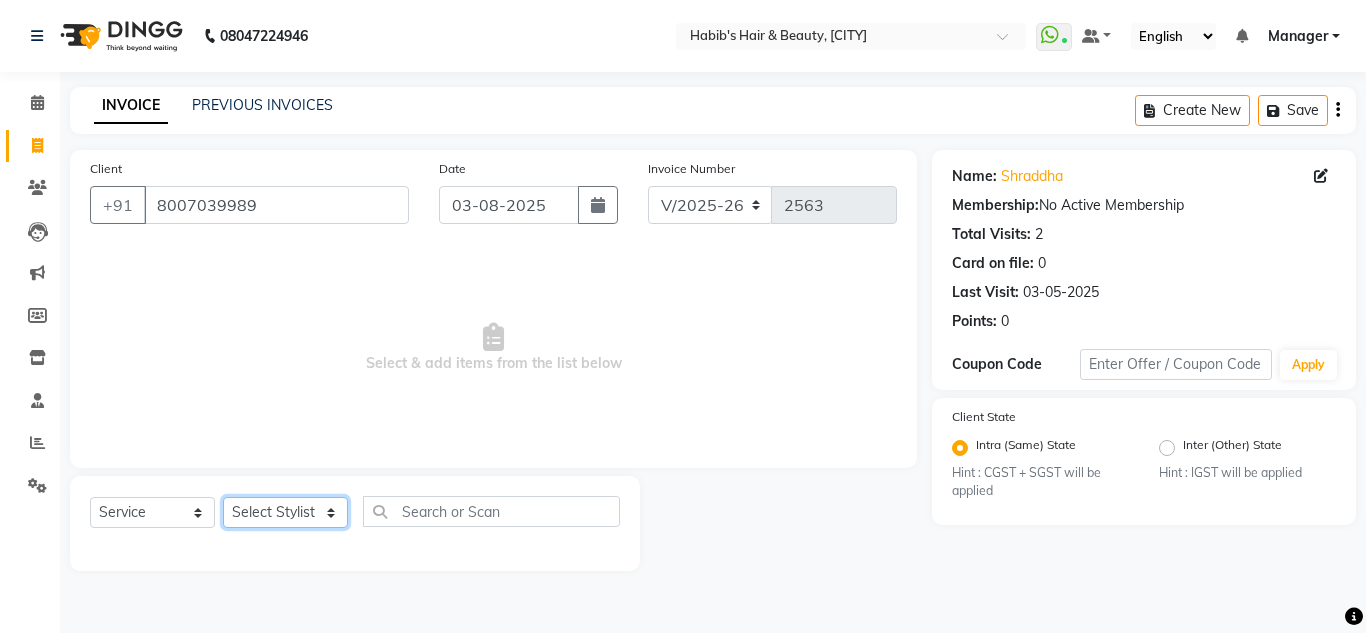 select on "39862" 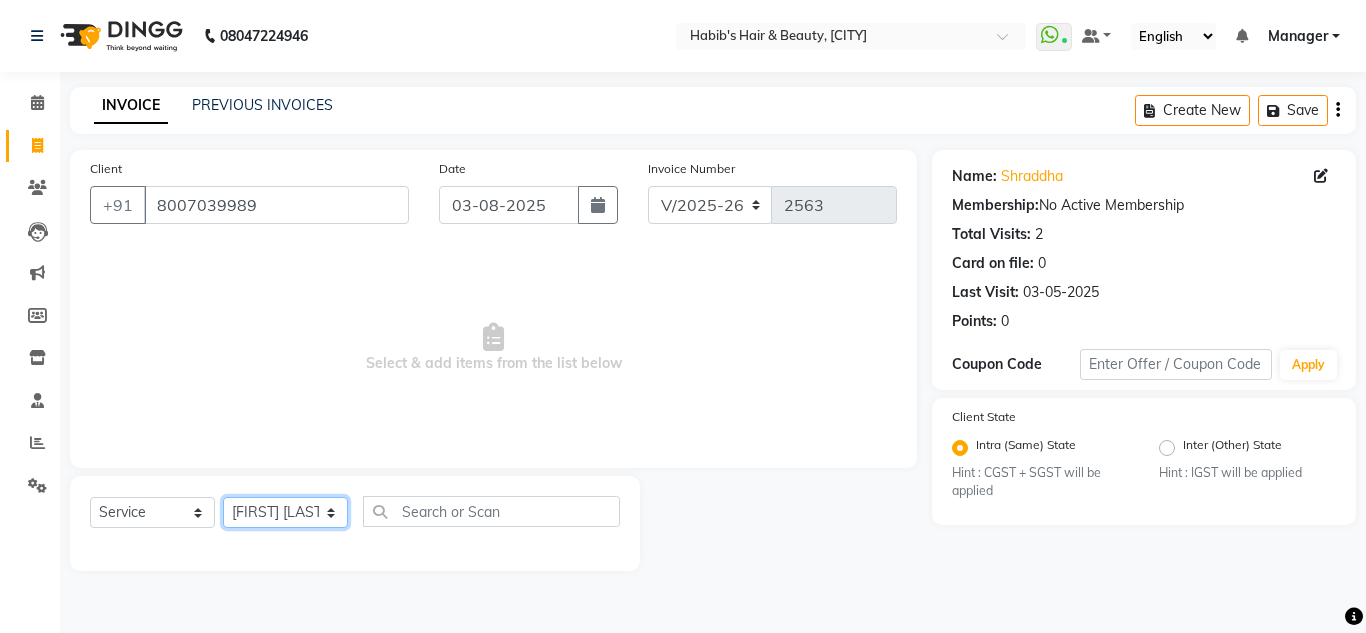 click on "Select Stylist [FIRST] [FIRST] [FIRST] [LAST] [FIRST] Manager [FIRST] [FIRST] [LAST] [FIRST] [LAST] [FIRST] [LAST] [FIRST] [LAST] [FIRST] [LAST]" 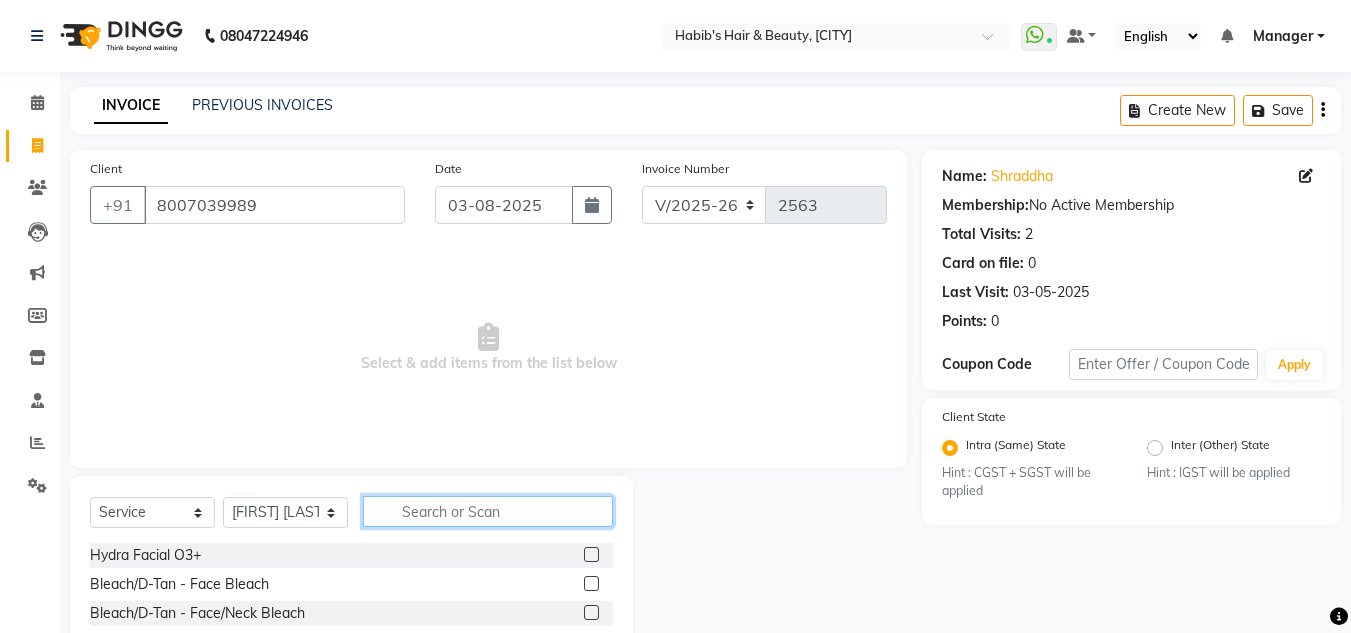 click 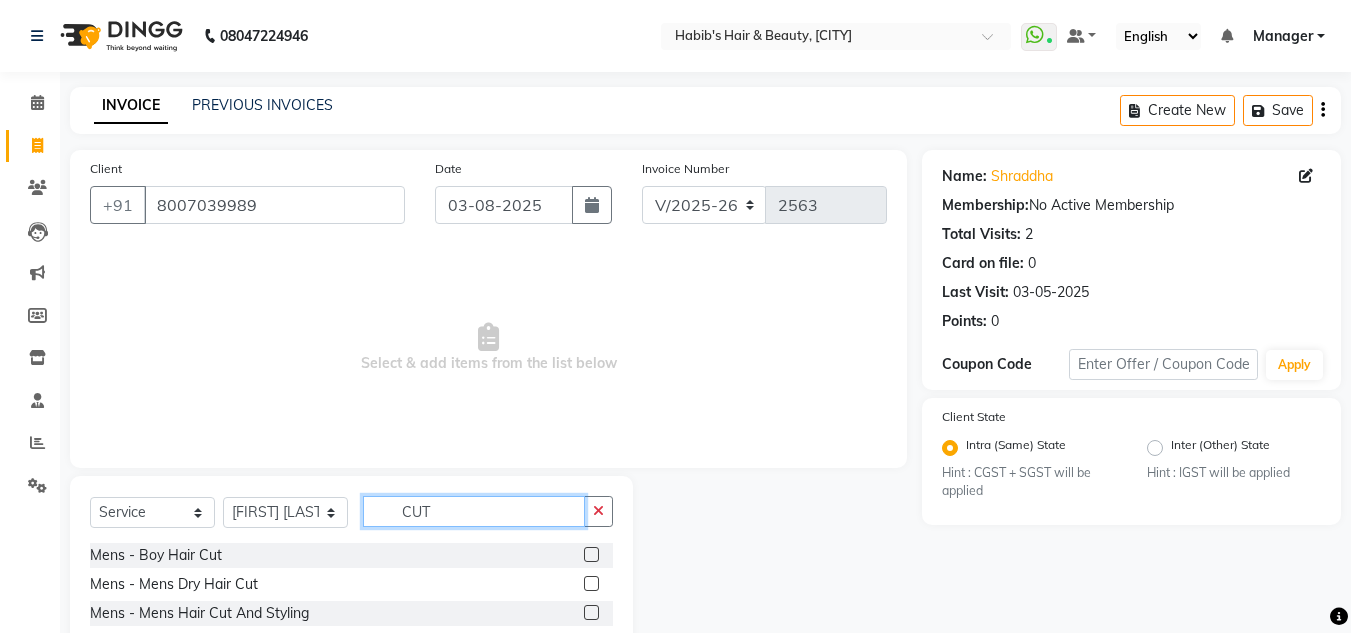 scroll, scrollTop: 168, scrollLeft: 0, axis: vertical 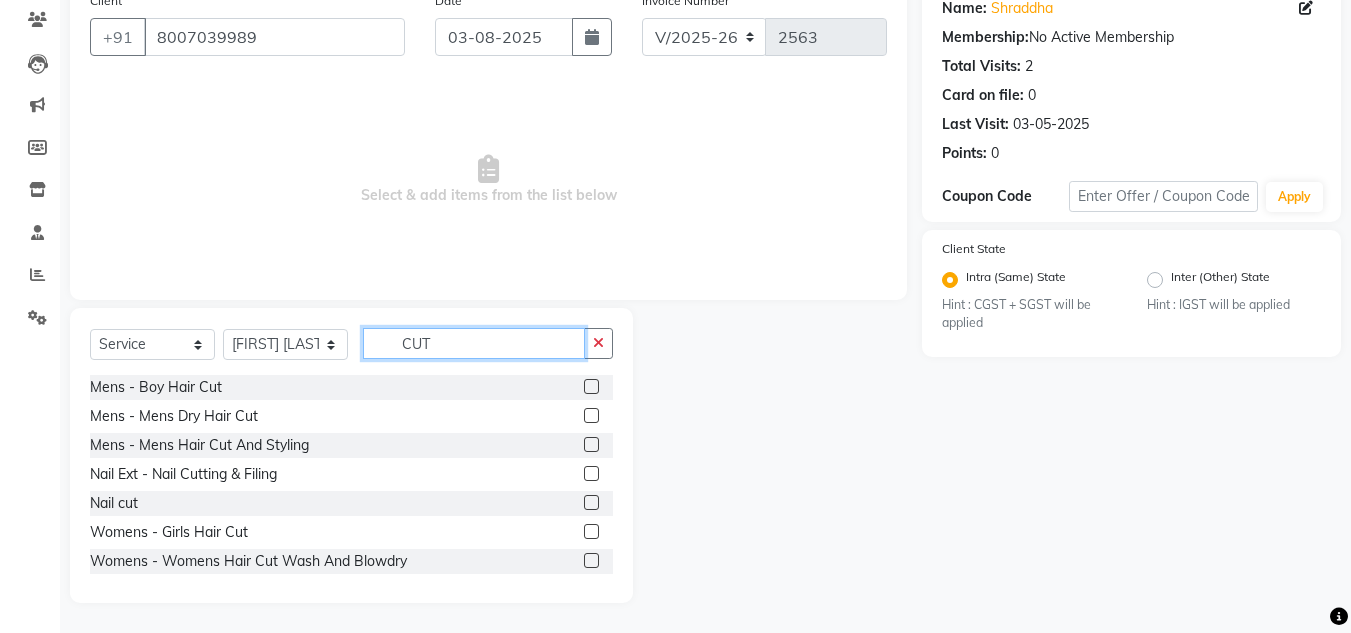 type on "CUT" 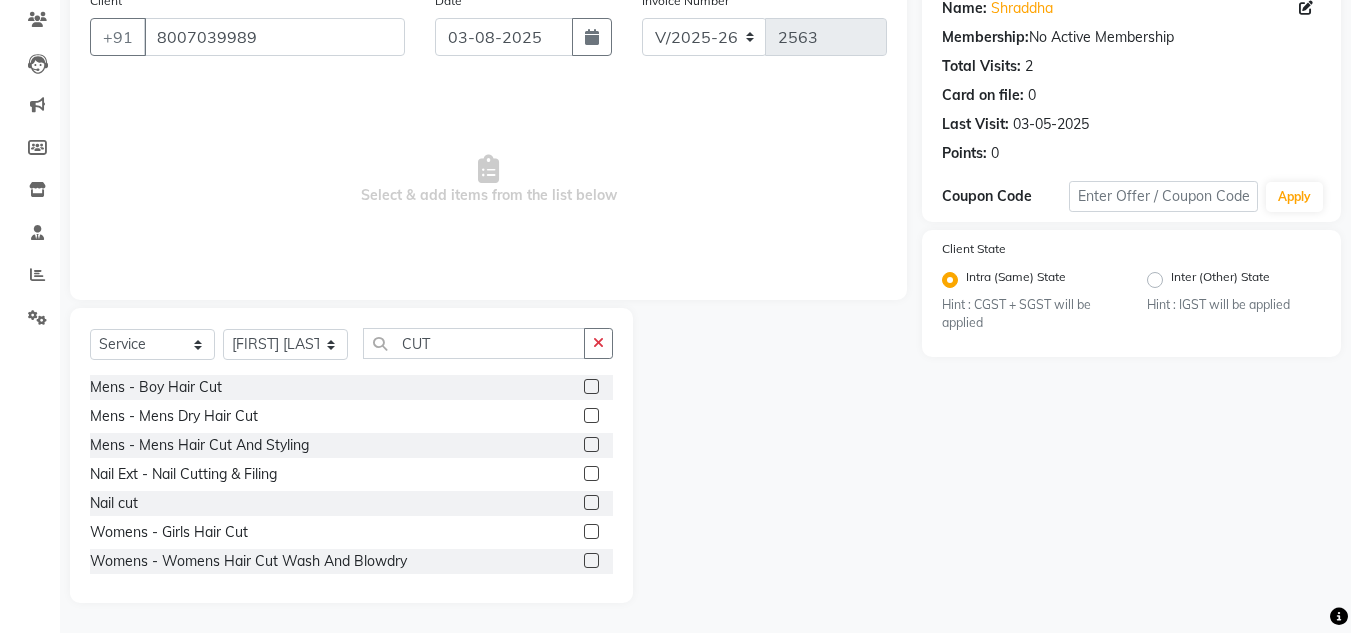 click 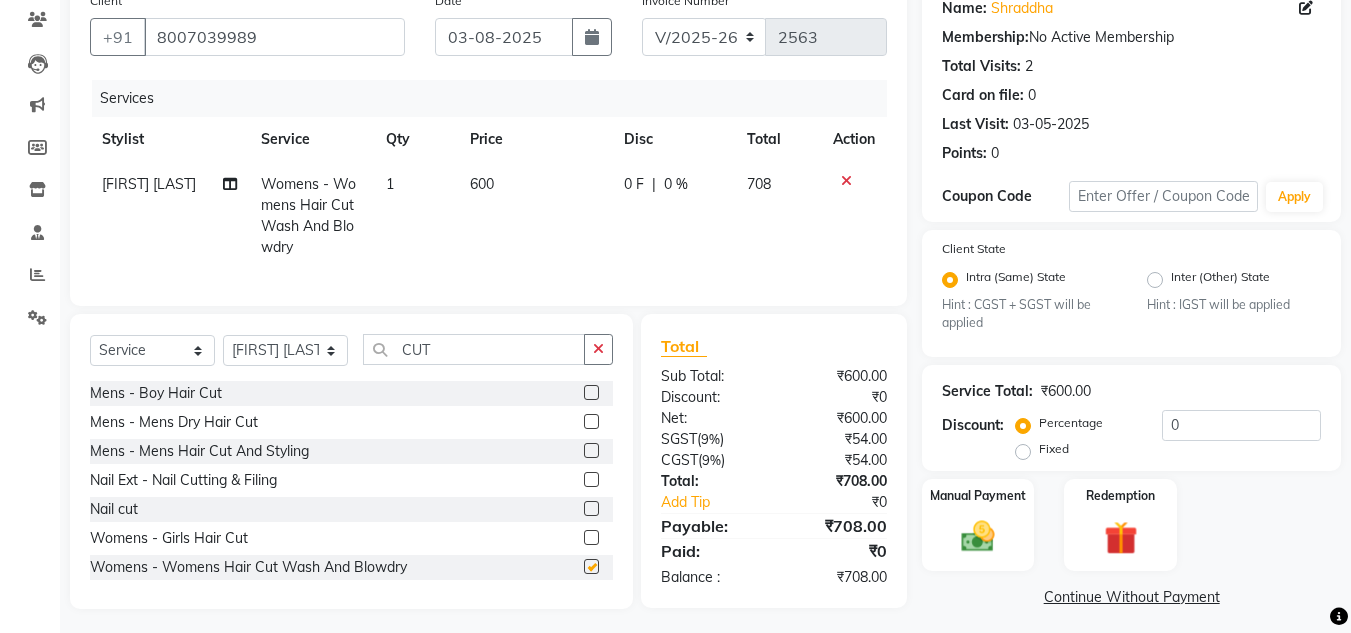 checkbox on "false" 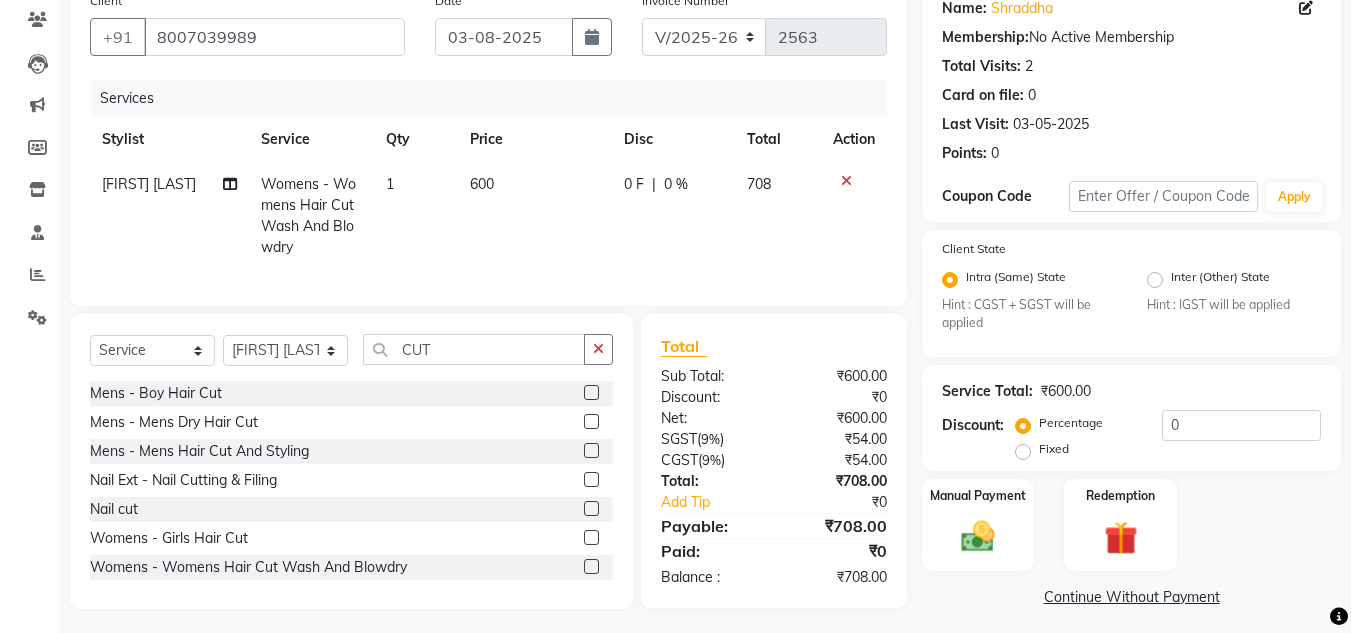 click on "600" 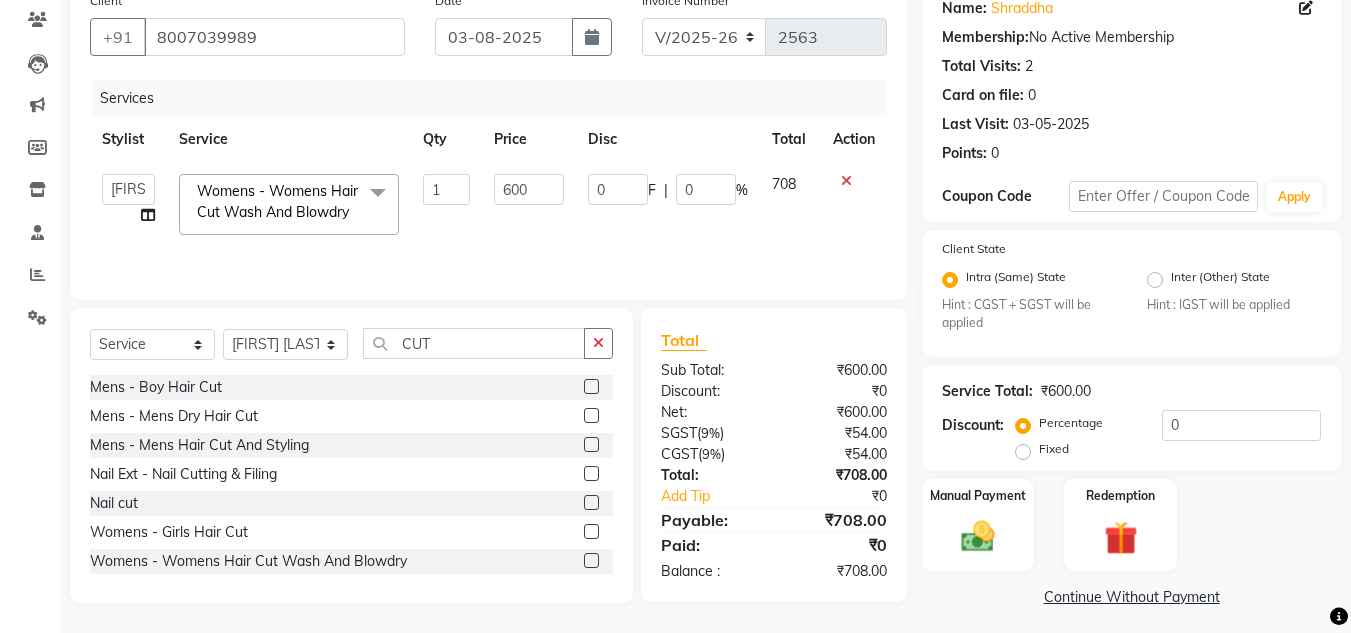 click on "600" 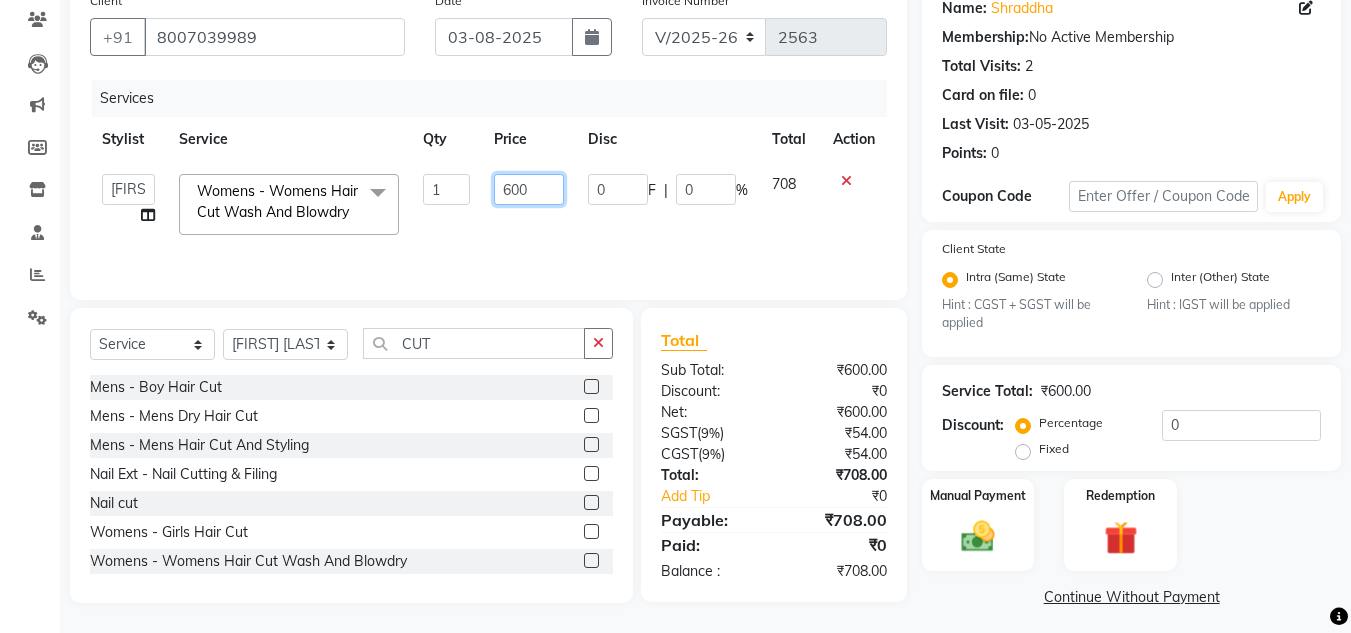 click on "600" 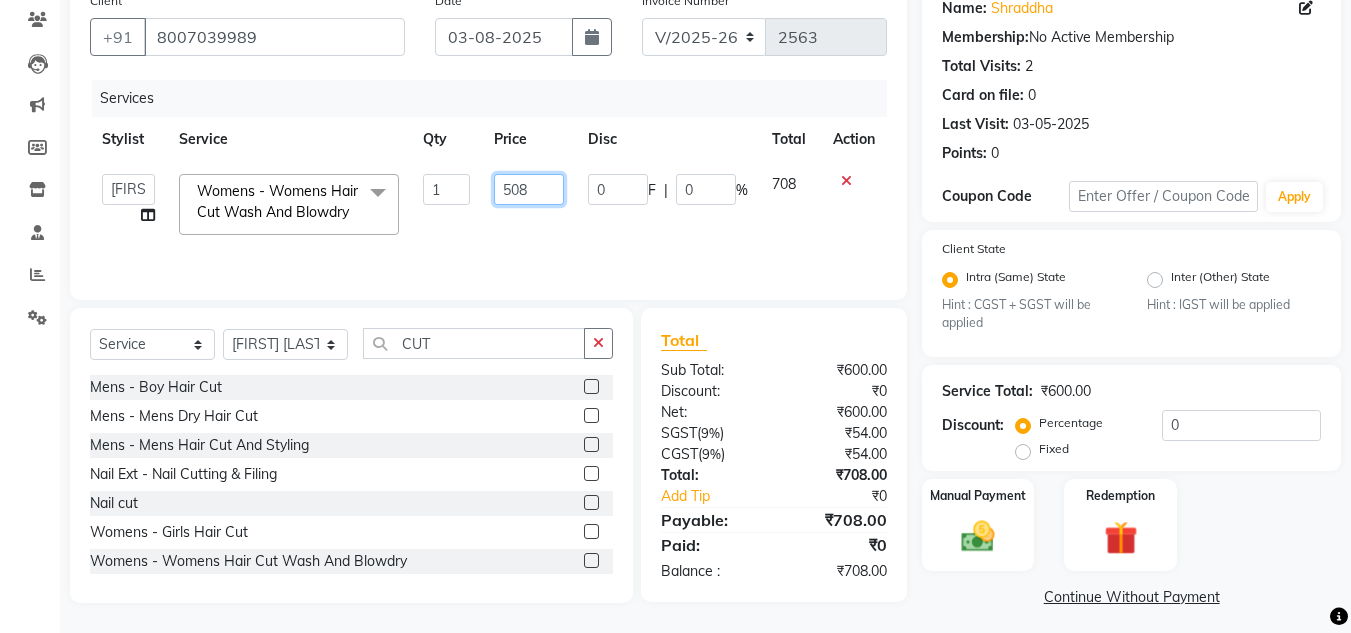 type on "508.5" 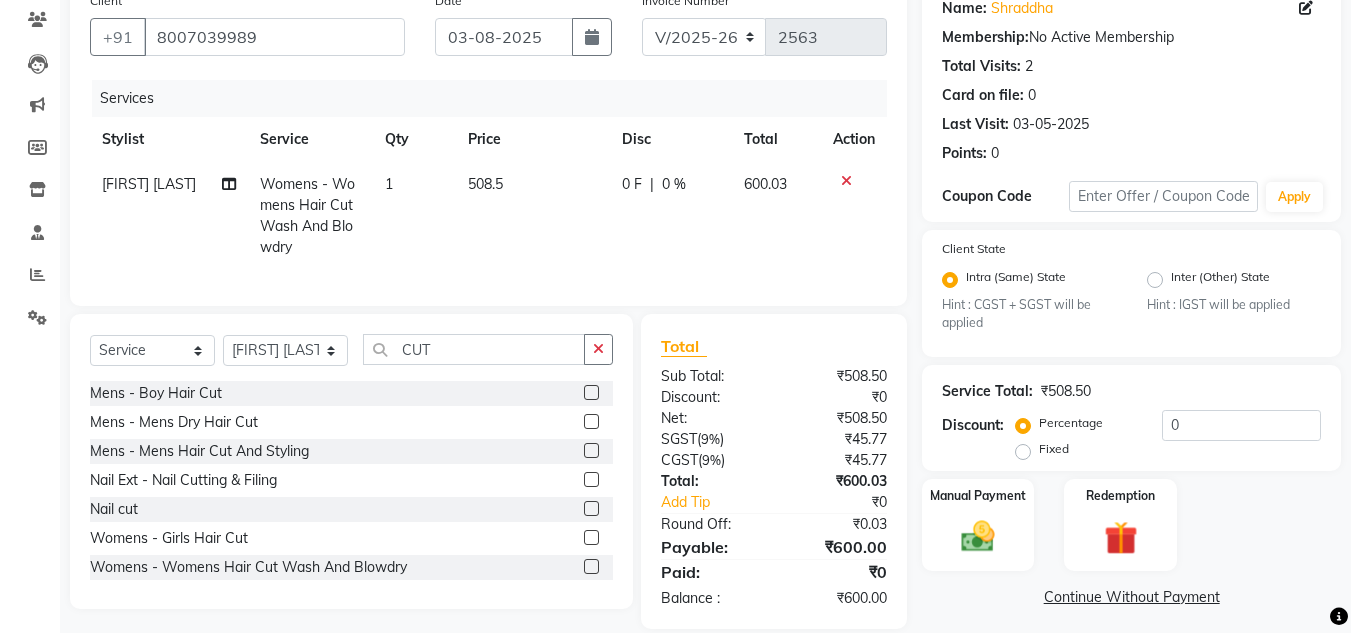 click on "600.03" 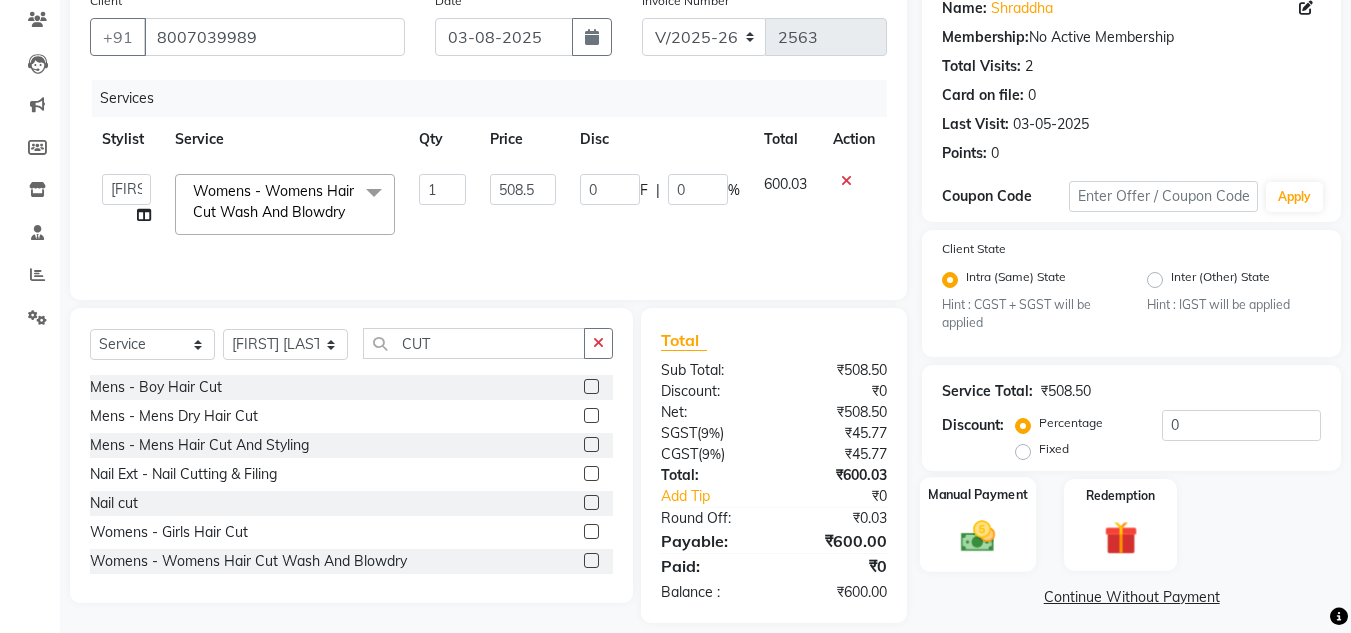 click 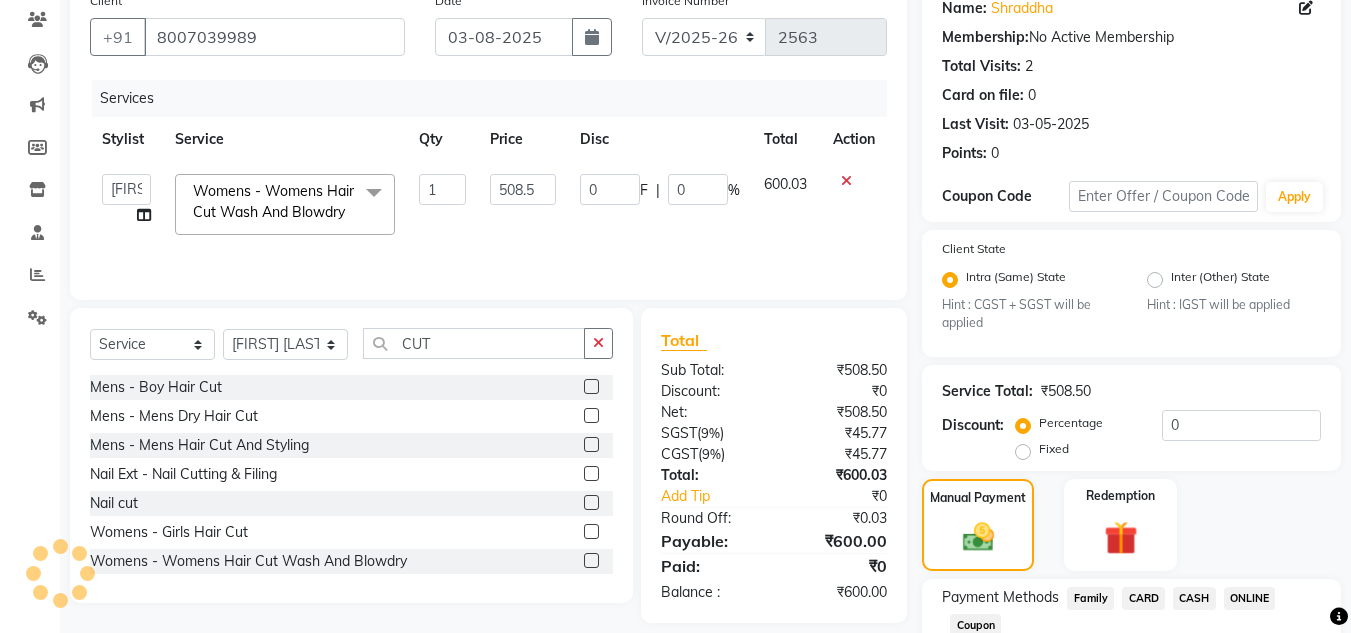 click on "ONLINE" 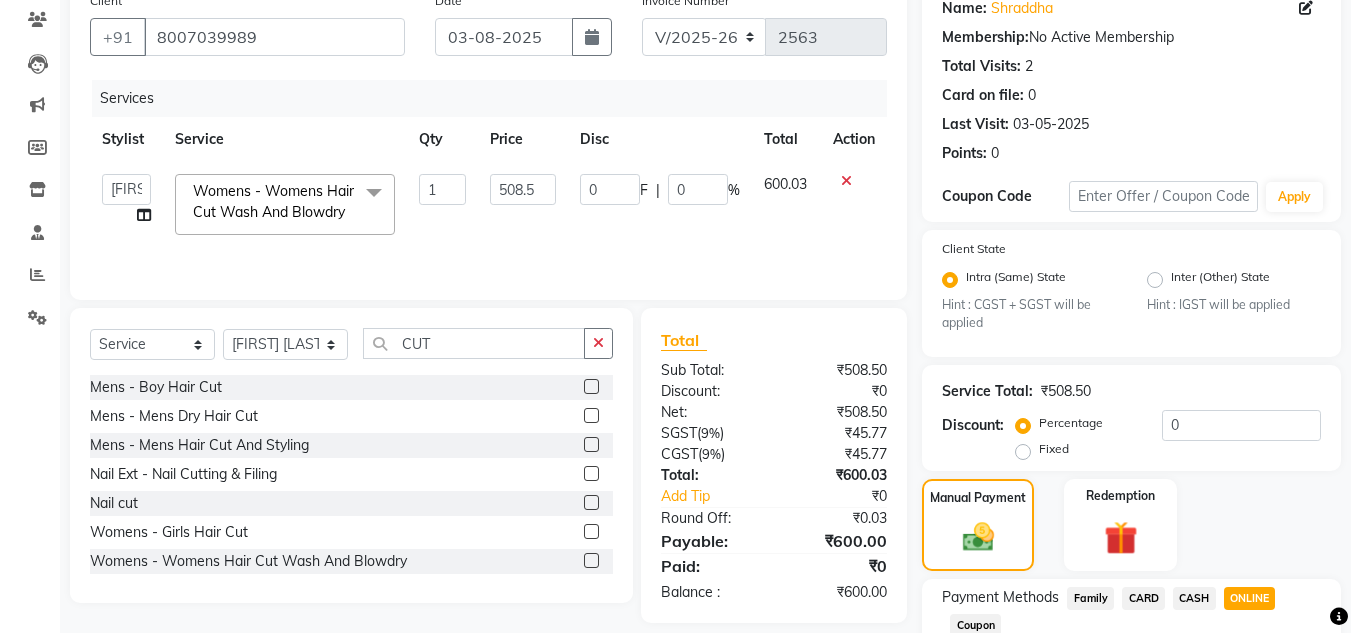 scroll, scrollTop: 361, scrollLeft: 0, axis: vertical 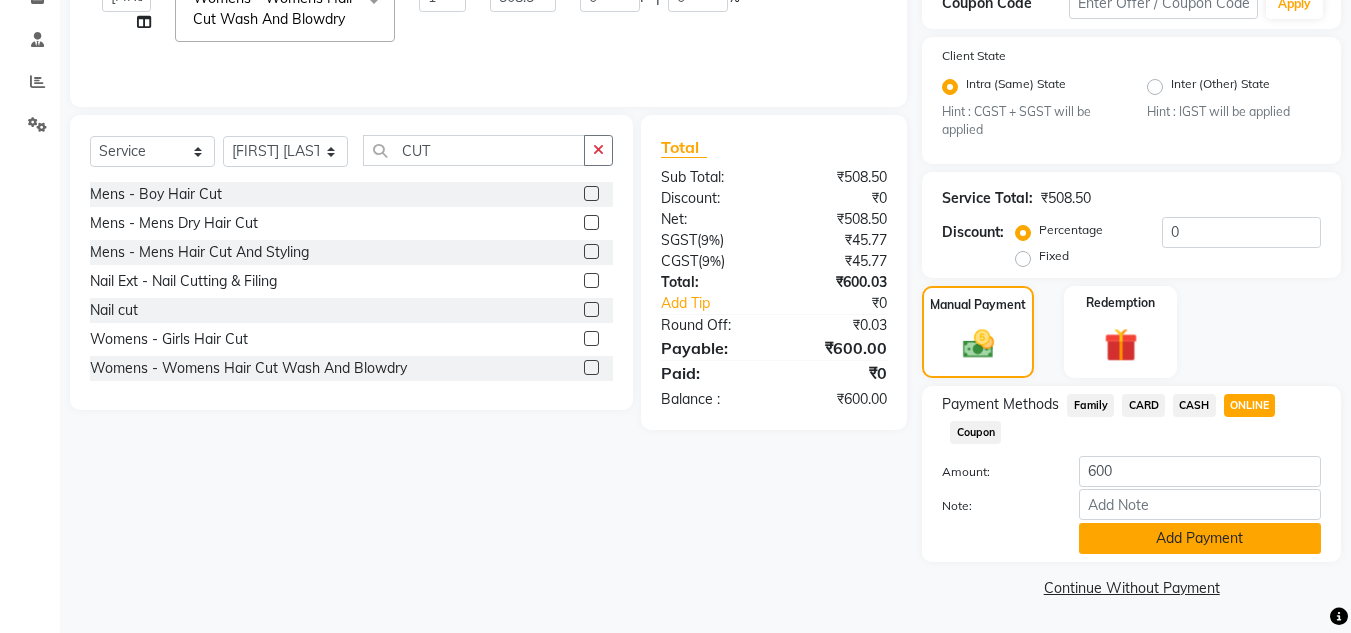 click on "Add Payment" 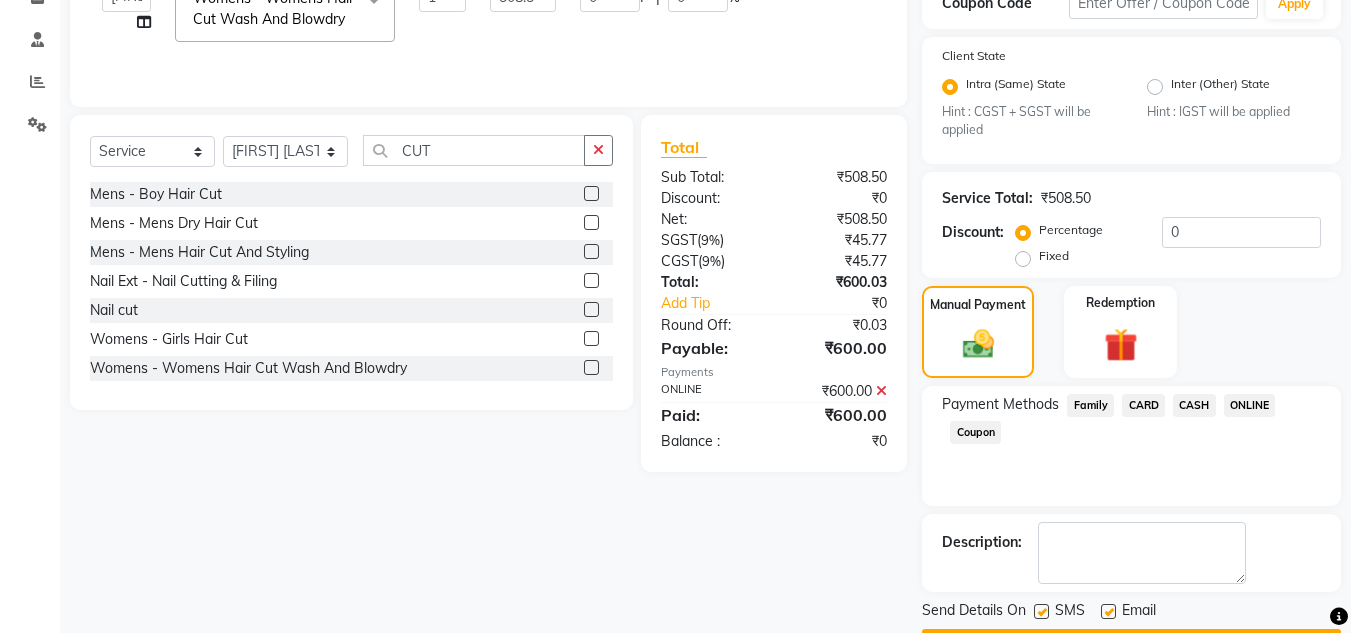 scroll, scrollTop: 418, scrollLeft: 0, axis: vertical 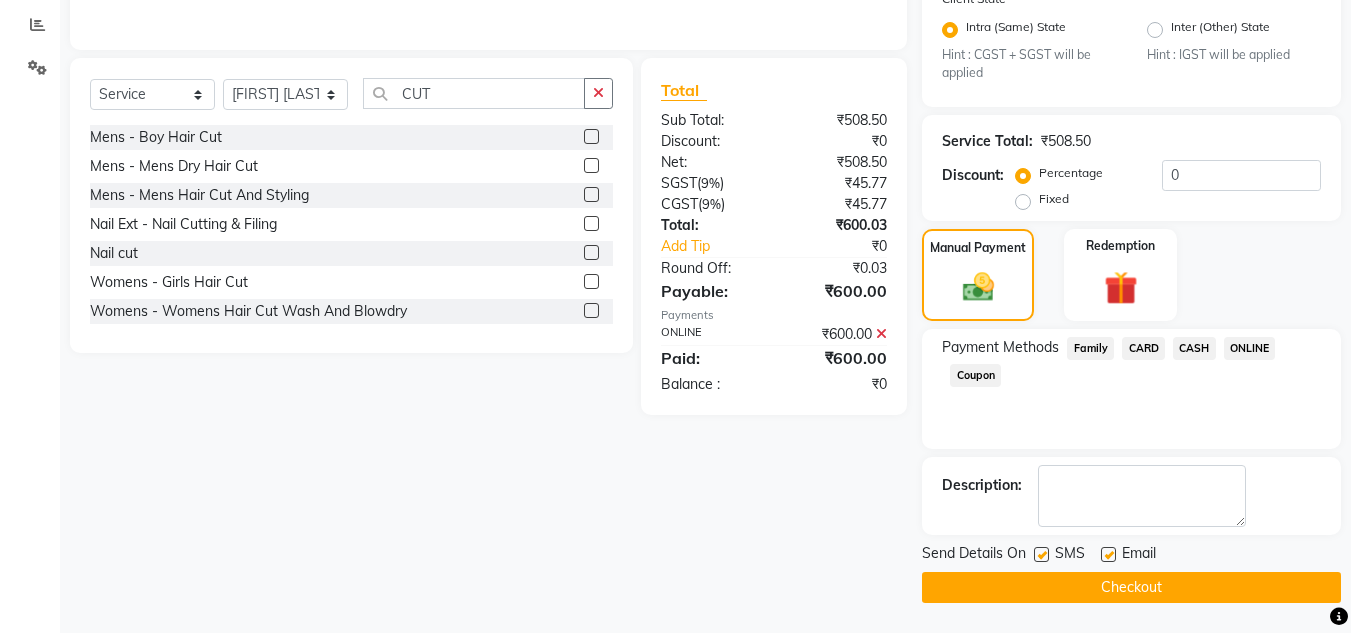 click on "Checkout" 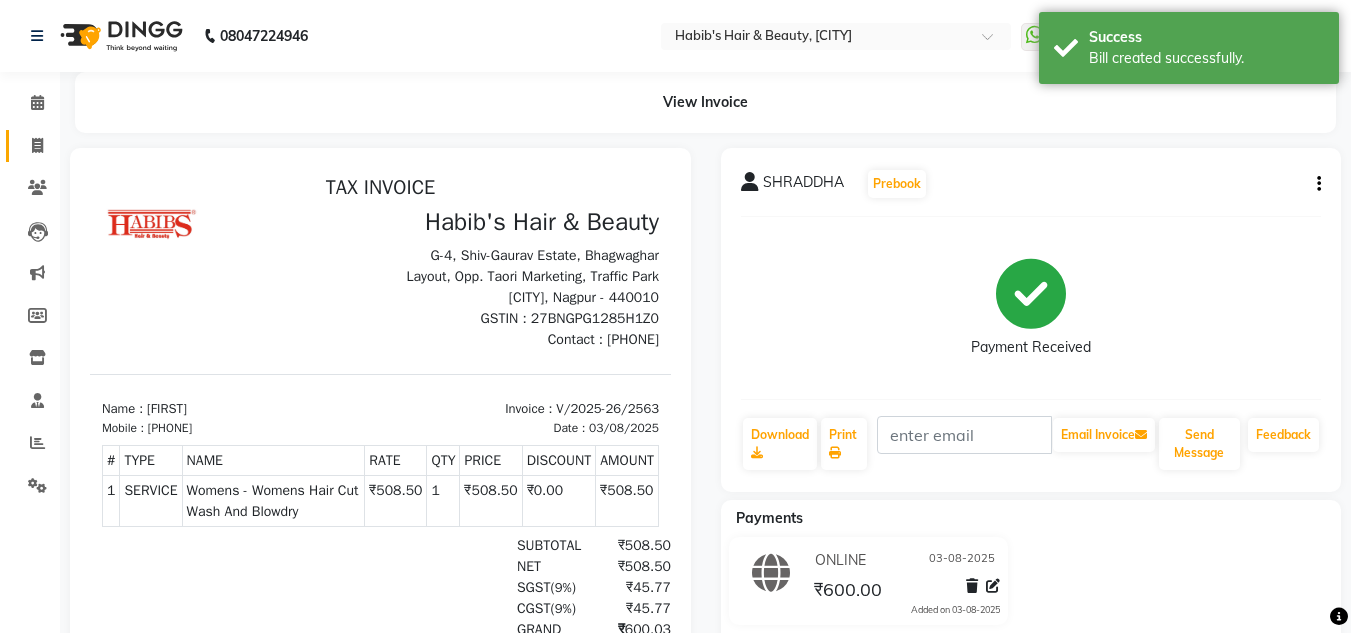 scroll, scrollTop: 0, scrollLeft: 0, axis: both 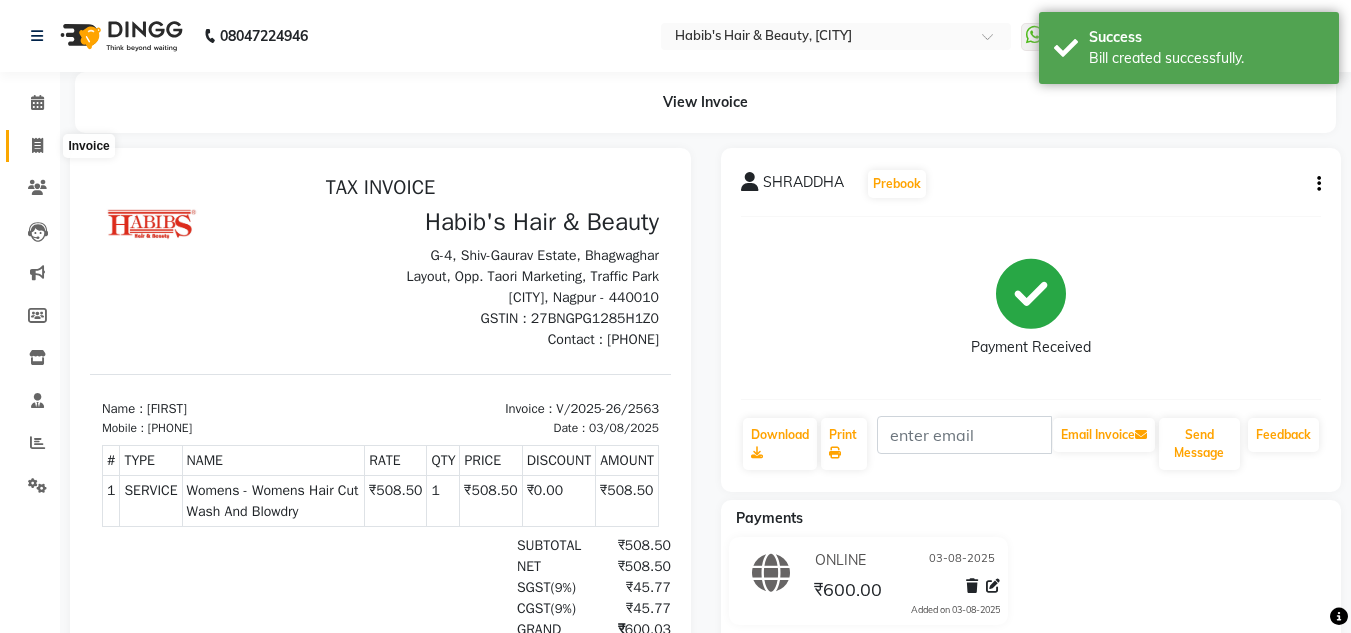 click 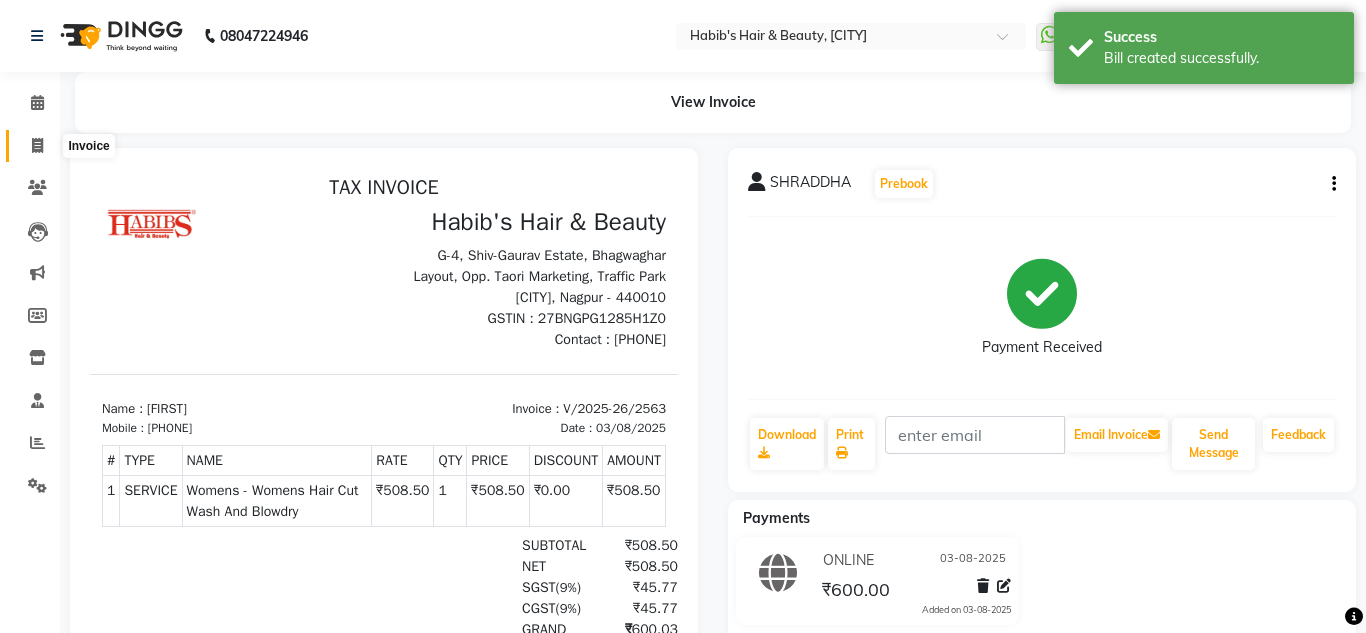 select on "4860" 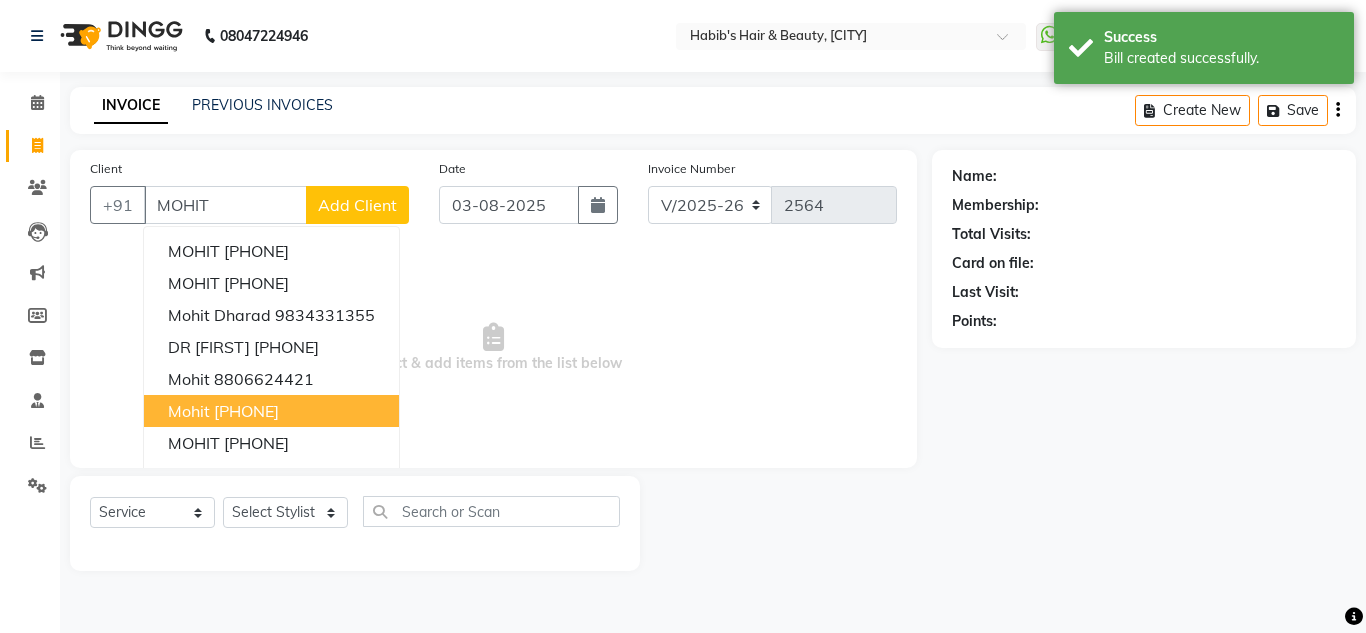 click on "[FIRST] [PHONE]" at bounding box center (271, 411) 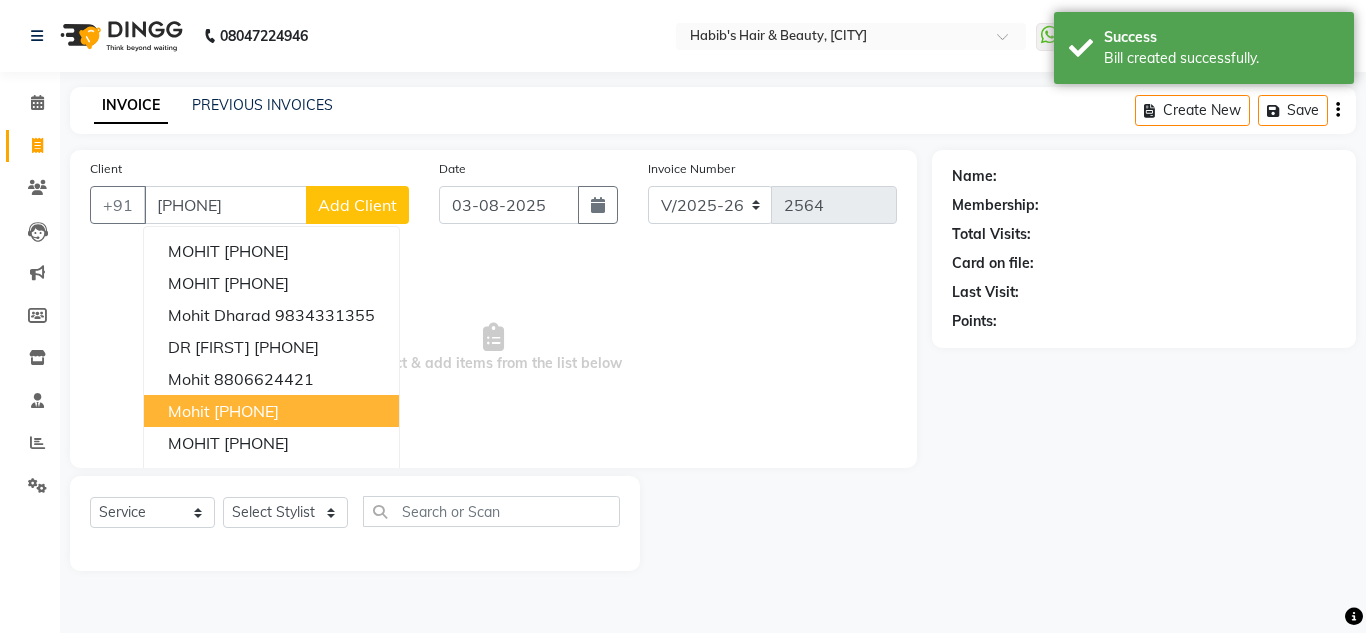 type on "[PHONE]" 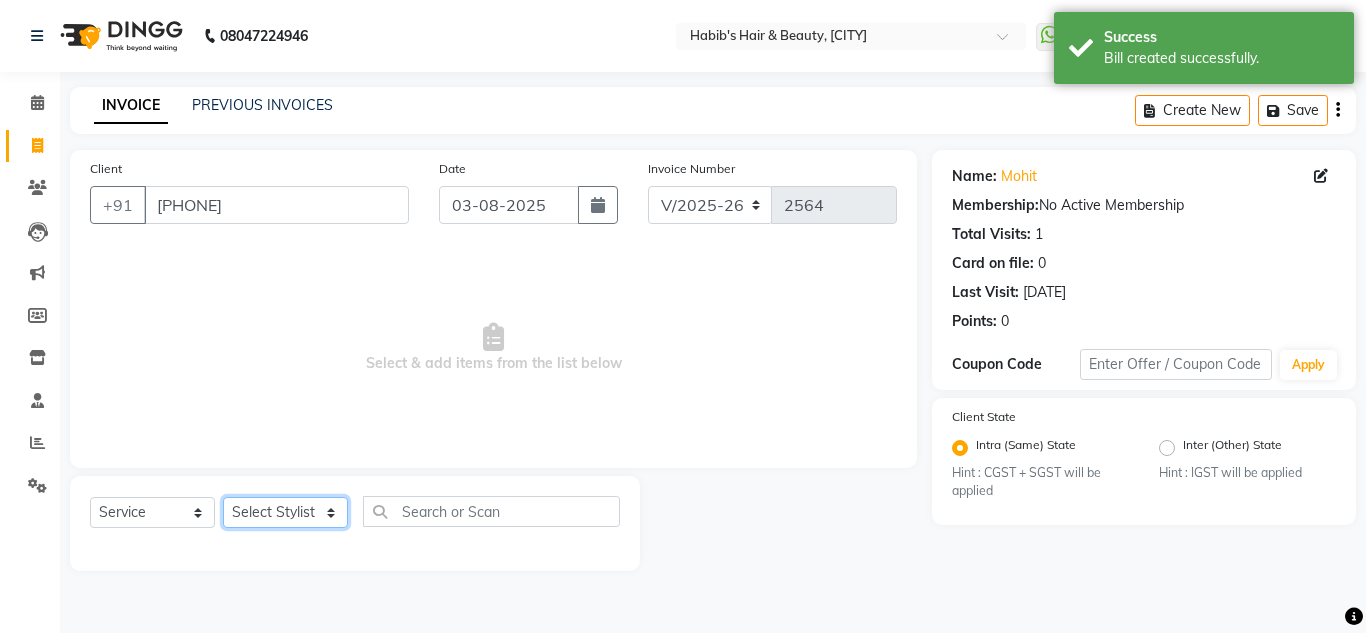 click on "Select Stylist [FIRST] [FIRST] [FIRST] [LAST] [FIRST] Manager [FIRST] [FIRST] [LAST] [FIRST] [LAST] [FIRST] [LAST] [FIRST] [LAST] [FIRST] [LAST]" 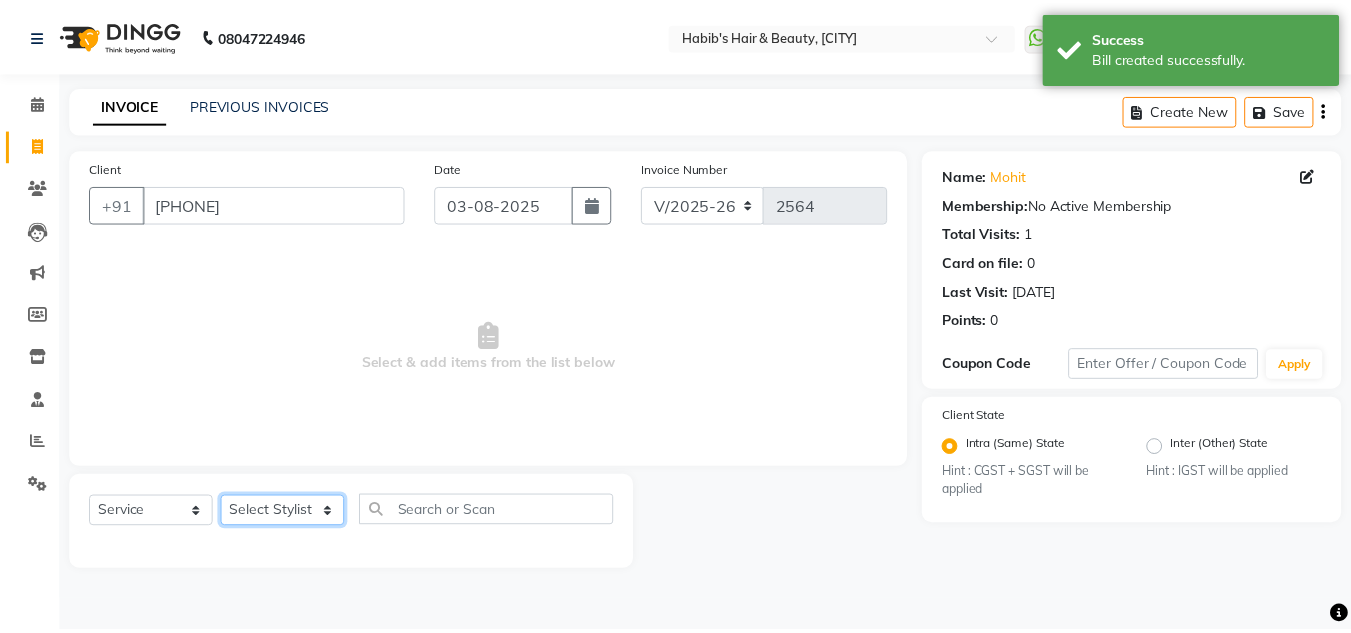 type 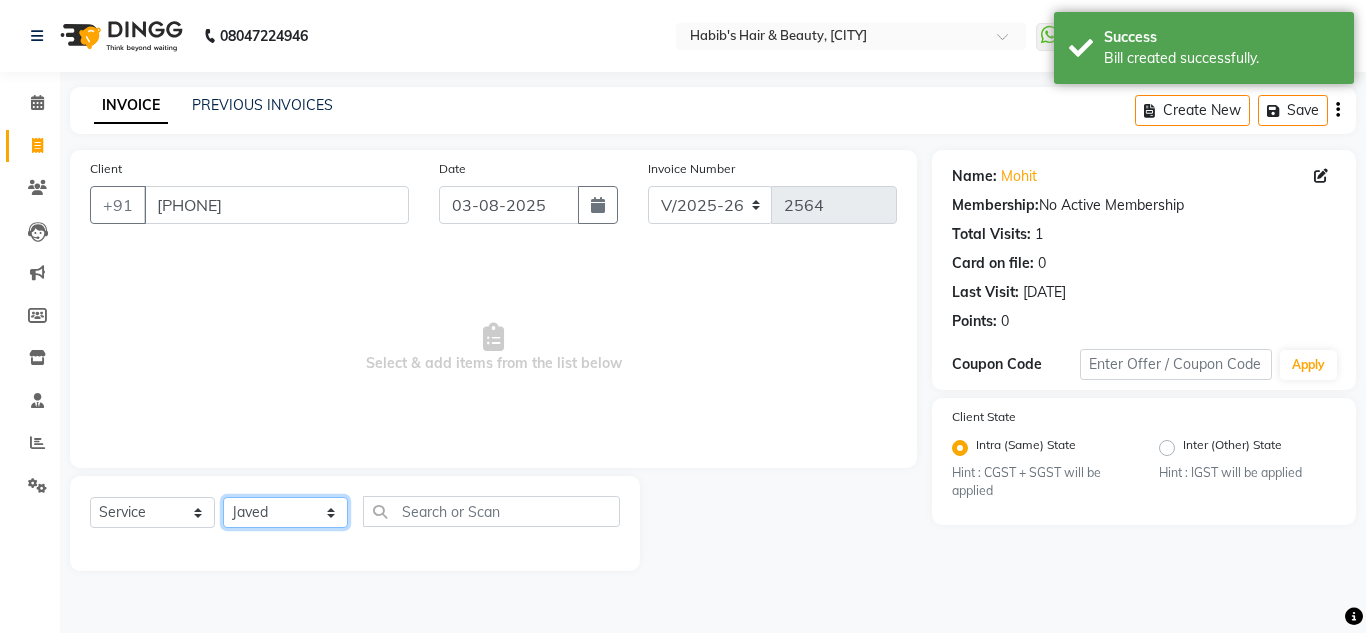 click on "Select Stylist [FIRST] [FIRST] [FIRST] [LAST] [FIRST] Manager [FIRST] [FIRST] [LAST] [FIRST] [LAST] [FIRST] [LAST] [FIRST] [LAST] [FIRST] [LAST]" 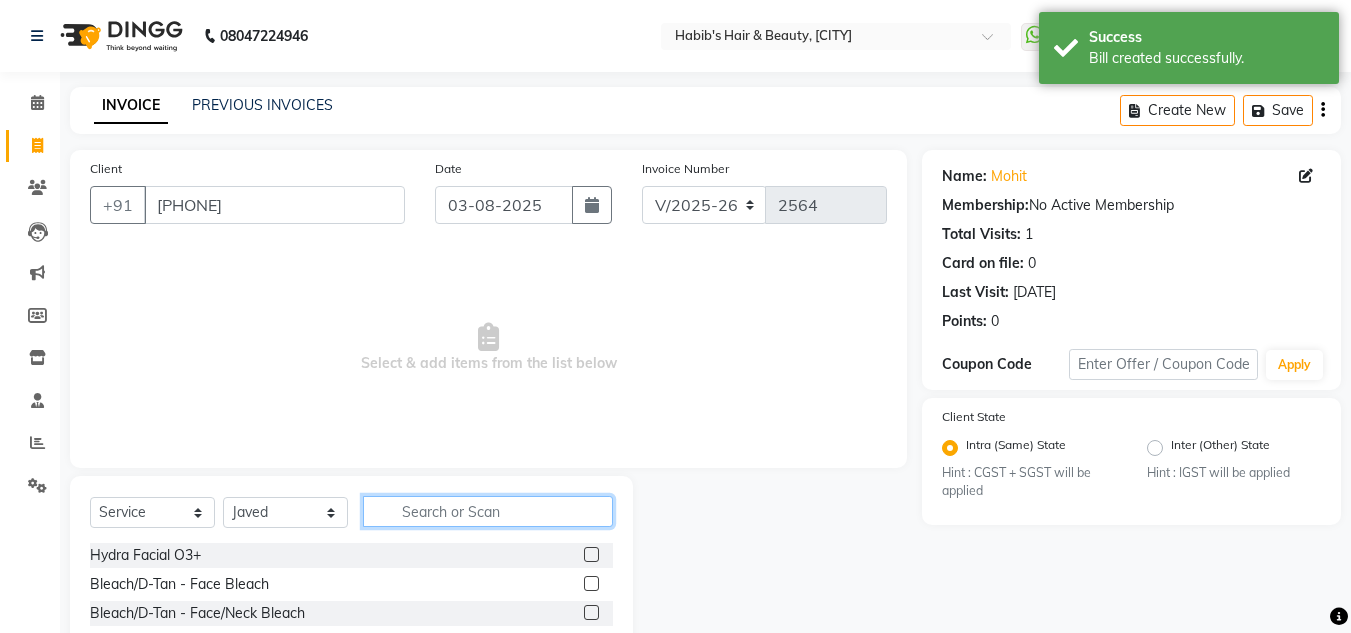 click 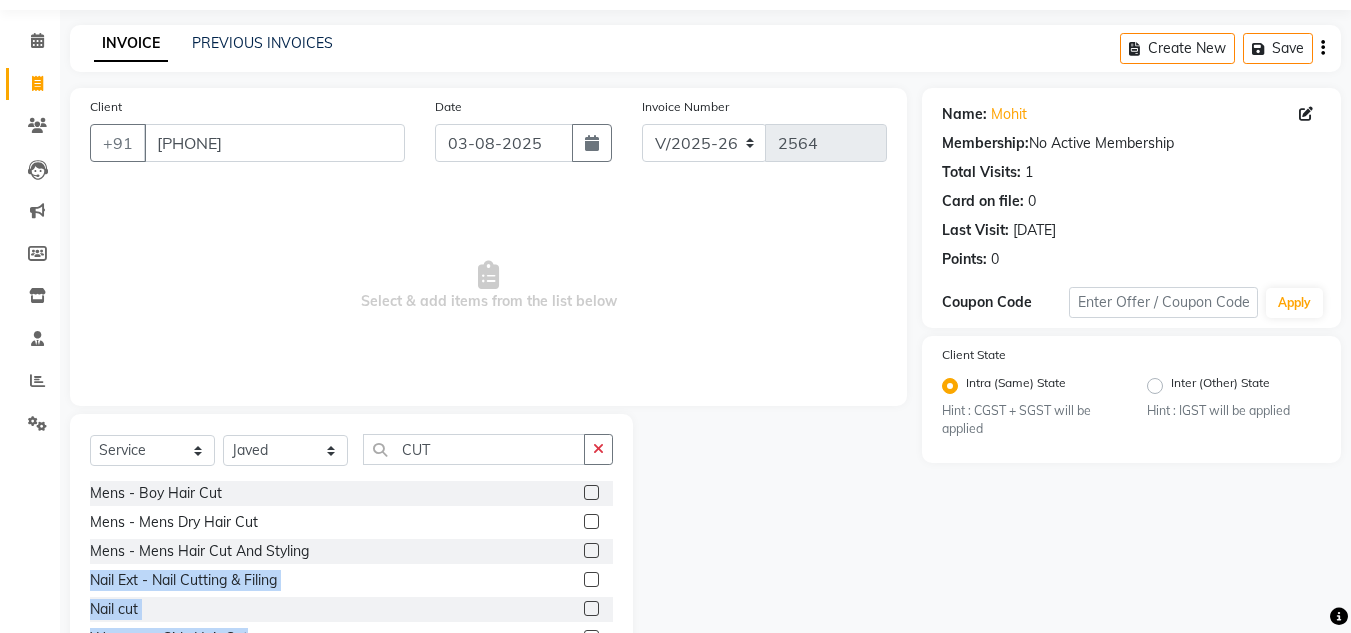 scroll, scrollTop: 66, scrollLeft: 0, axis: vertical 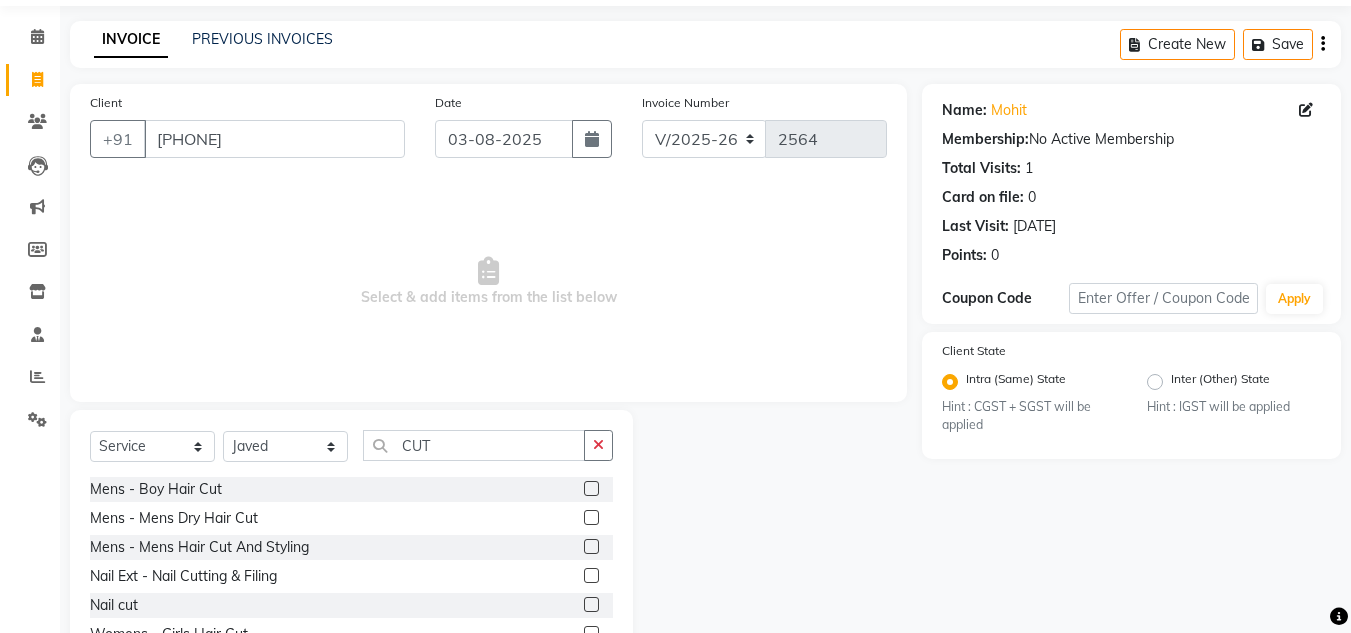 drag, startPoint x: 578, startPoint y: 609, endPoint x: 576, endPoint y: 545, distance: 64.03124 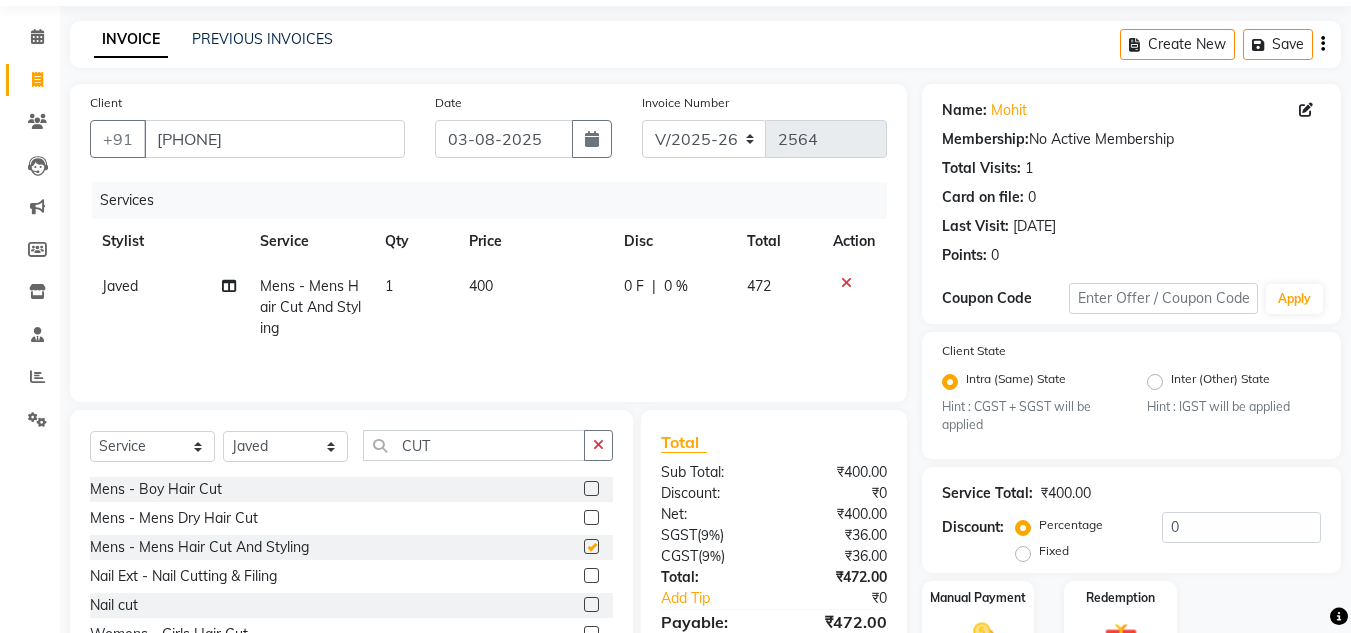 click 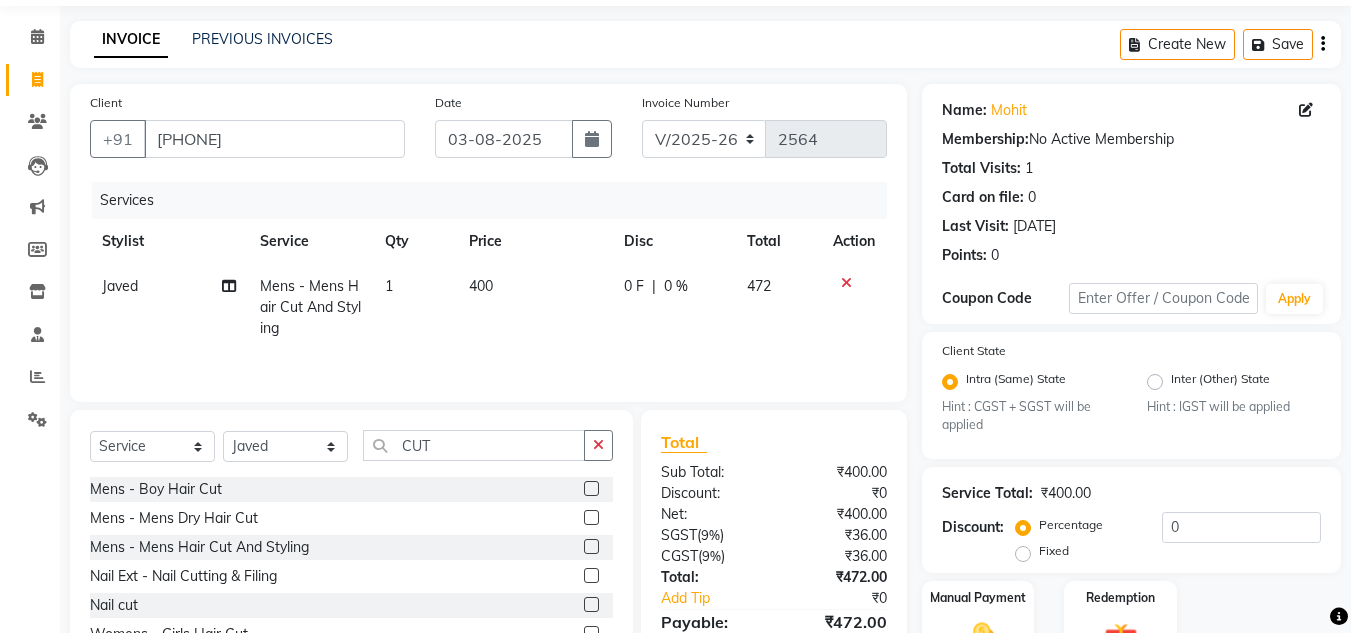 click on "400" 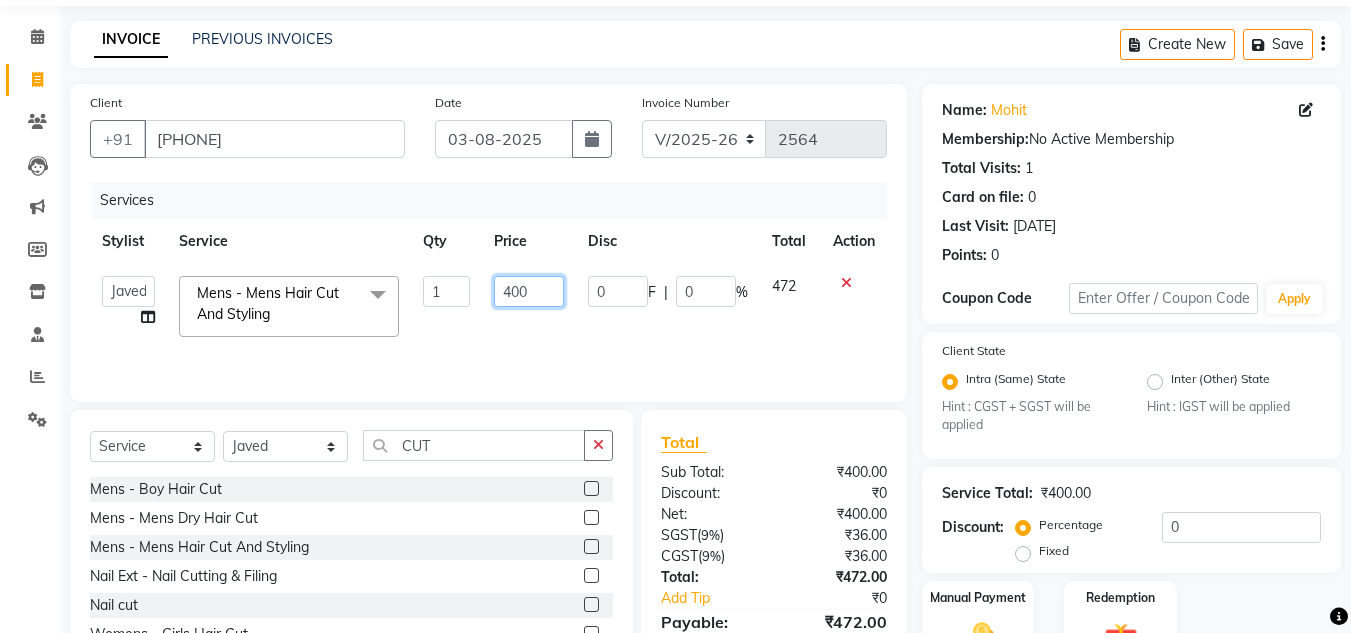 click on "400" 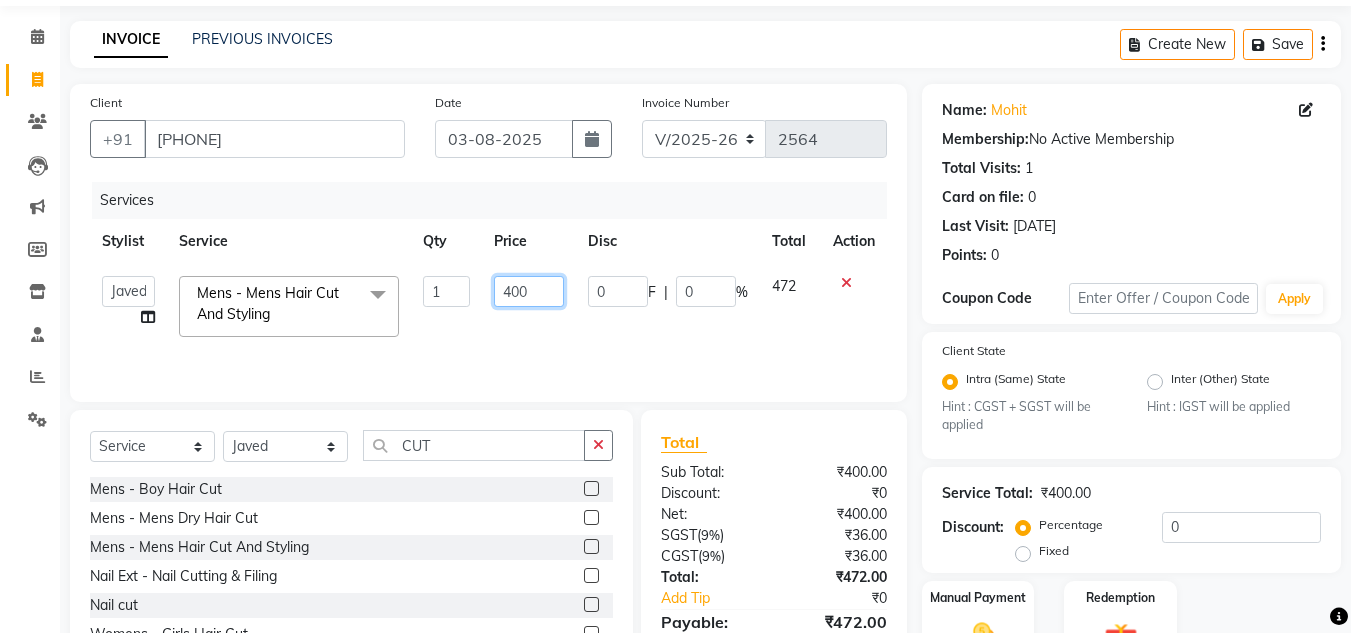 click on "400" 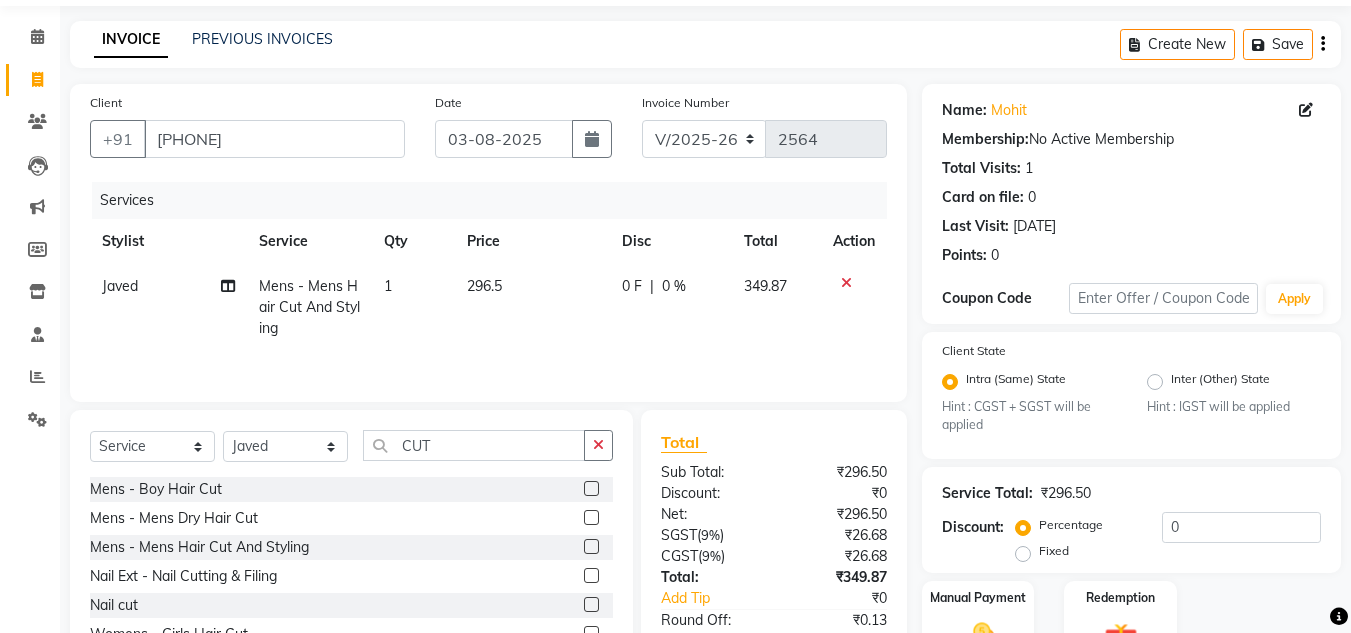 click on "349.87" 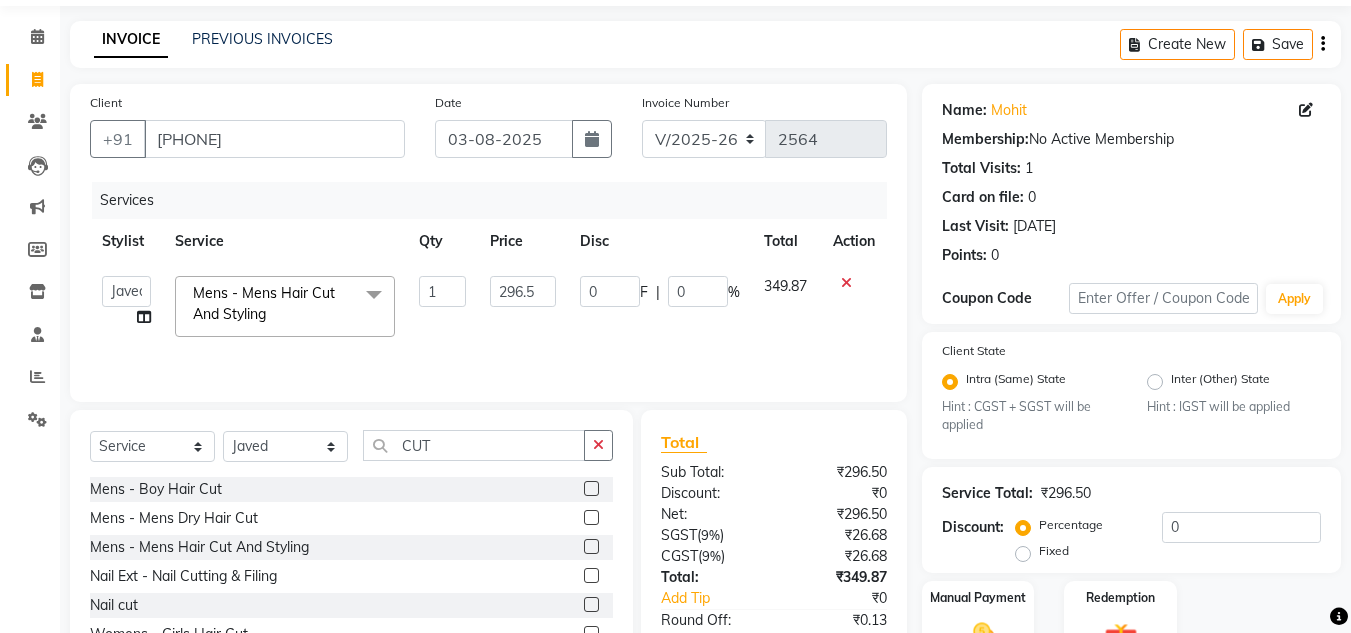 scroll, scrollTop: 188, scrollLeft: 0, axis: vertical 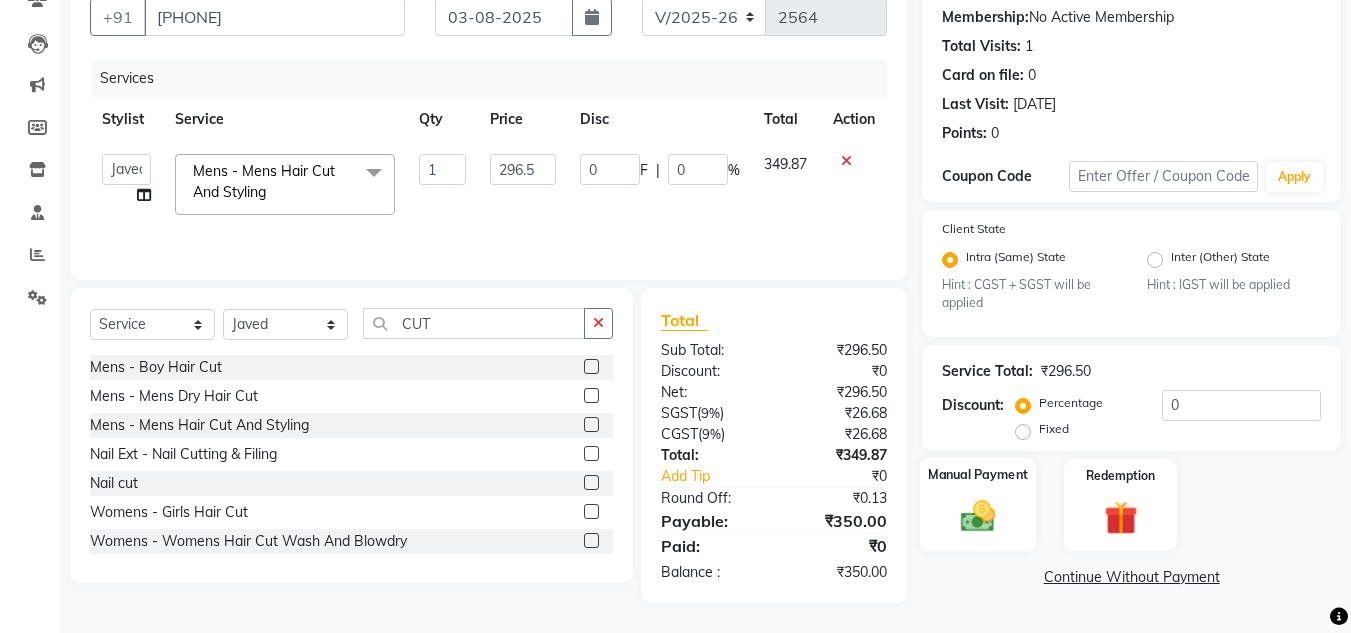 click 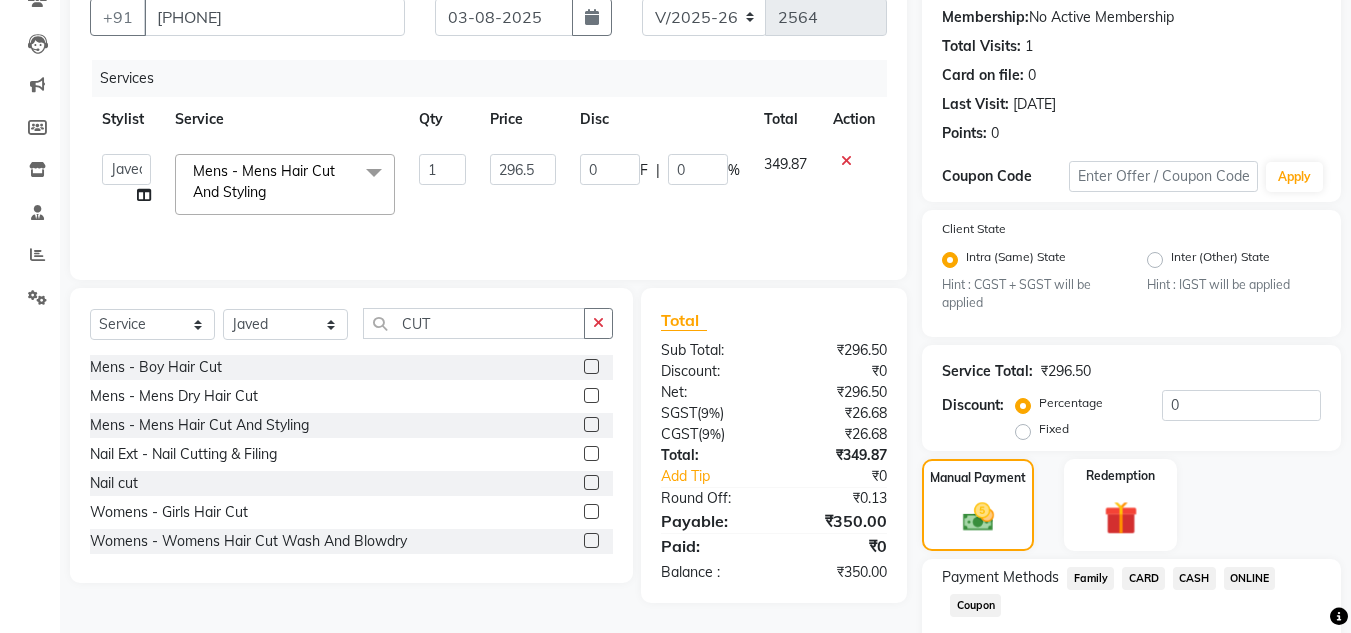 scroll, scrollTop: 305, scrollLeft: 0, axis: vertical 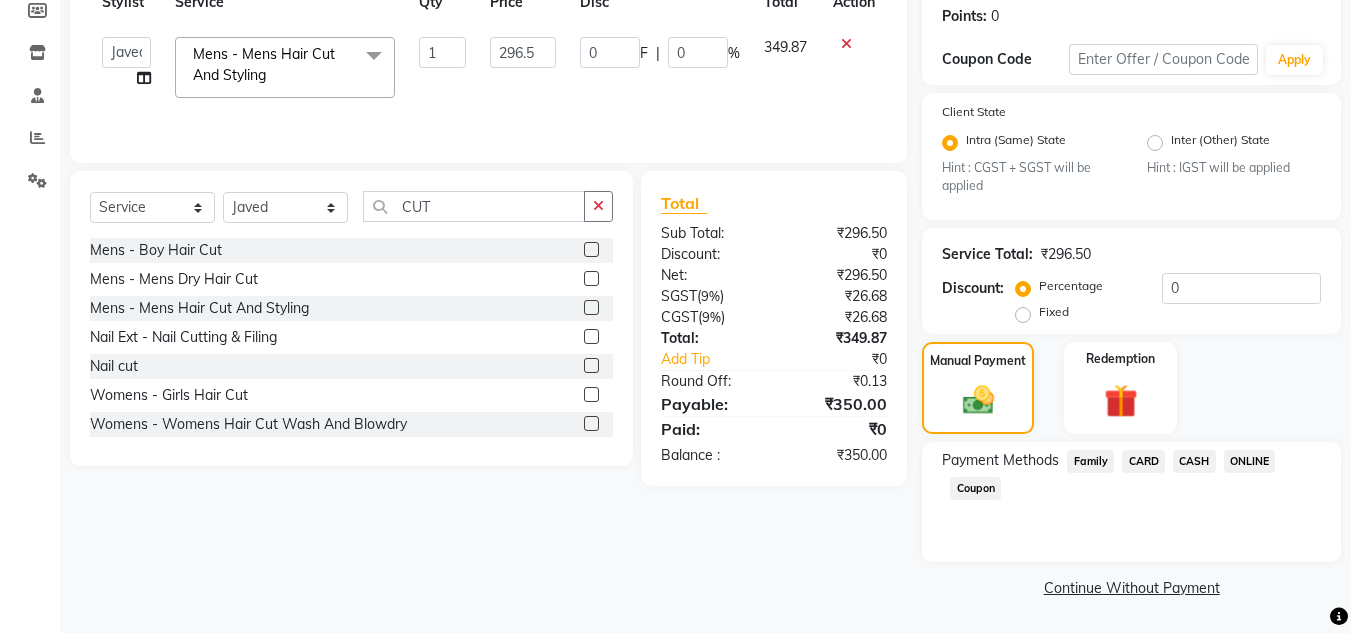 click on "CASH" 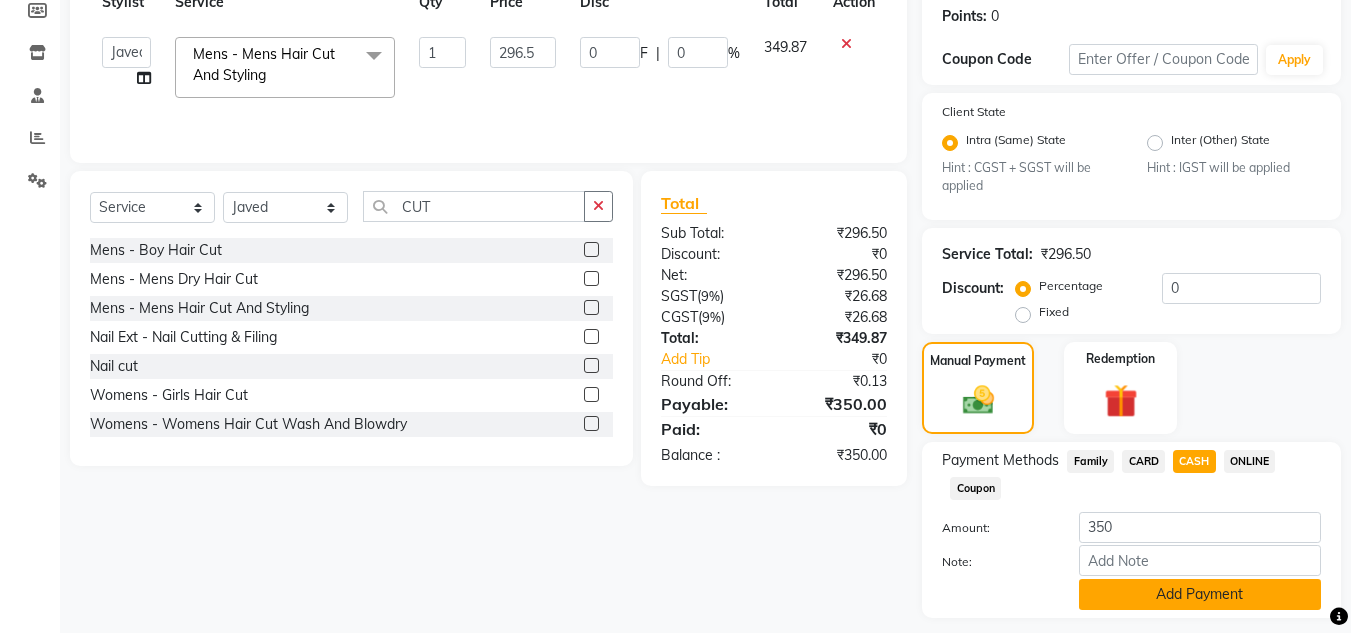 click on "Add Payment" 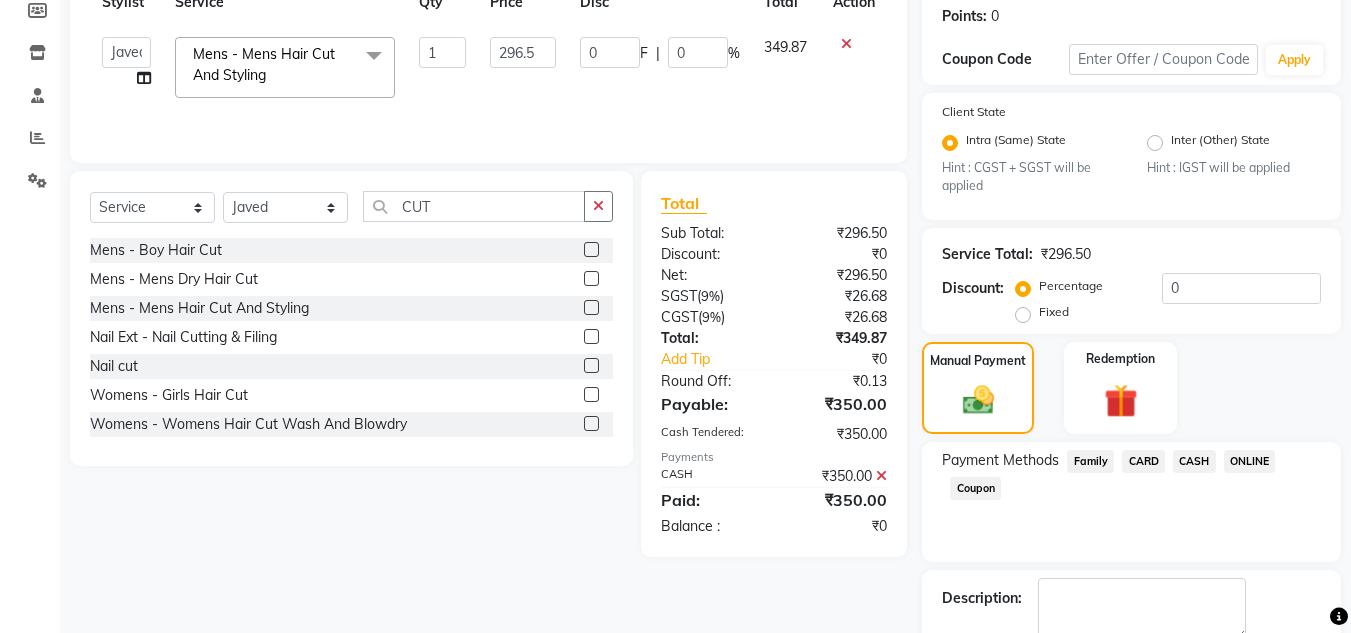 scroll, scrollTop: 418, scrollLeft: 0, axis: vertical 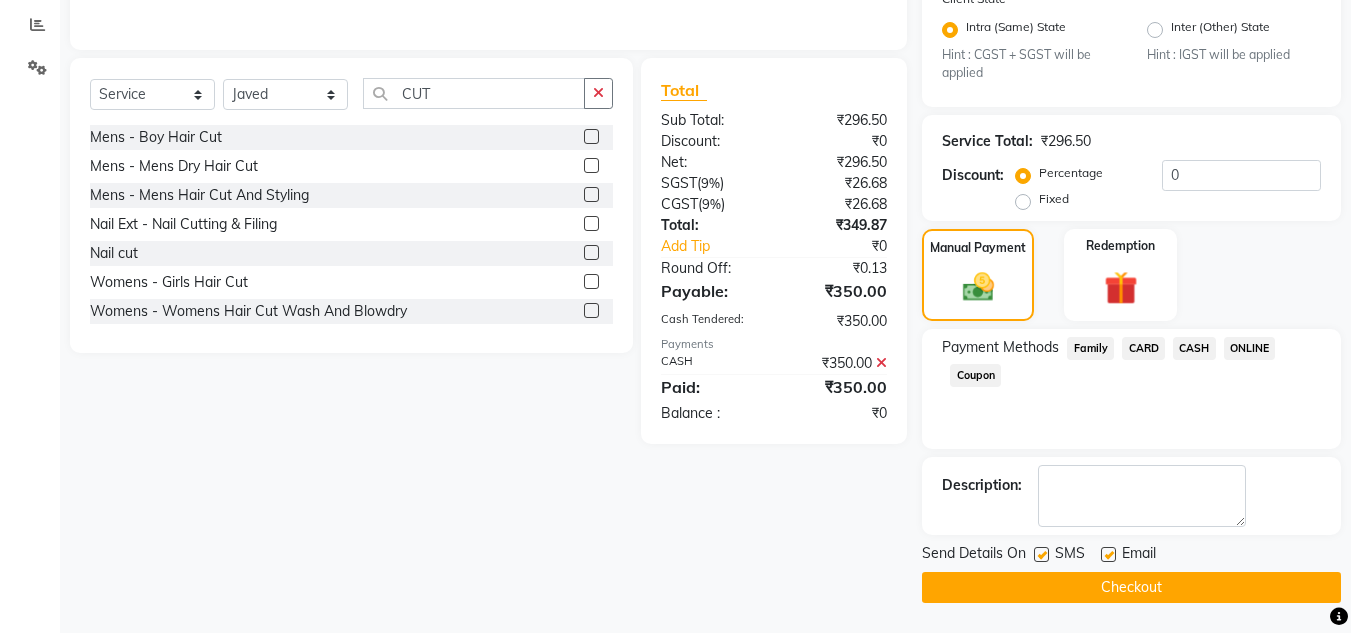 click on "Checkout" 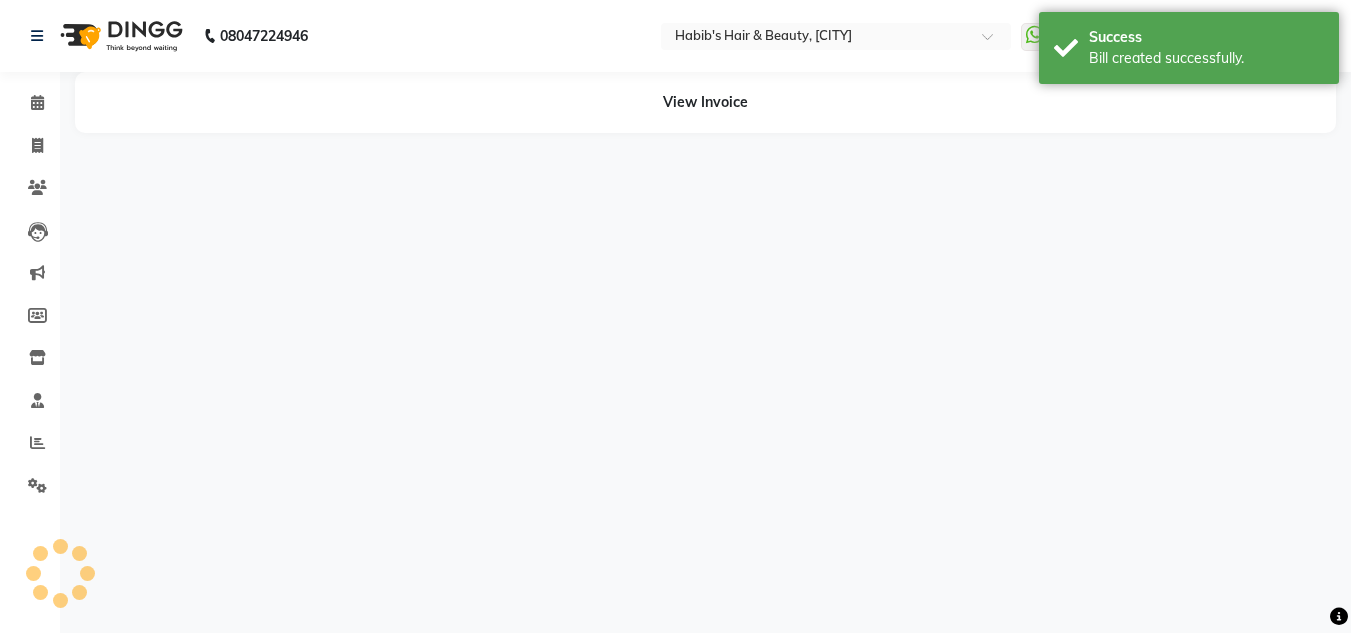 scroll, scrollTop: 0, scrollLeft: 0, axis: both 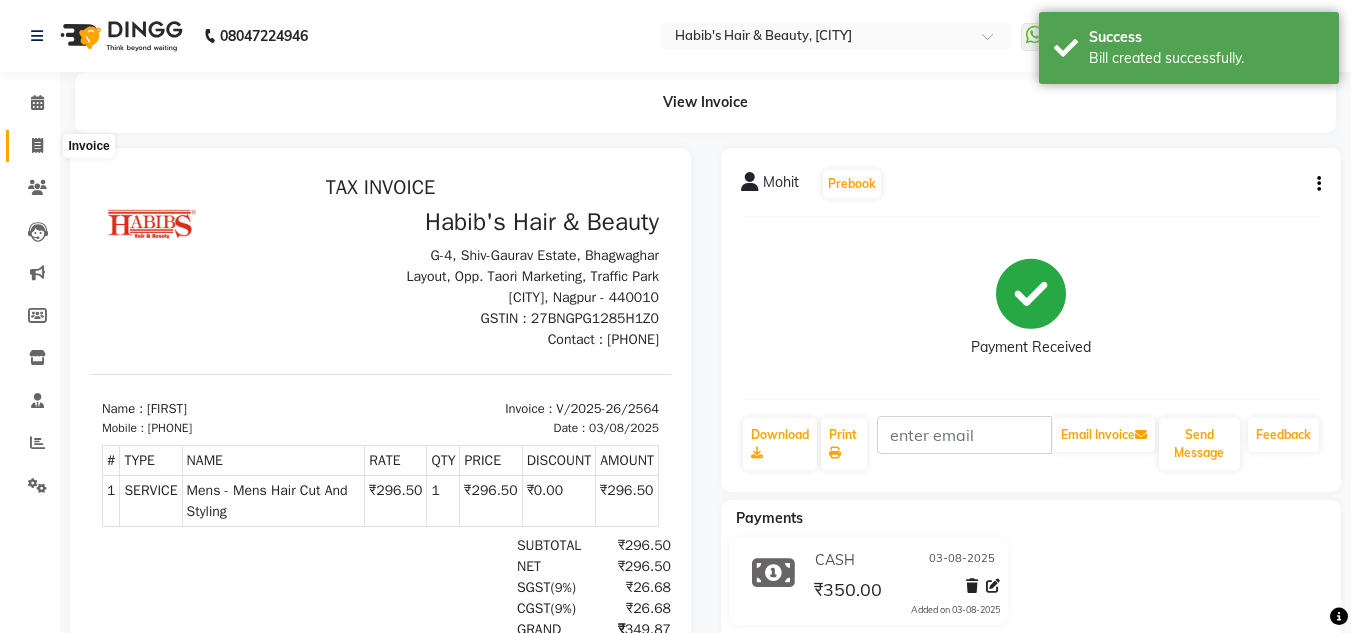 click 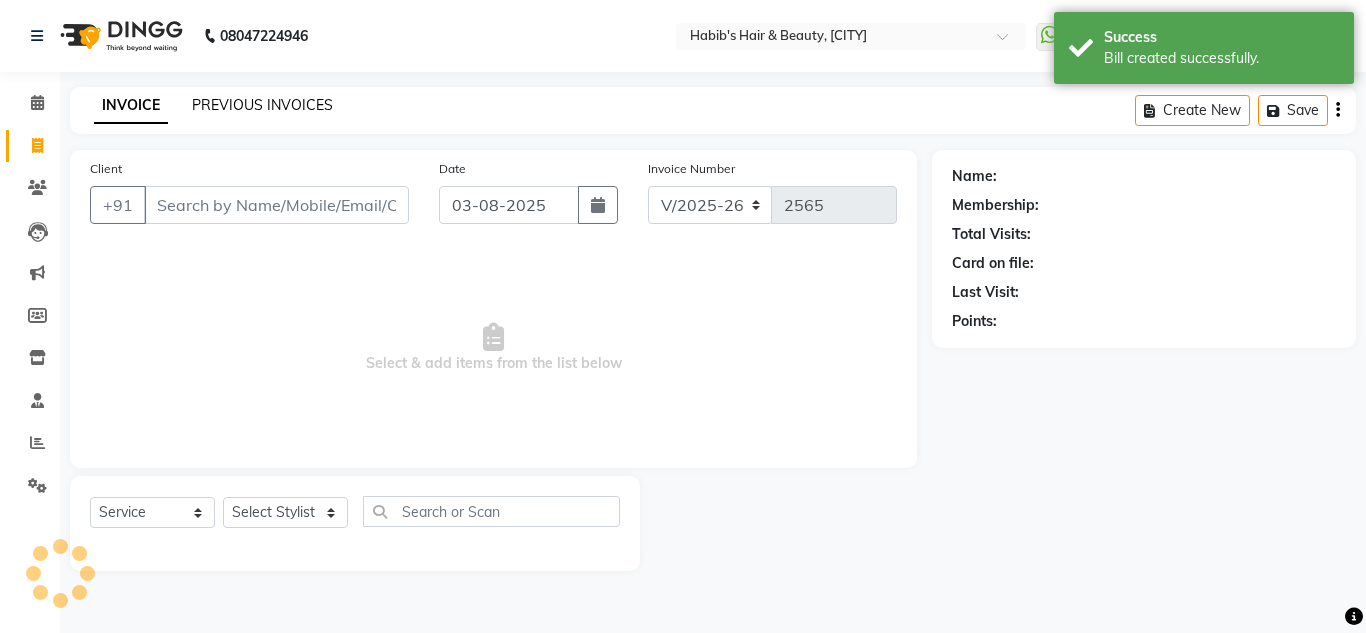 click on "PREVIOUS INVOICES" 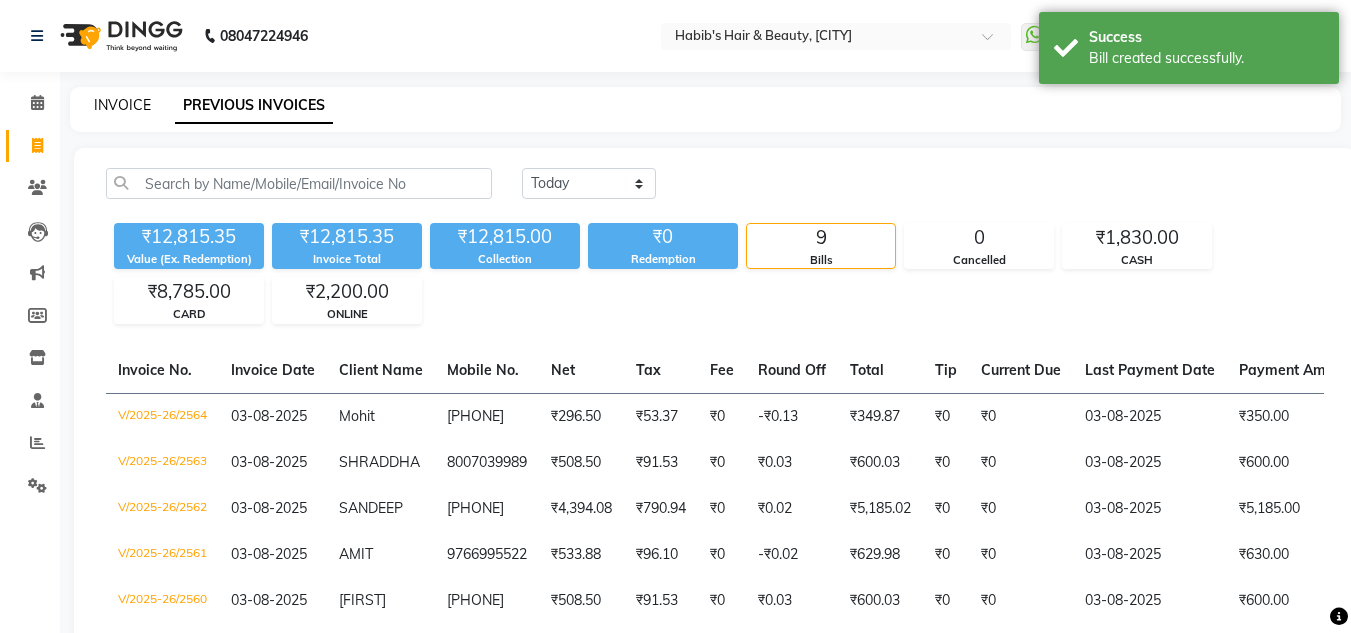 click on "INVOICE" 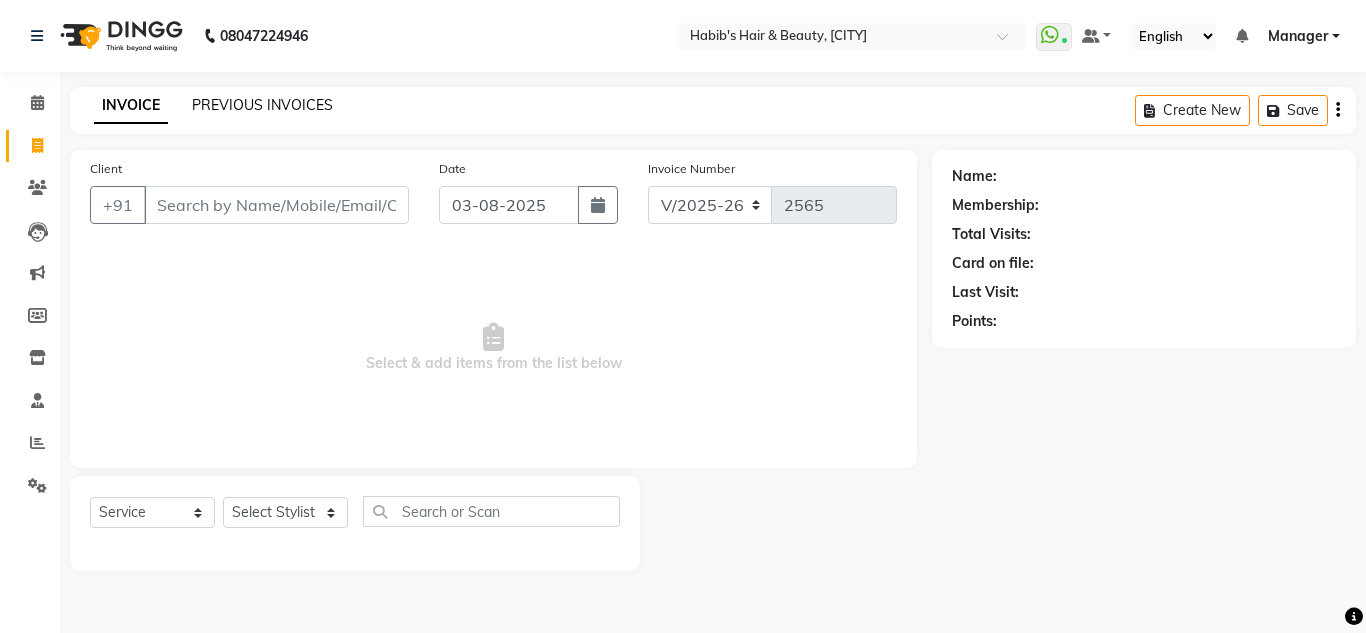 click on "PREVIOUS INVOICES" 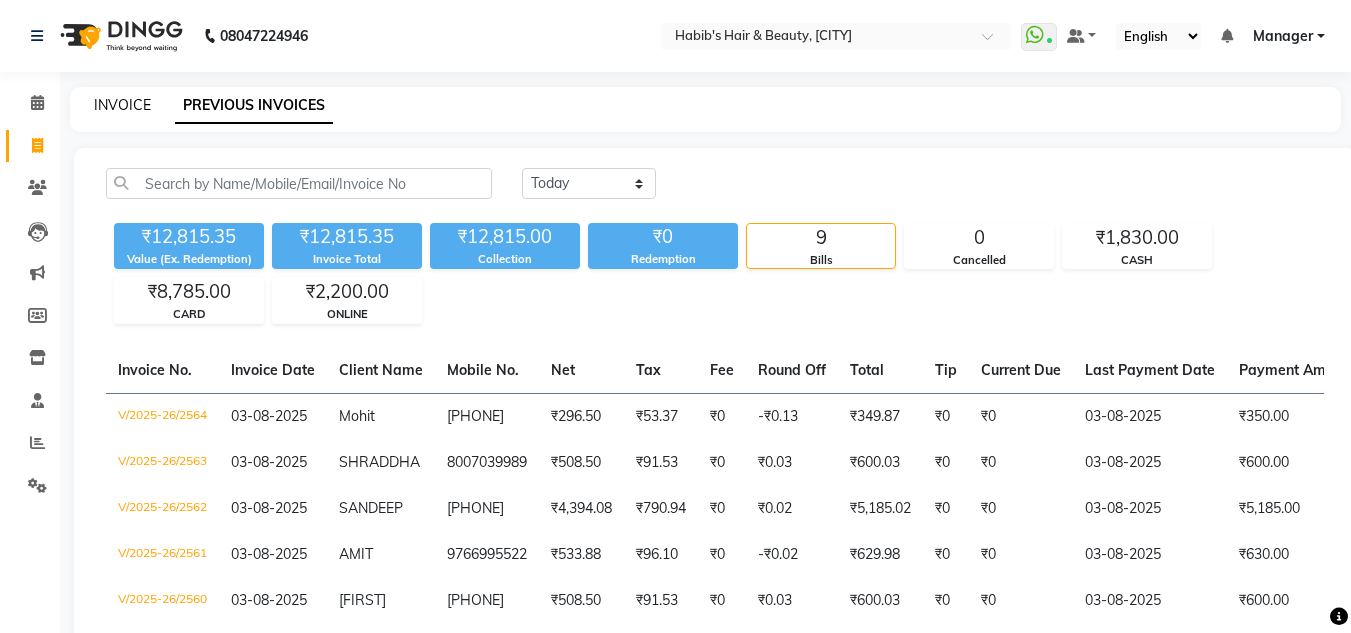 click on "INVOICE" 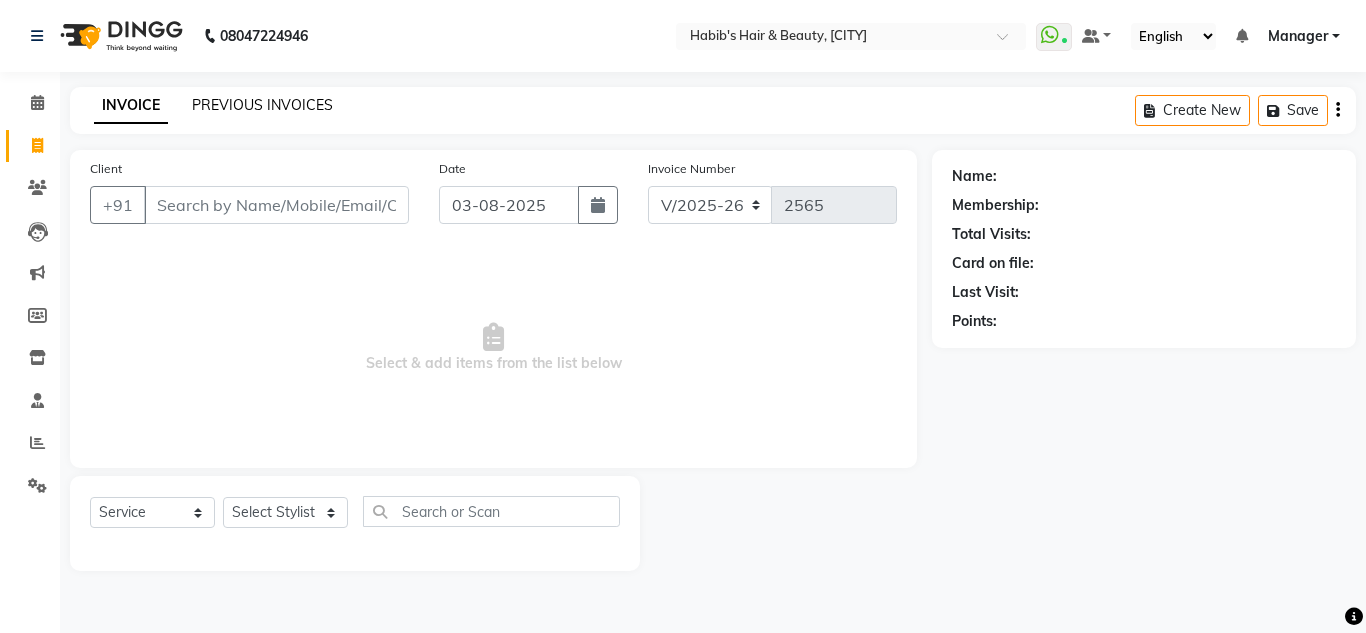 click on "PREVIOUS INVOICES" 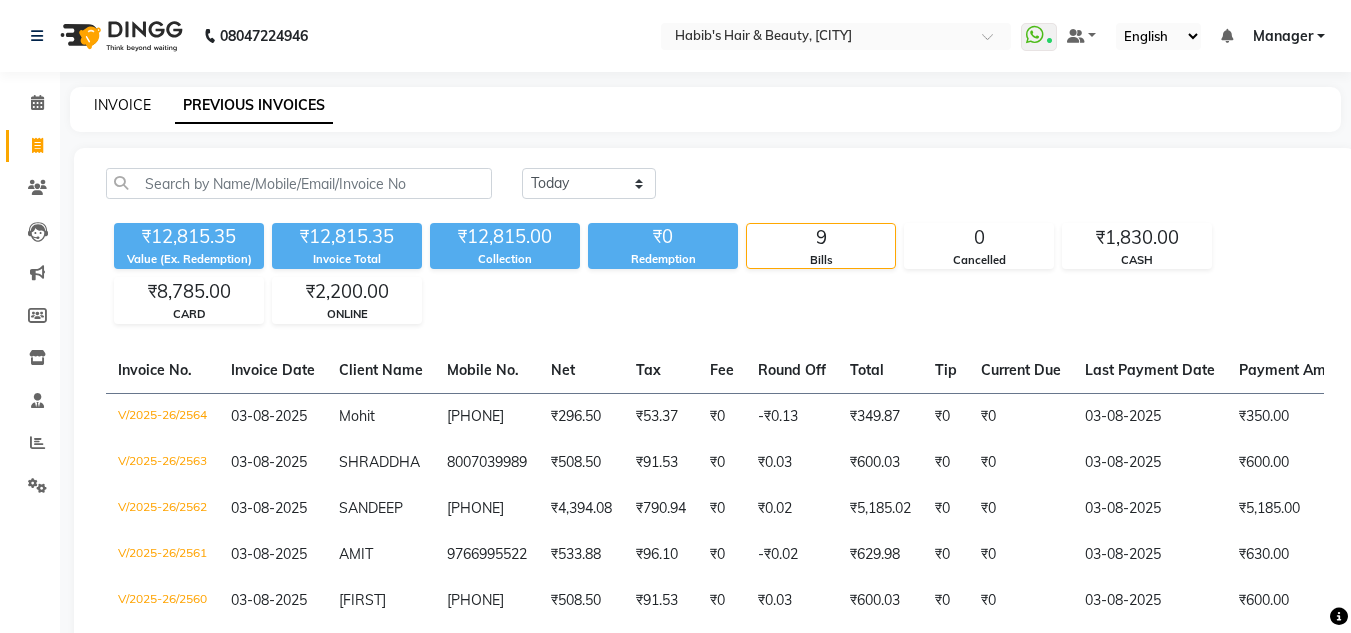 click on "INVOICE" 